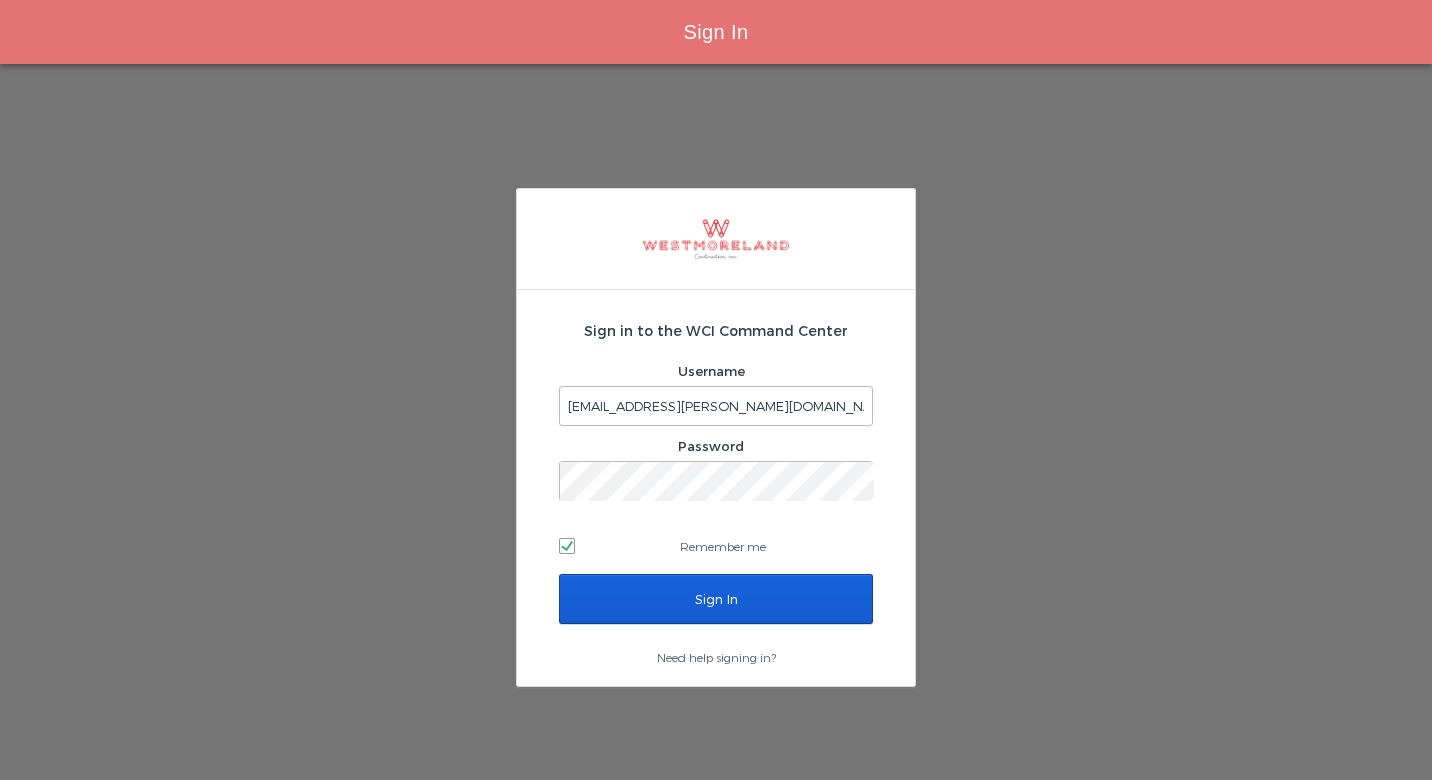 scroll, scrollTop: 0, scrollLeft: 0, axis: both 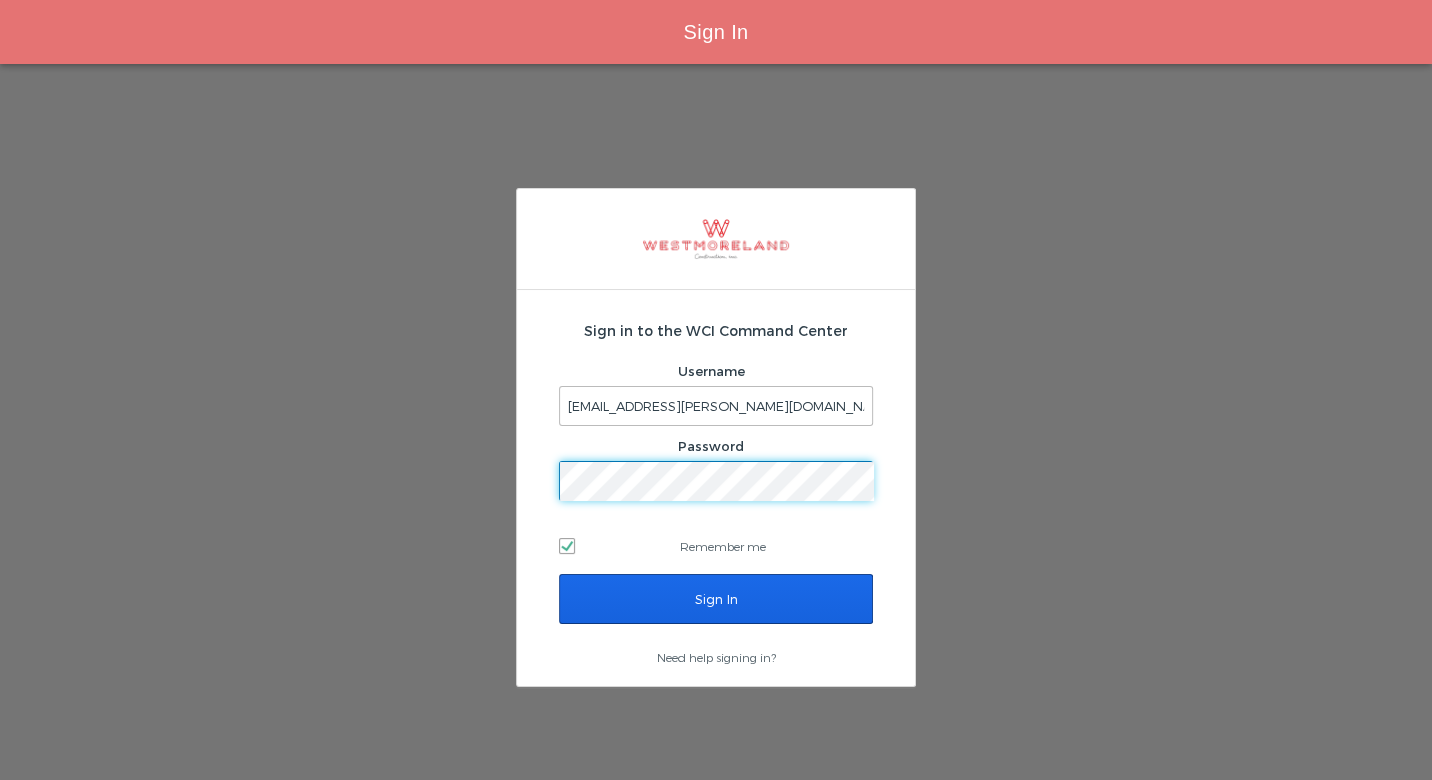 click on "Sign In" at bounding box center (716, 599) 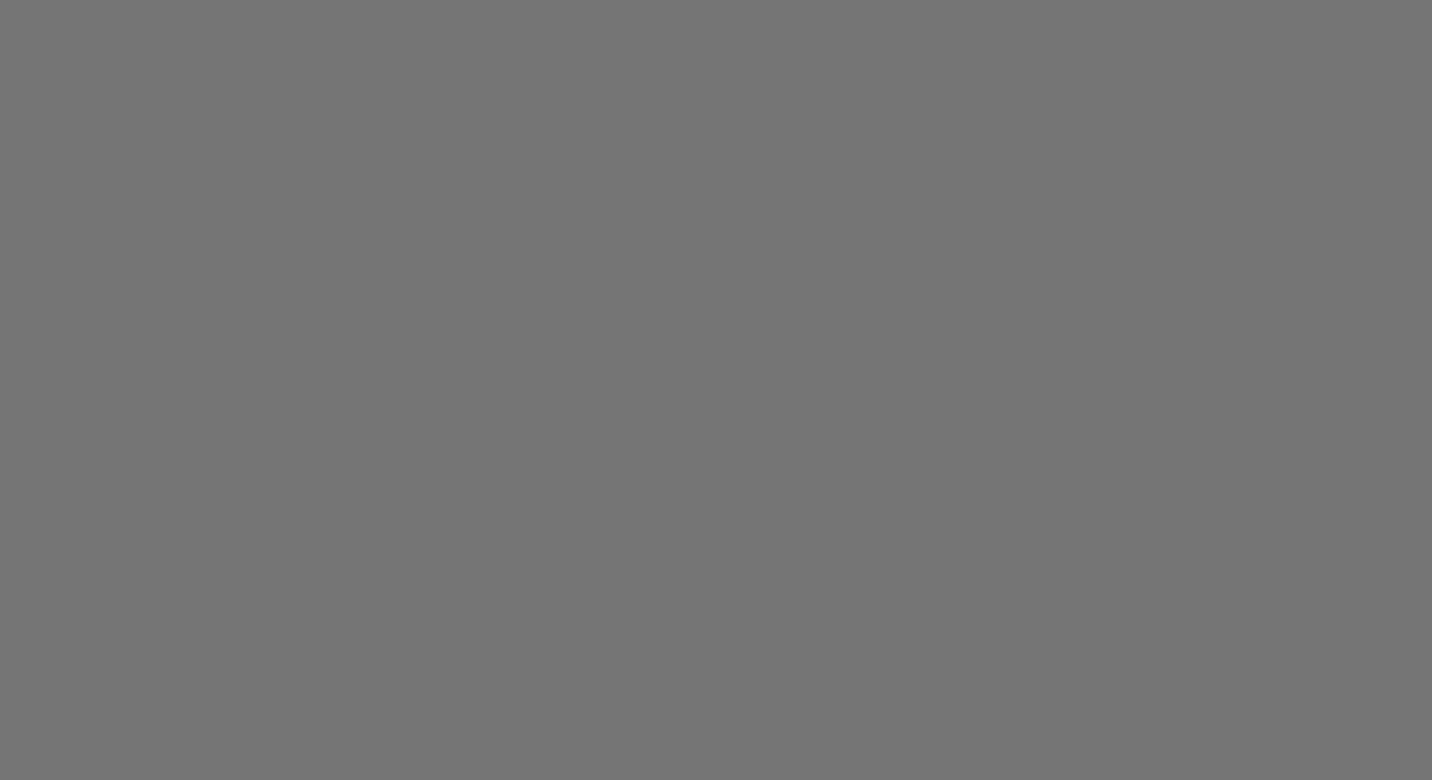 scroll, scrollTop: 0, scrollLeft: 0, axis: both 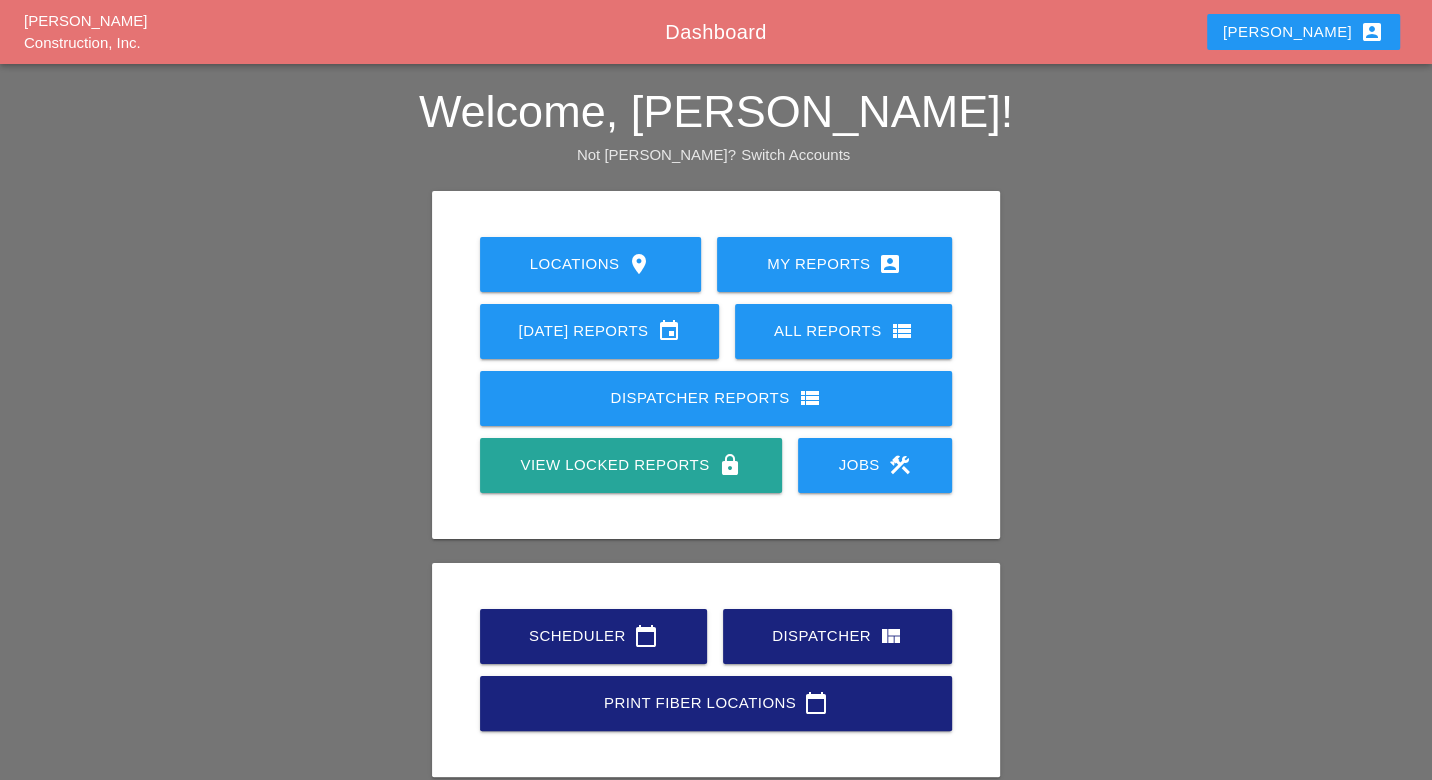 click on "Scheduler calendar_today" at bounding box center [593, 636] 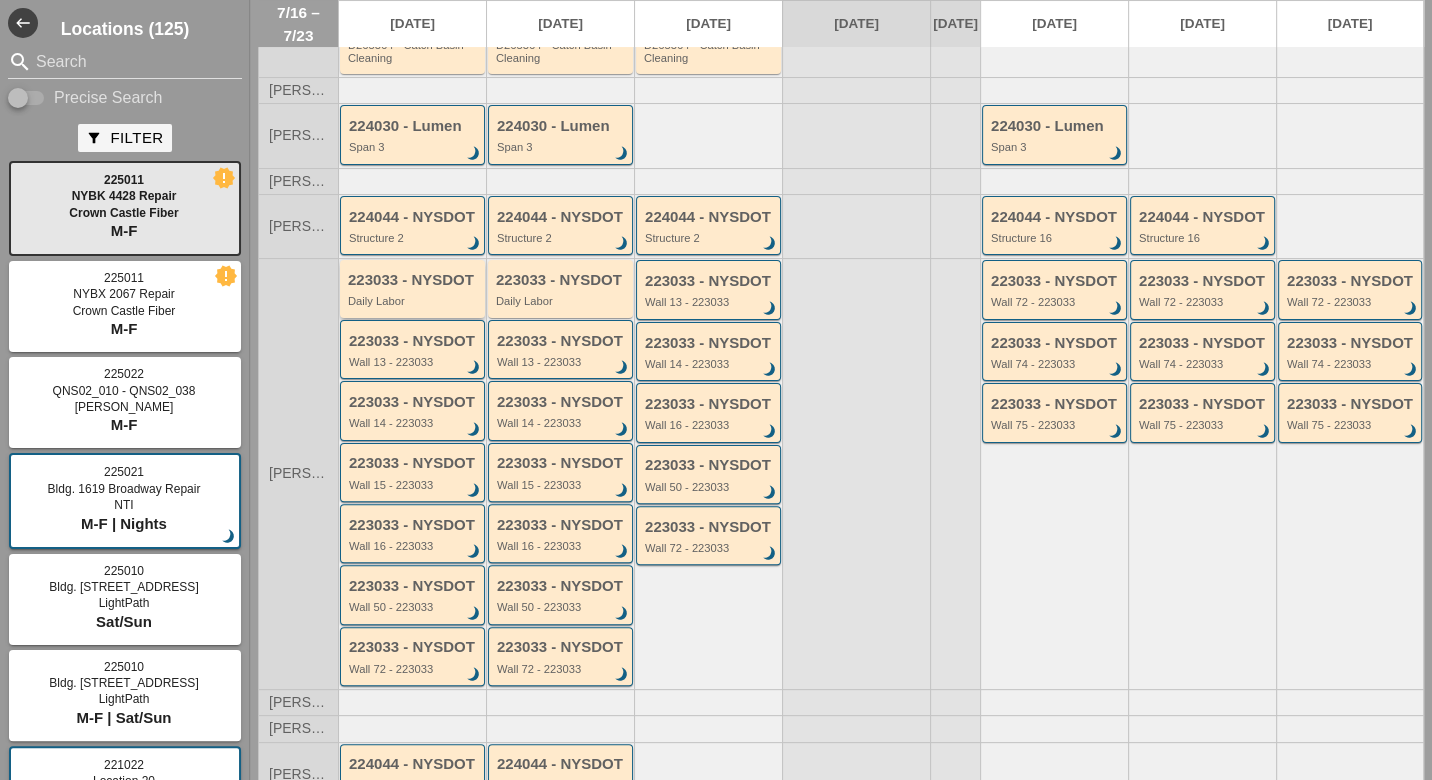 scroll, scrollTop: 333, scrollLeft: 0, axis: vertical 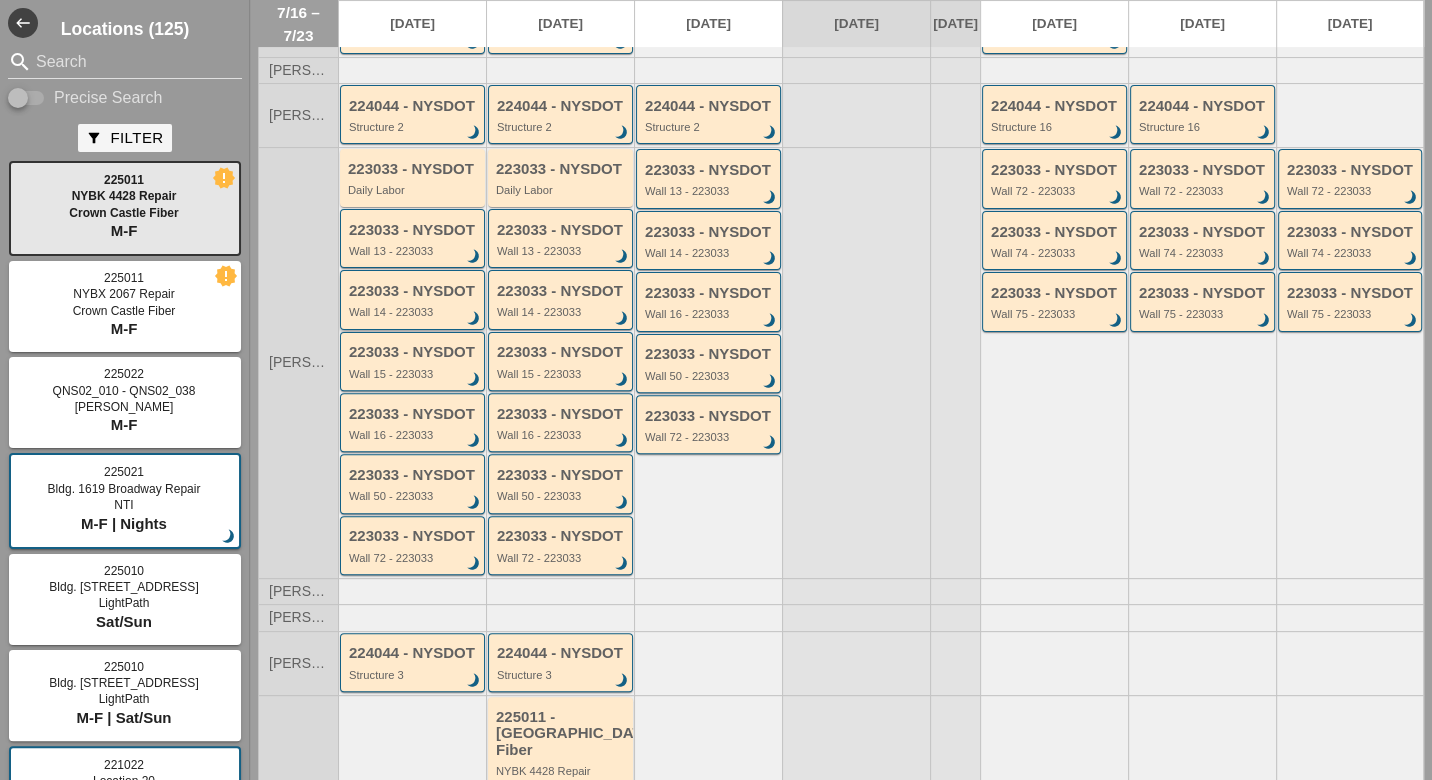 type 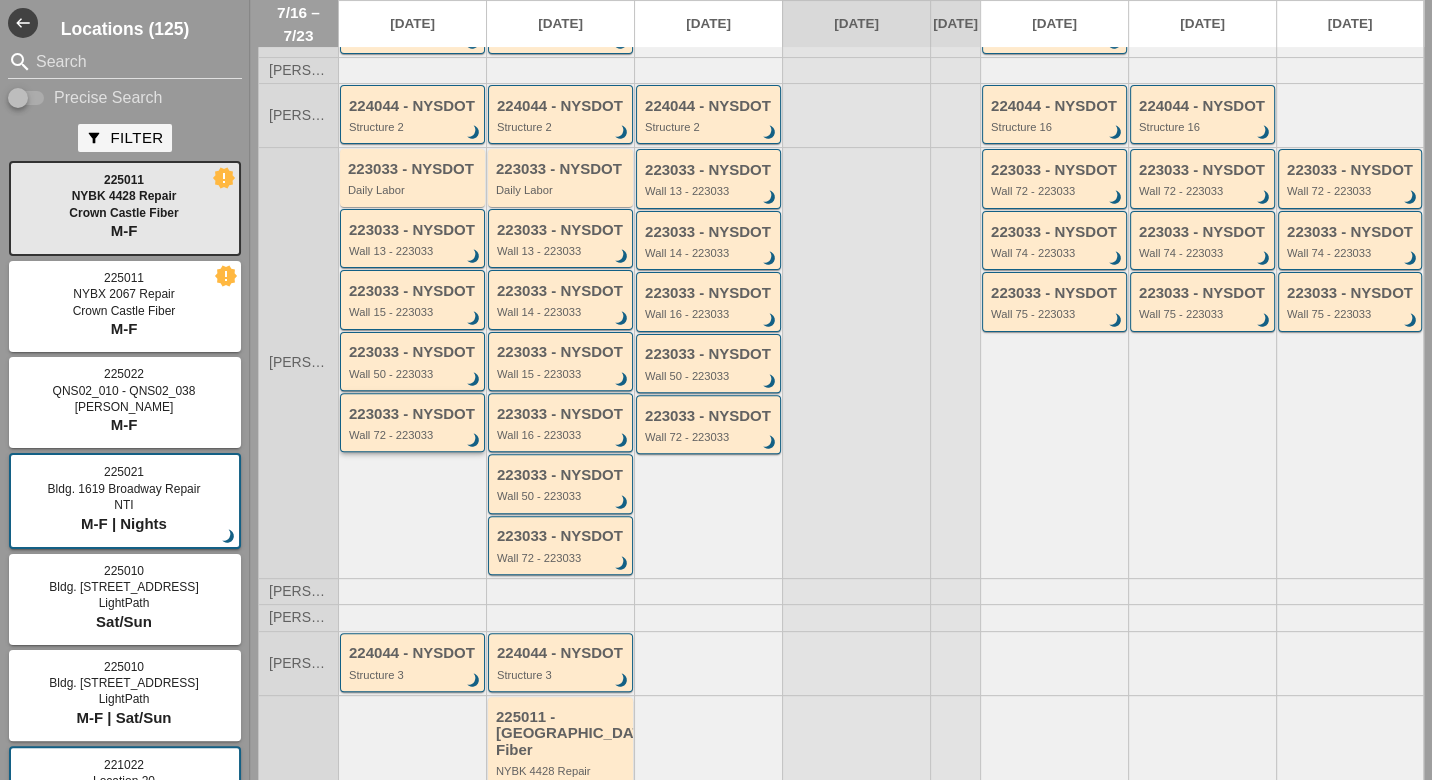 click on "223033 - NYSDOT  Wall 72 - 223033 brightness_3" at bounding box center (414, 424) 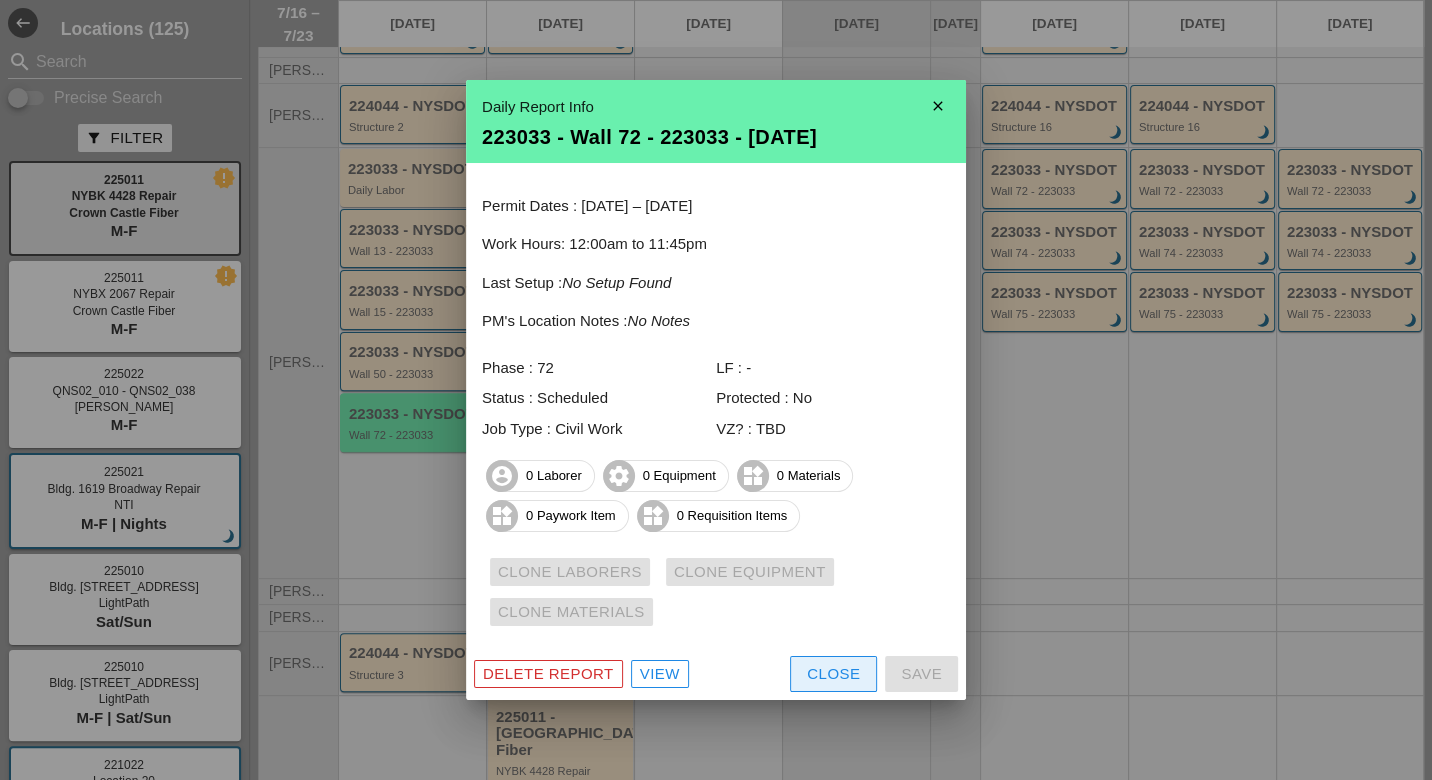 drag, startPoint x: 803, startPoint y: 674, endPoint x: 783, endPoint y: 650, distance: 31.241 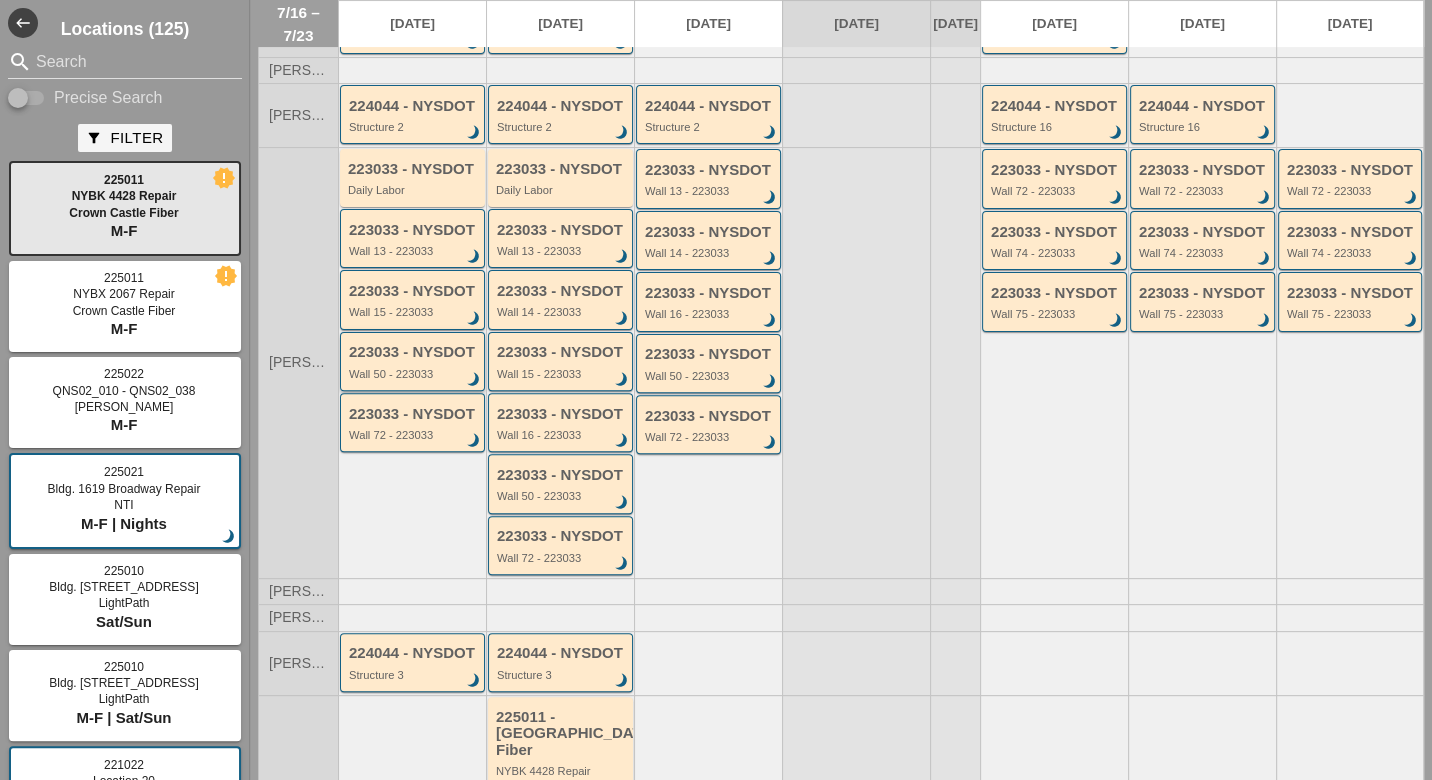 click on "223033 - NYSDOT  Wall 50 - 223033 brightness_3" at bounding box center (412, 361) 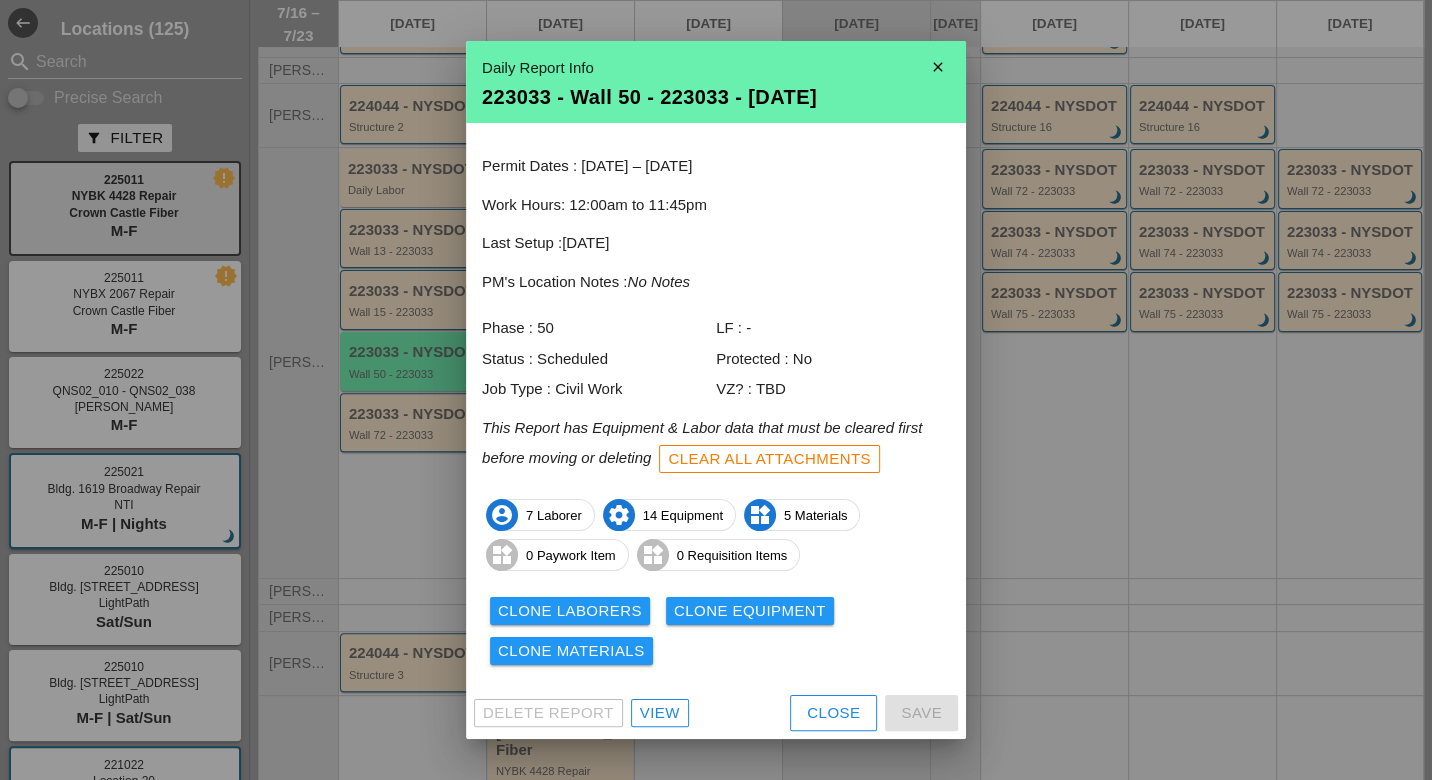 click on "View" at bounding box center (660, 713) 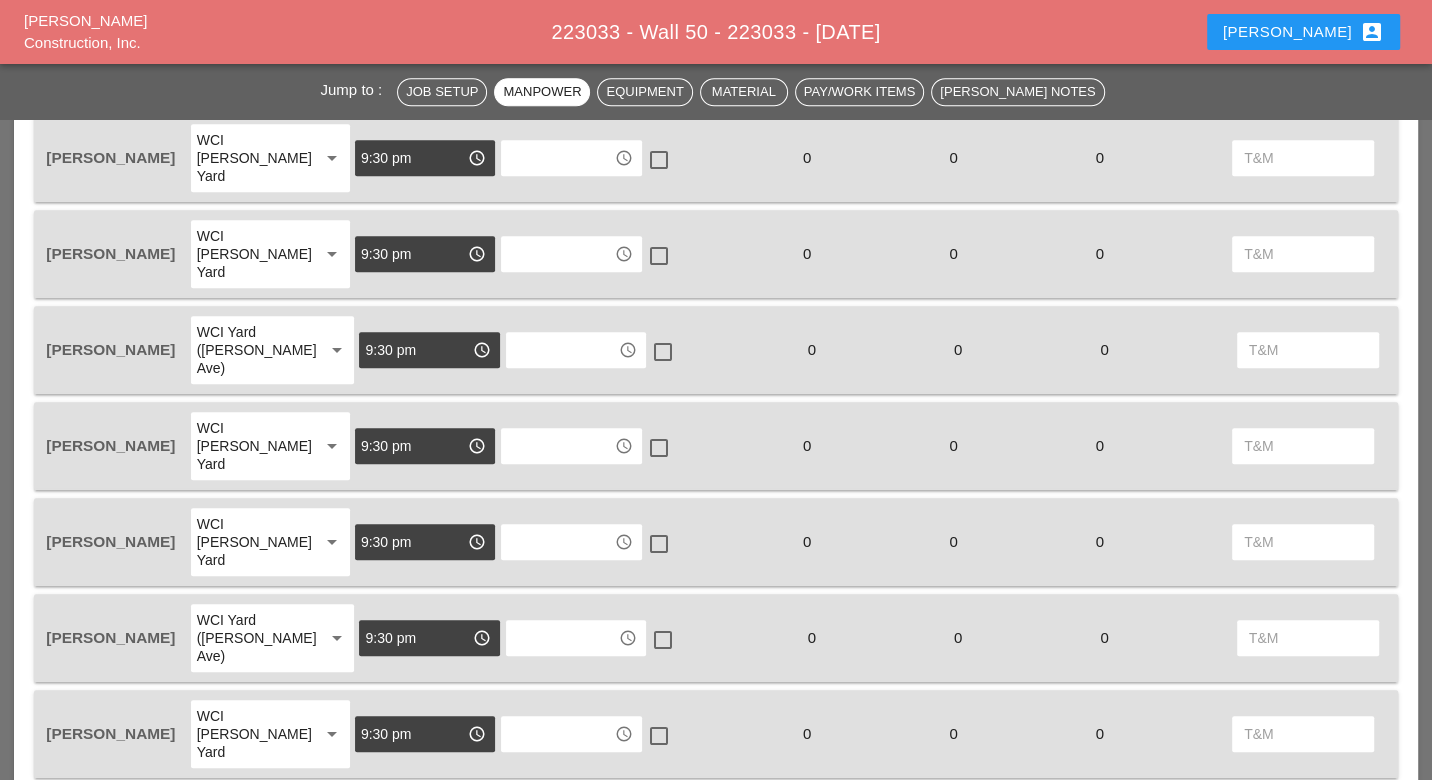 scroll, scrollTop: 1093, scrollLeft: 0, axis: vertical 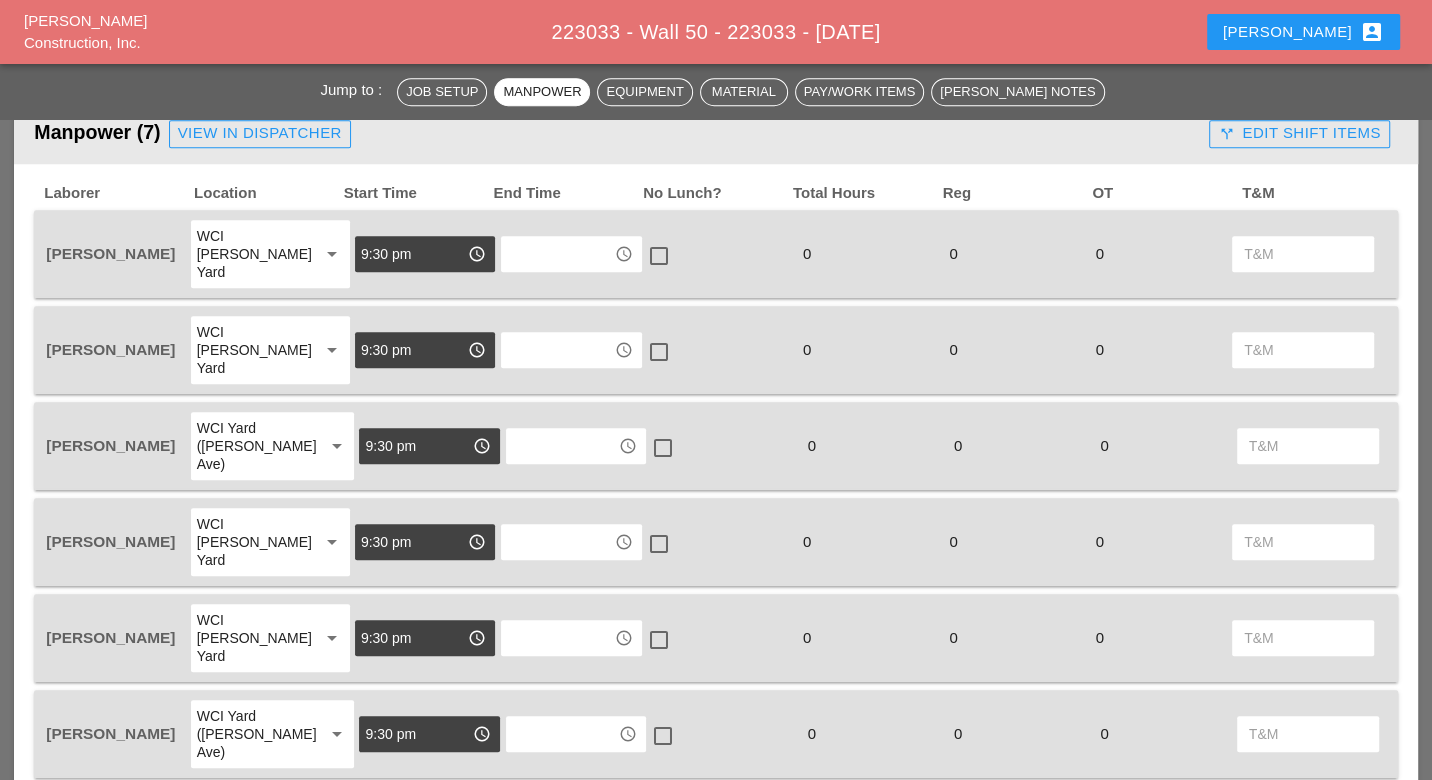 click on "View in Dispatcher" at bounding box center (260, 133) 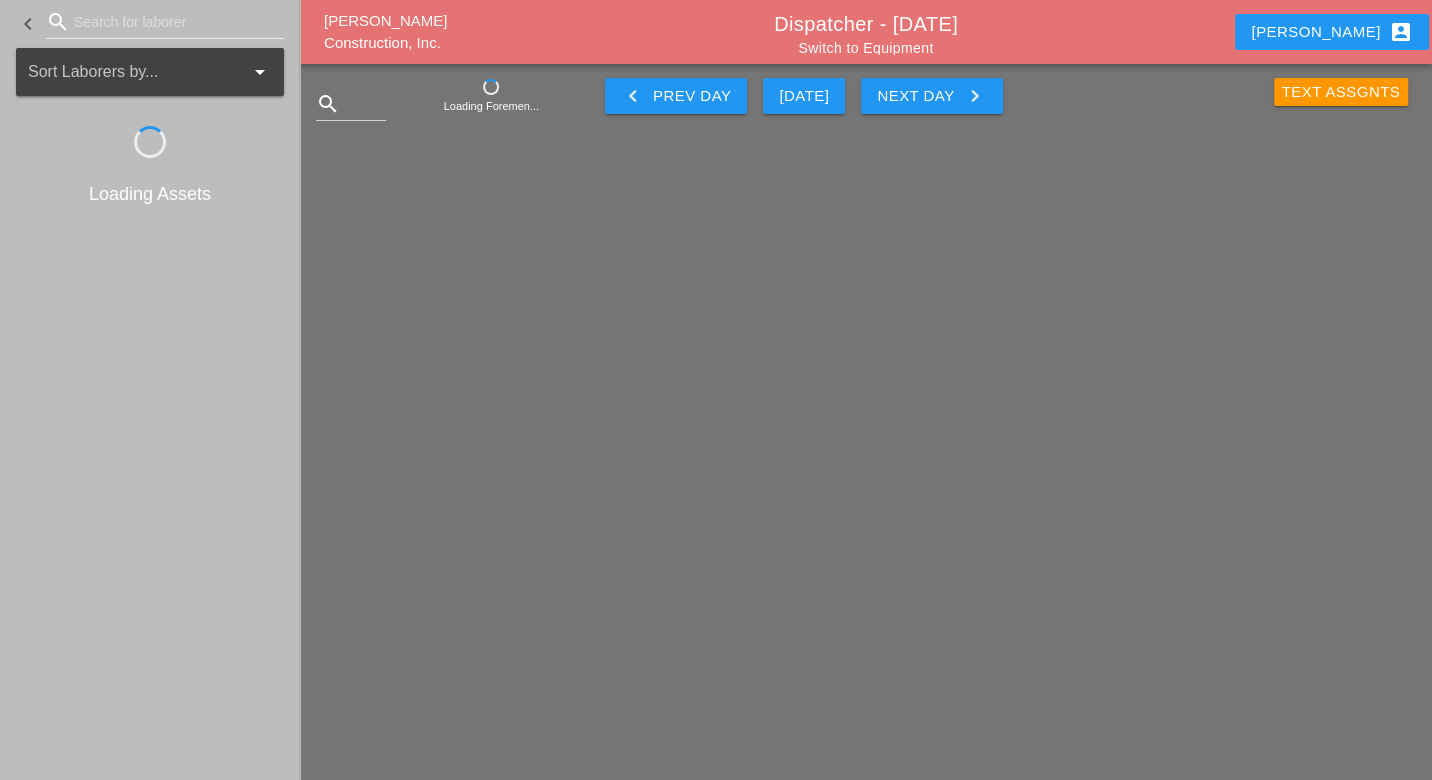 scroll, scrollTop: 0, scrollLeft: 0, axis: both 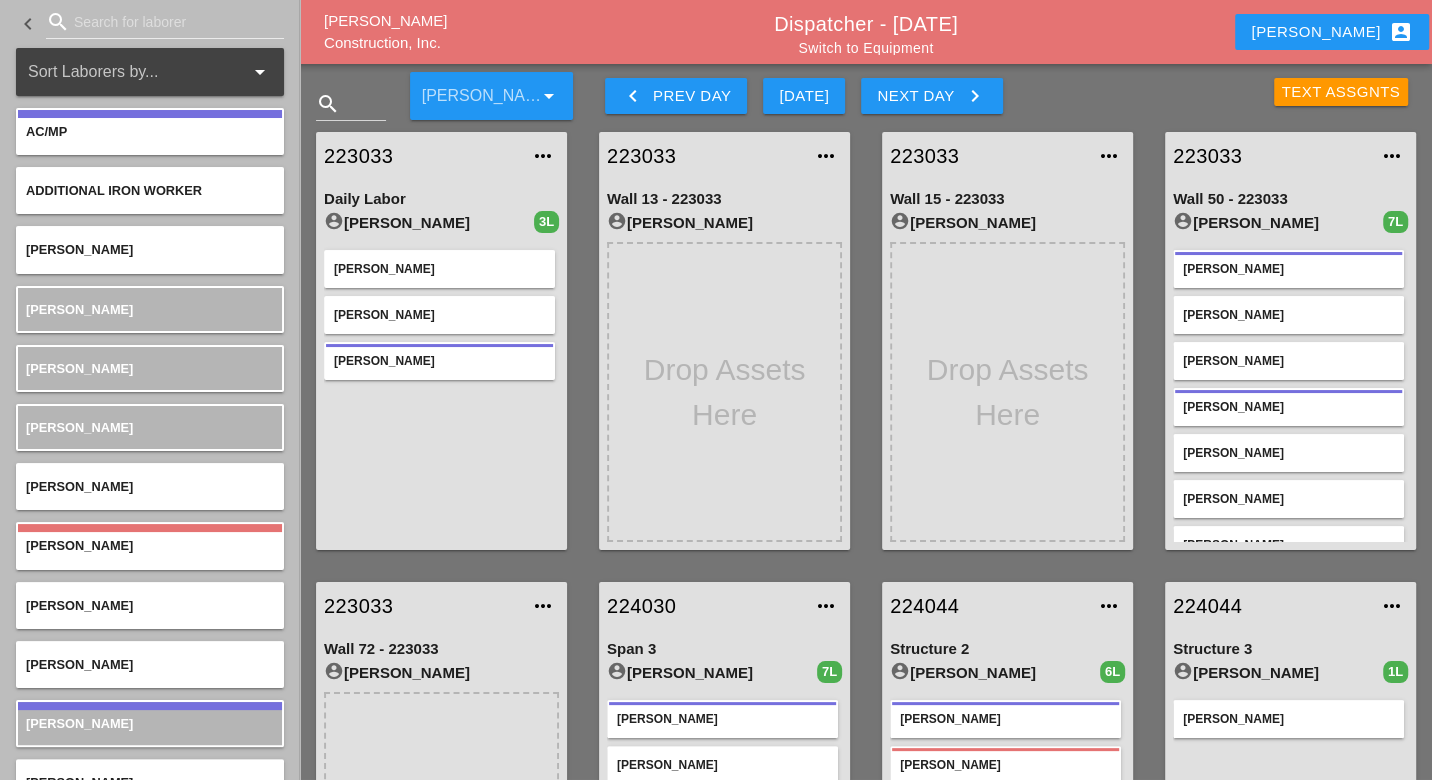 type 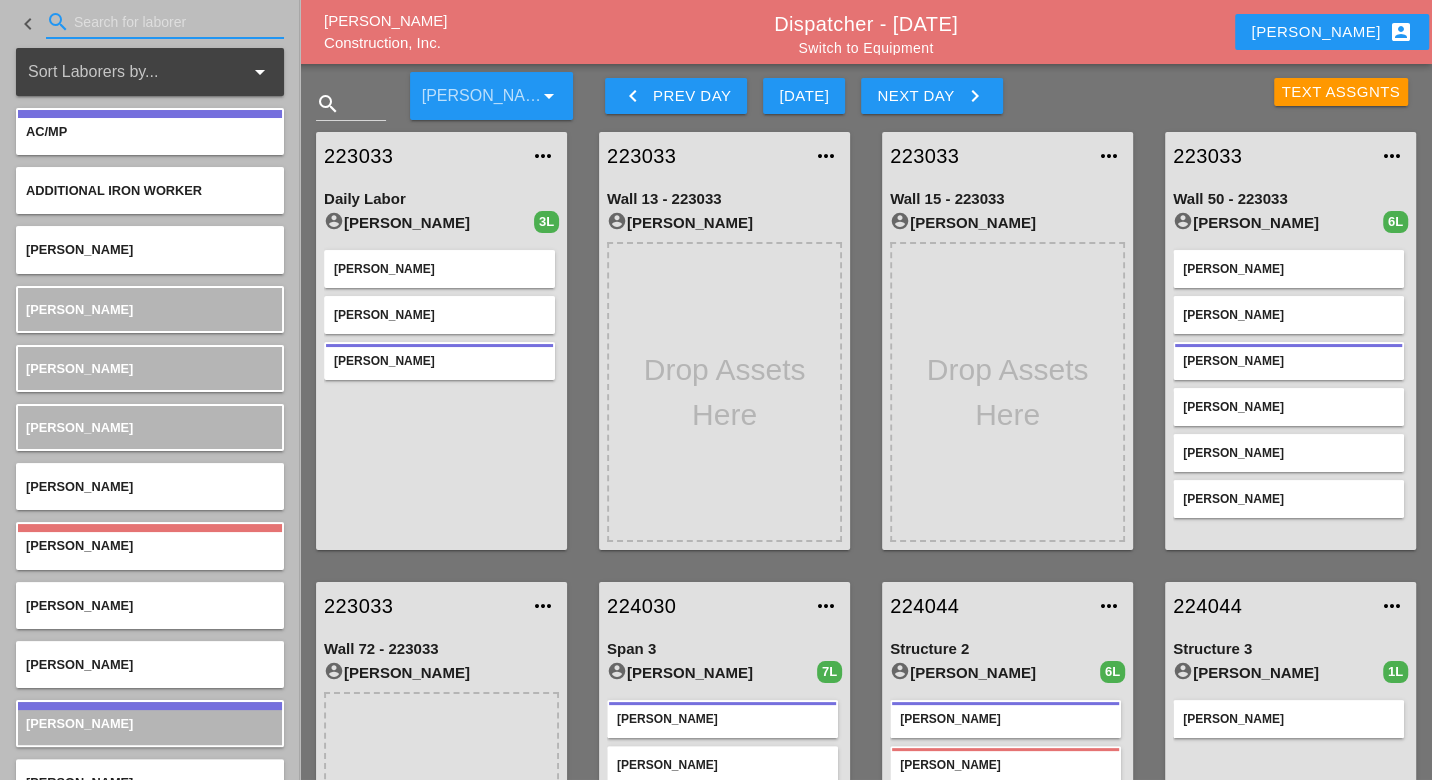 click at bounding box center [165, 22] 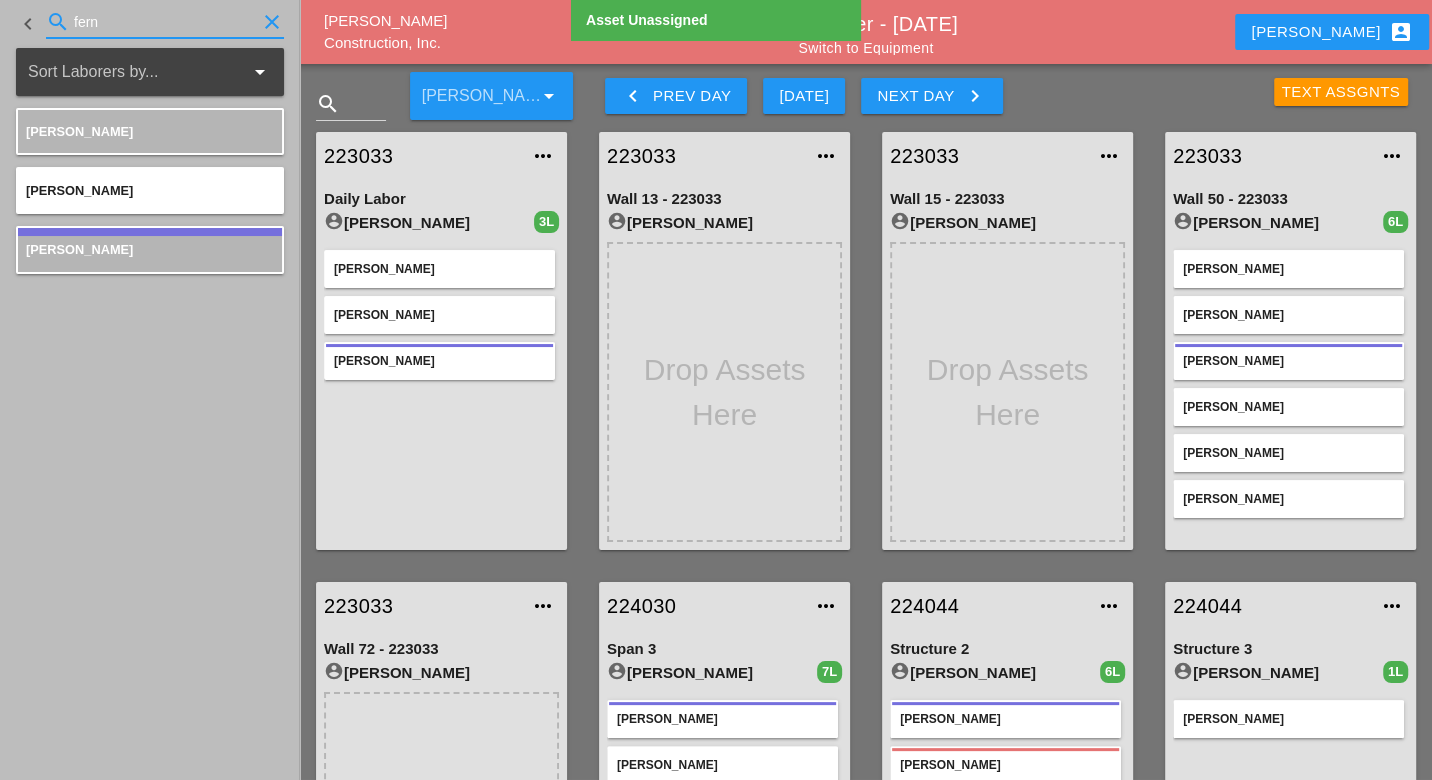 type on "fern" 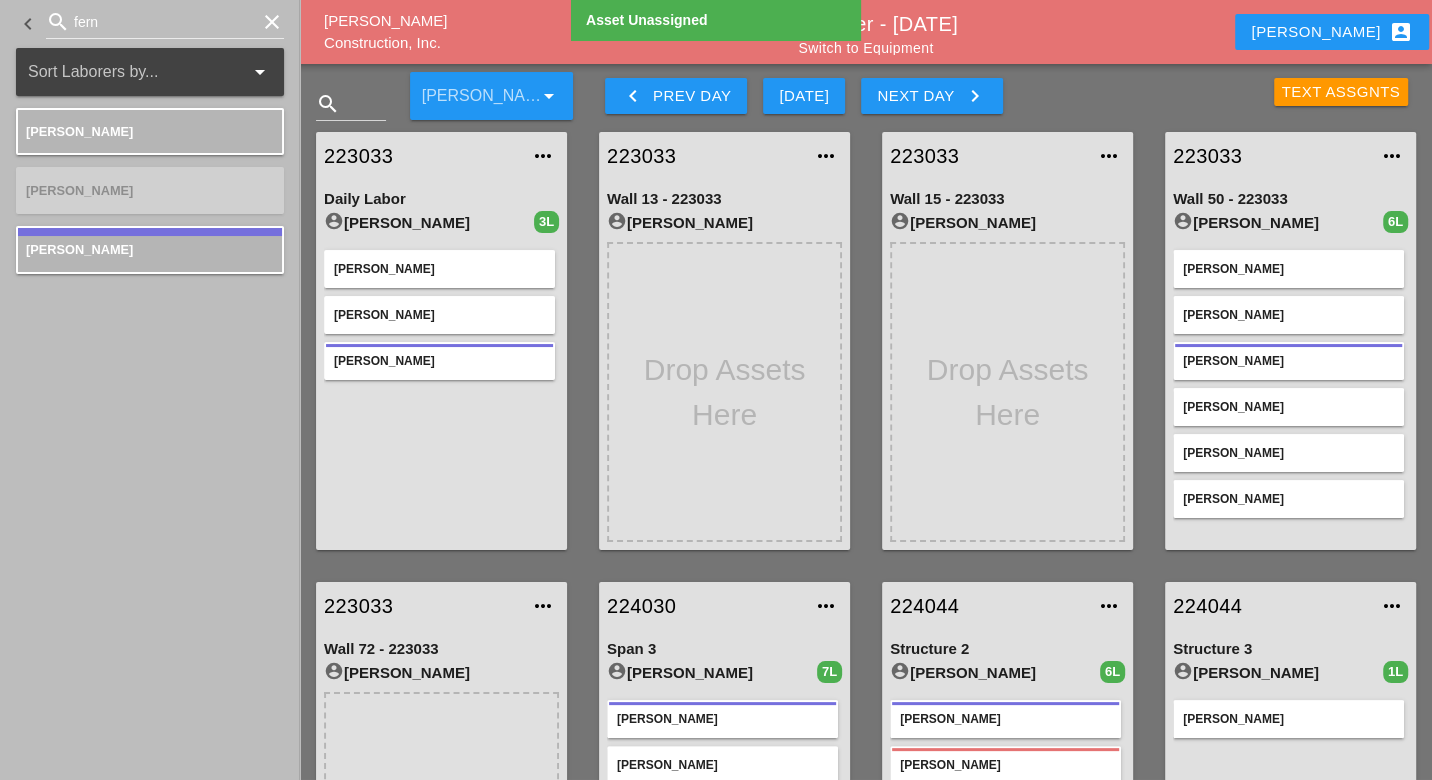type 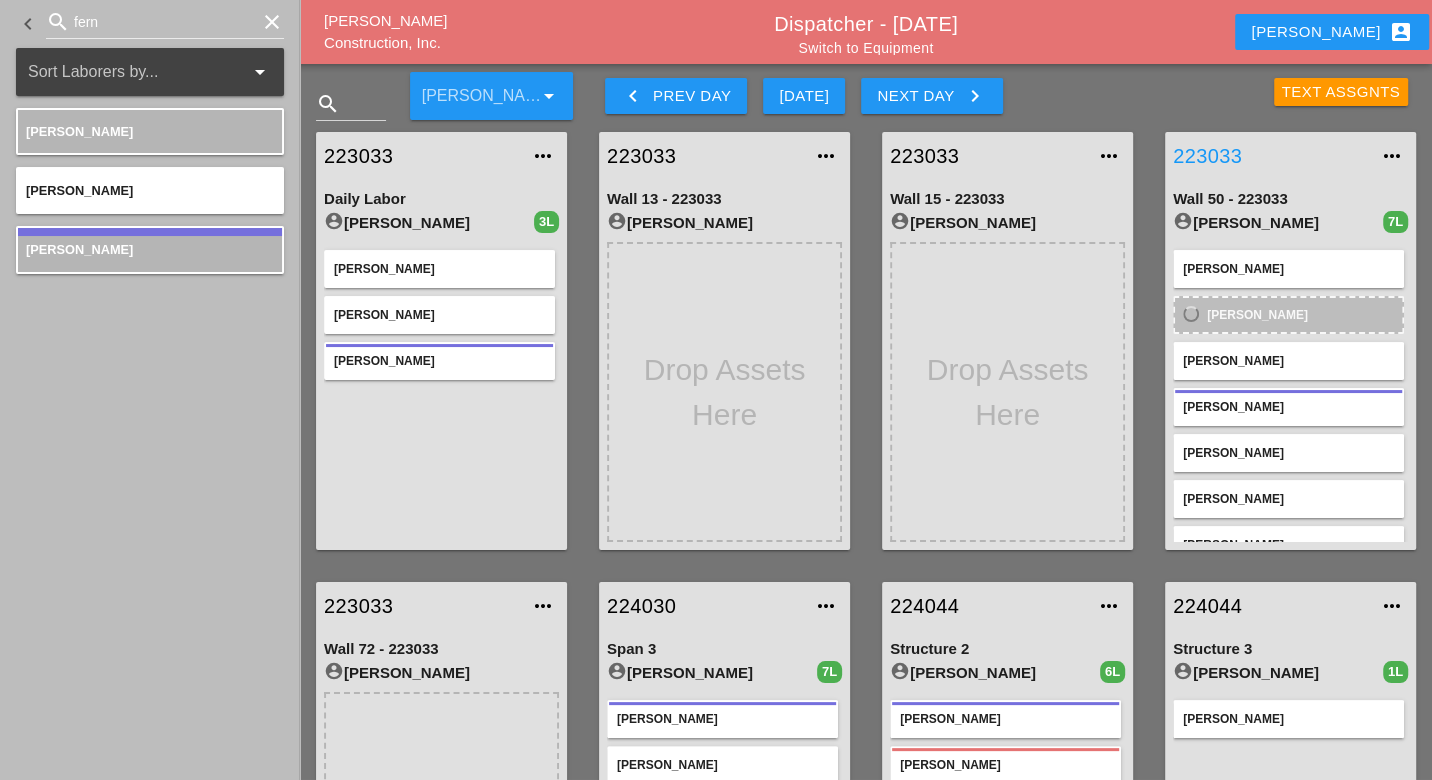 click on "223033" at bounding box center (1270, 156) 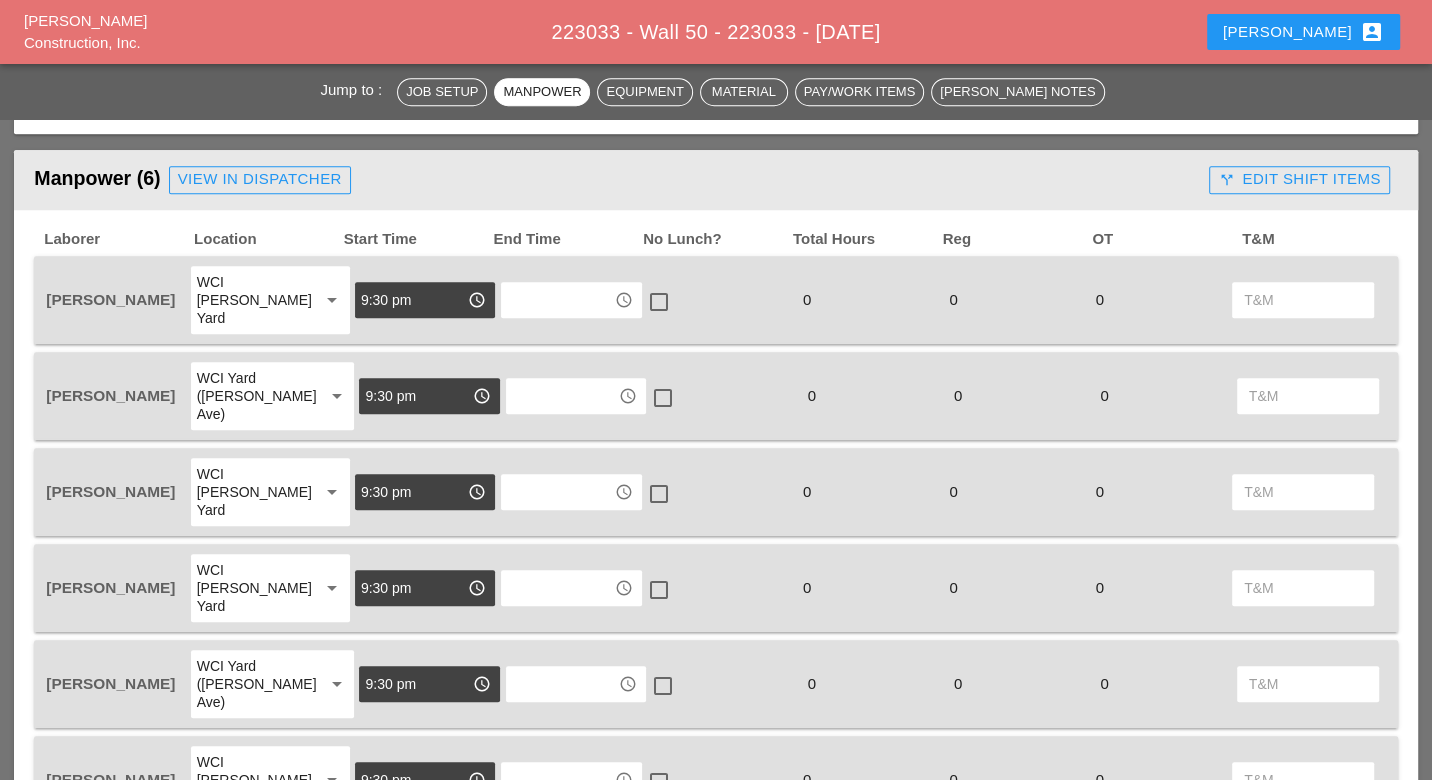 scroll, scrollTop: 1000, scrollLeft: 0, axis: vertical 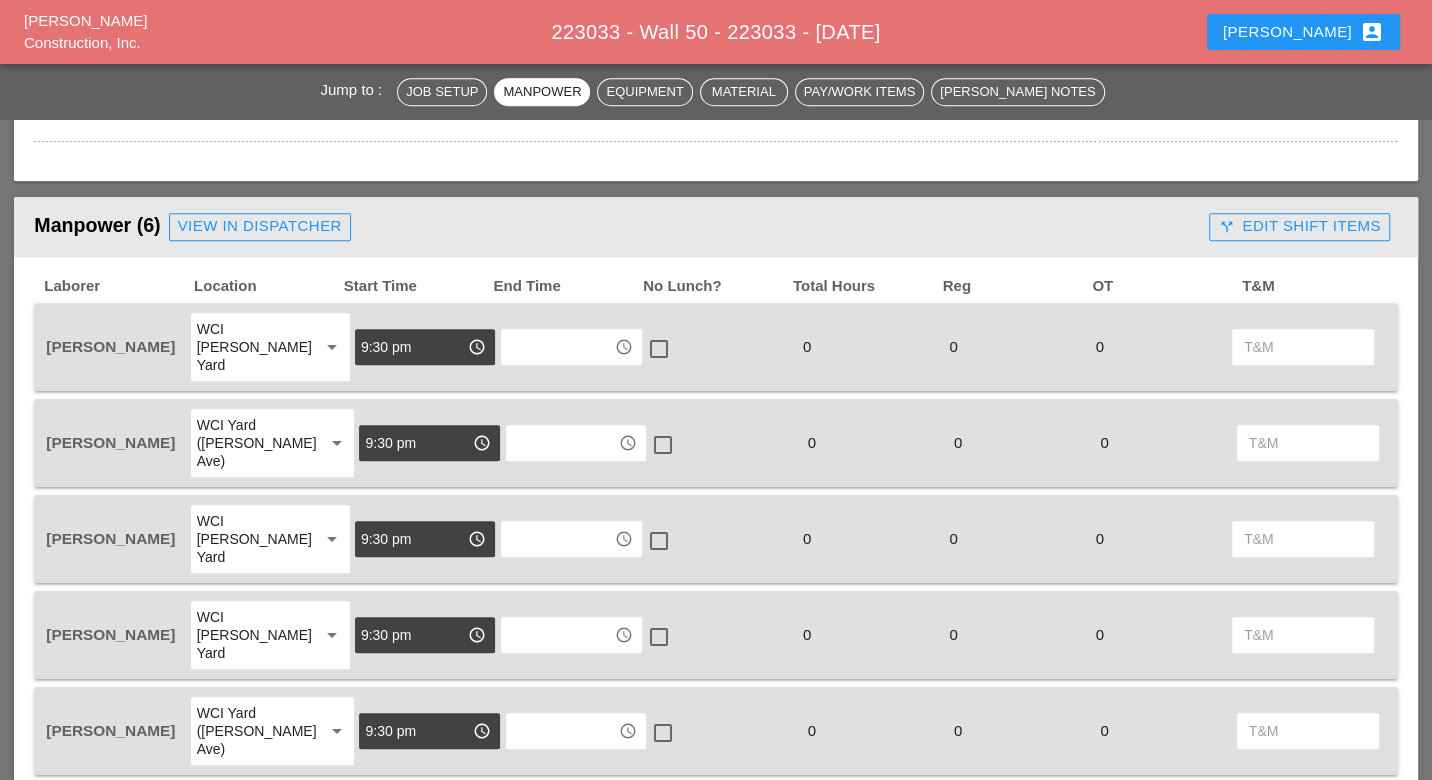 click on "View in Dispatcher" at bounding box center [260, 226] 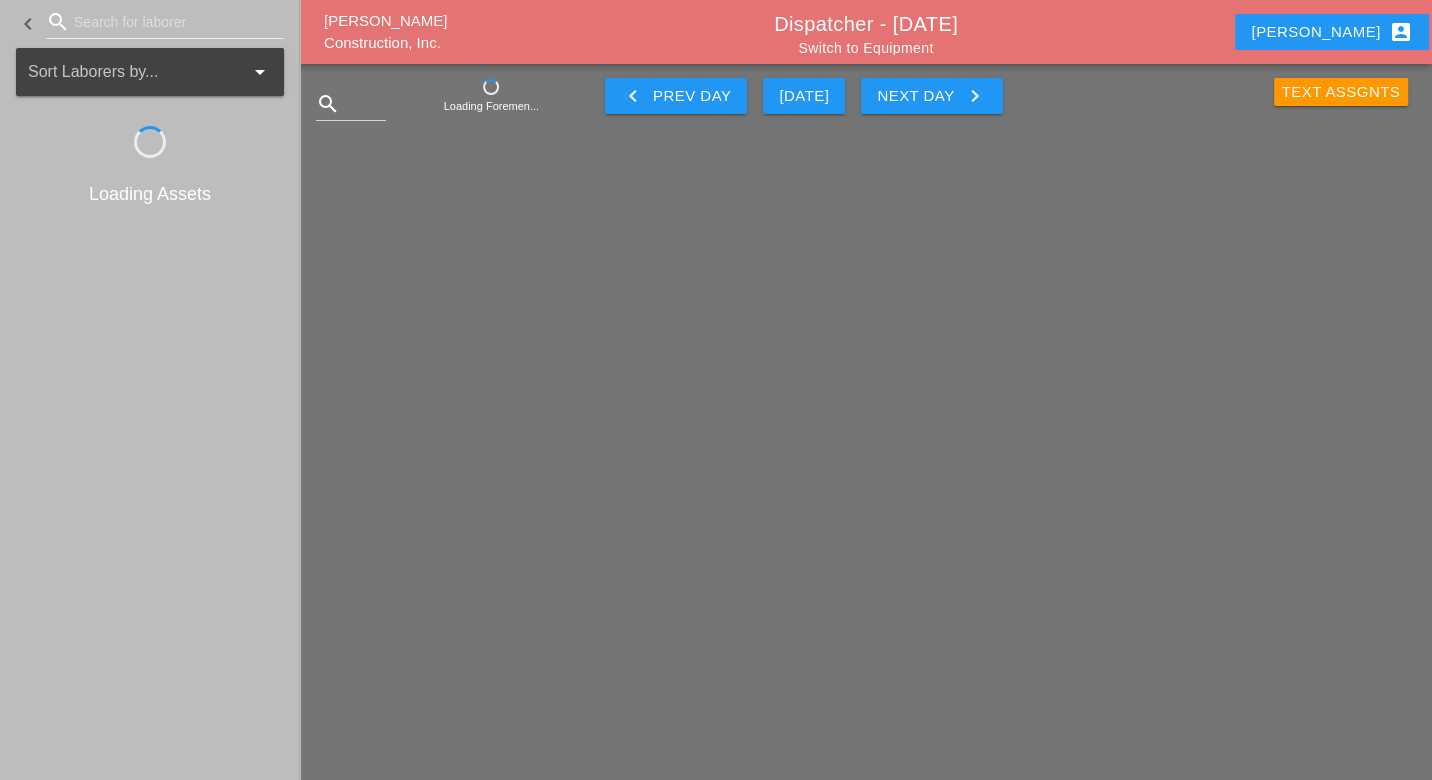 scroll, scrollTop: 0, scrollLeft: 0, axis: both 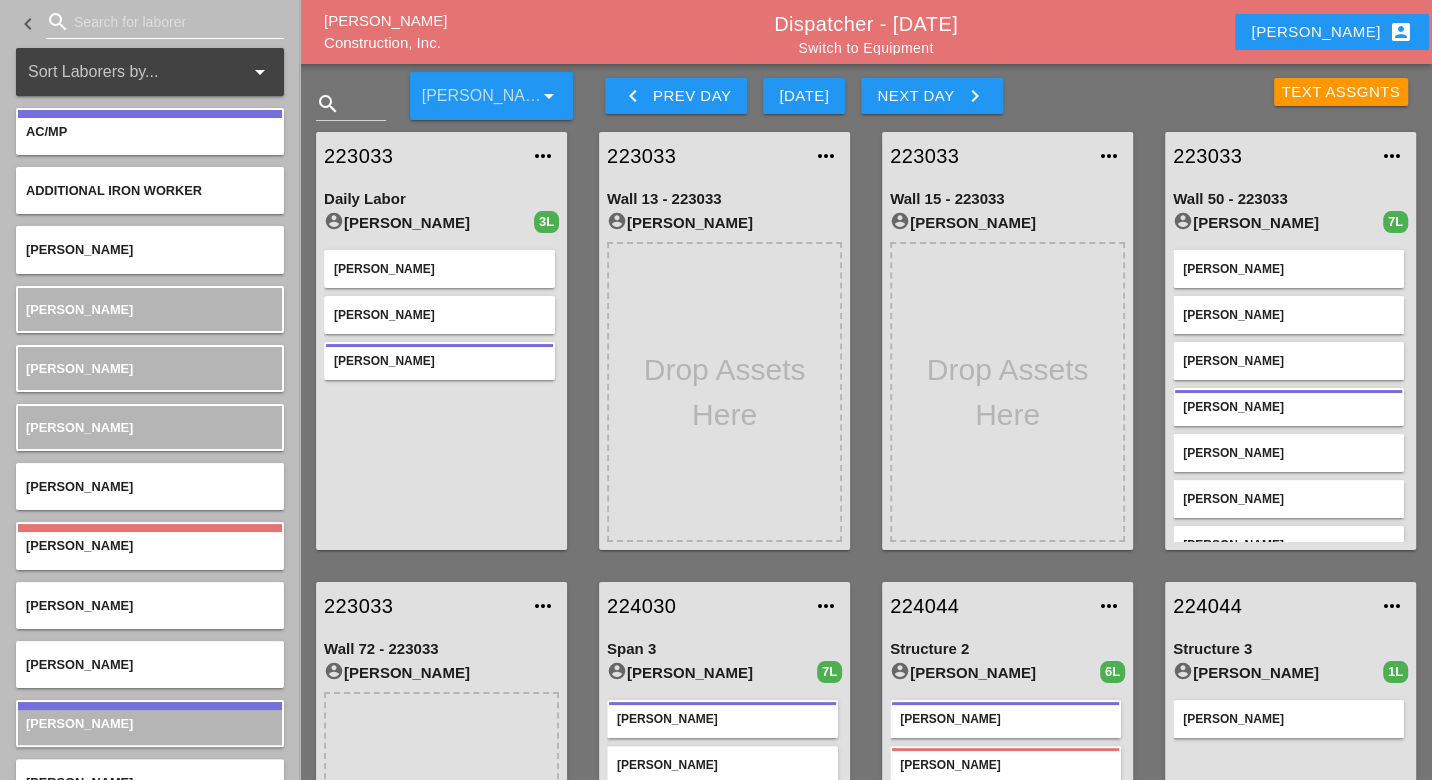 click at bounding box center [165, 22] 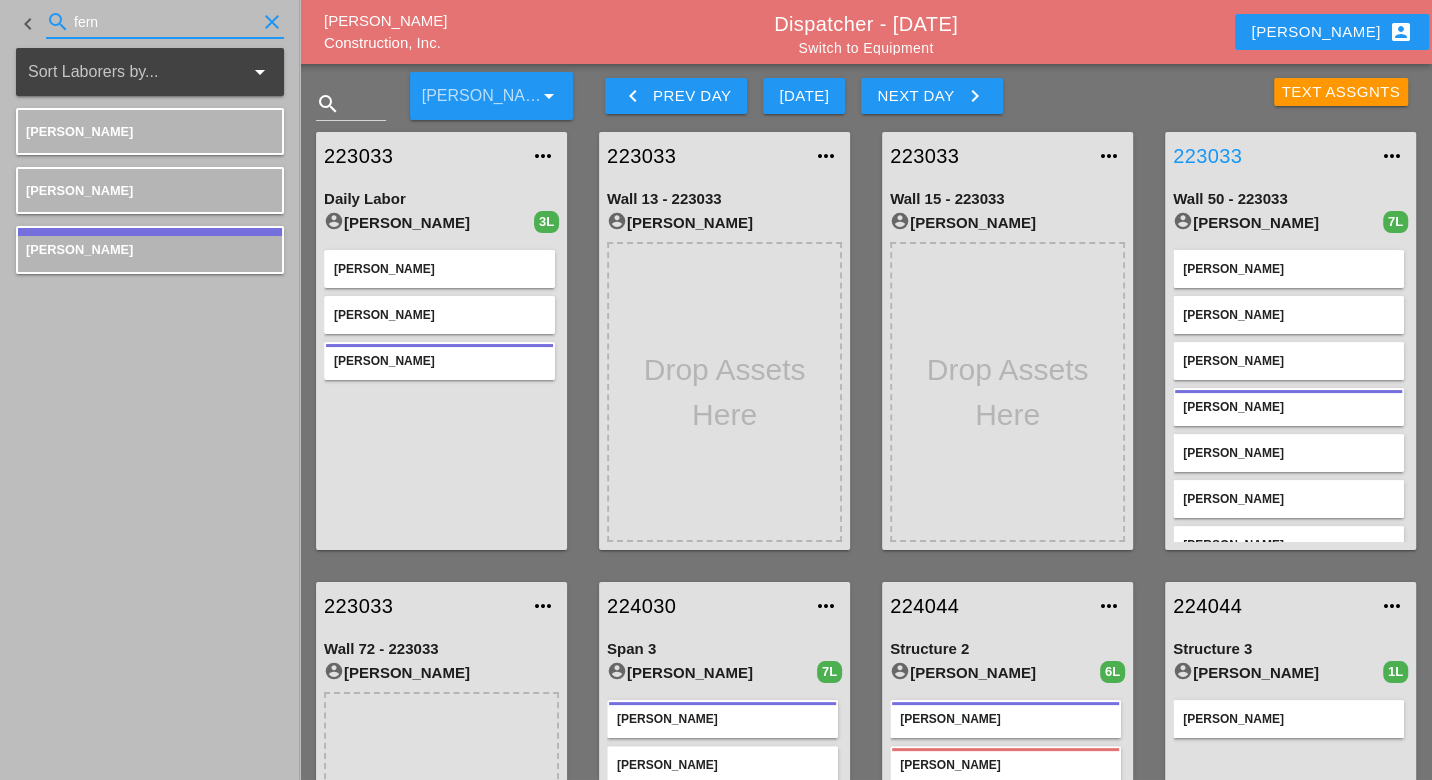 type on "fern" 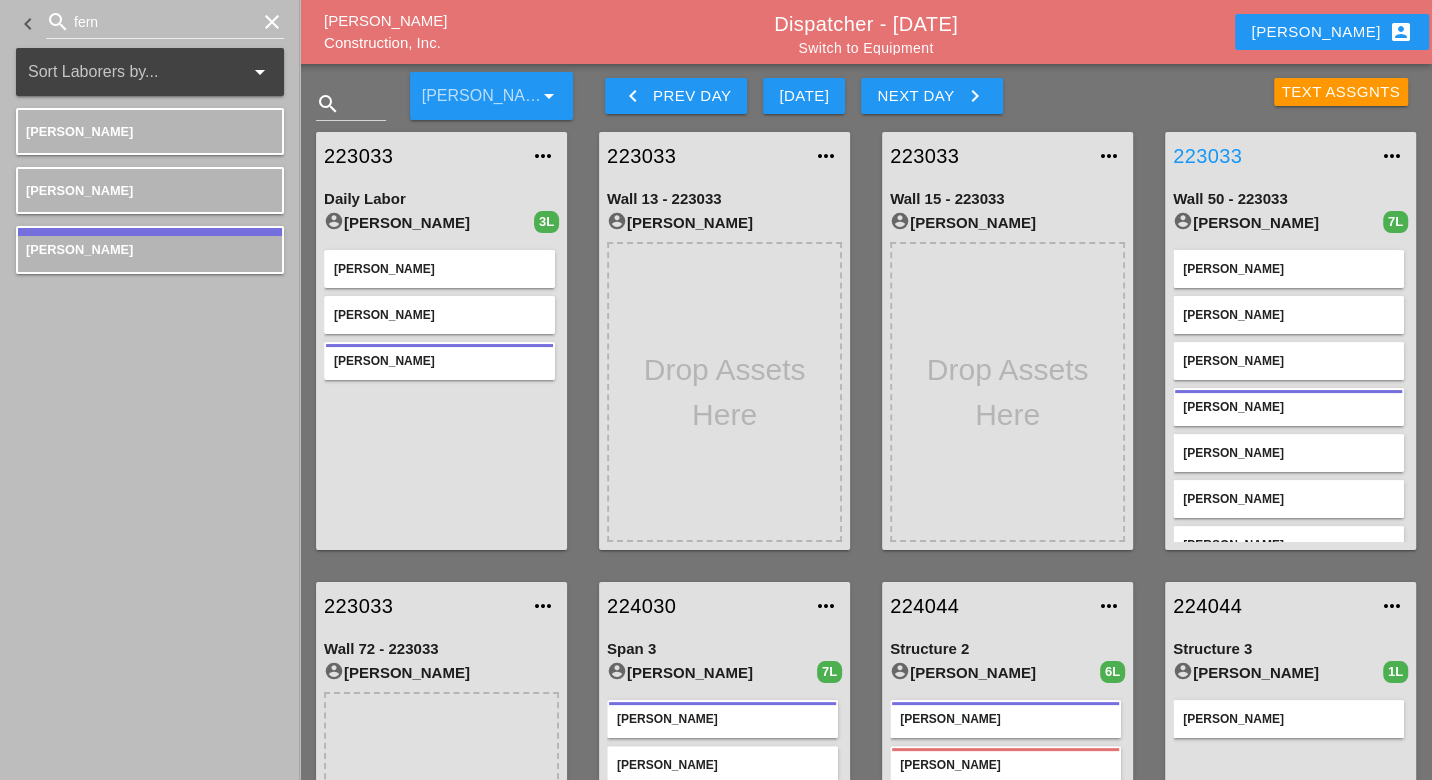 click on "223033" at bounding box center [1270, 156] 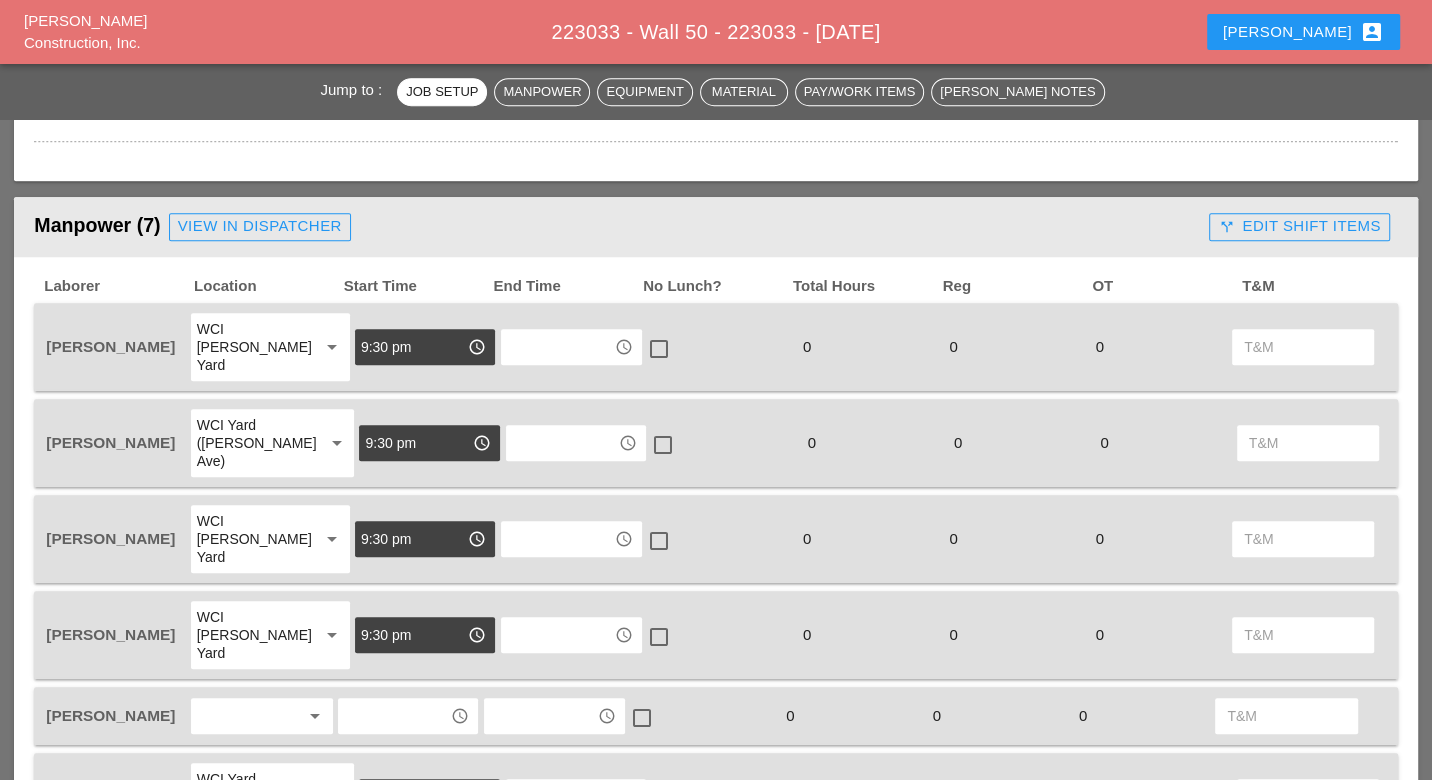 scroll, scrollTop: 1111, scrollLeft: 0, axis: vertical 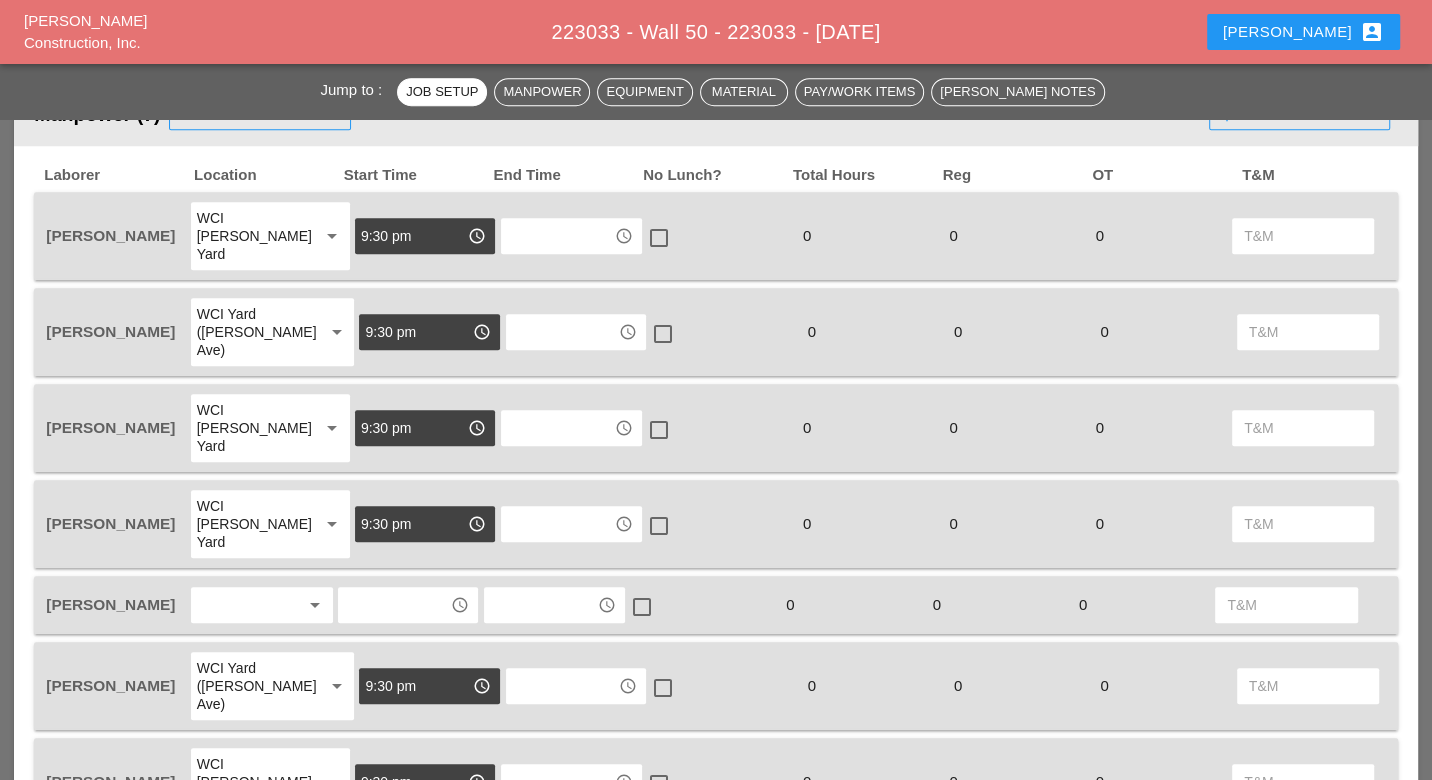 click at bounding box center [248, 605] 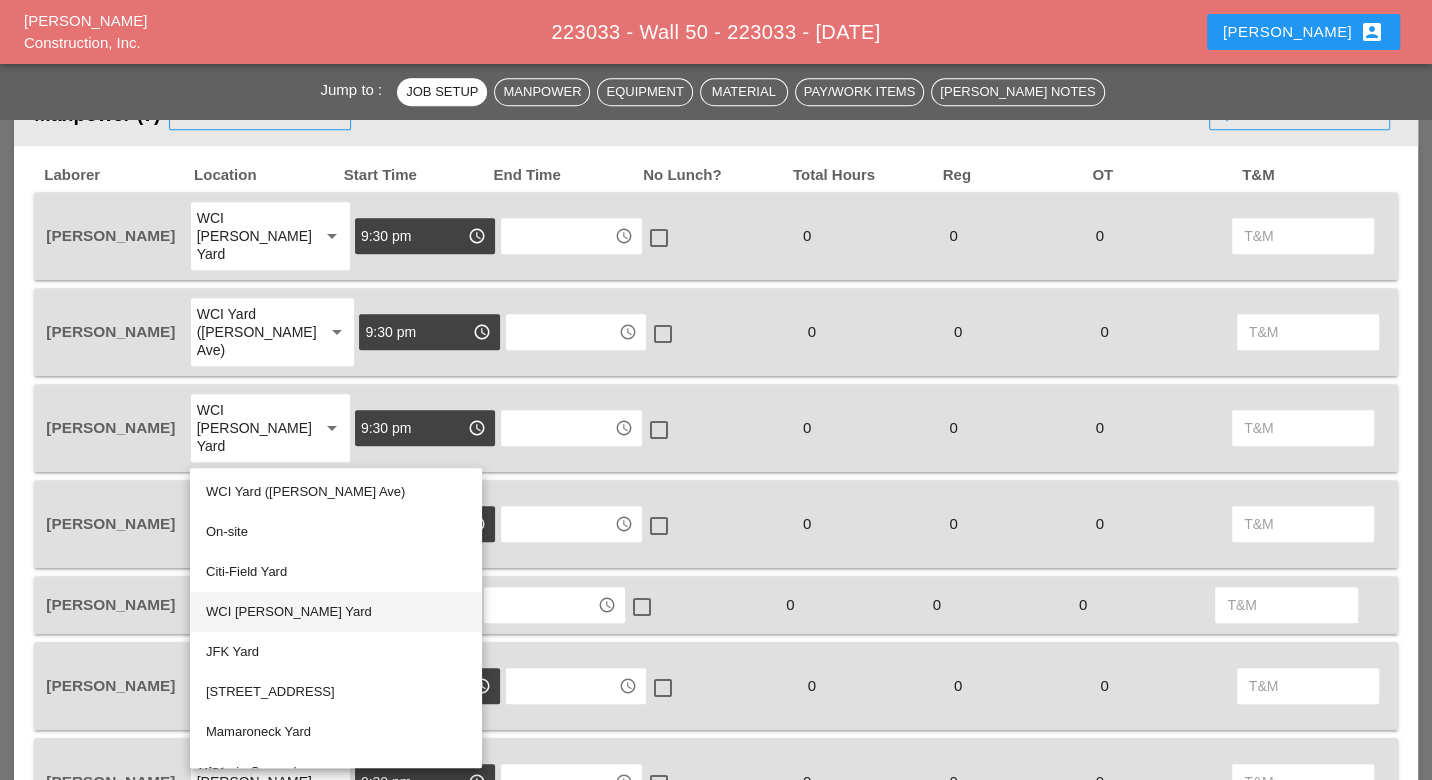 click on "WCI [PERSON_NAME] Yard" at bounding box center [336, 612] 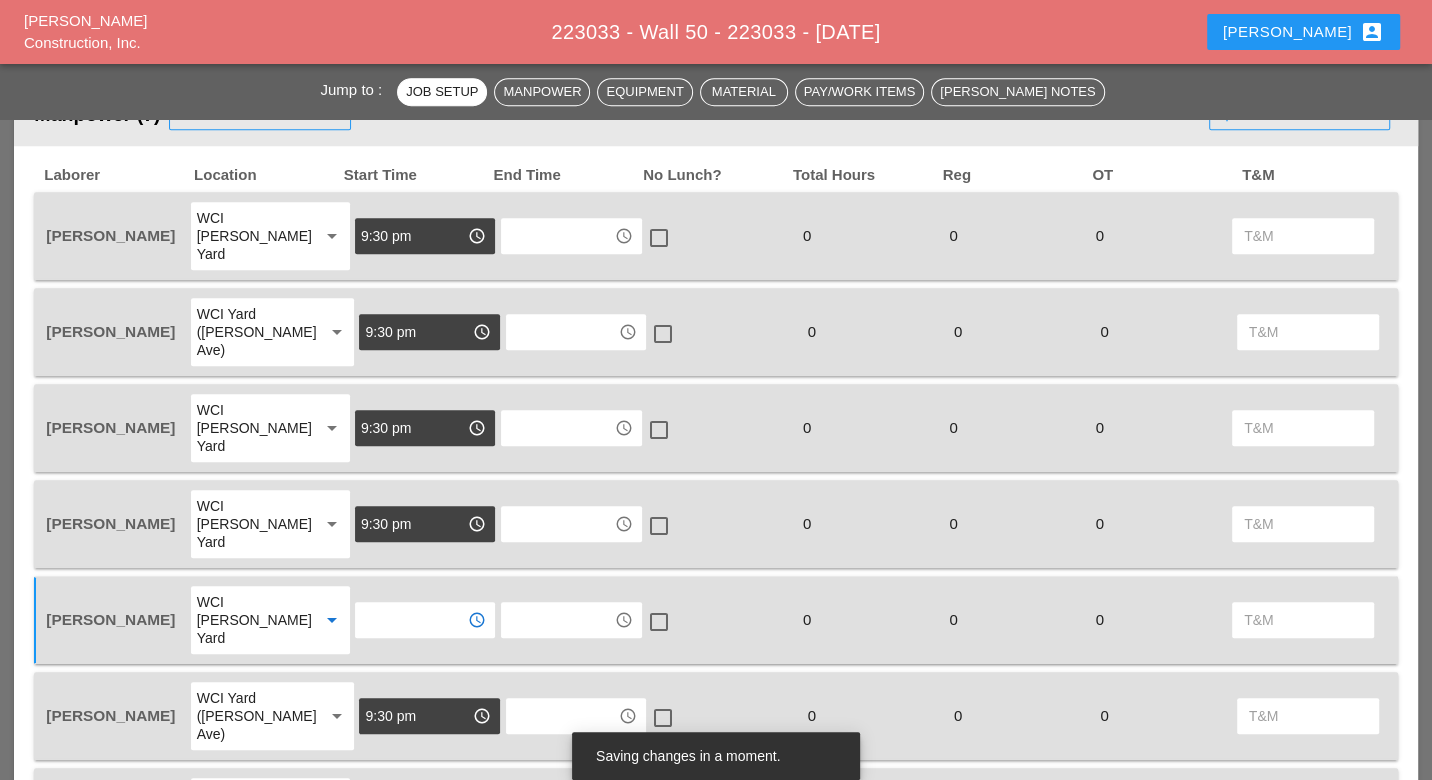 click at bounding box center [411, 620] 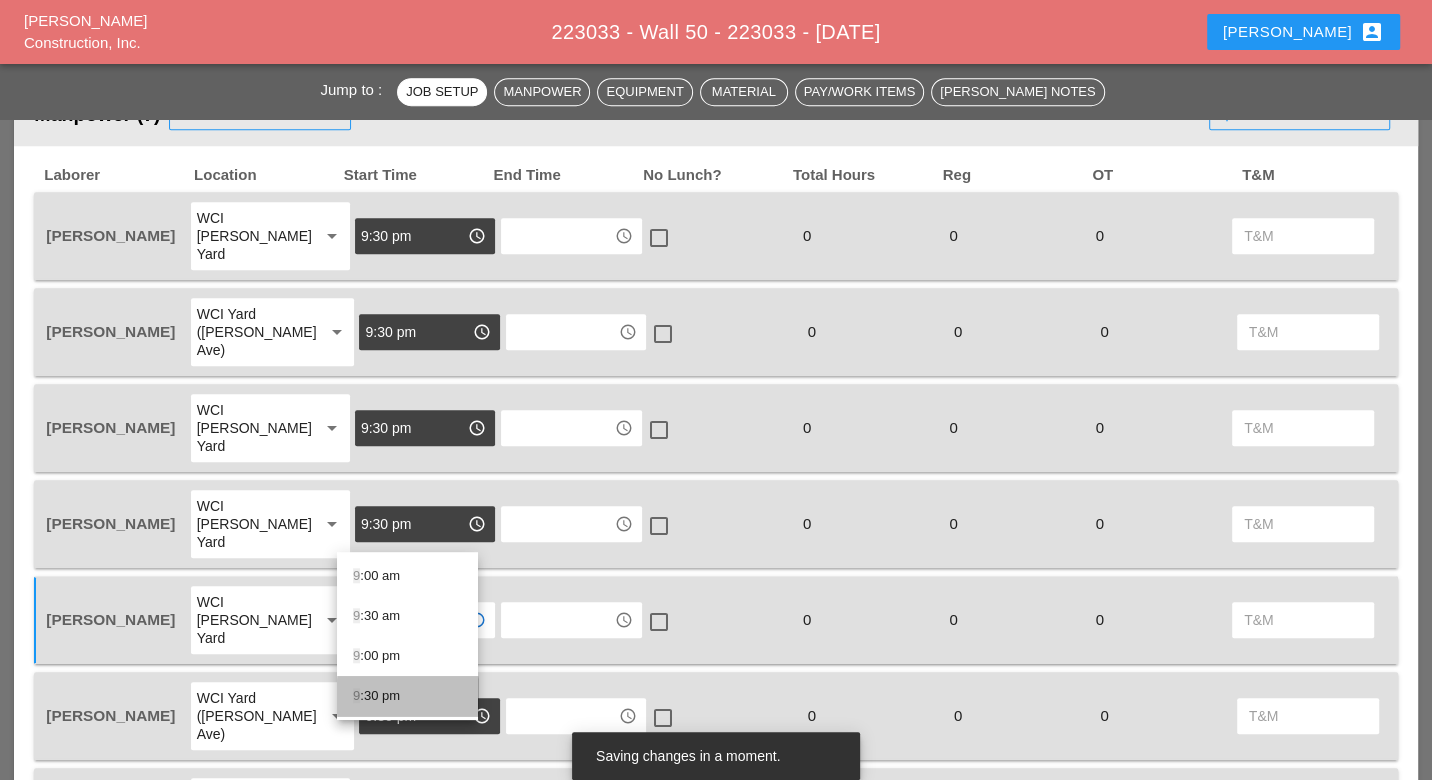 click on "9 :30 pm" at bounding box center (407, 696) 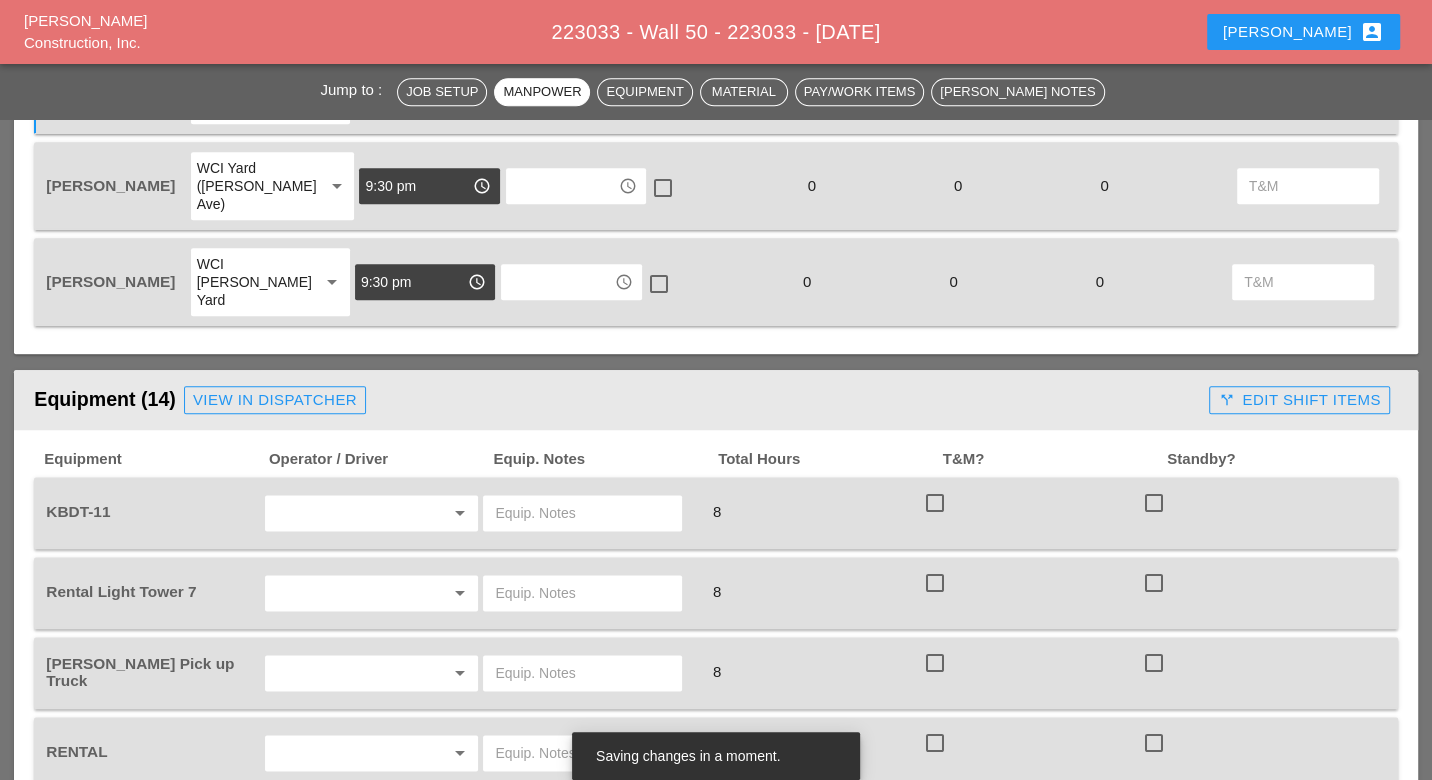 scroll, scrollTop: 1666, scrollLeft: 0, axis: vertical 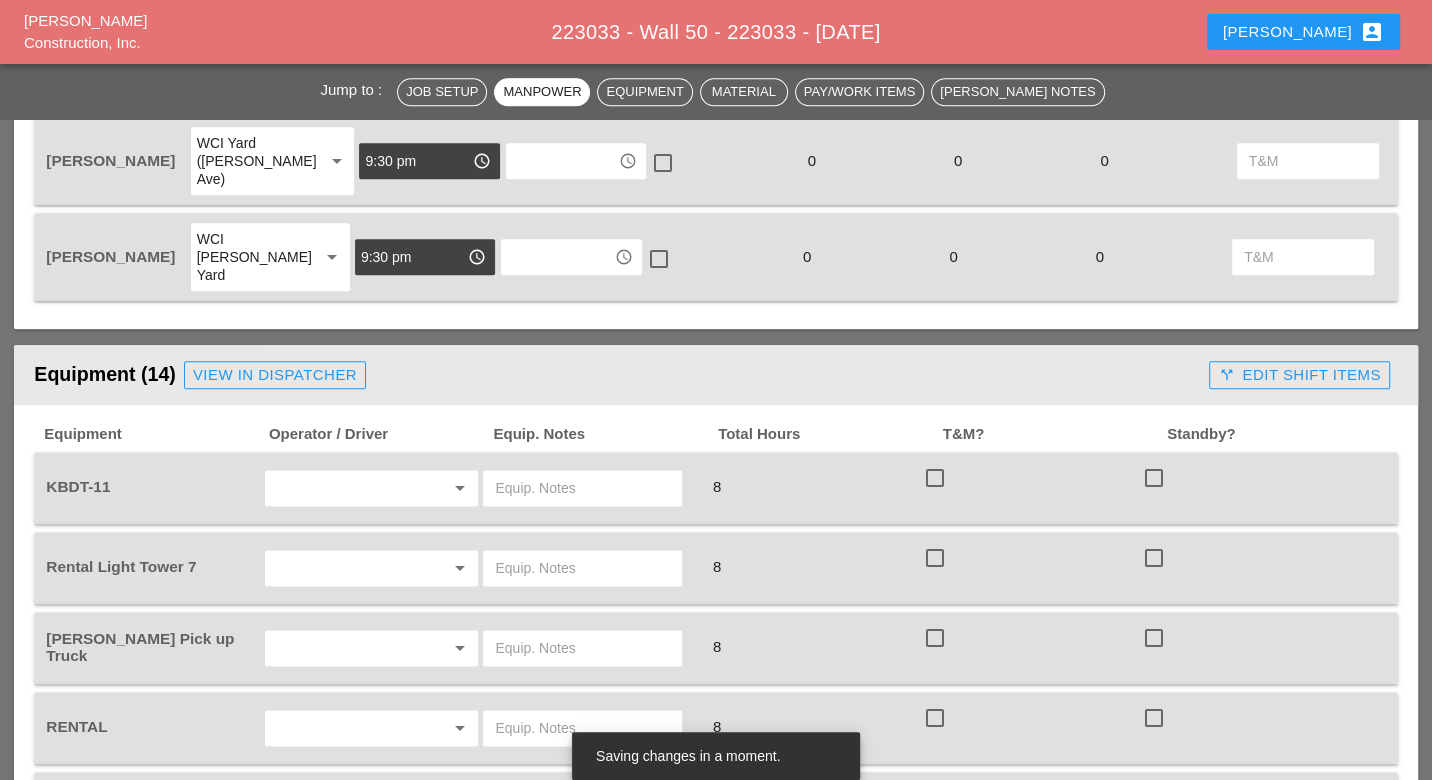 type on "9:30 pm" 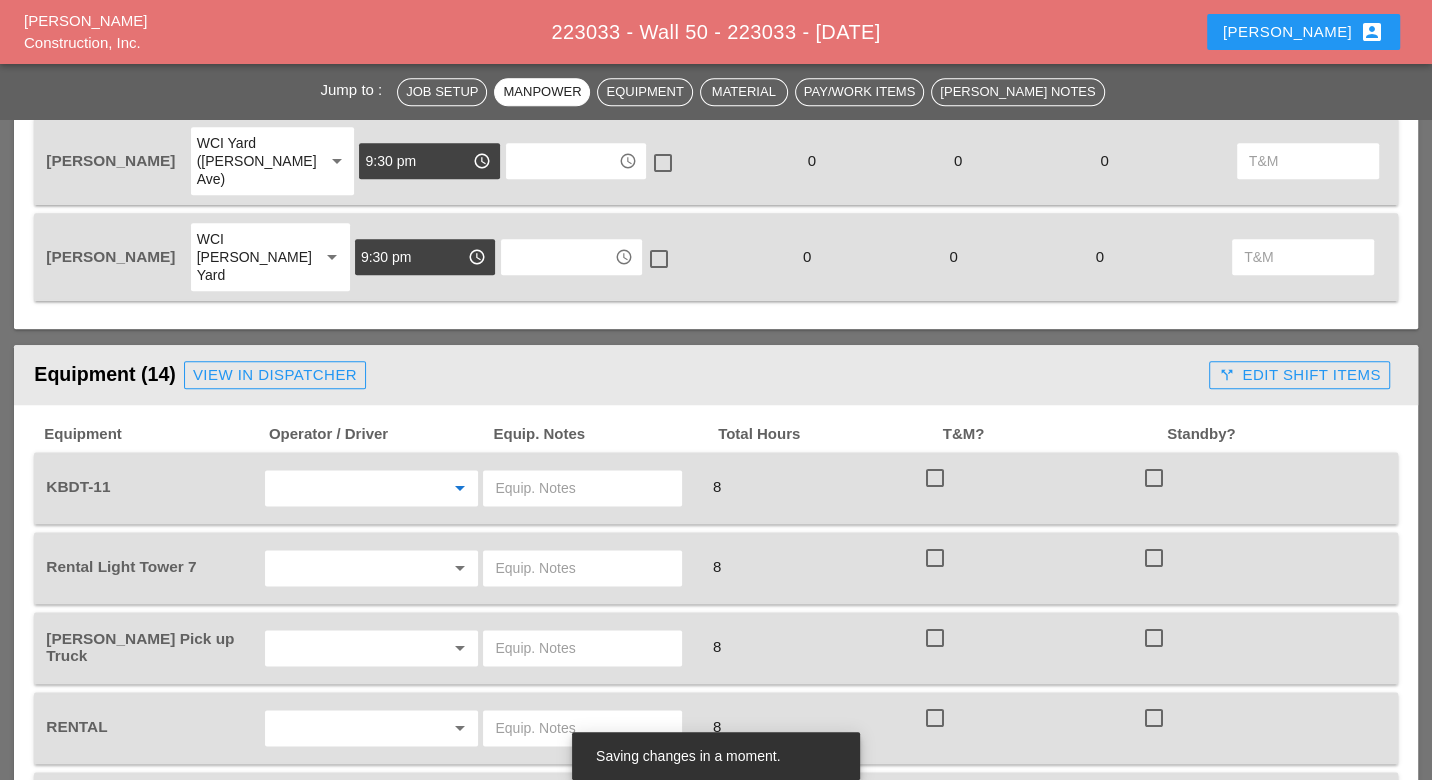 click at bounding box center [344, 488] 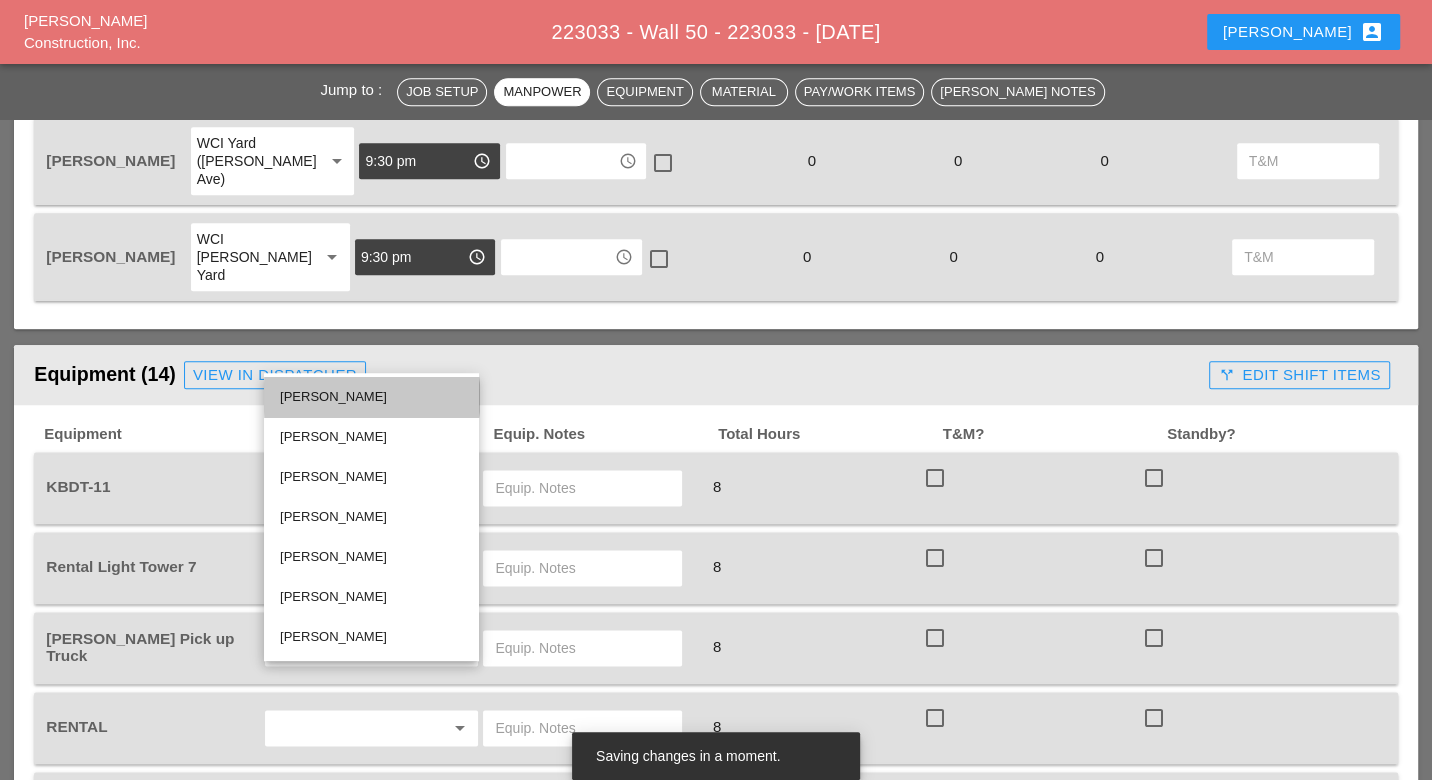 drag, startPoint x: 338, startPoint y: 395, endPoint x: 448, endPoint y: 351, distance: 118.473625 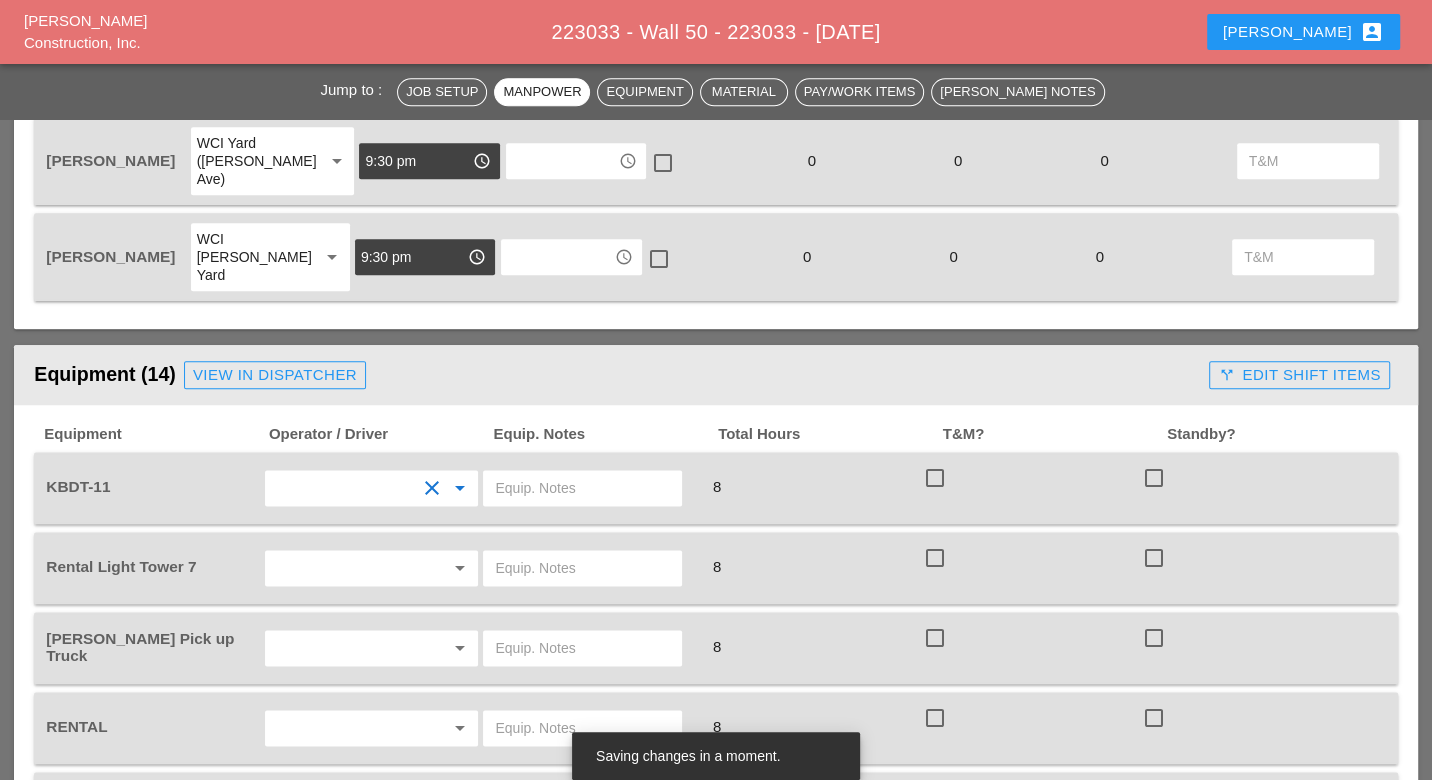 drag, startPoint x: 526, startPoint y: 354, endPoint x: 513, endPoint y: 366, distance: 17.691807 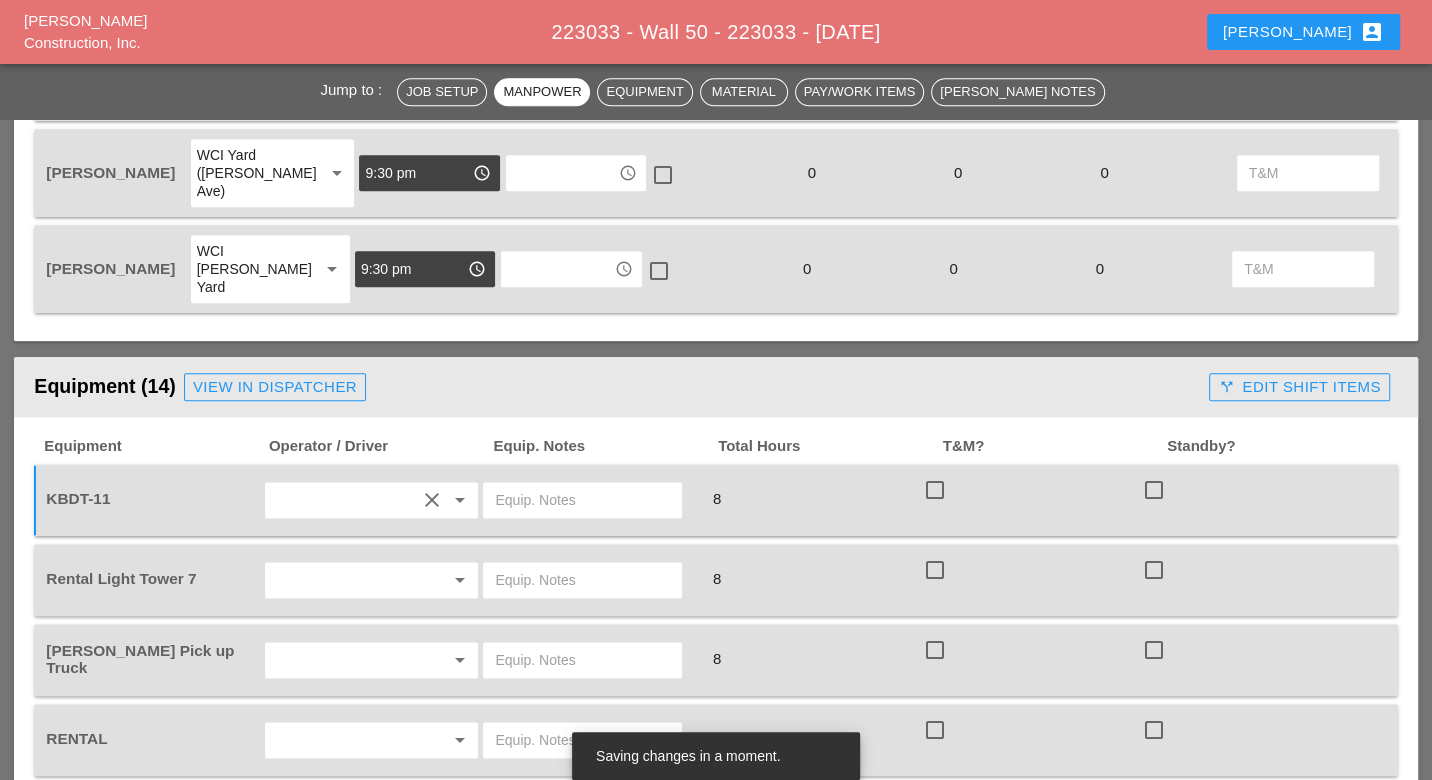 scroll, scrollTop: 1666, scrollLeft: 0, axis: vertical 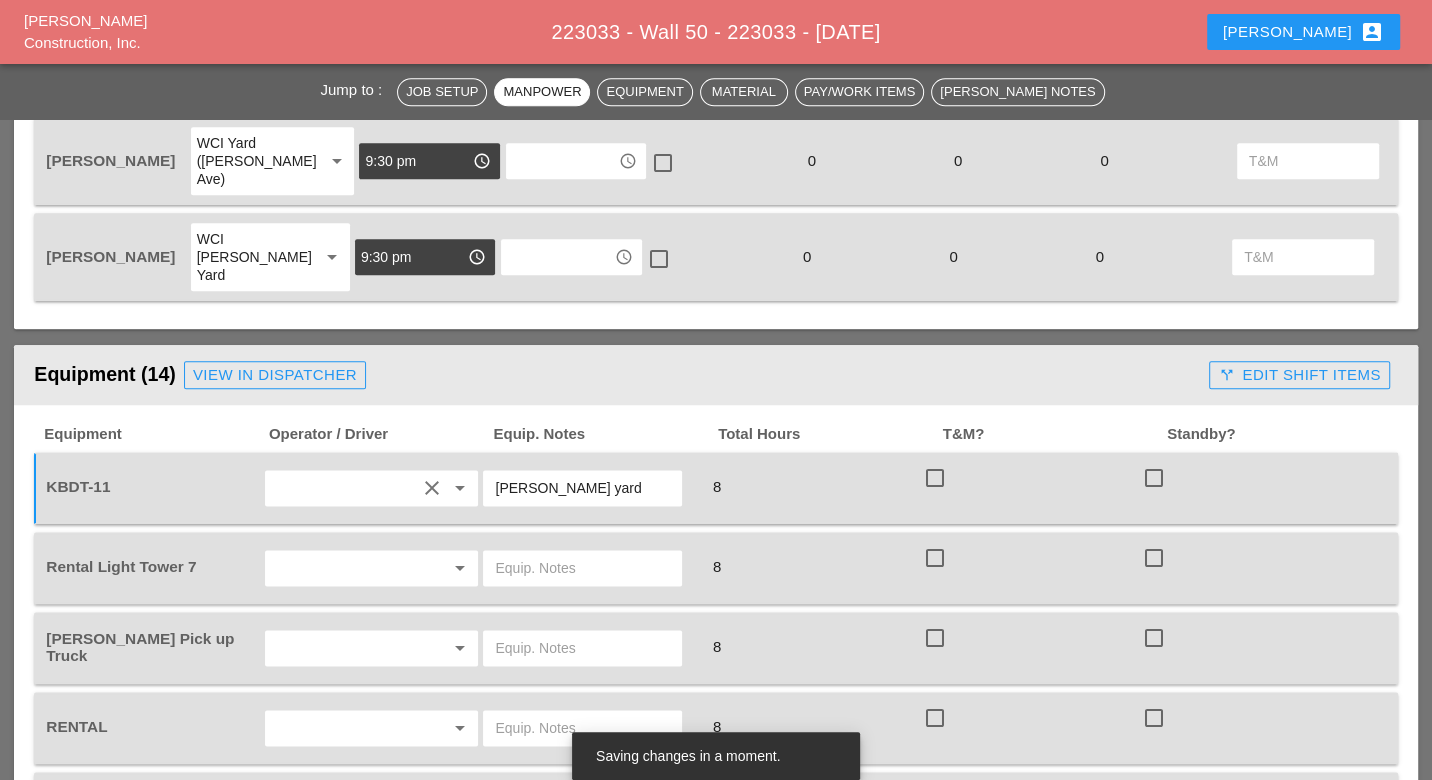 drag, startPoint x: 597, startPoint y: 358, endPoint x: 497, endPoint y: 352, distance: 100.17984 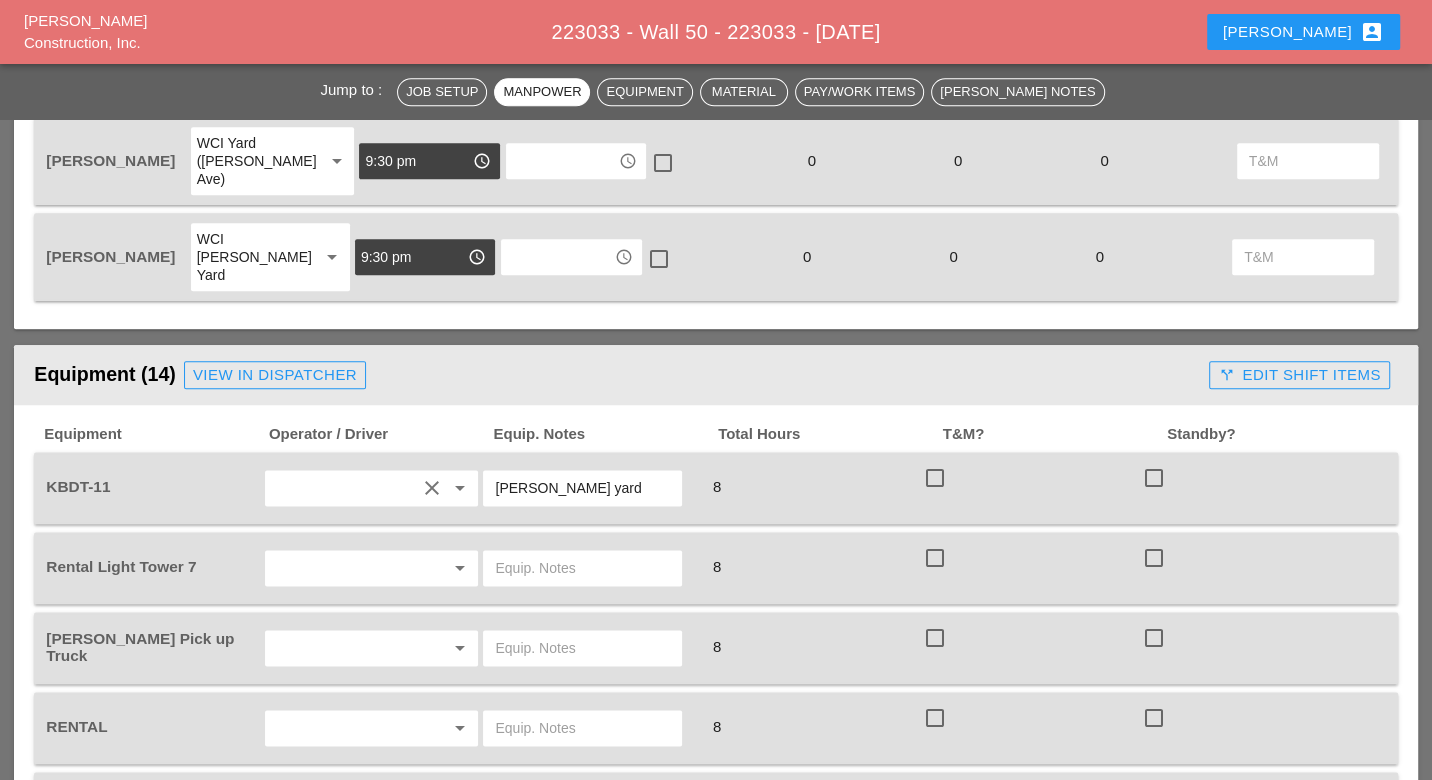 type on "Bruckner yard" 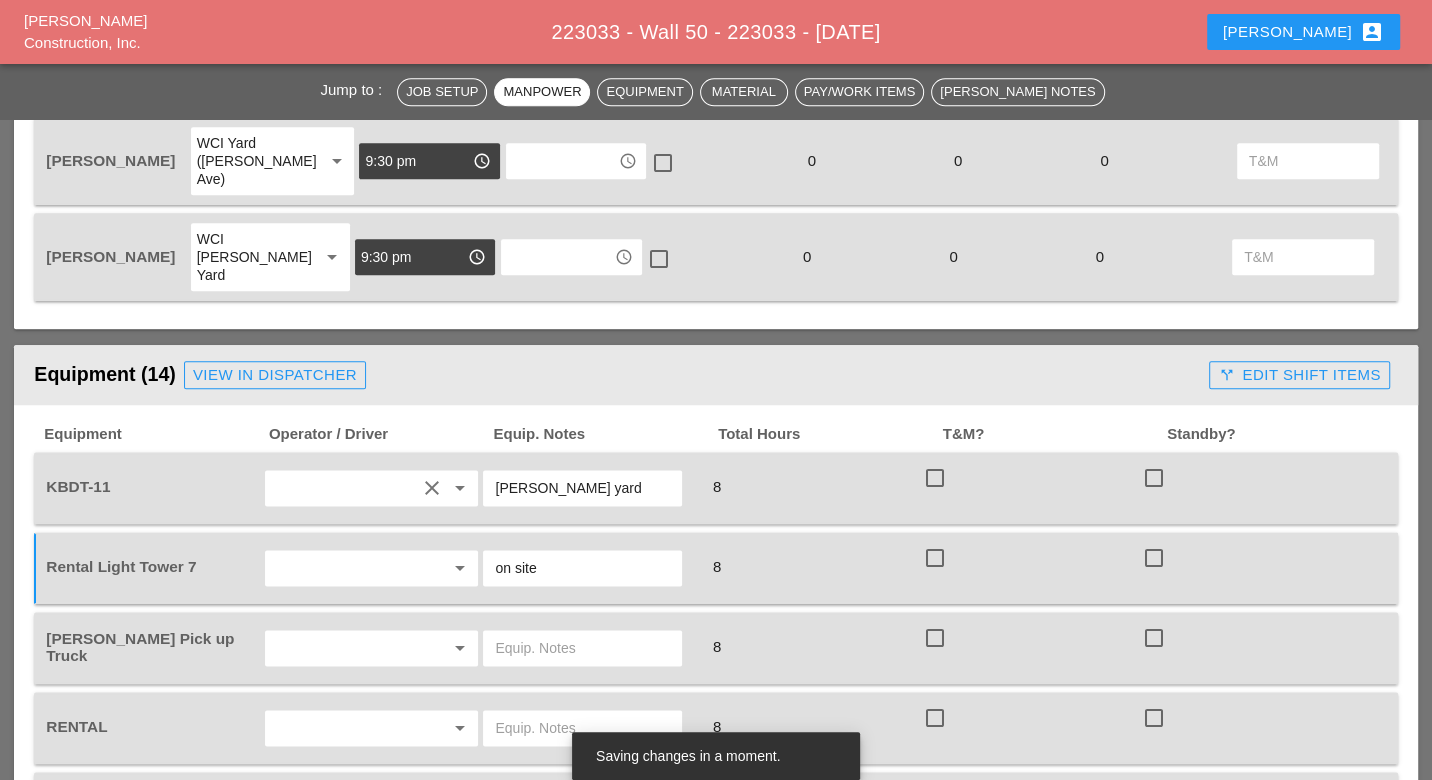 type on "on site" 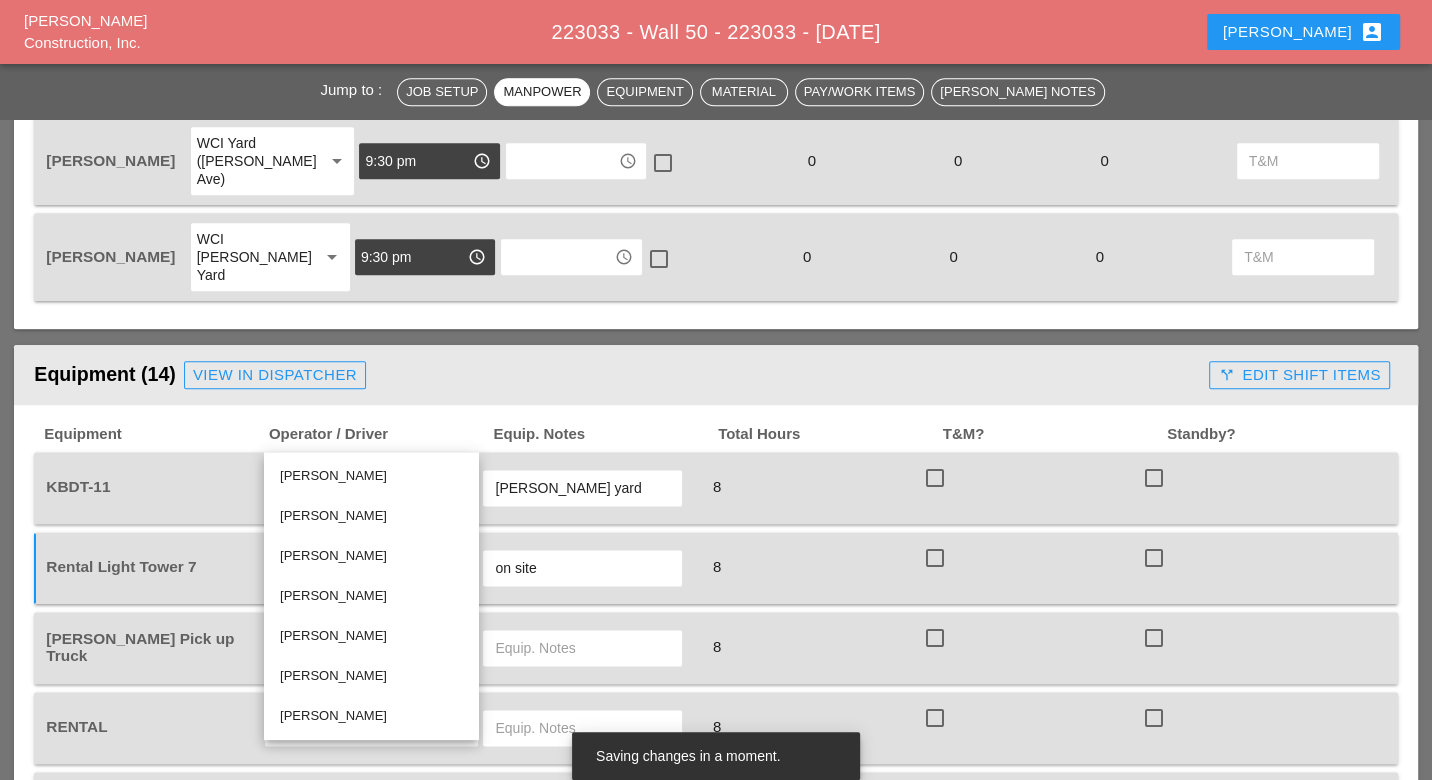 click on "Iwan Belfor" at bounding box center [371, 516] 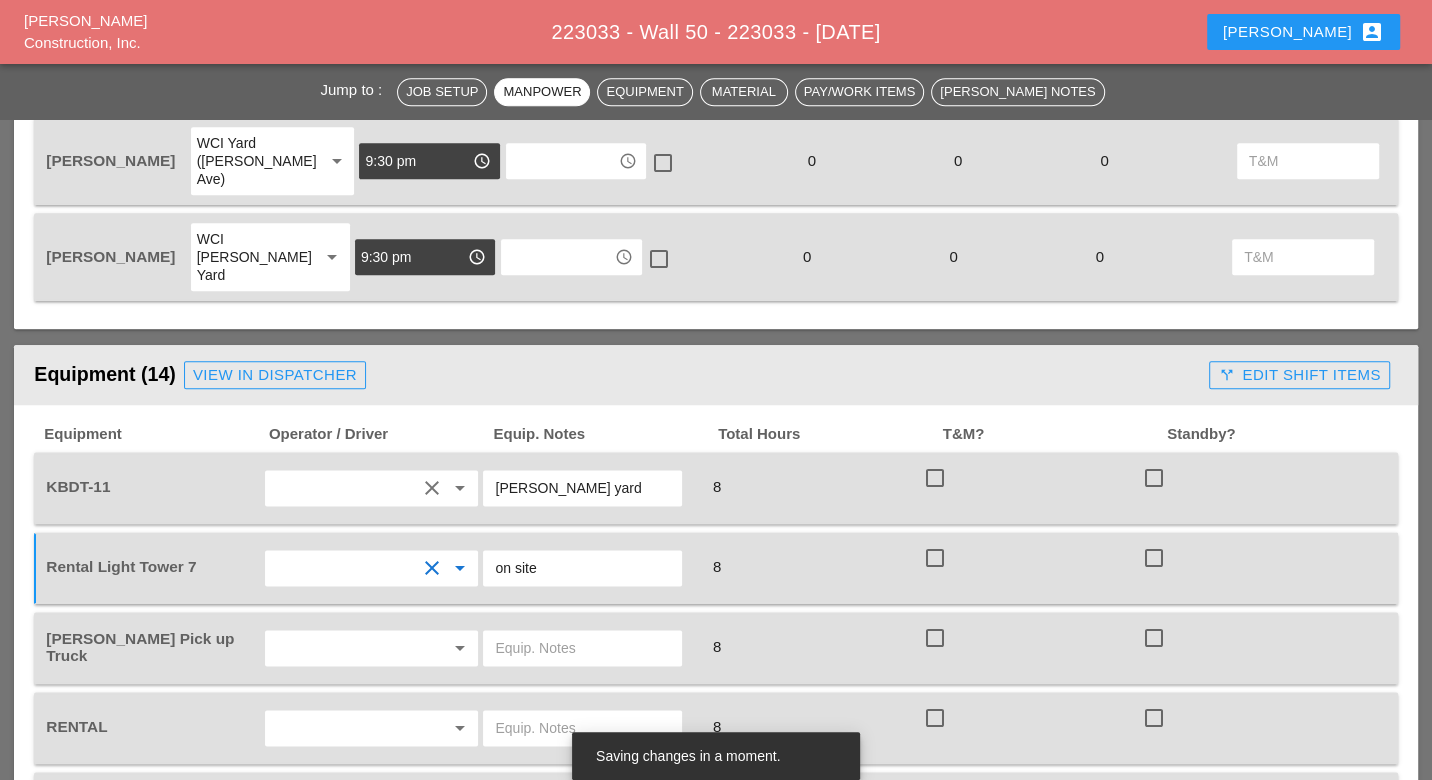 click at bounding box center (344, 648) 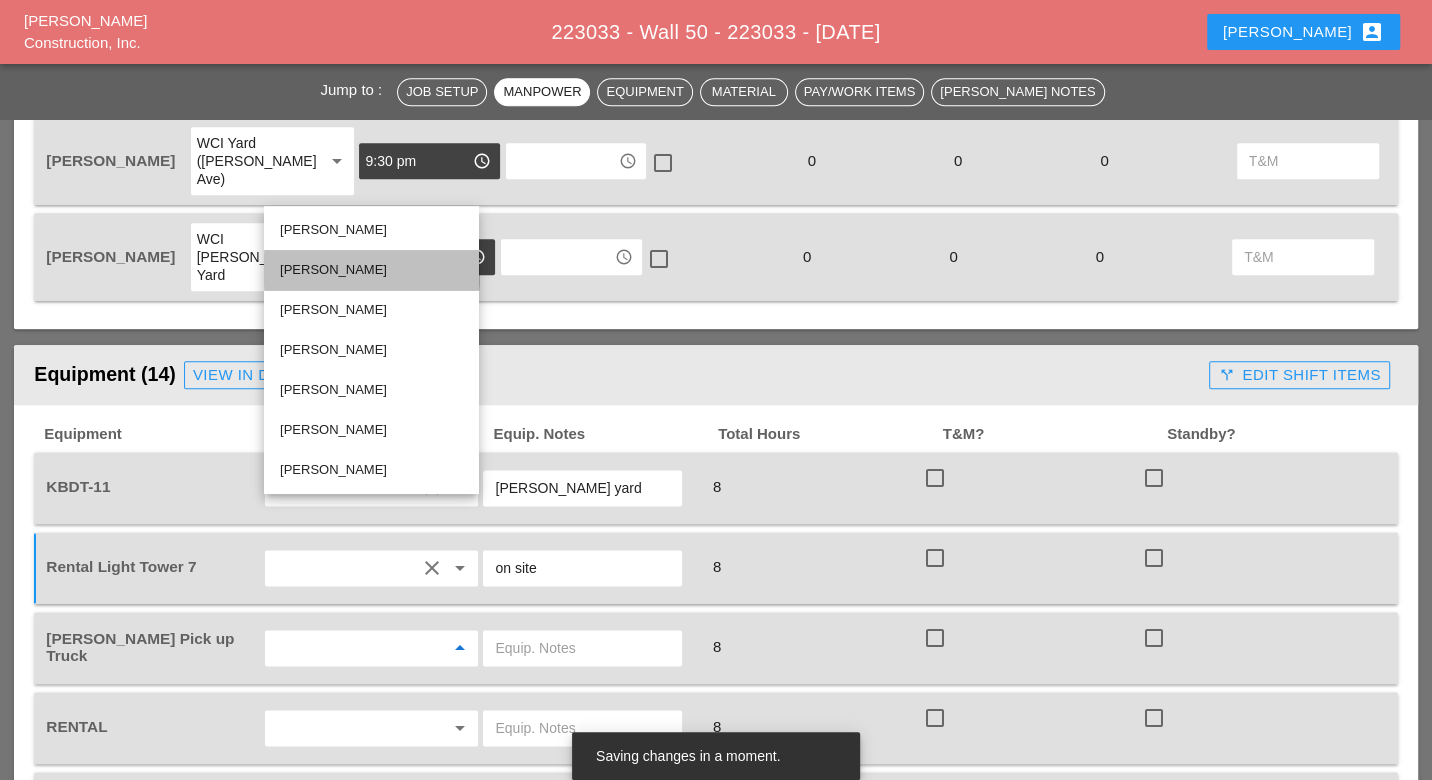 click on "Iwan Belfor" at bounding box center (371, 270) 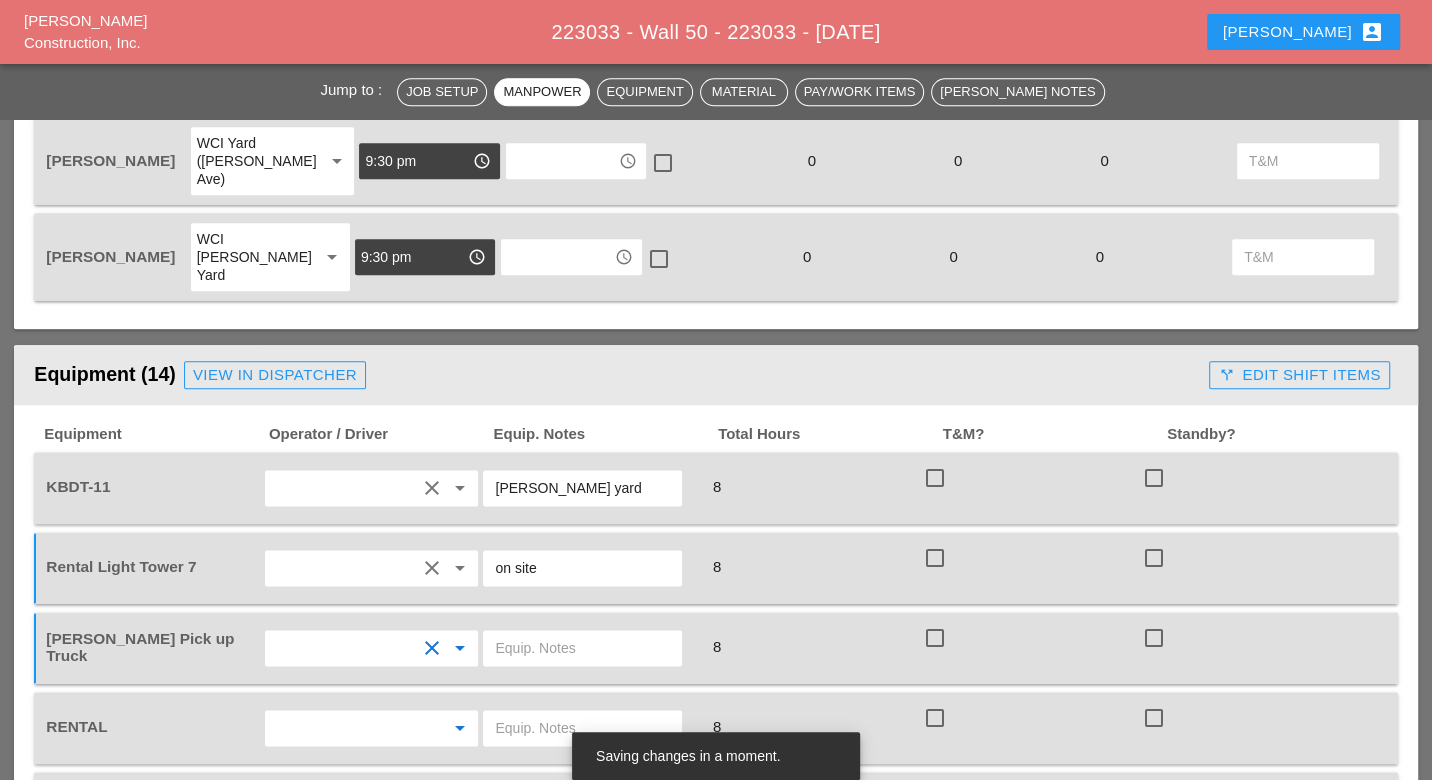 click at bounding box center [344, 728] 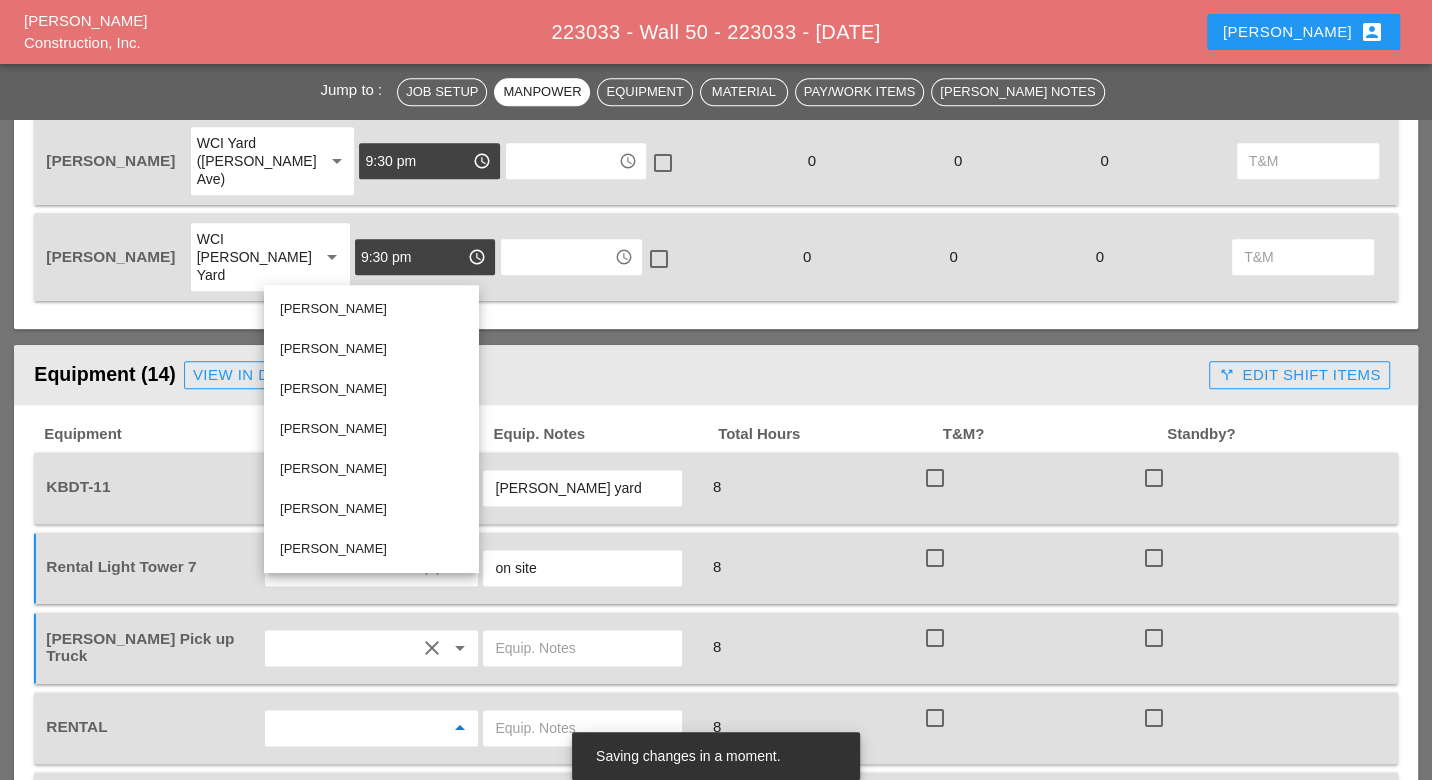 click at bounding box center [582, 728] 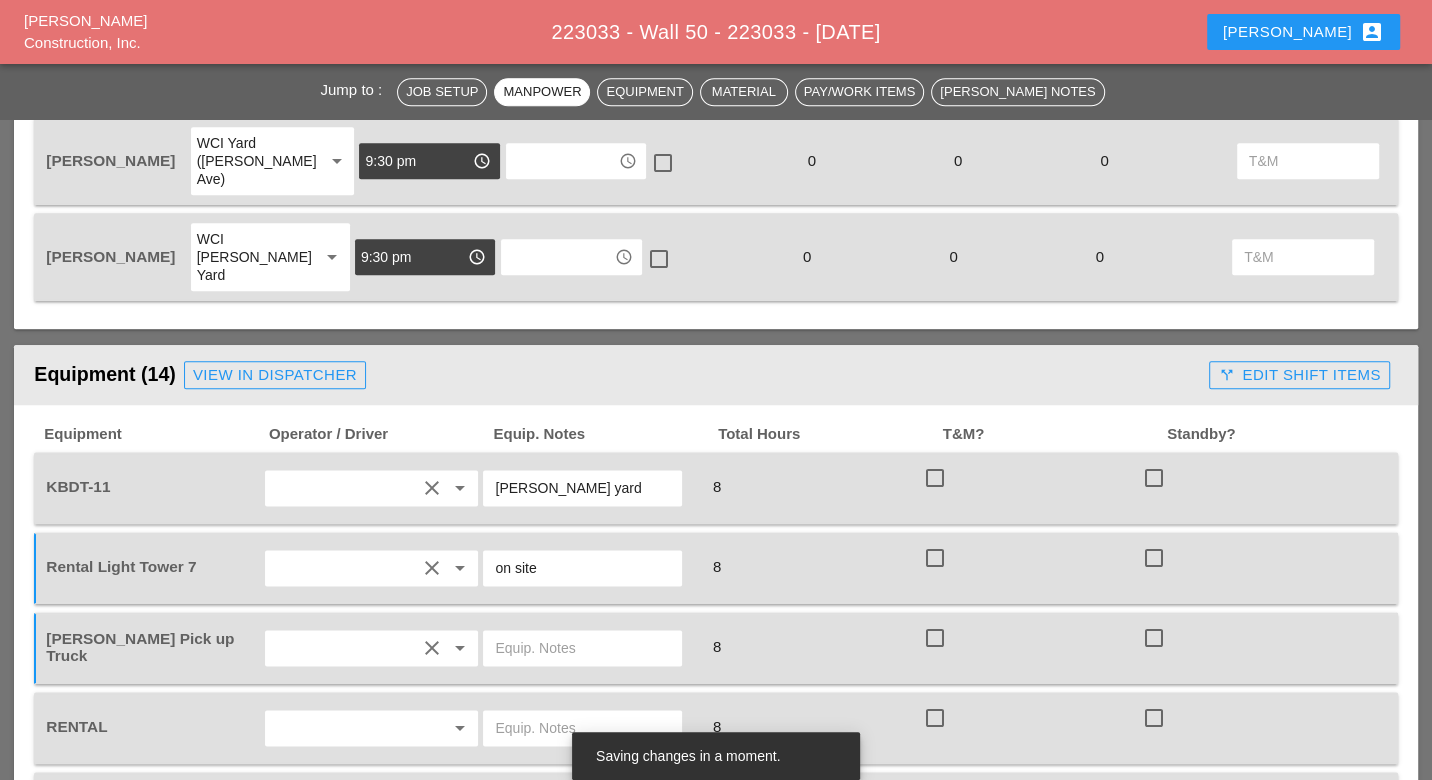 type on "5" 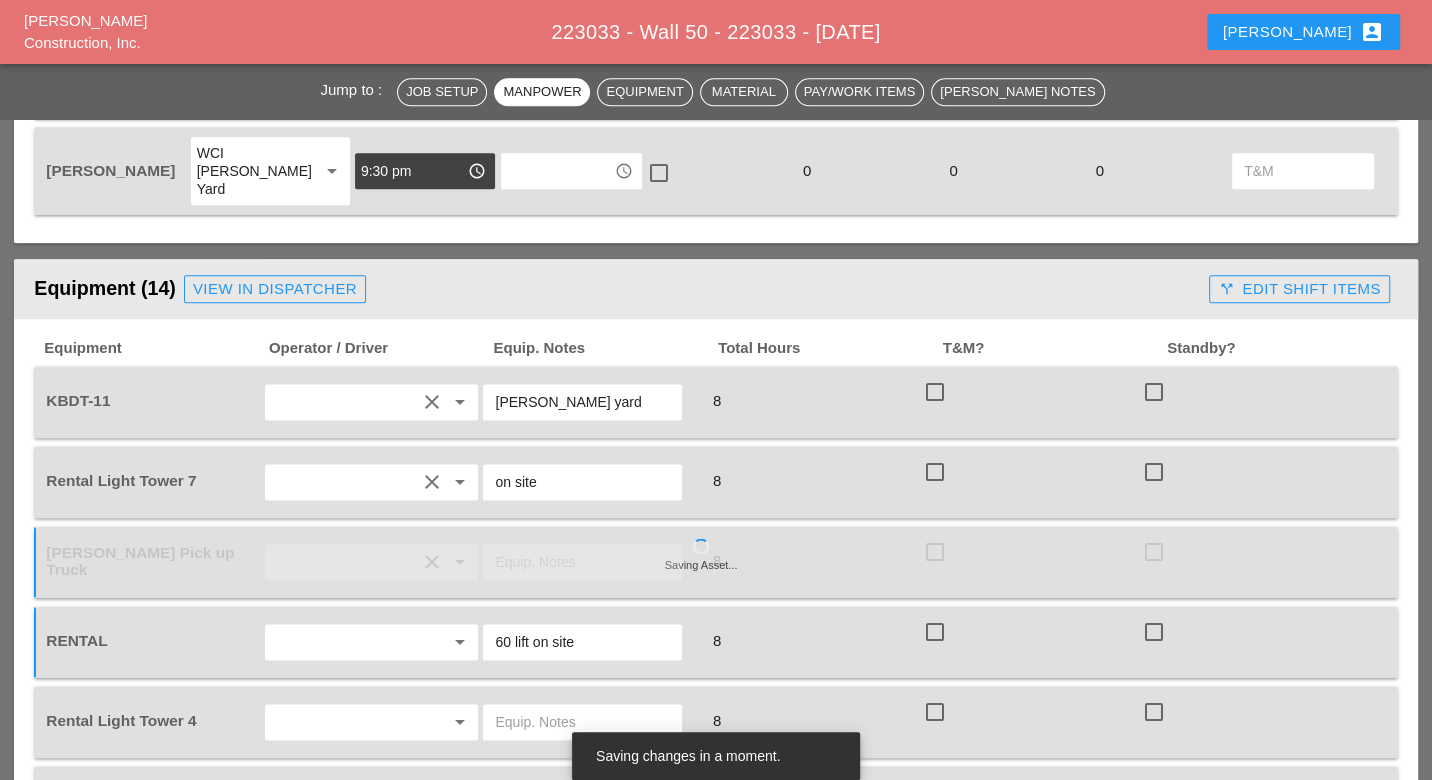 scroll, scrollTop: 1777, scrollLeft: 0, axis: vertical 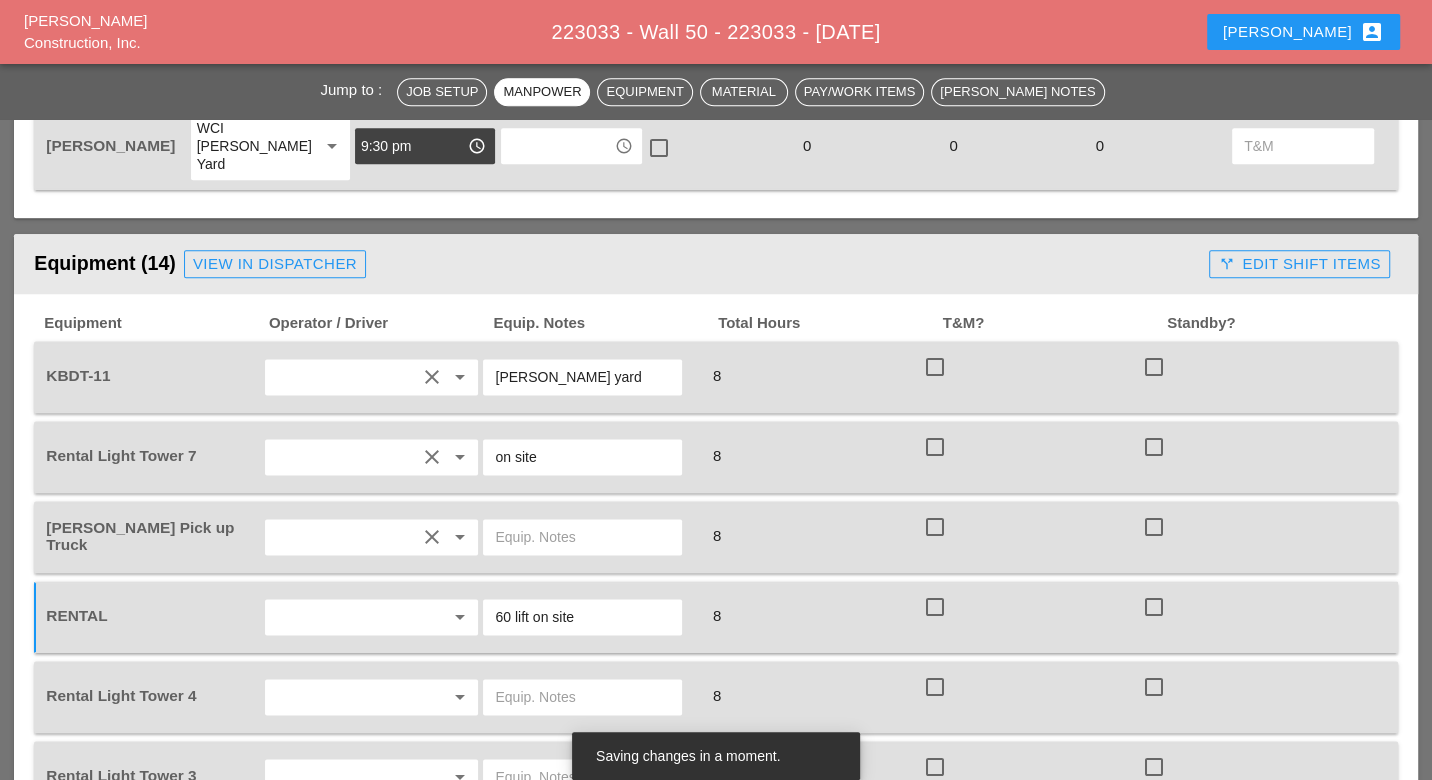 type on "60 lift on site" 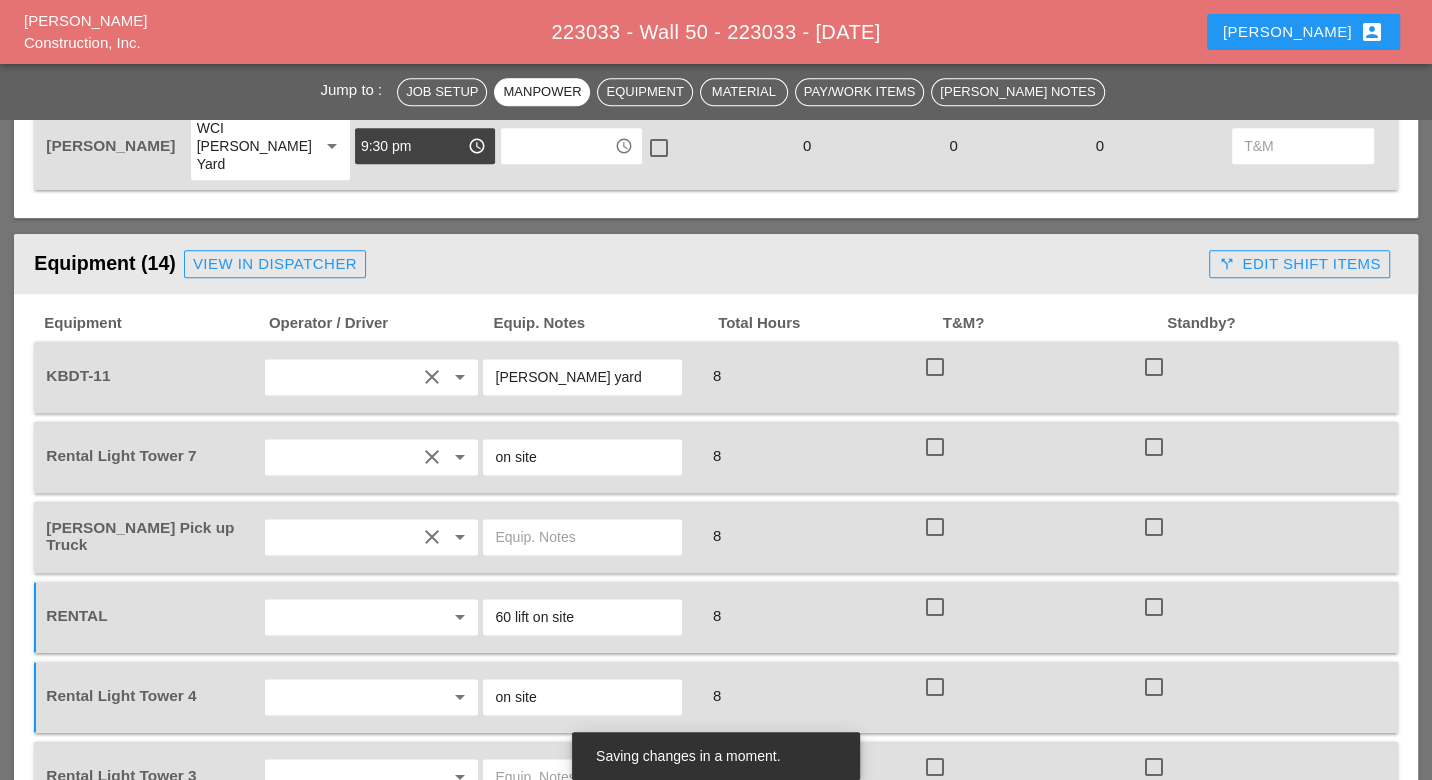 type on "on site" 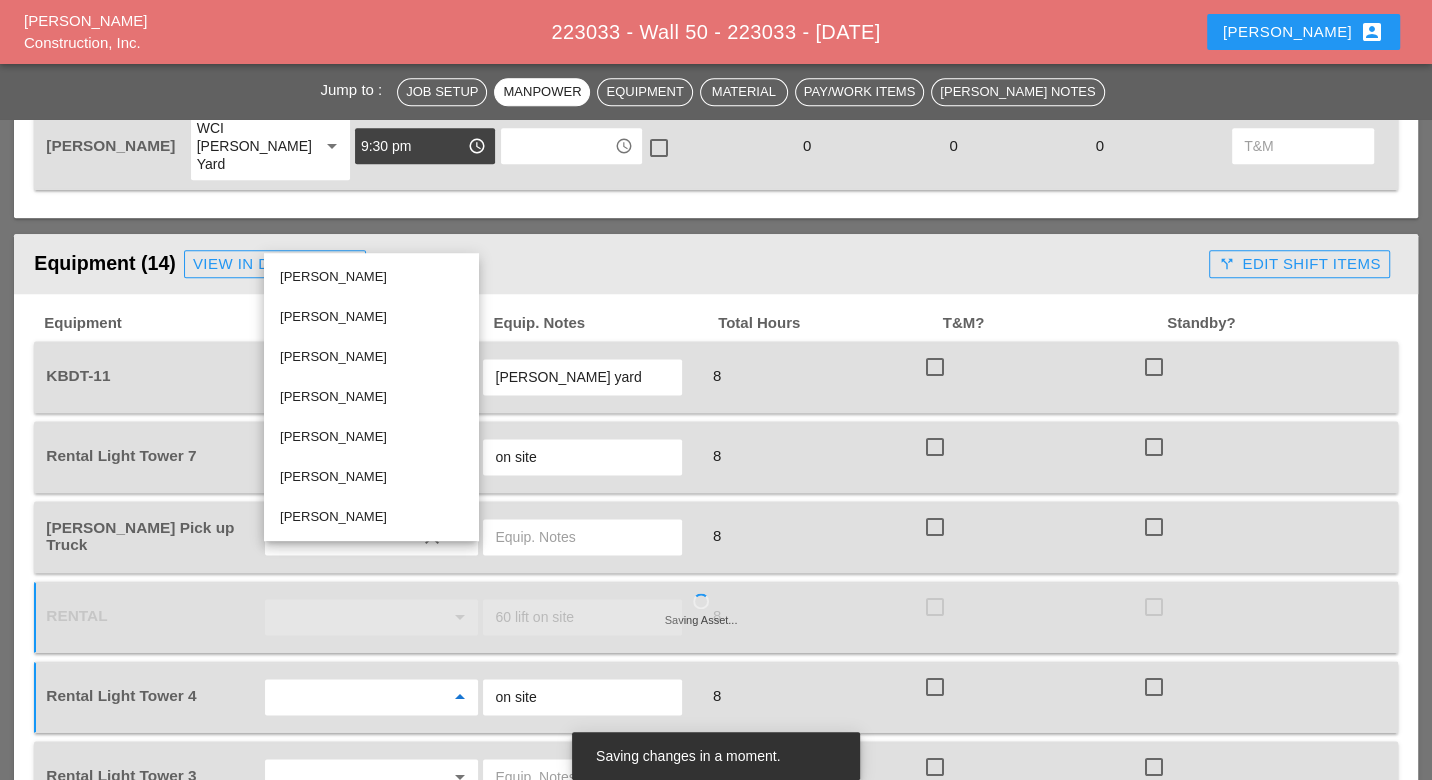 click on "Iwan Belfor" at bounding box center [371, 317] 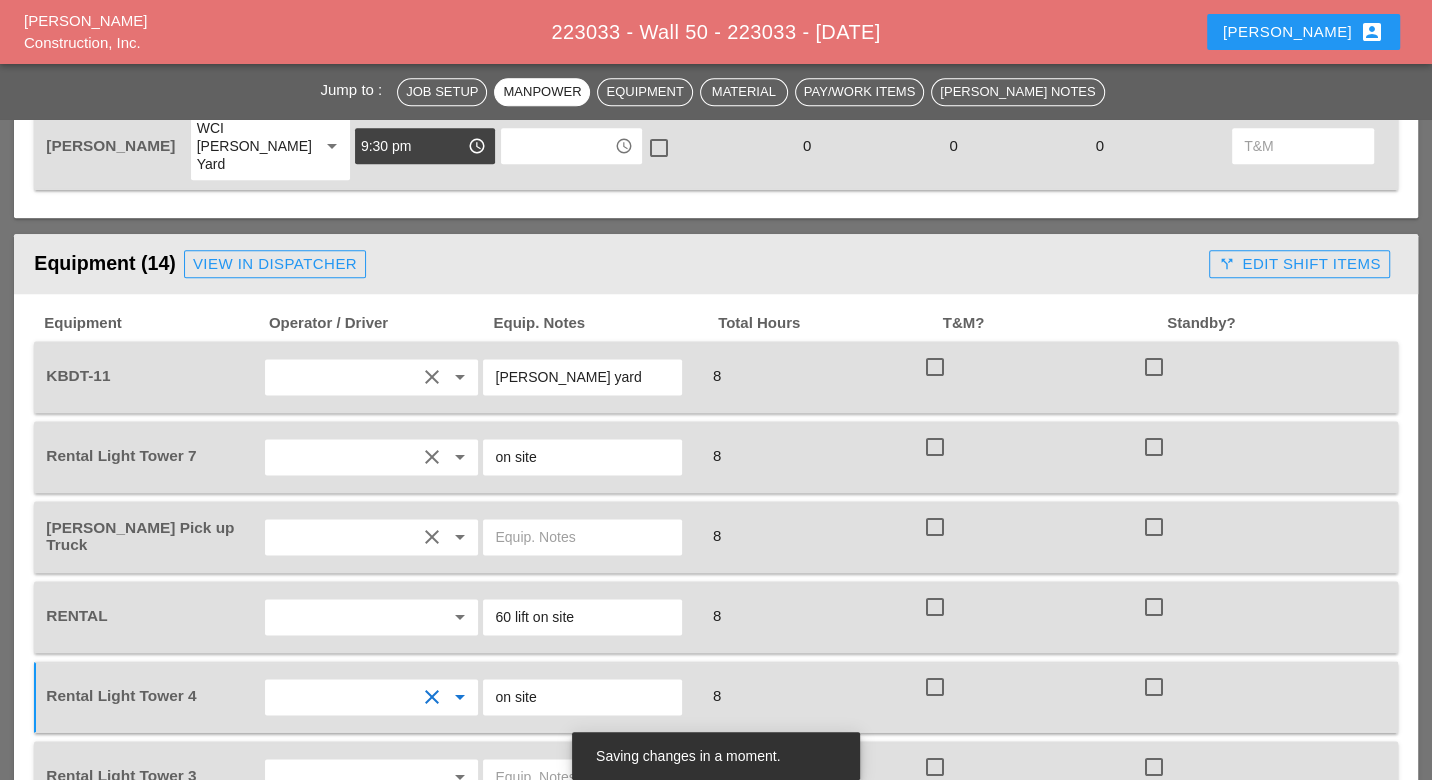 scroll, scrollTop: 1888, scrollLeft: 0, axis: vertical 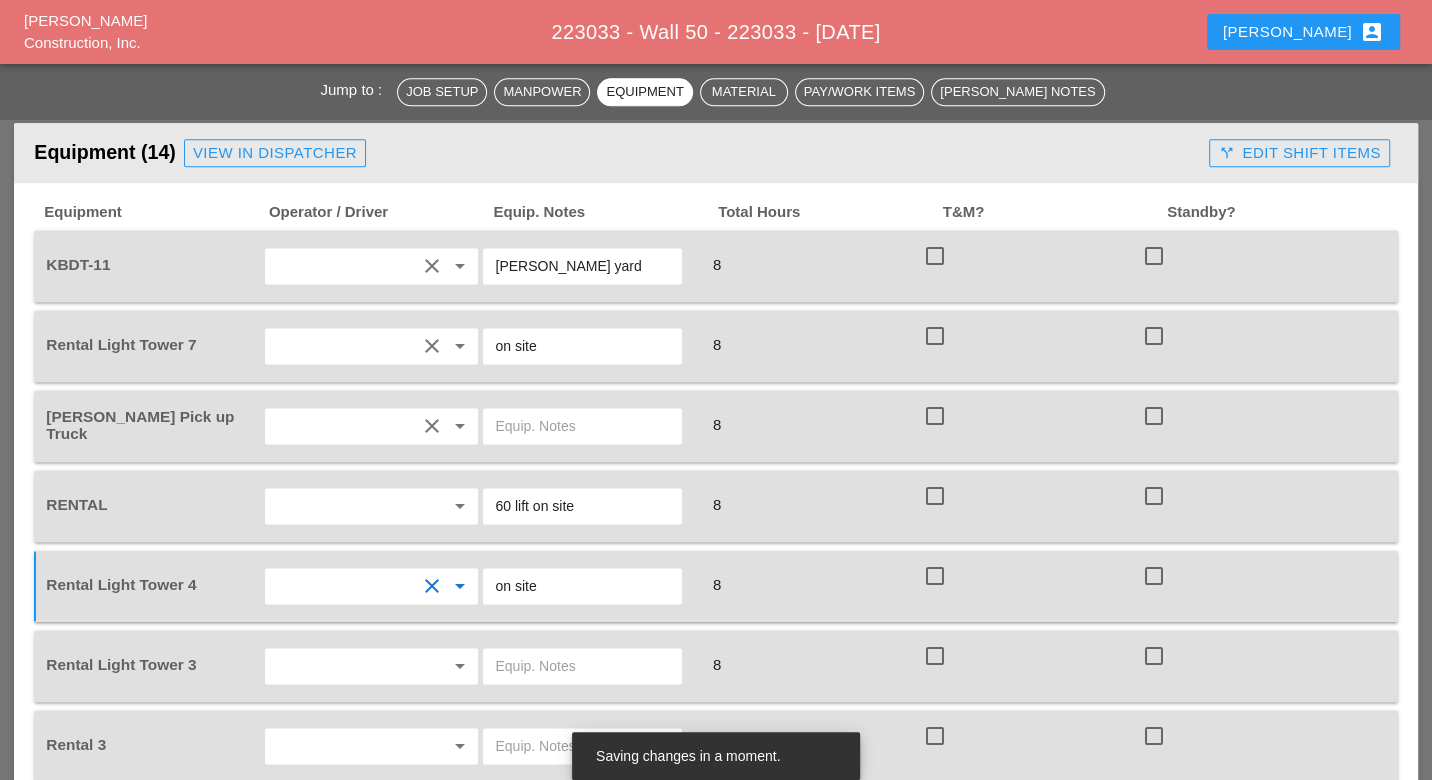 click at bounding box center [344, 666] 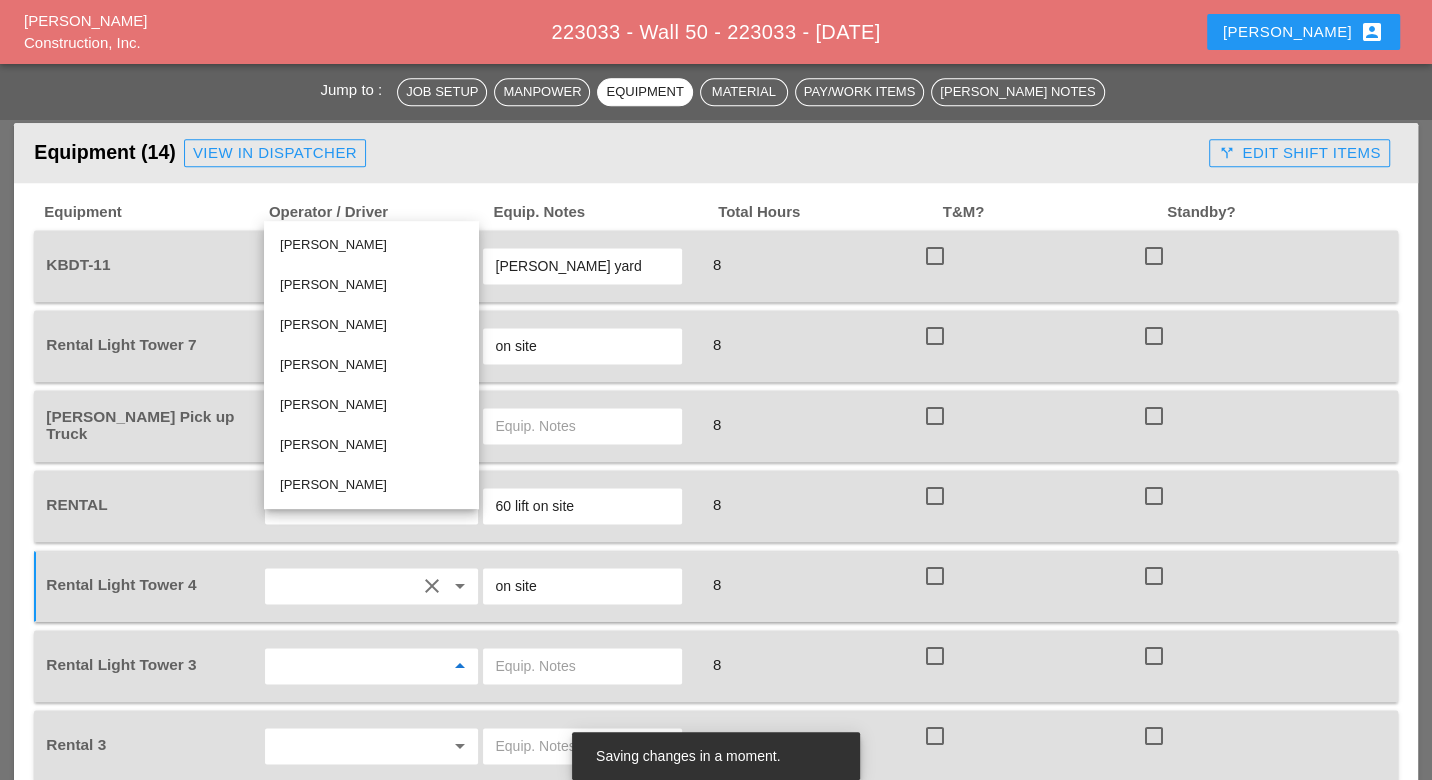 drag, startPoint x: 321, startPoint y: 442, endPoint x: 344, endPoint y: 453, distance: 25.495098 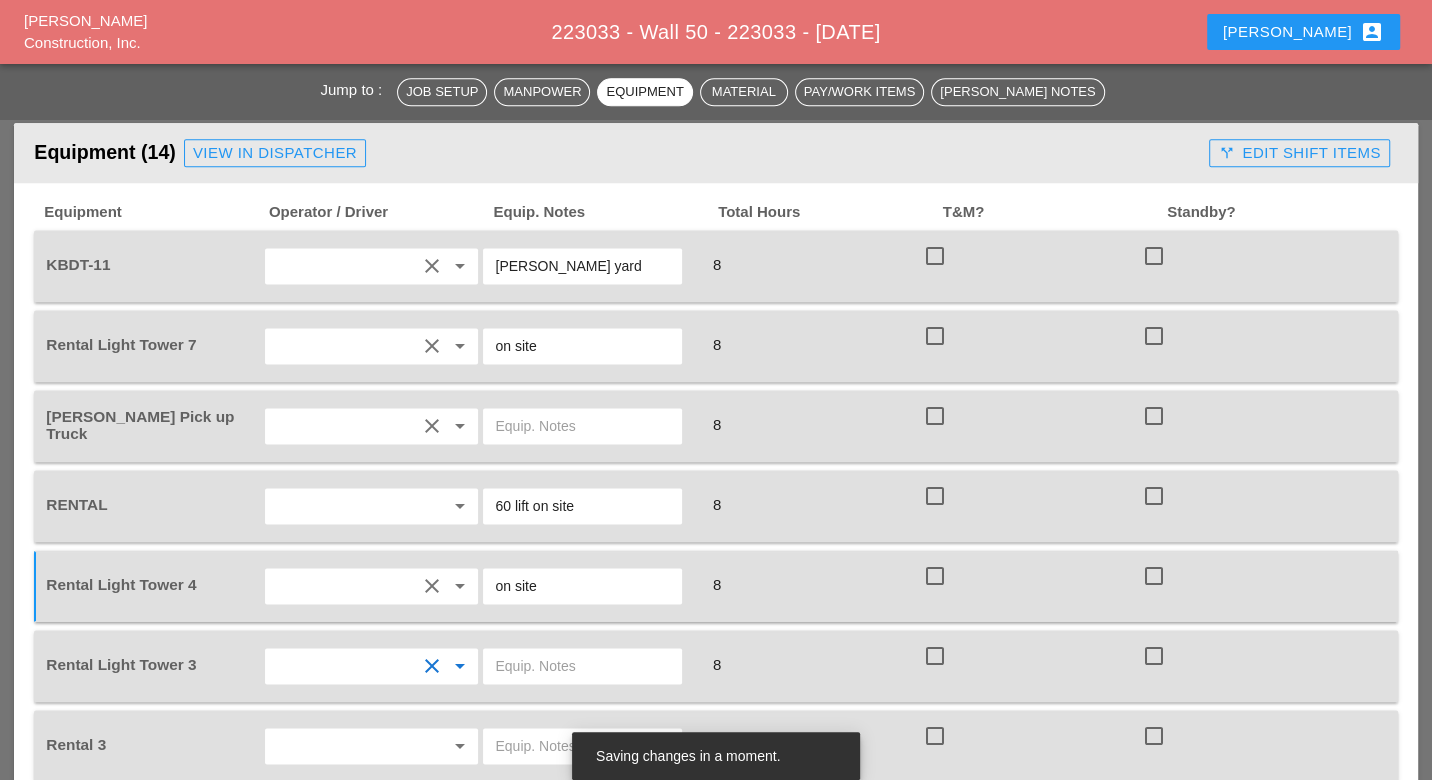 click at bounding box center (582, 666) 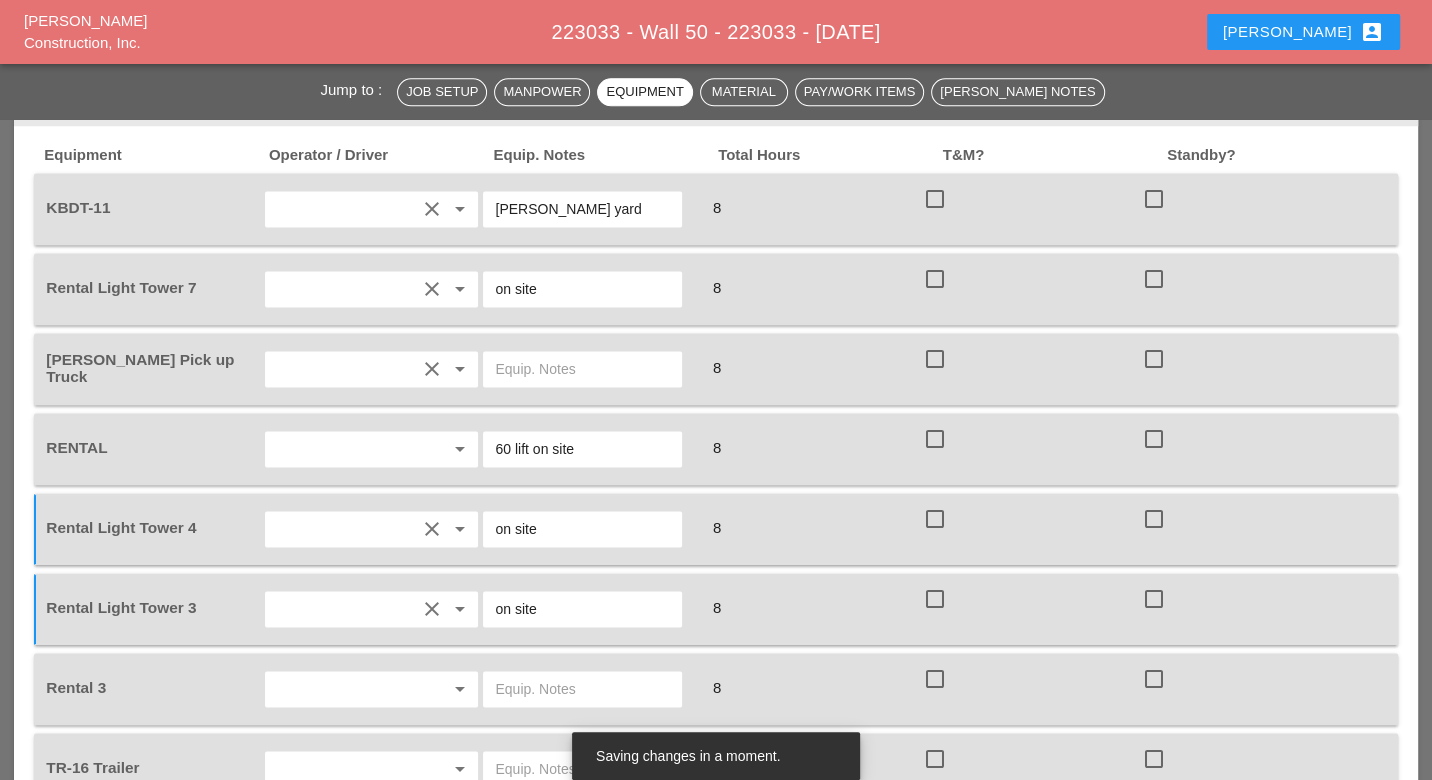 scroll, scrollTop: 2000, scrollLeft: 0, axis: vertical 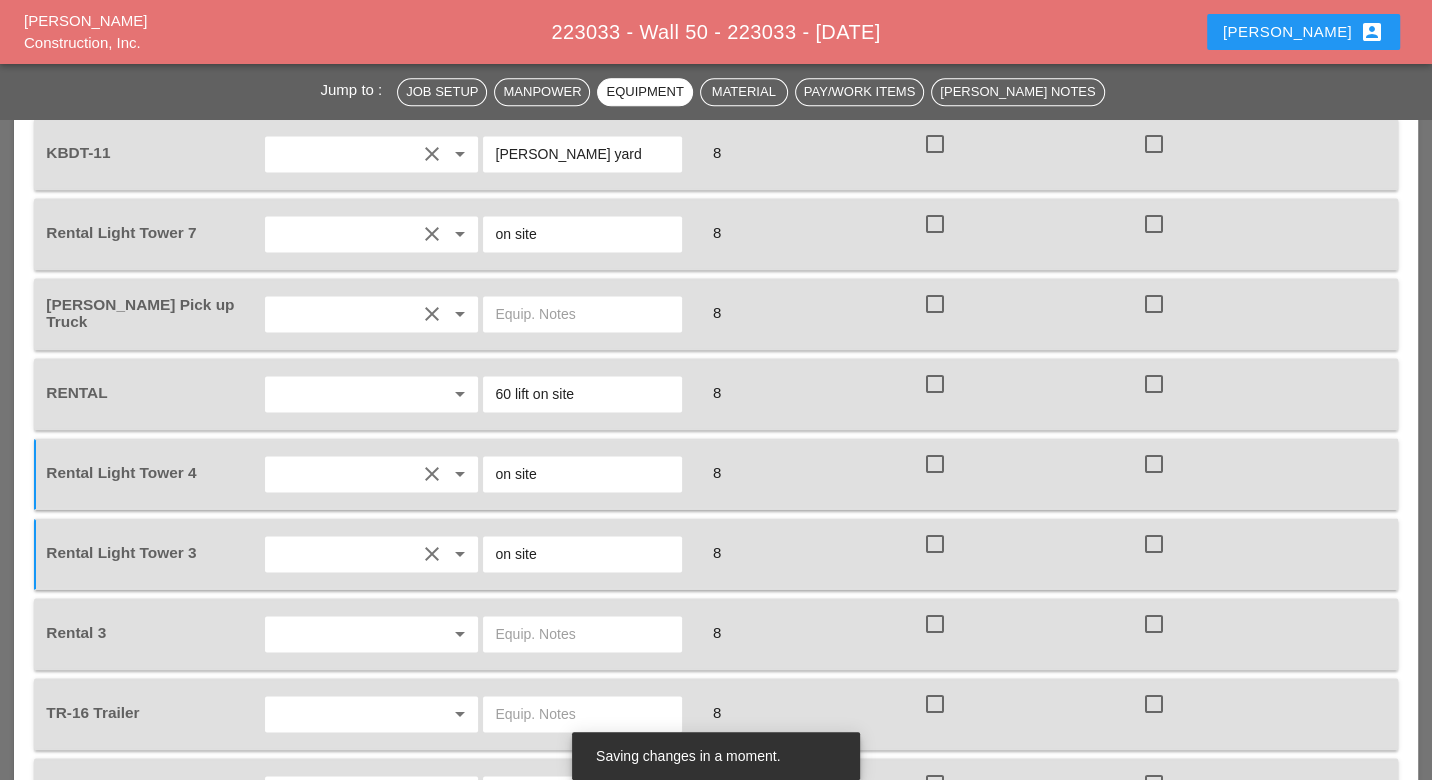 type on "on site" 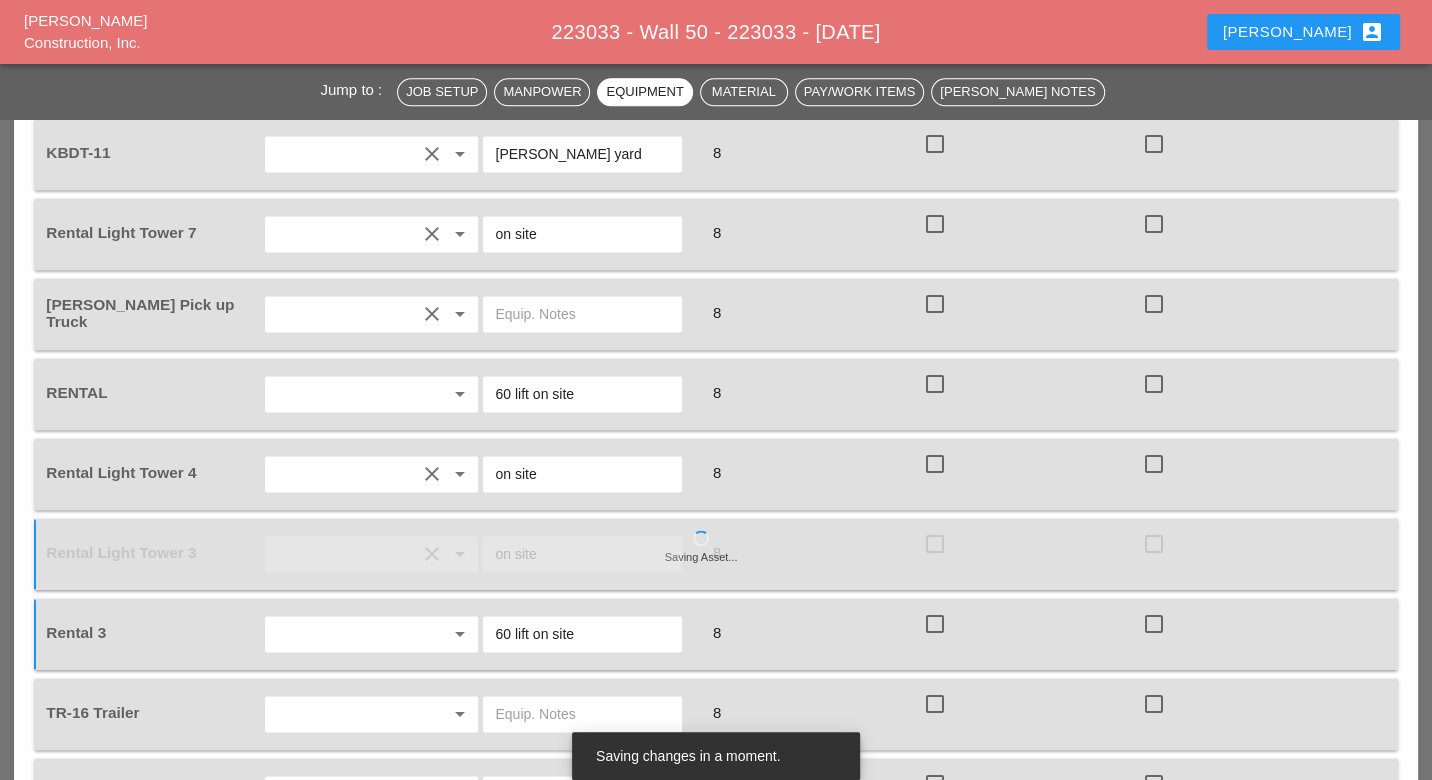 click at bounding box center [344, 714] 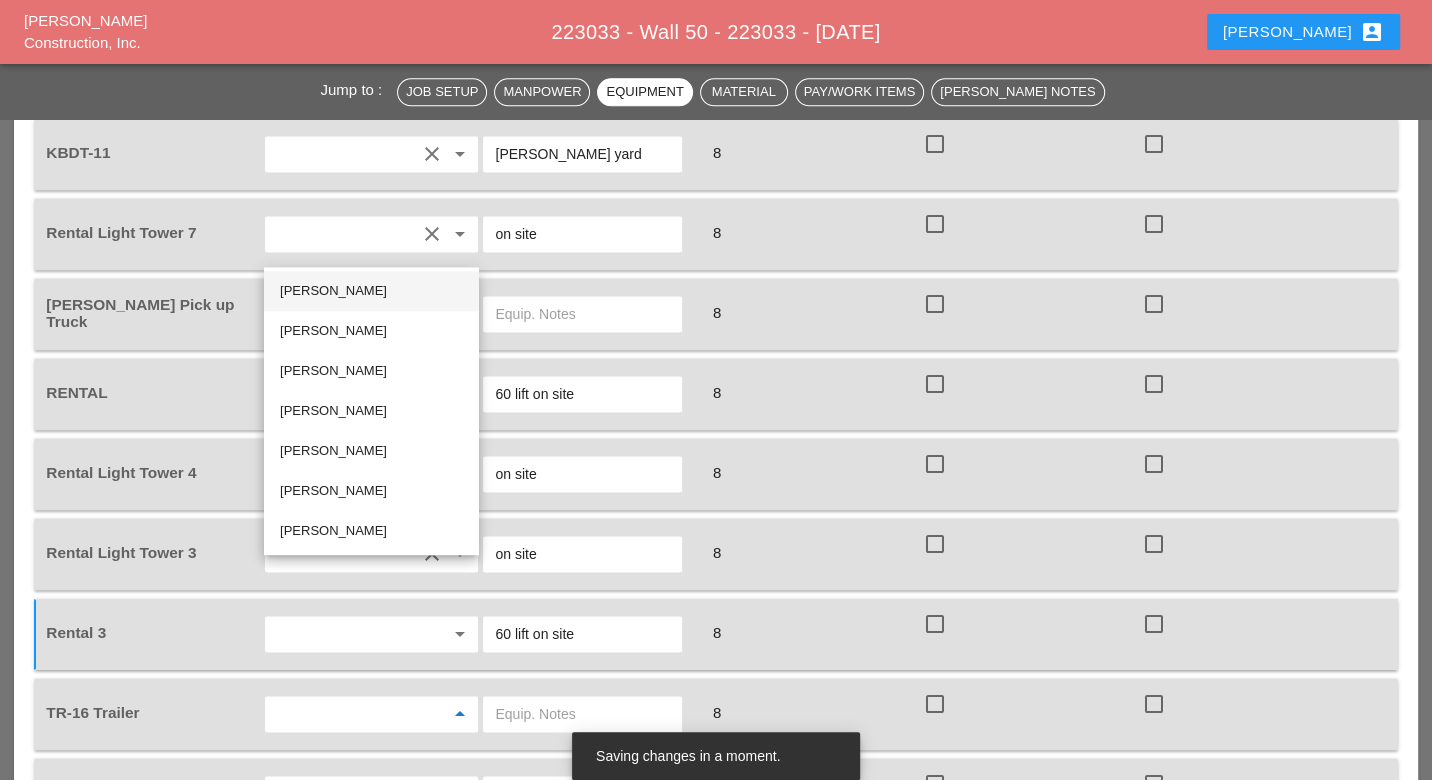 click on "Joshua Baker" at bounding box center [371, 291] 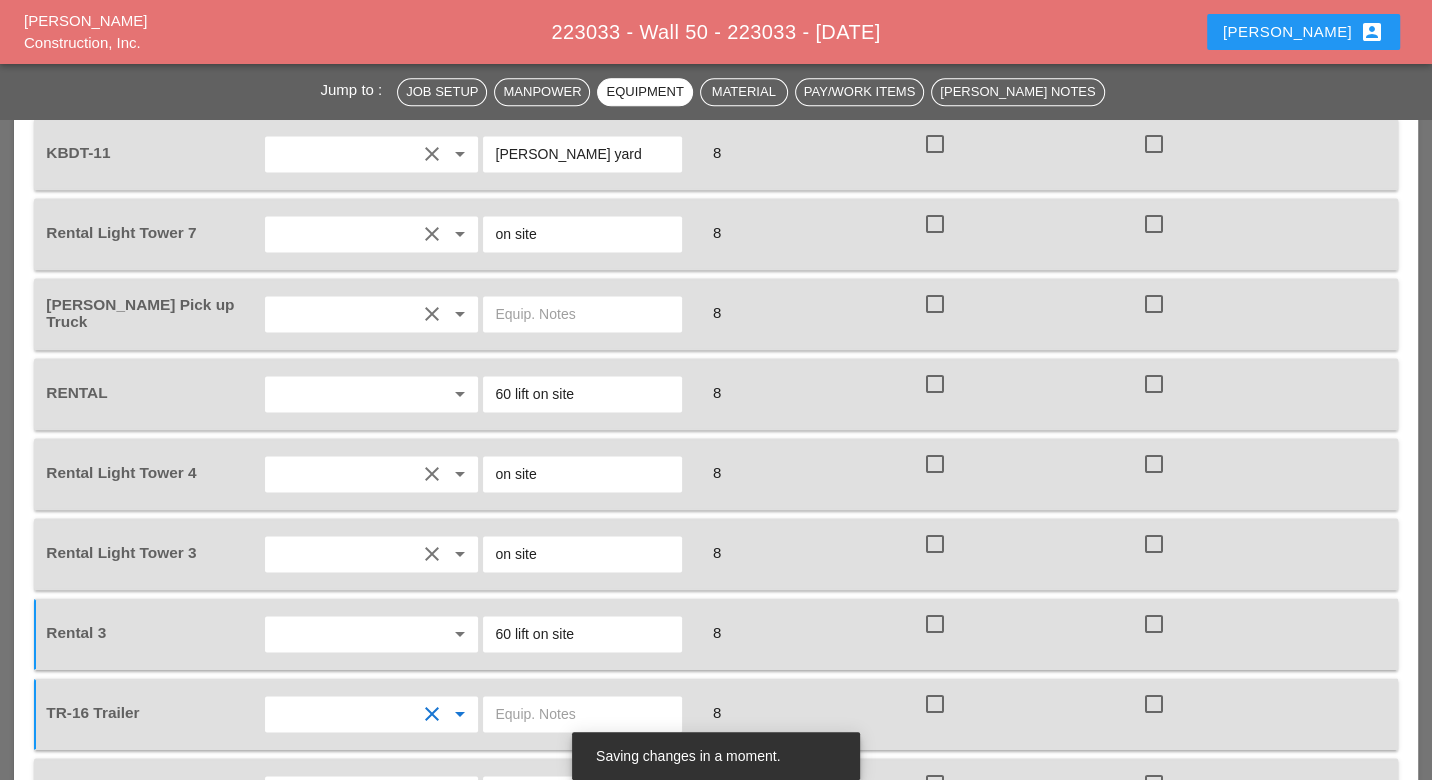 click at bounding box center [582, 714] 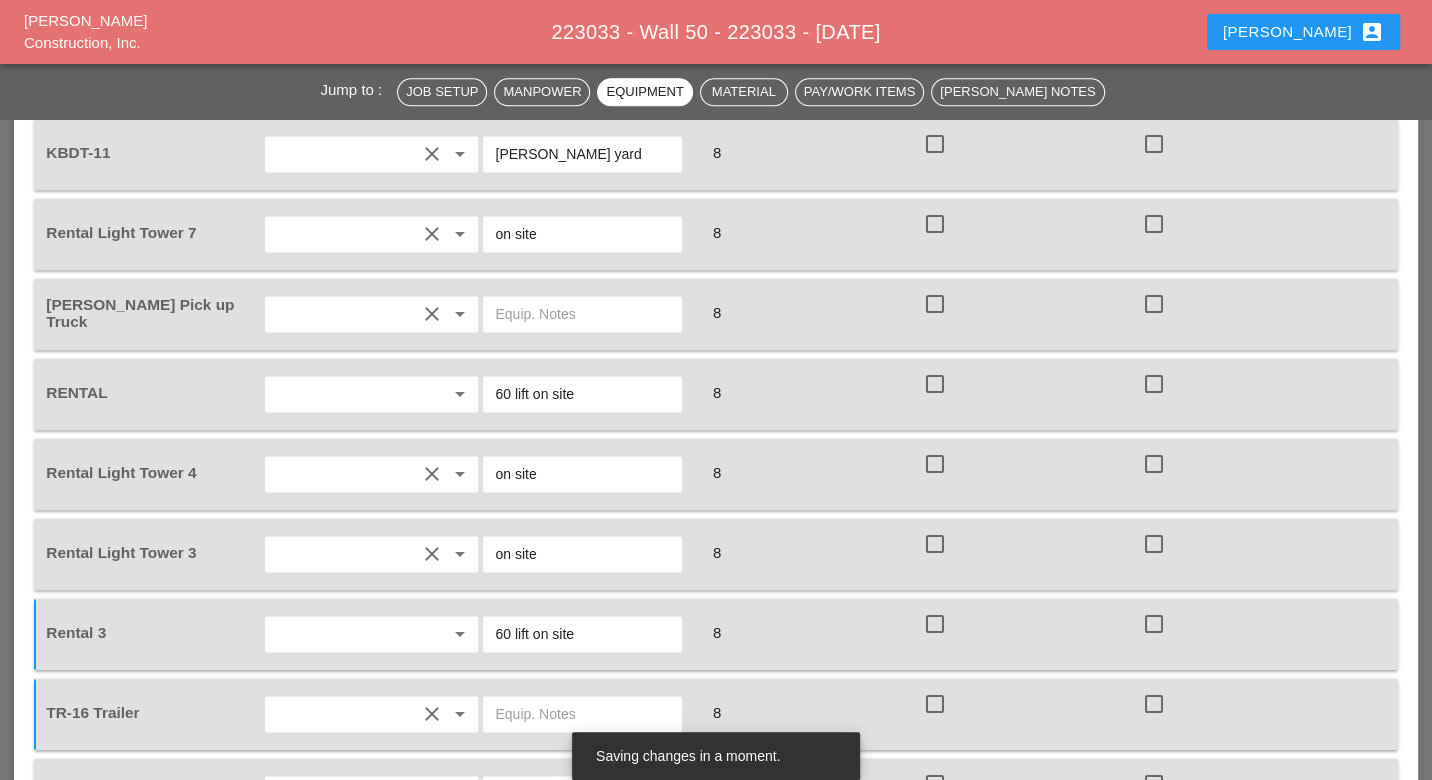 click on "60 lift on site" at bounding box center (582, 634) 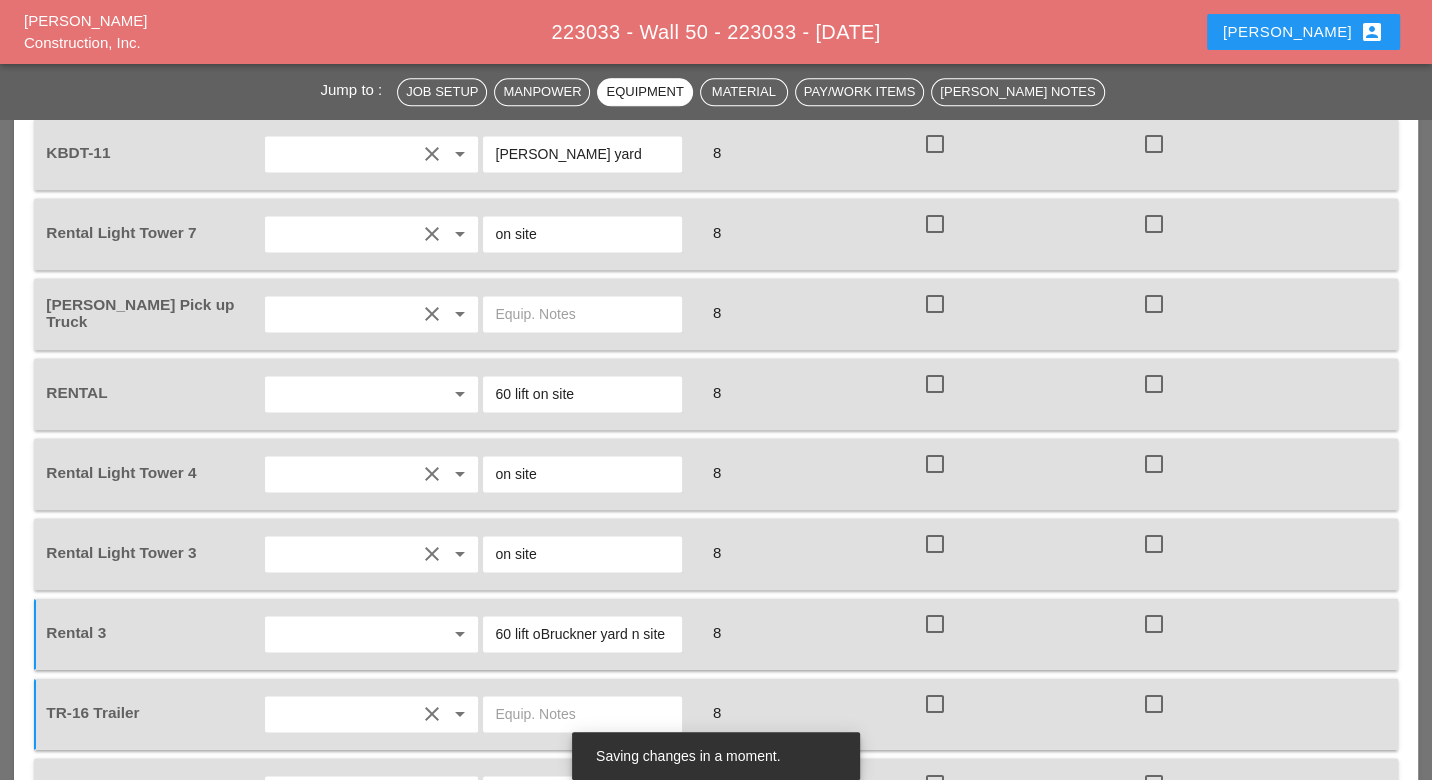 drag, startPoint x: 669, startPoint y: 496, endPoint x: 506, endPoint y: 493, distance: 163.0276 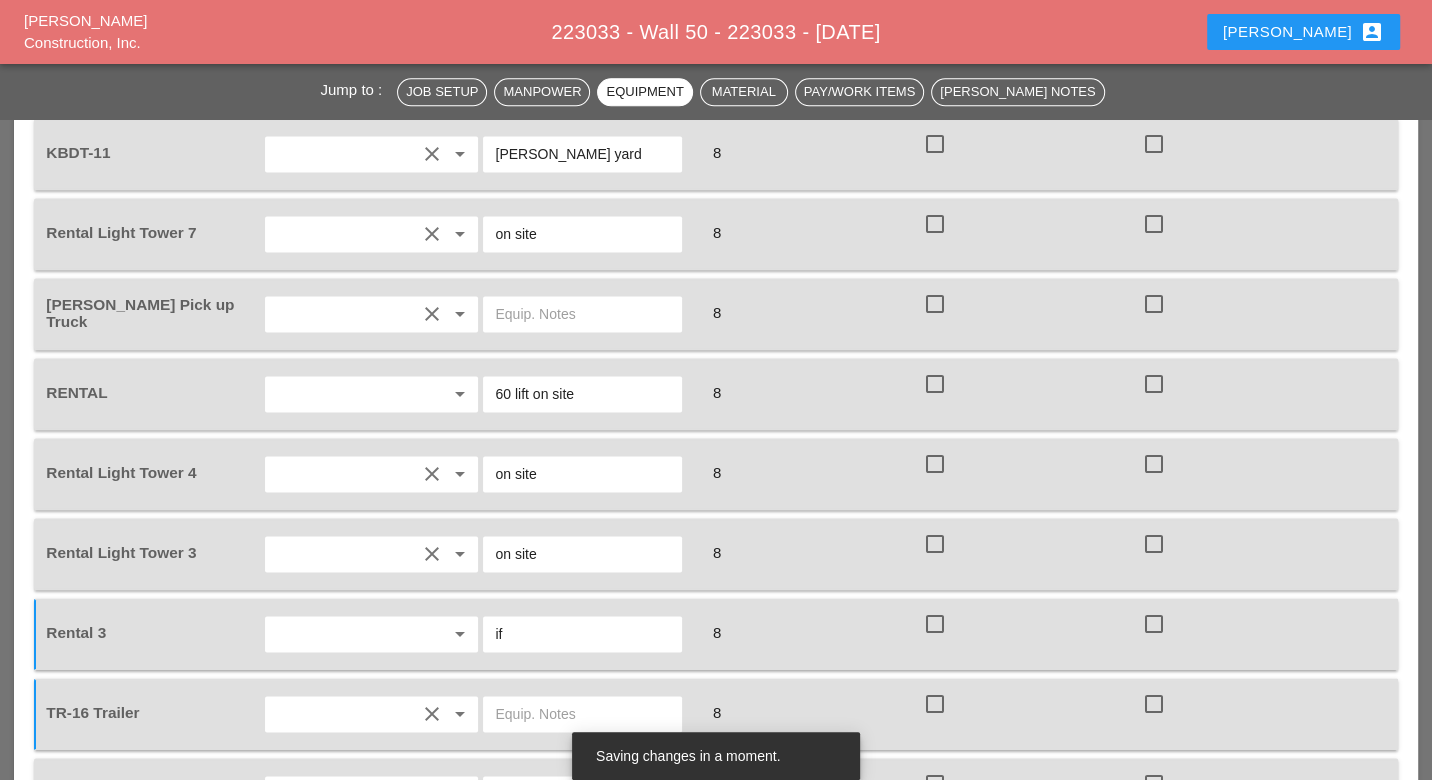 type on "i" 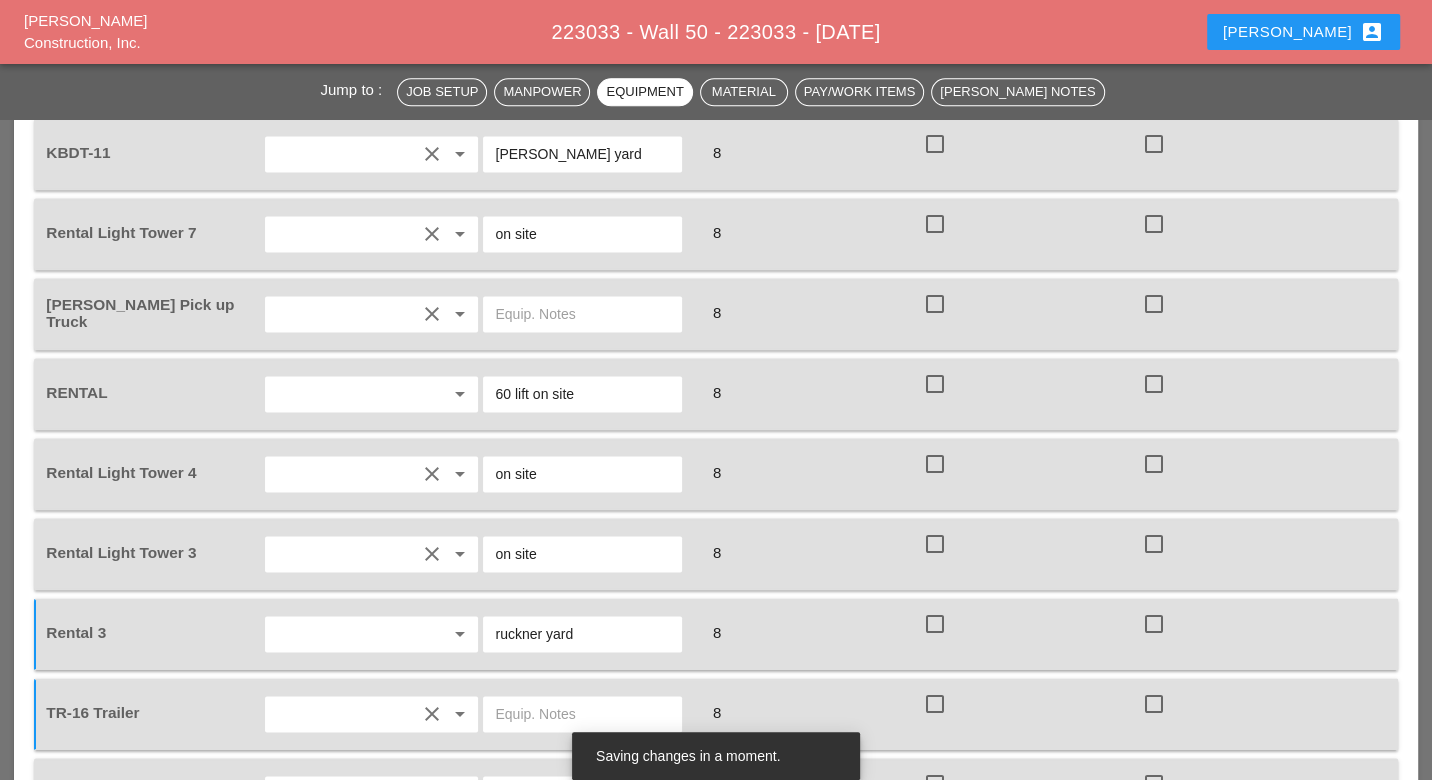 click on "ruckner yard" at bounding box center [582, 634] 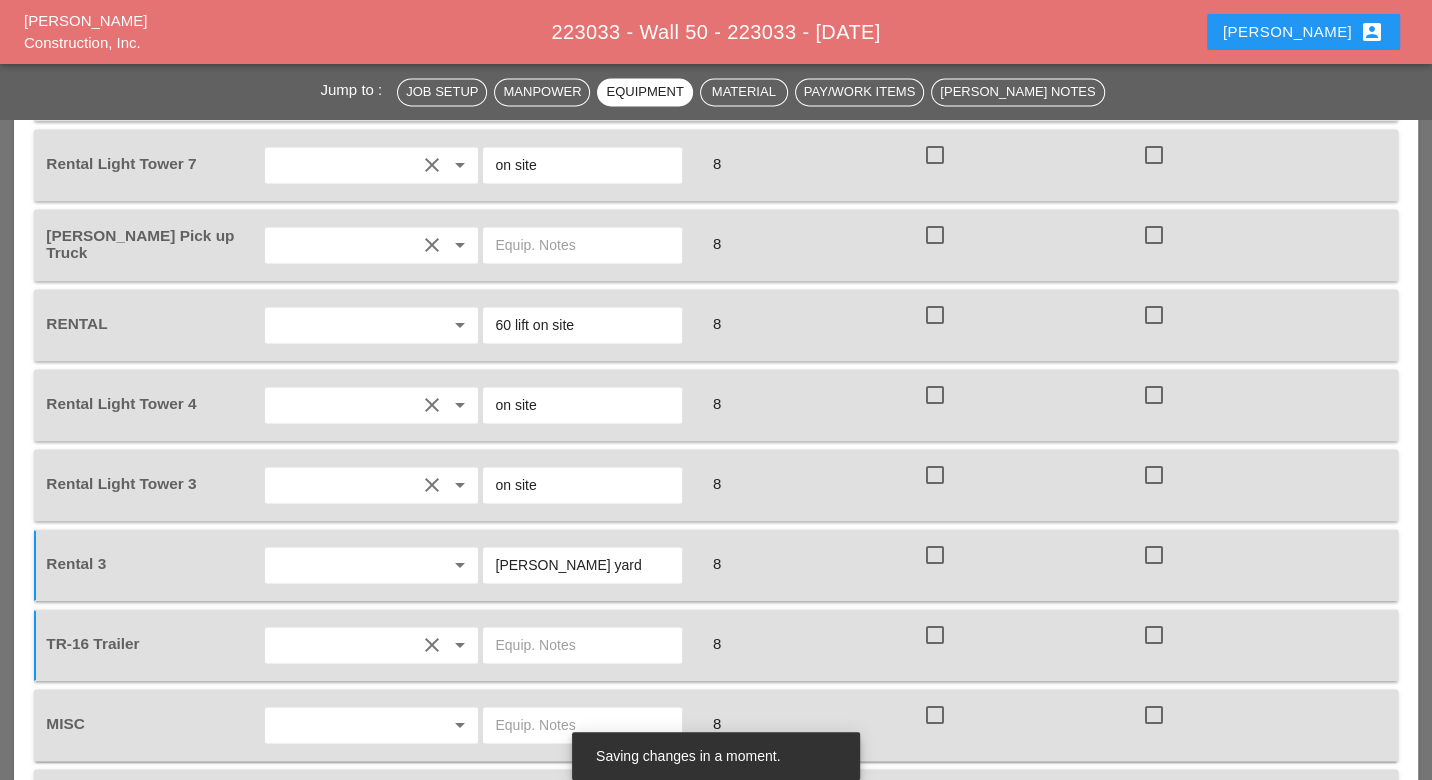 scroll, scrollTop: 2111, scrollLeft: 0, axis: vertical 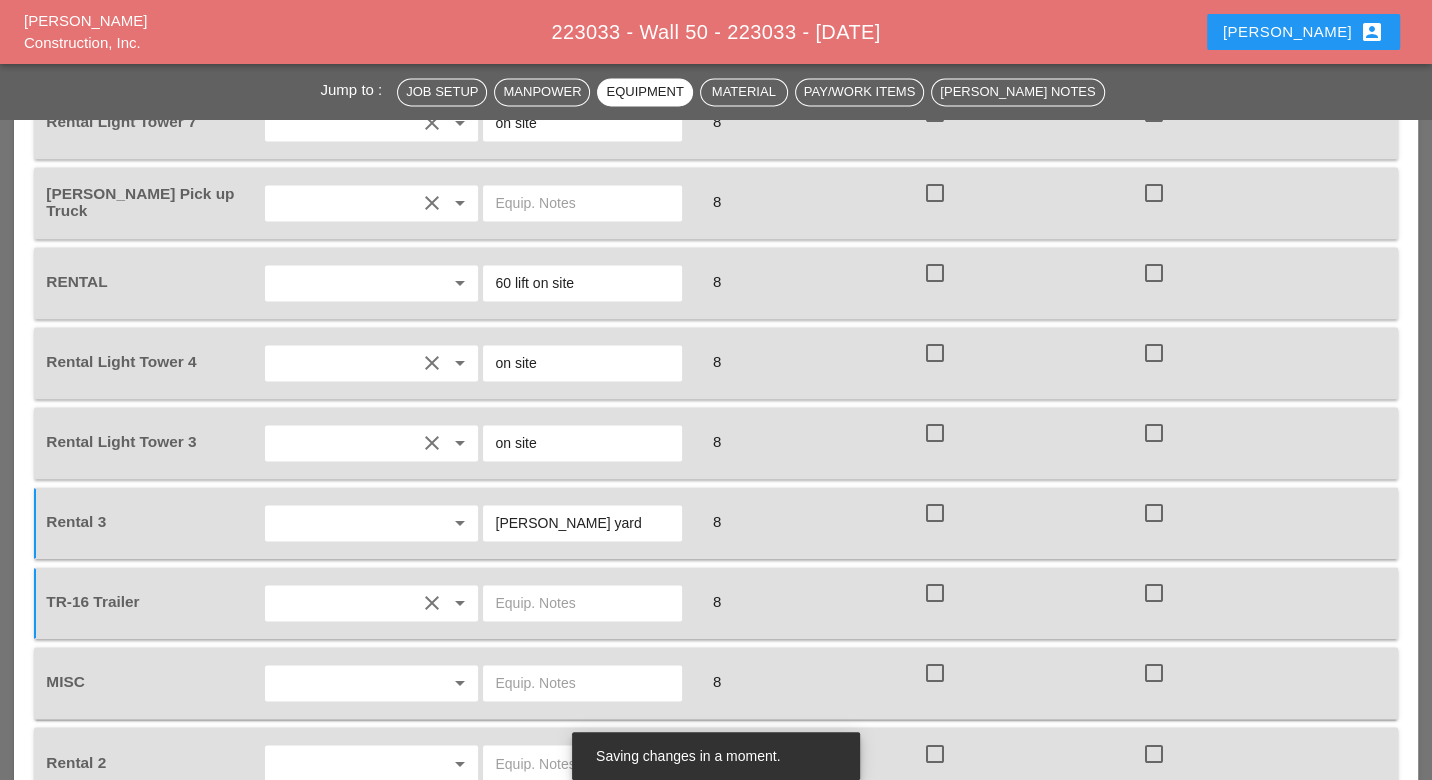 drag, startPoint x: 594, startPoint y: 386, endPoint x: 493, endPoint y: 369, distance: 102.4207 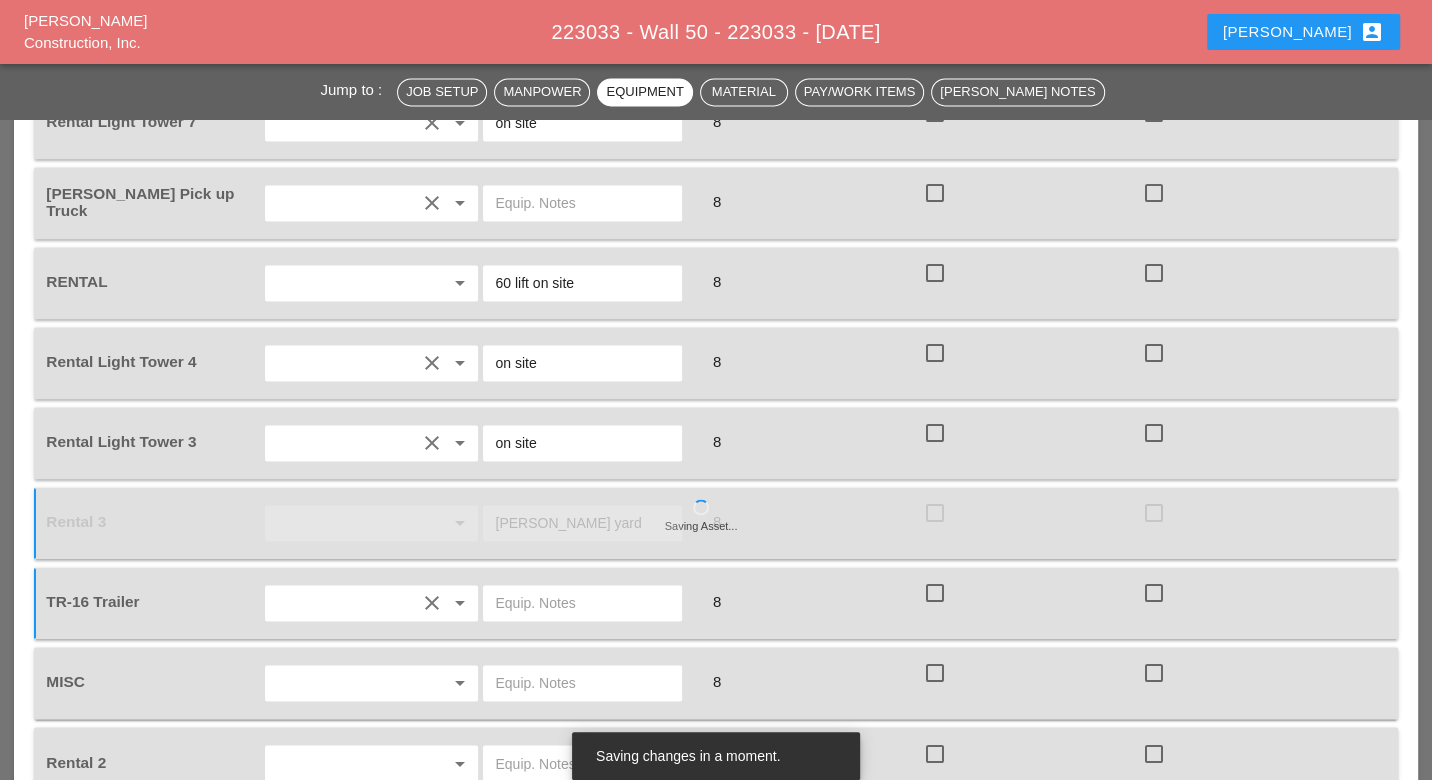 paste on "Bruckner yard" 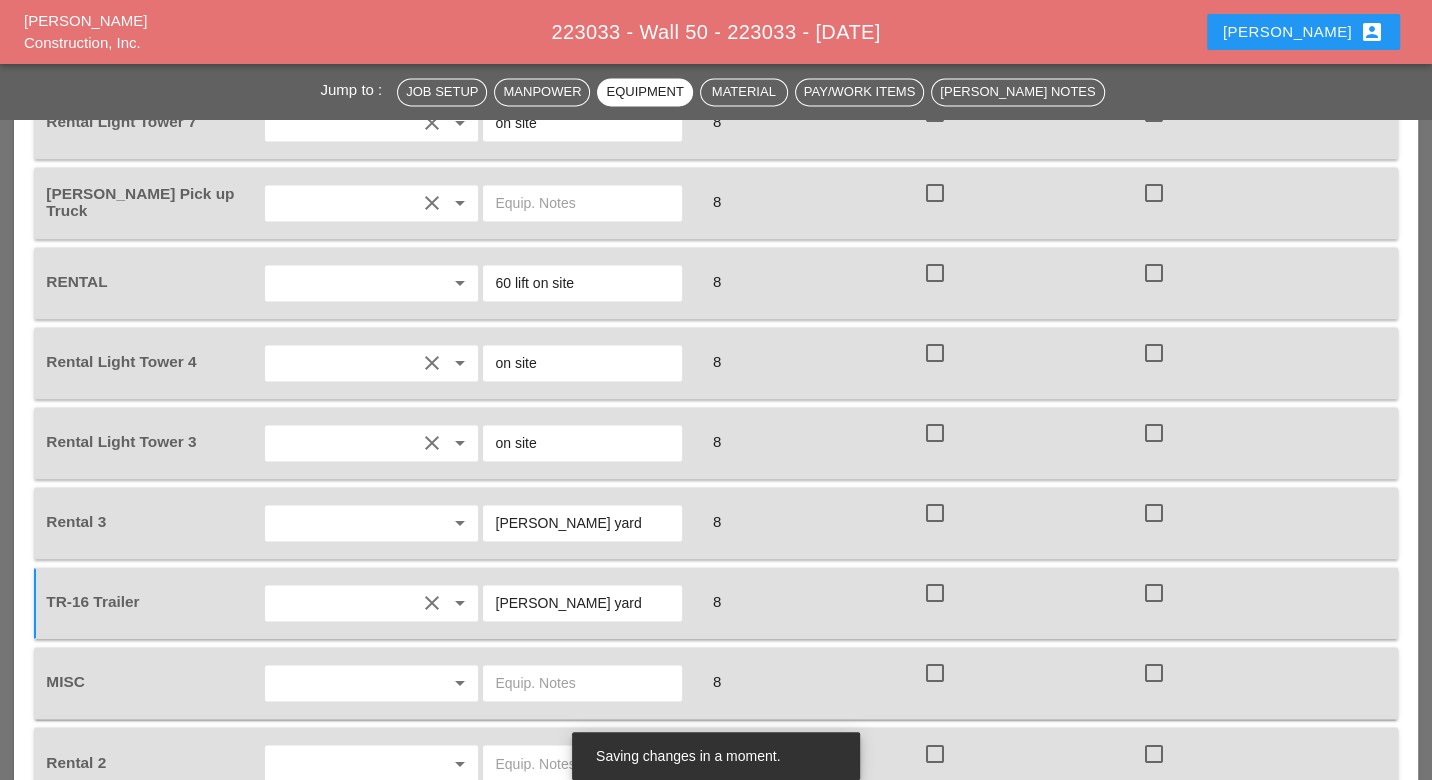 type on "Bruckner yard" 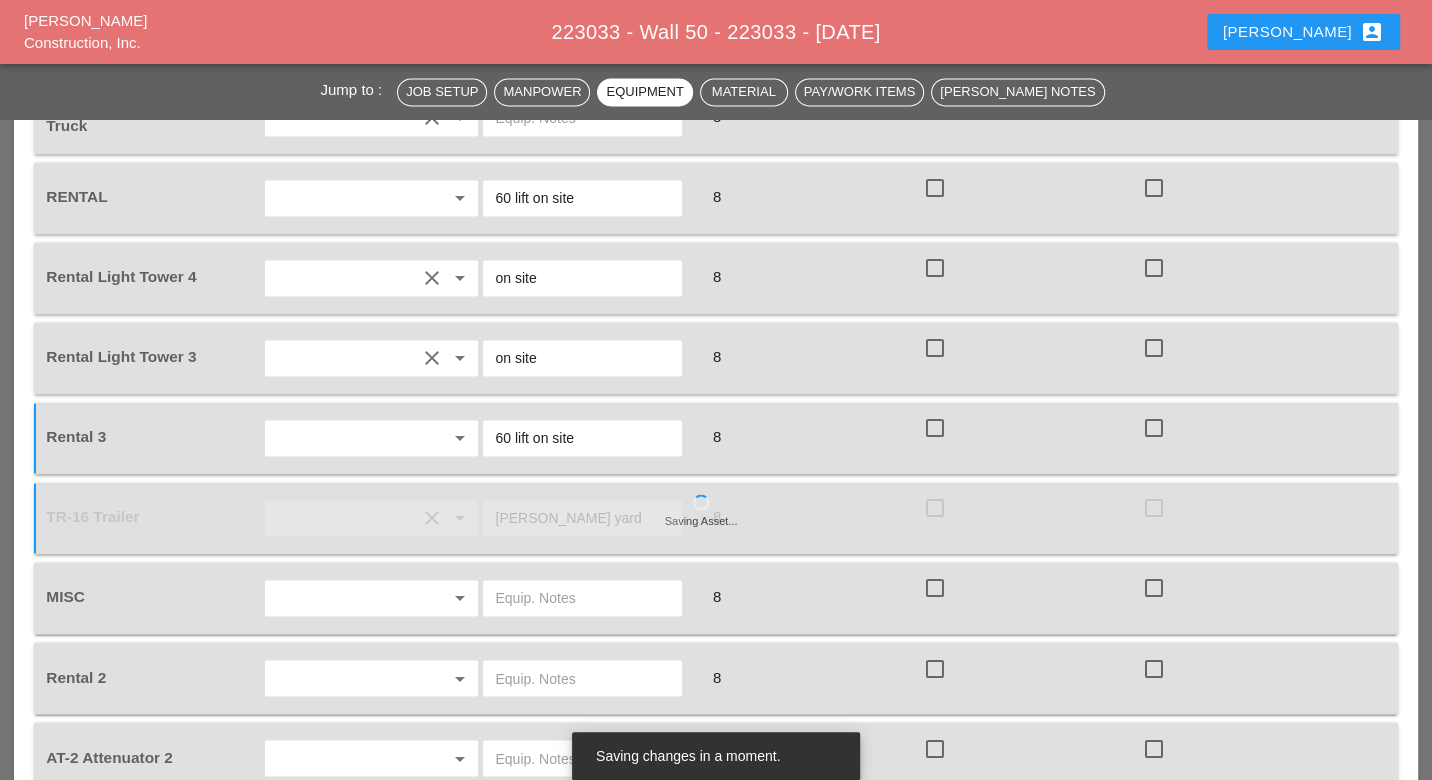 scroll, scrollTop: 2222, scrollLeft: 0, axis: vertical 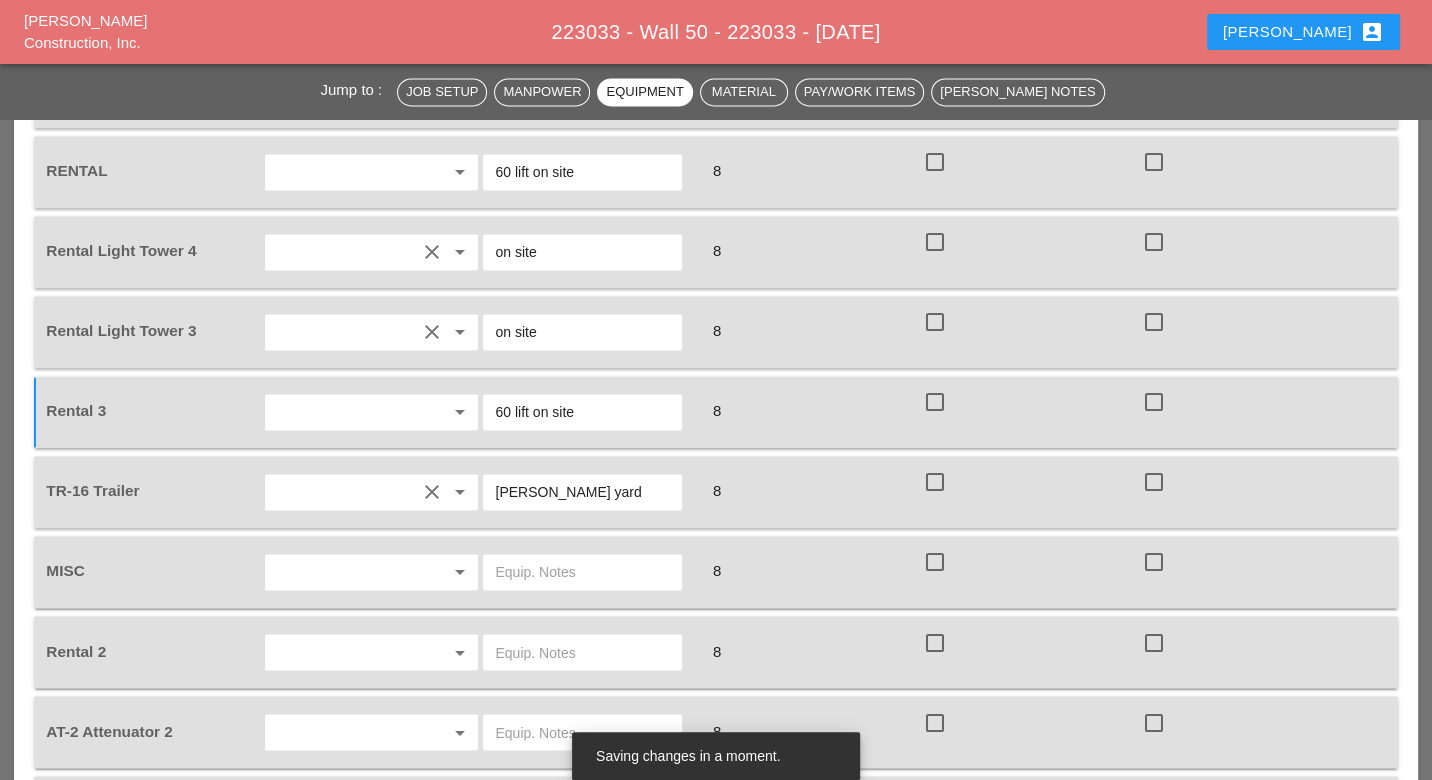 type on "60 lift on site" 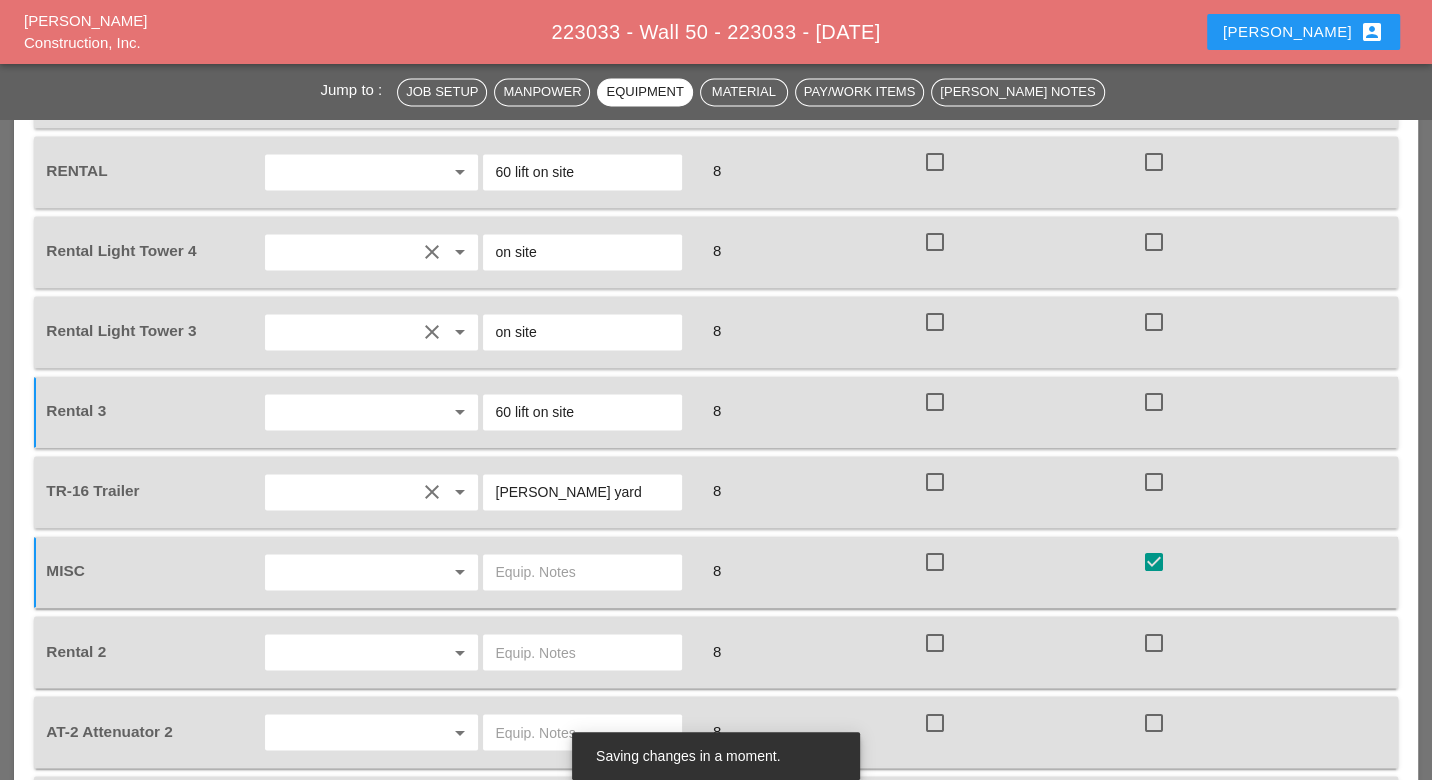 click at bounding box center [582, 652] 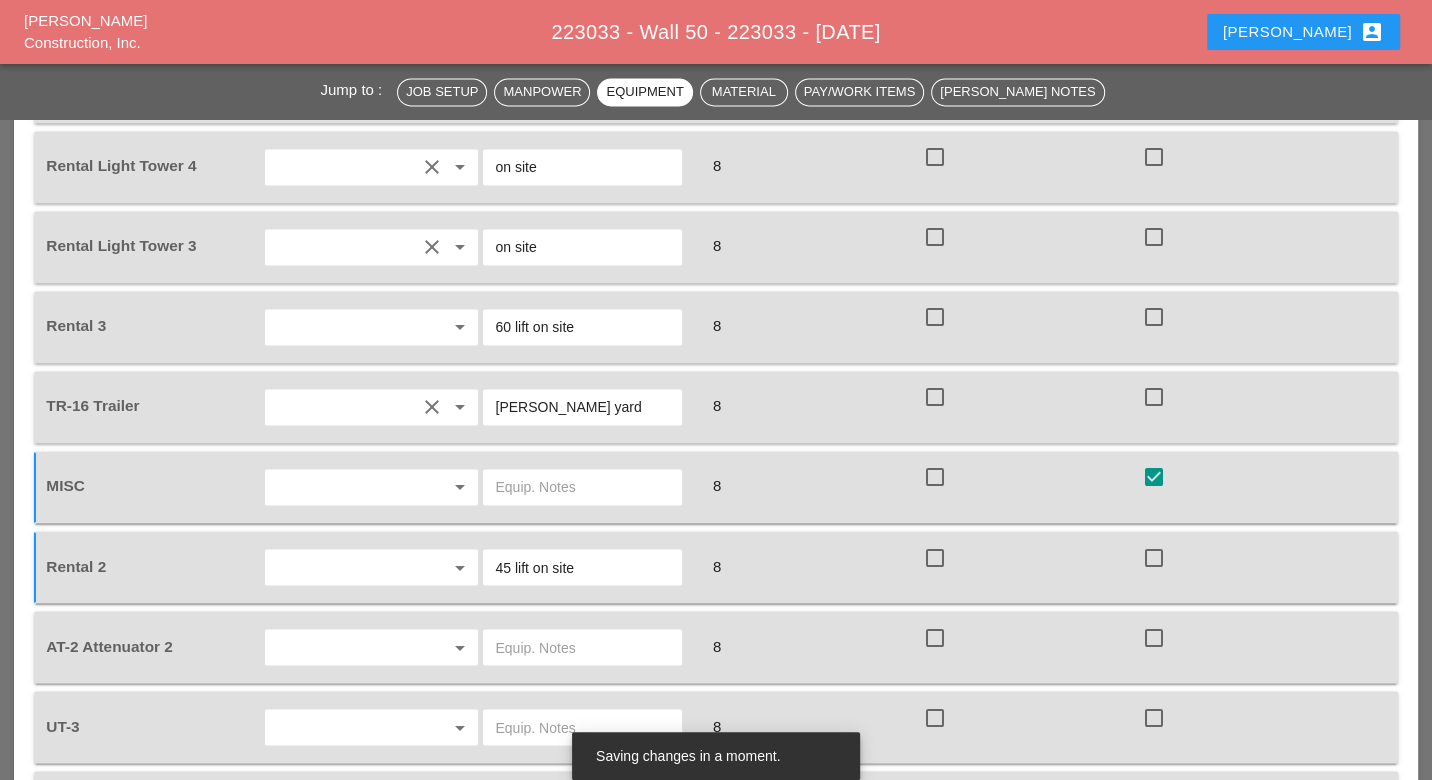 scroll, scrollTop: 2333, scrollLeft: 0, axis: vertical 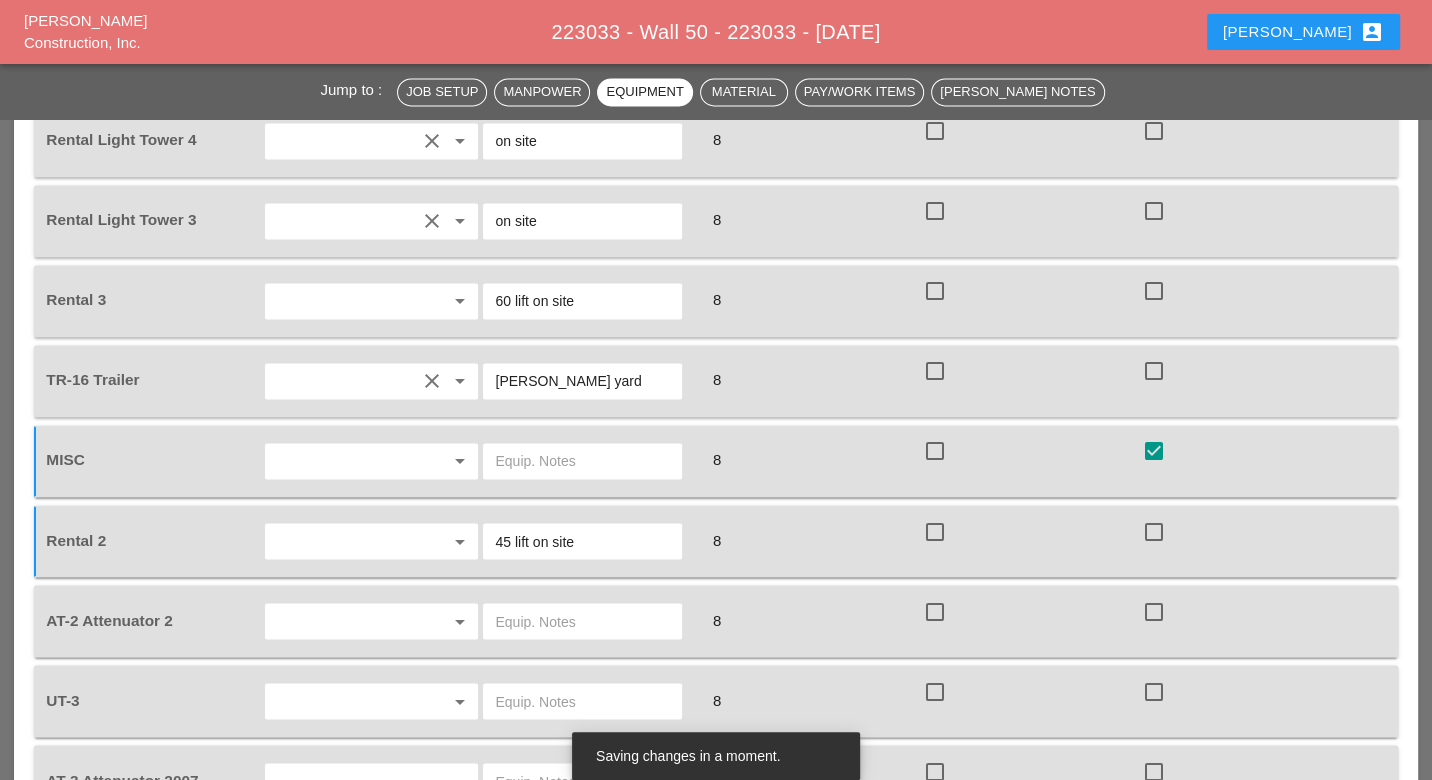 type on "45 lift on site" 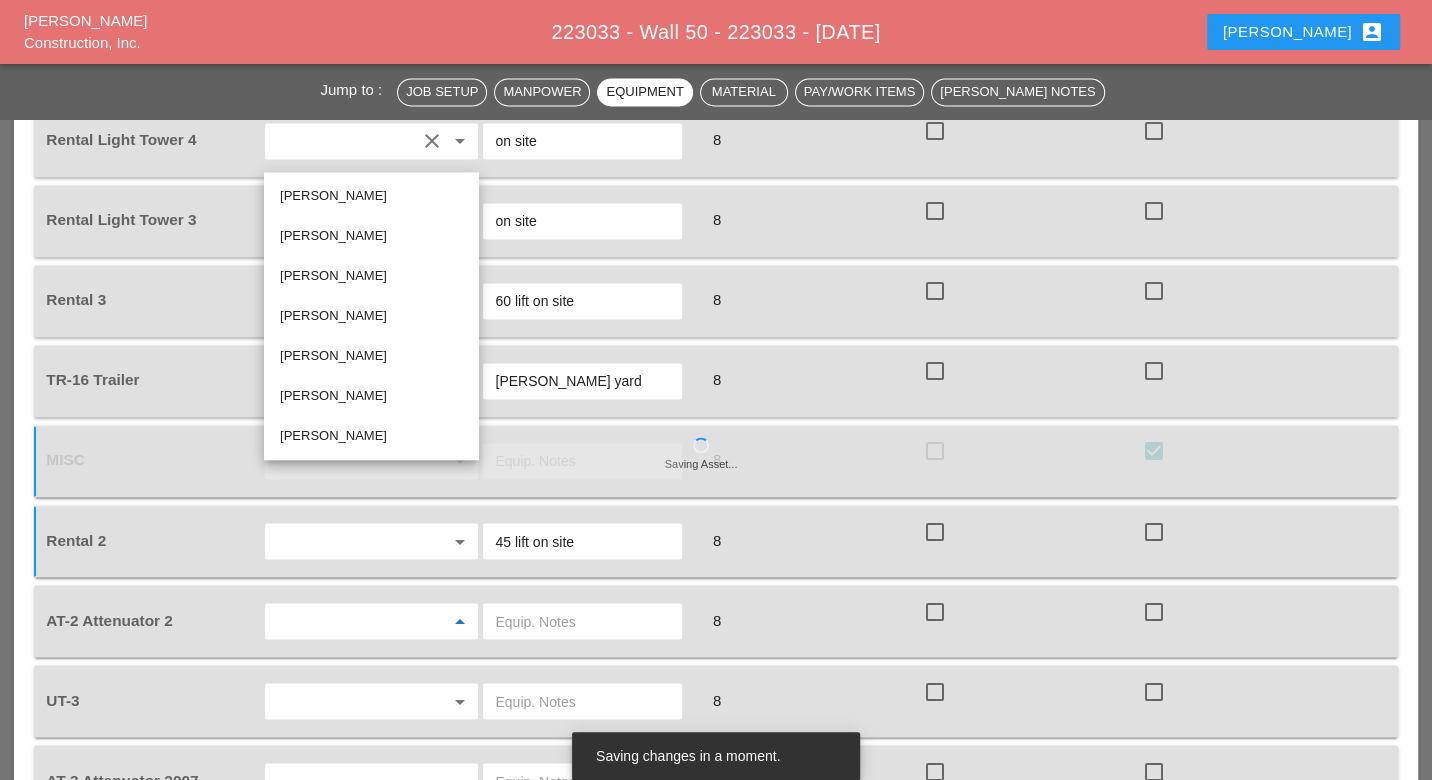 click on "Freddie Rodas Torres" at bounding box center [371, 436] 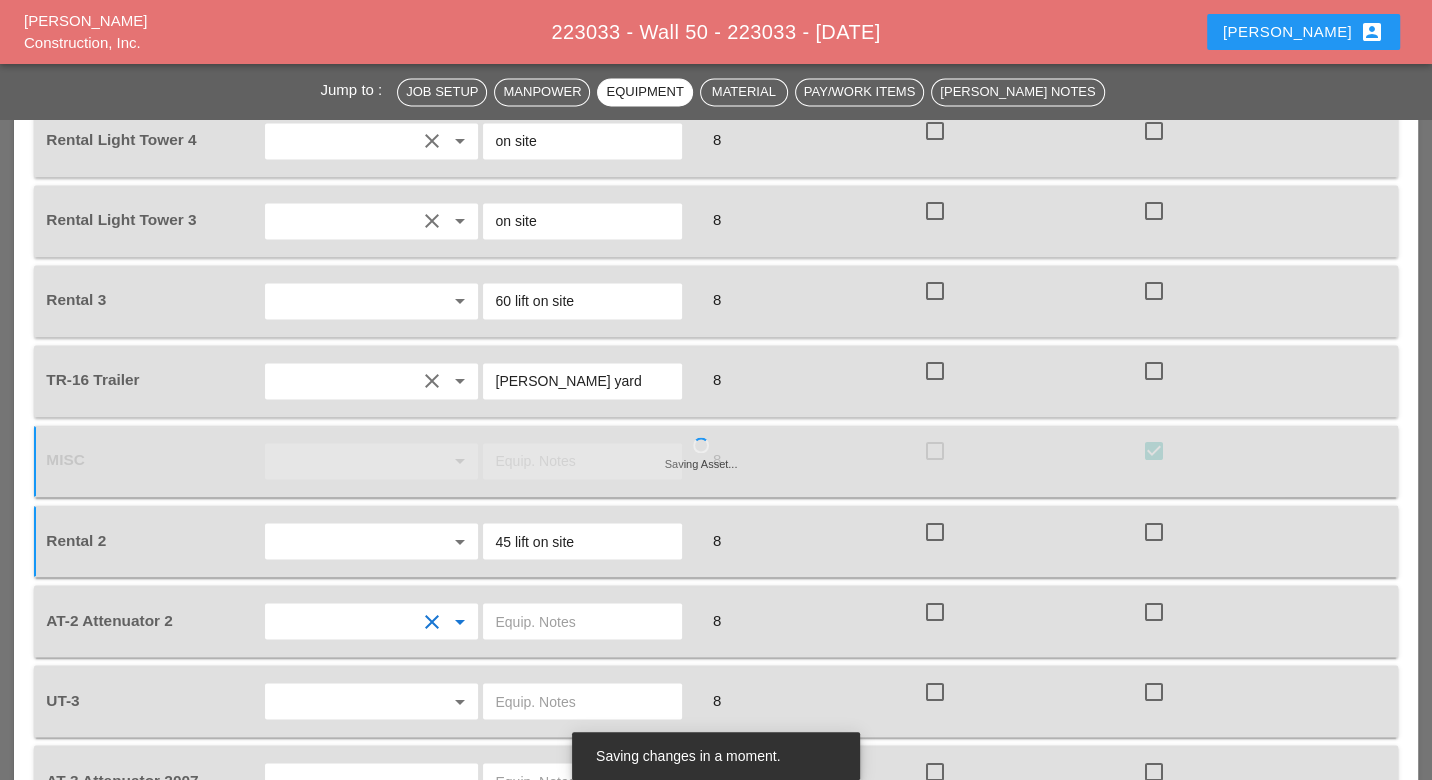 click at bounding box center (582, 621) 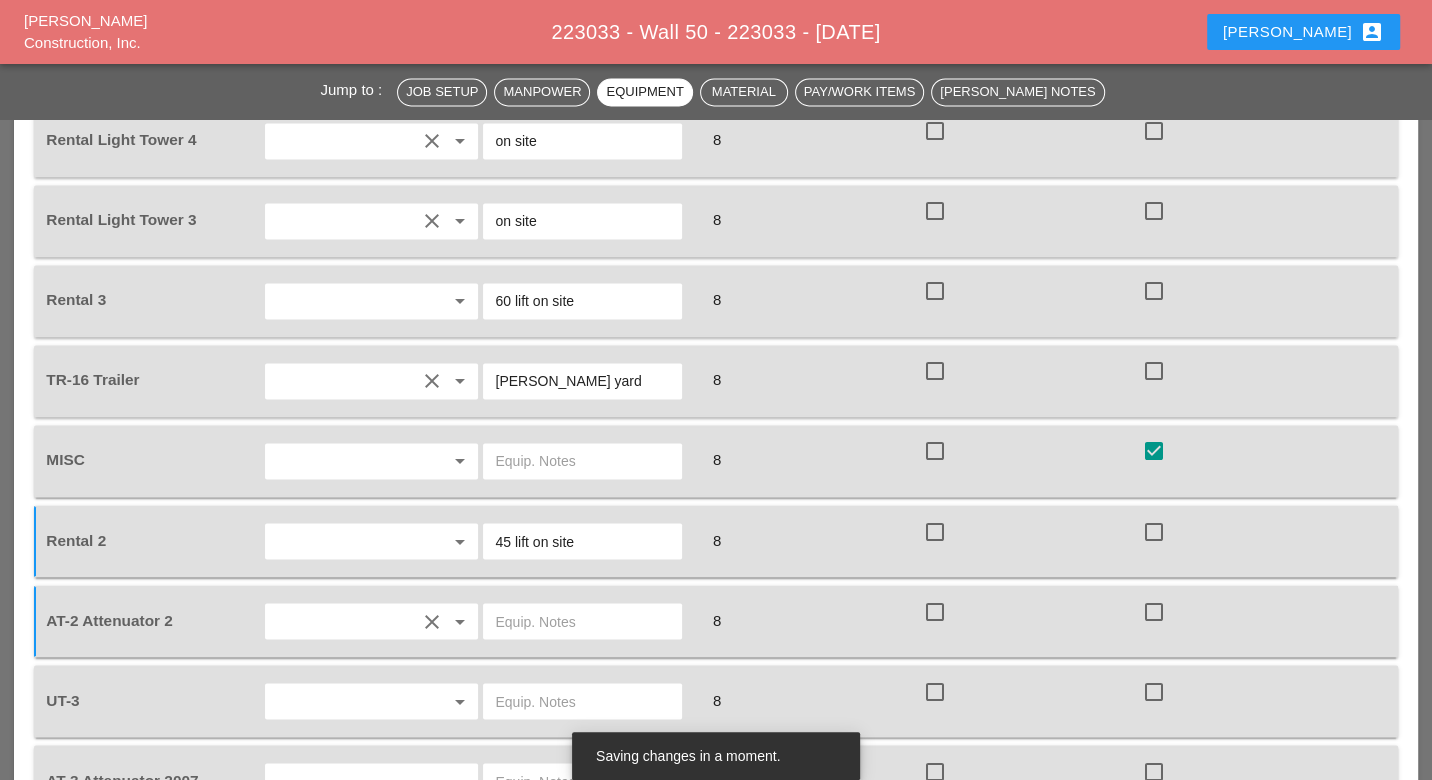 paste on "Bruckner yard" 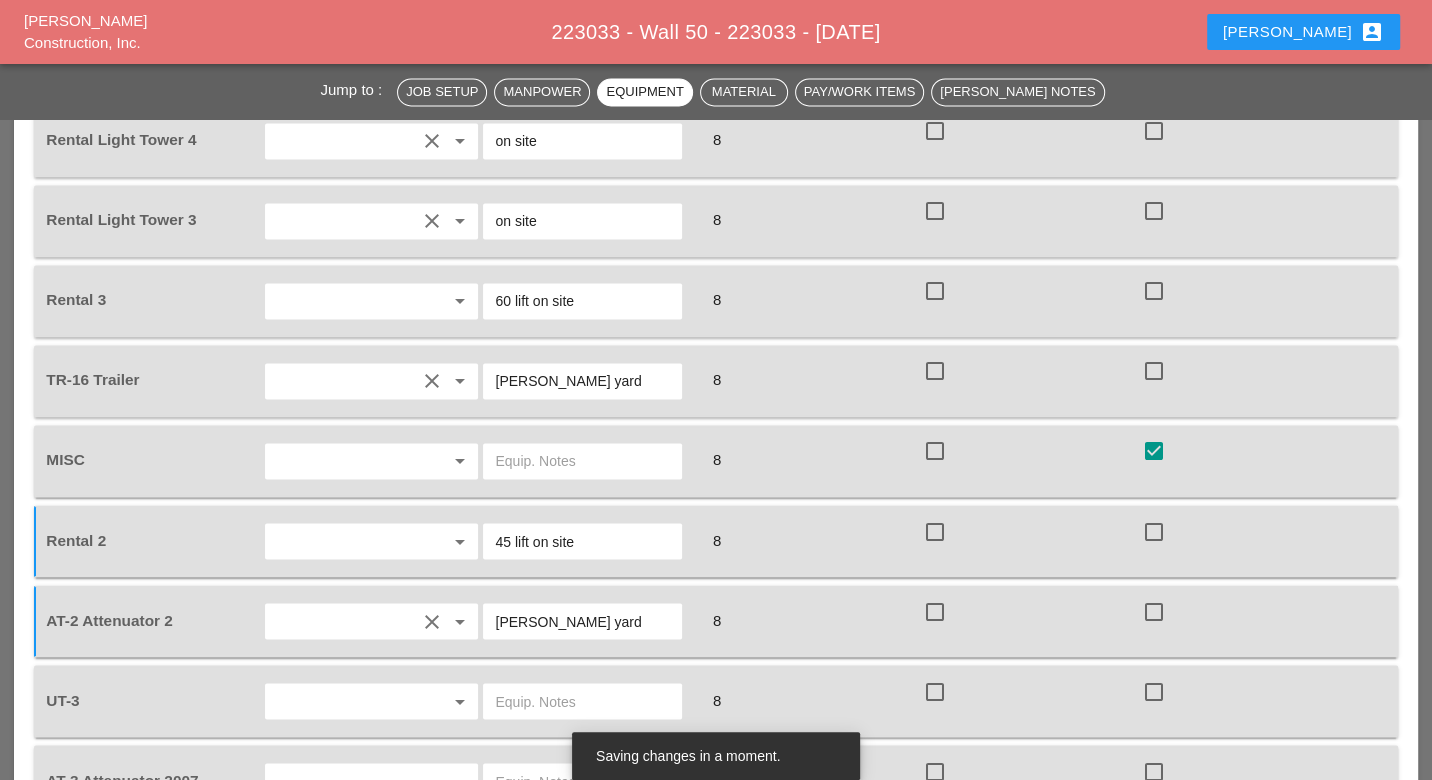 type on "Bruckner yard" 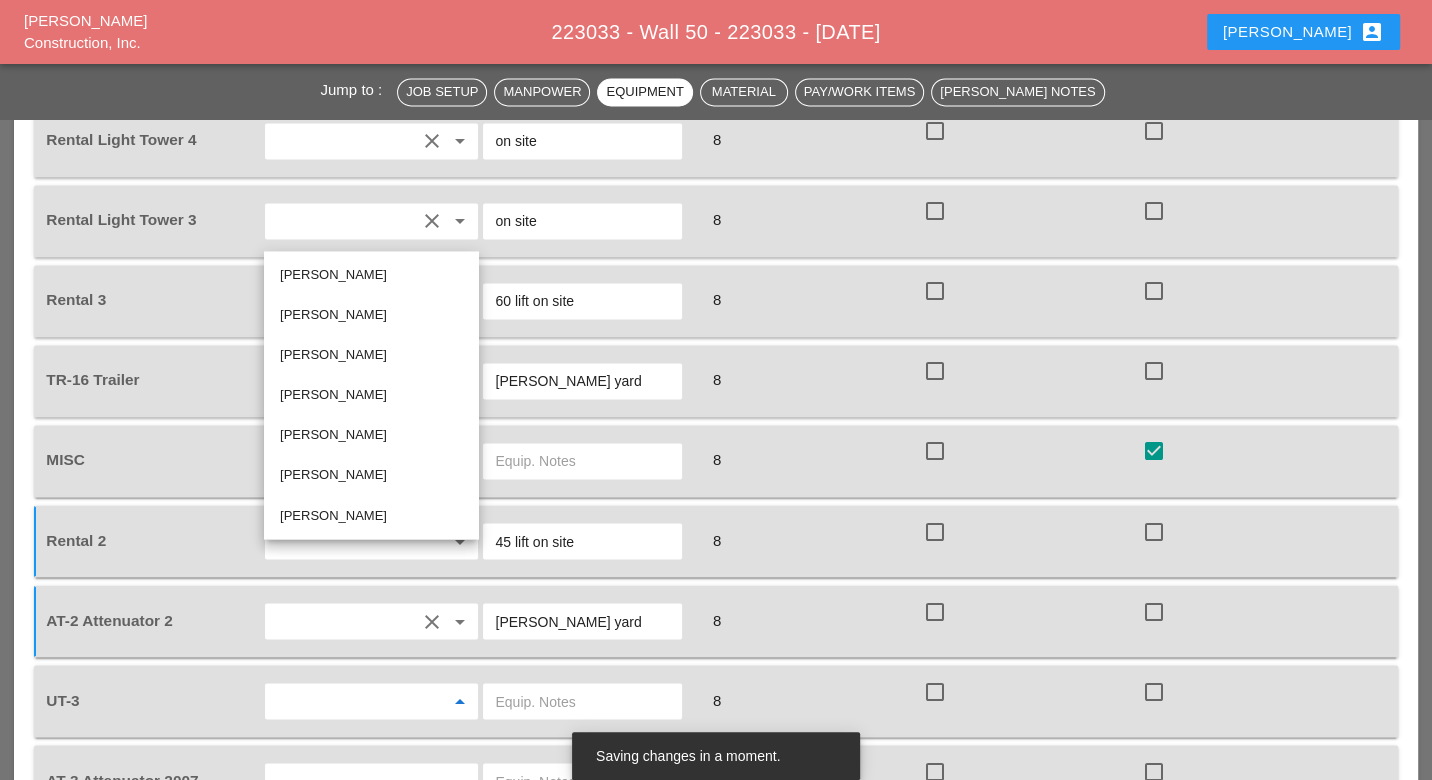 click on "Santiago Suarez" at bounding box center [371, 475] 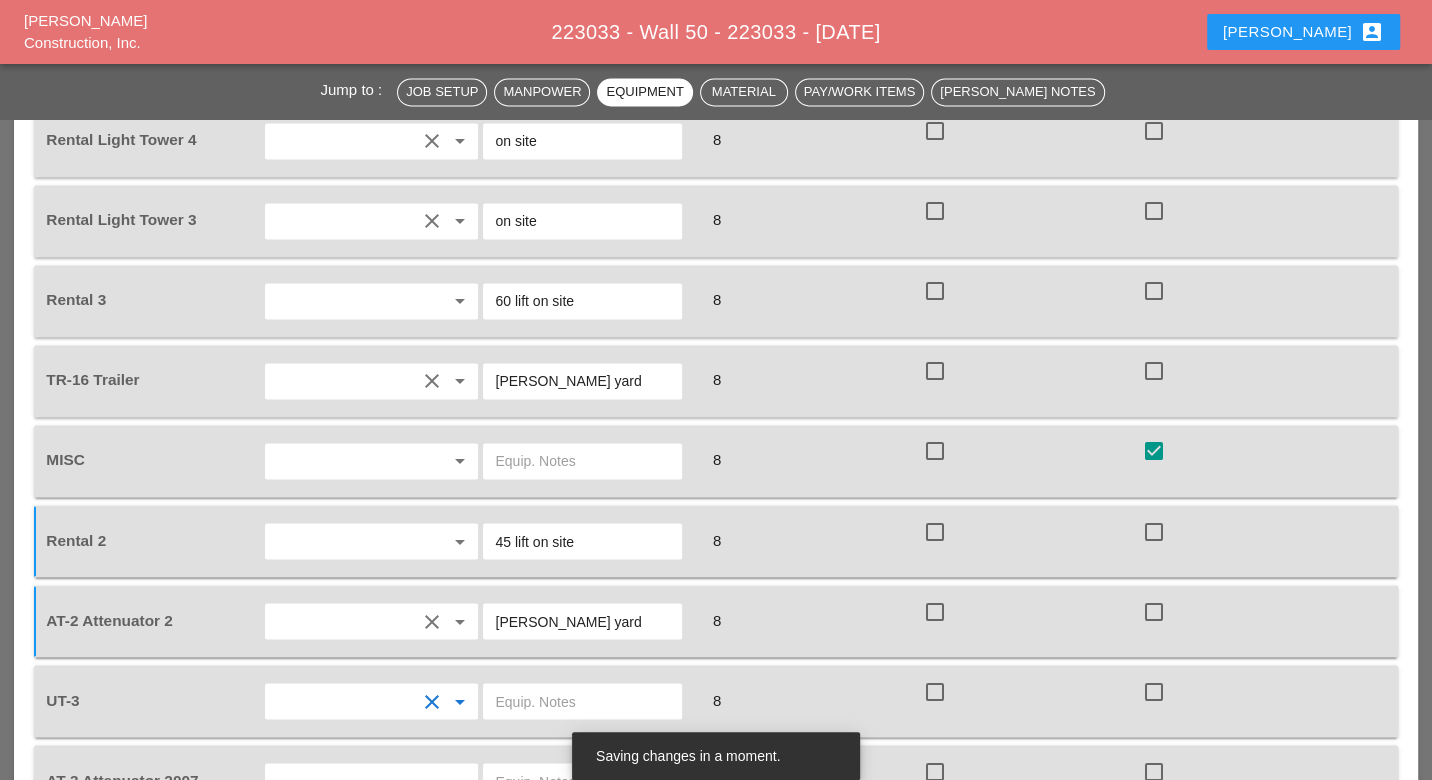 click at bounding box center (582, 701) 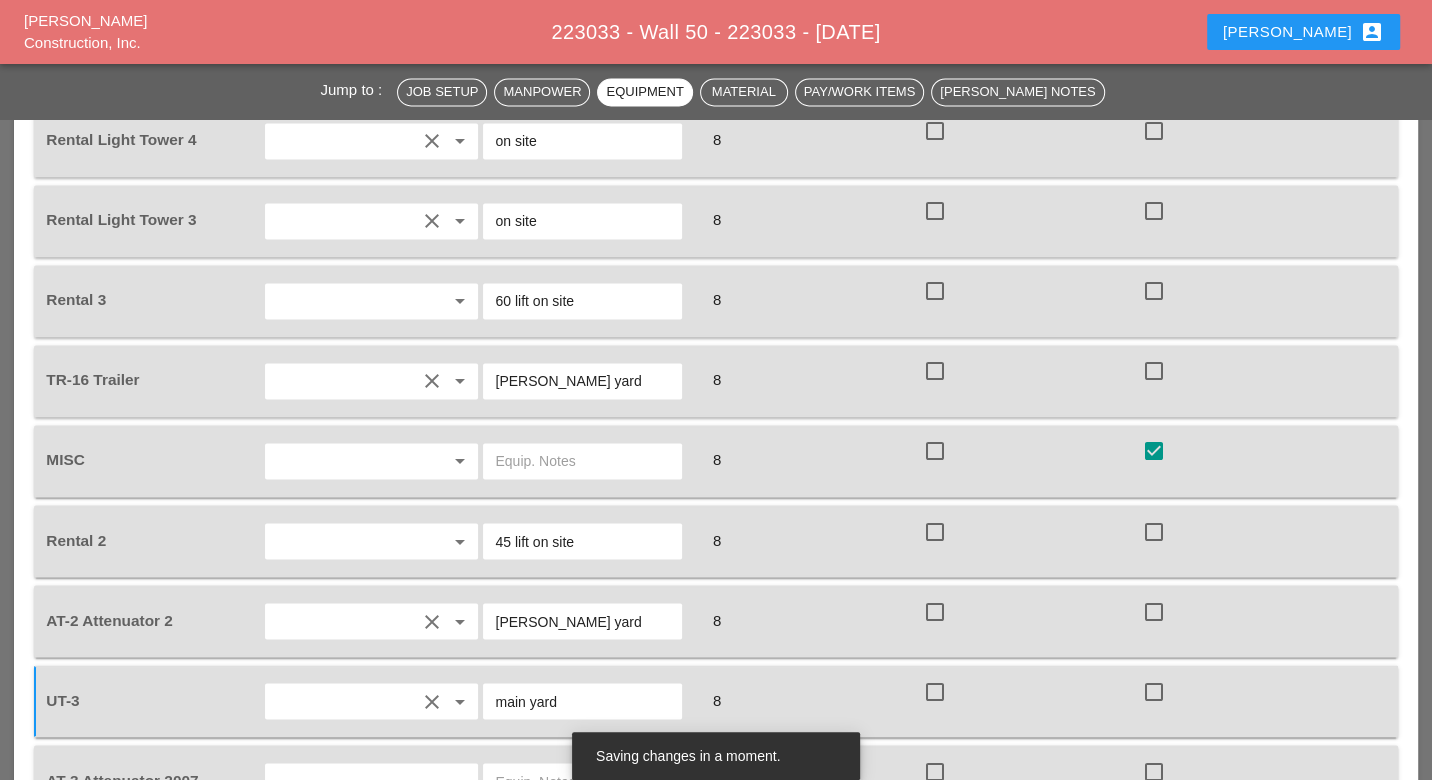 scroll, scrollTop: 2444, scrollLeft: 0, axis: vertical 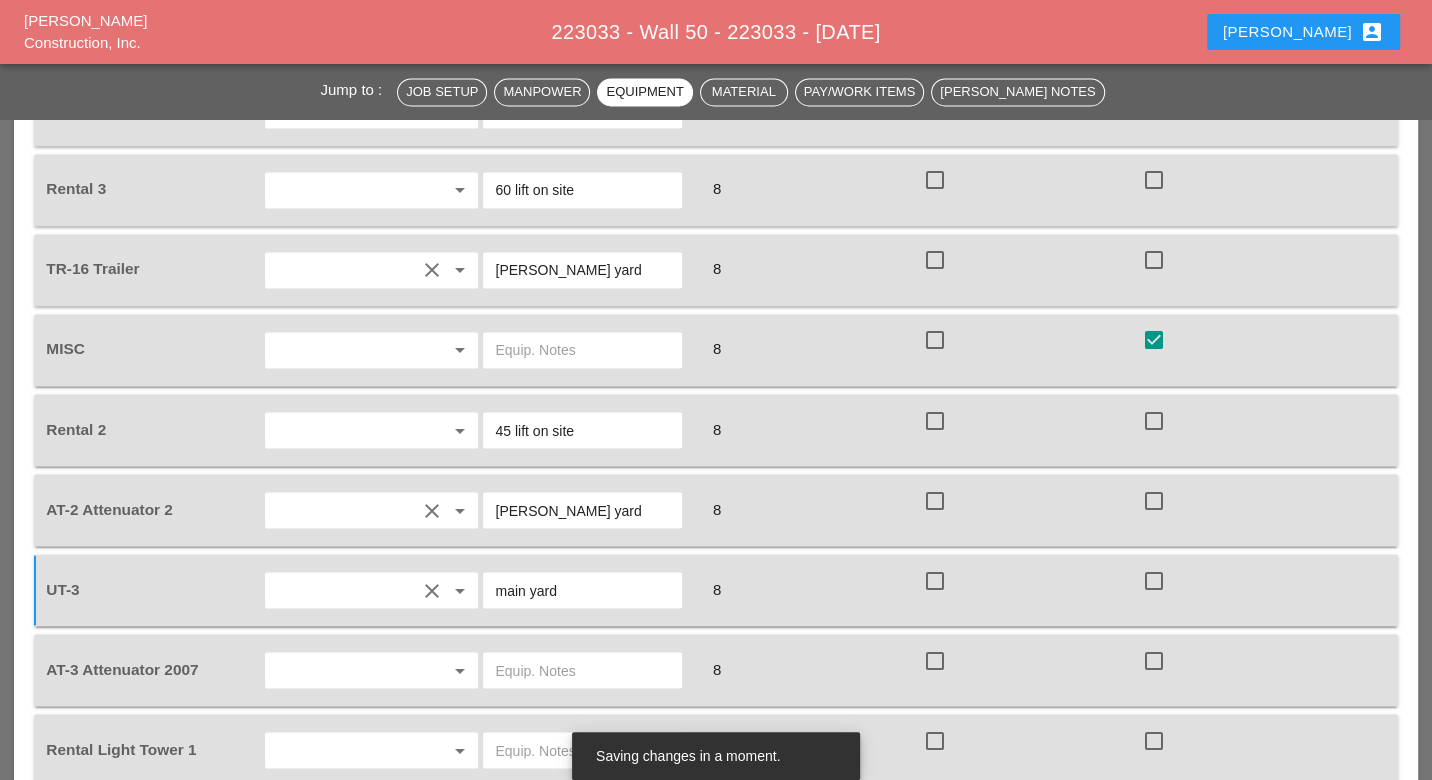 type on "main yard" 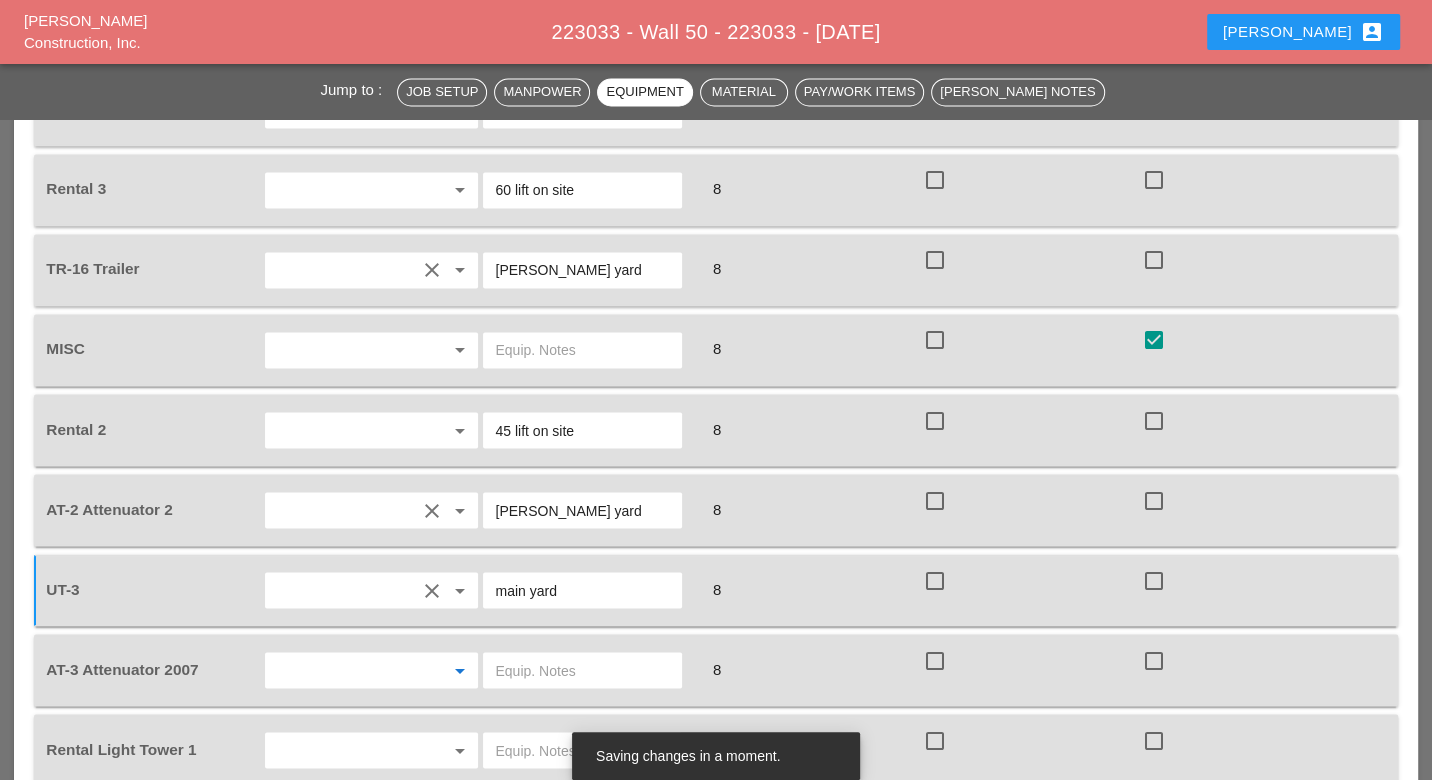 click at bounding box center [344, 670] 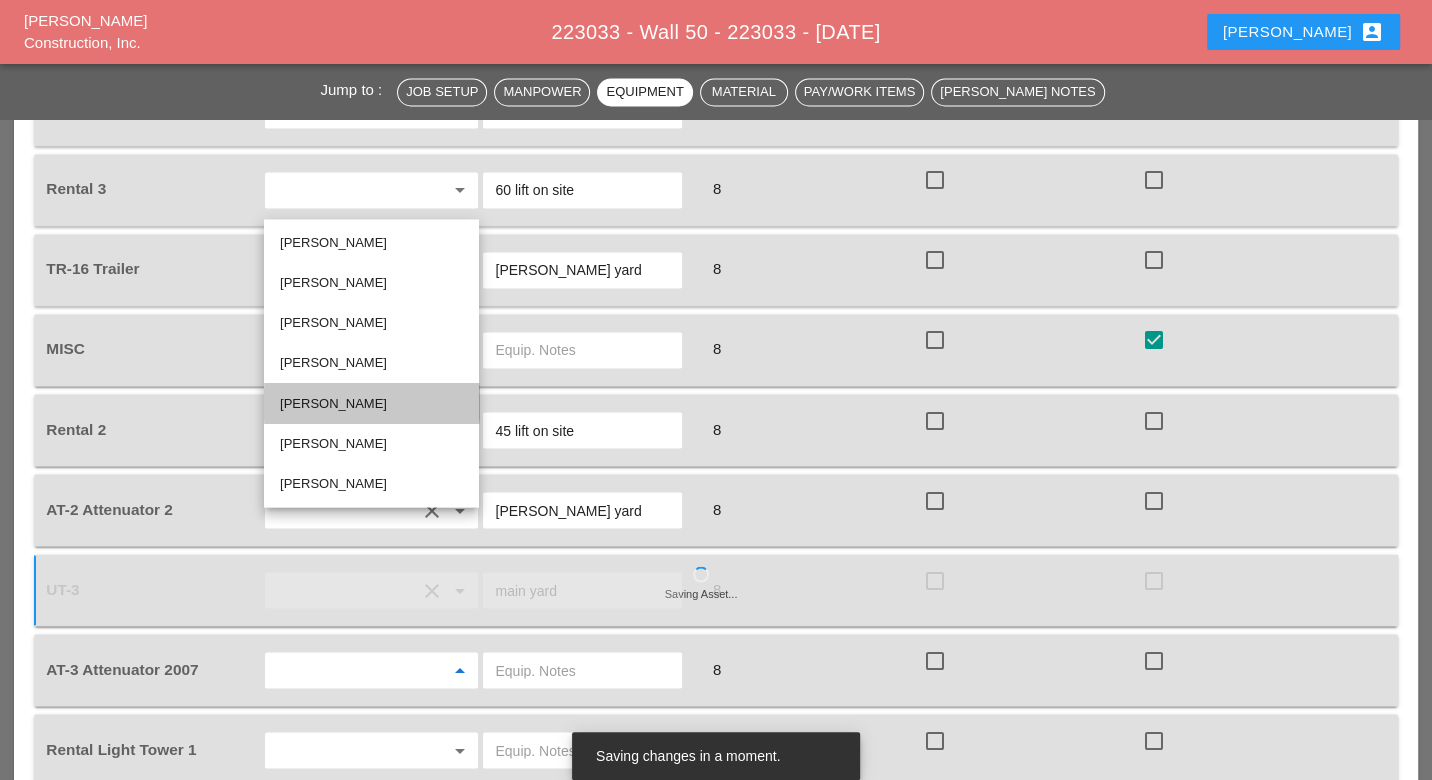 drag, startPoint x: 377, startPoint y: 402, endPoint x: 392, endPoint y: 429, distance: 30.88689 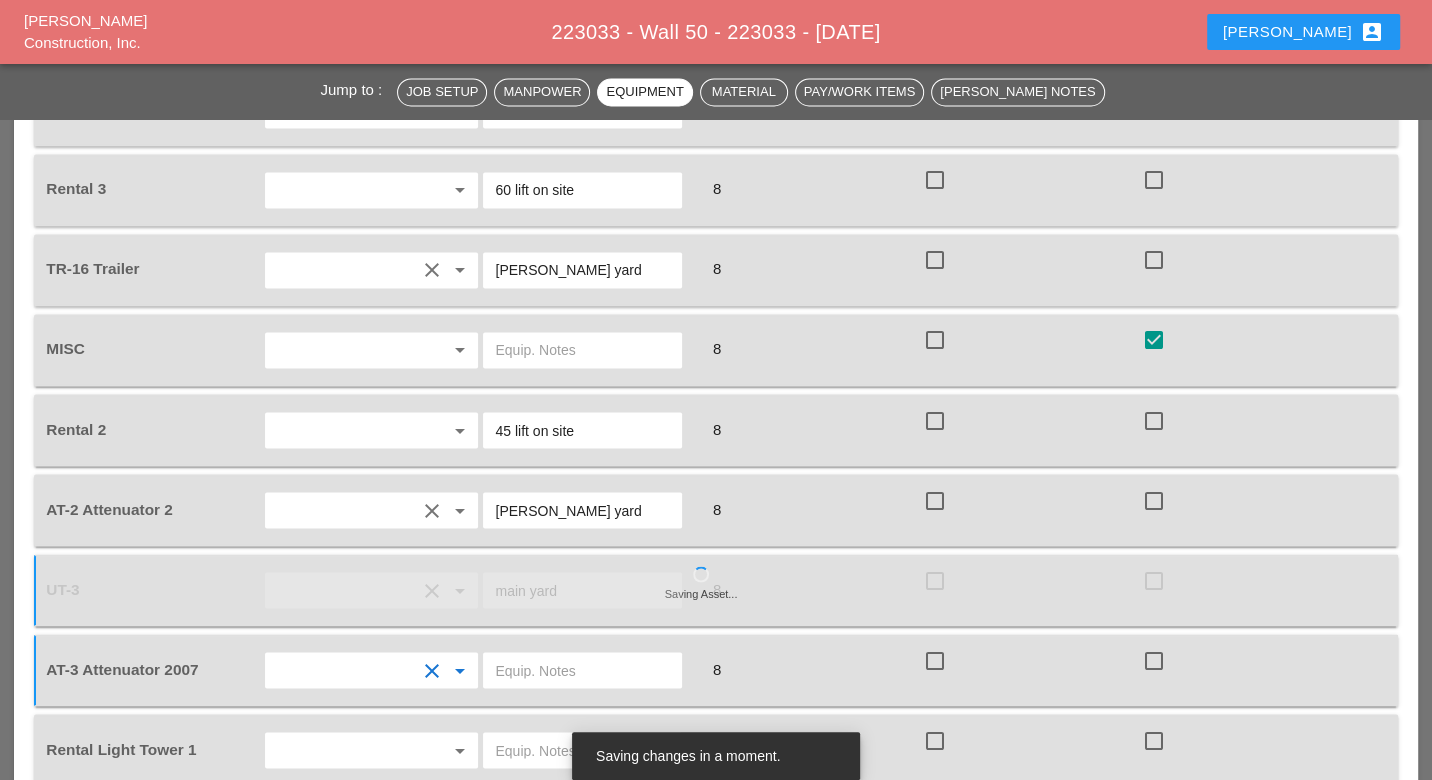 click at bounding box center [582, 670] 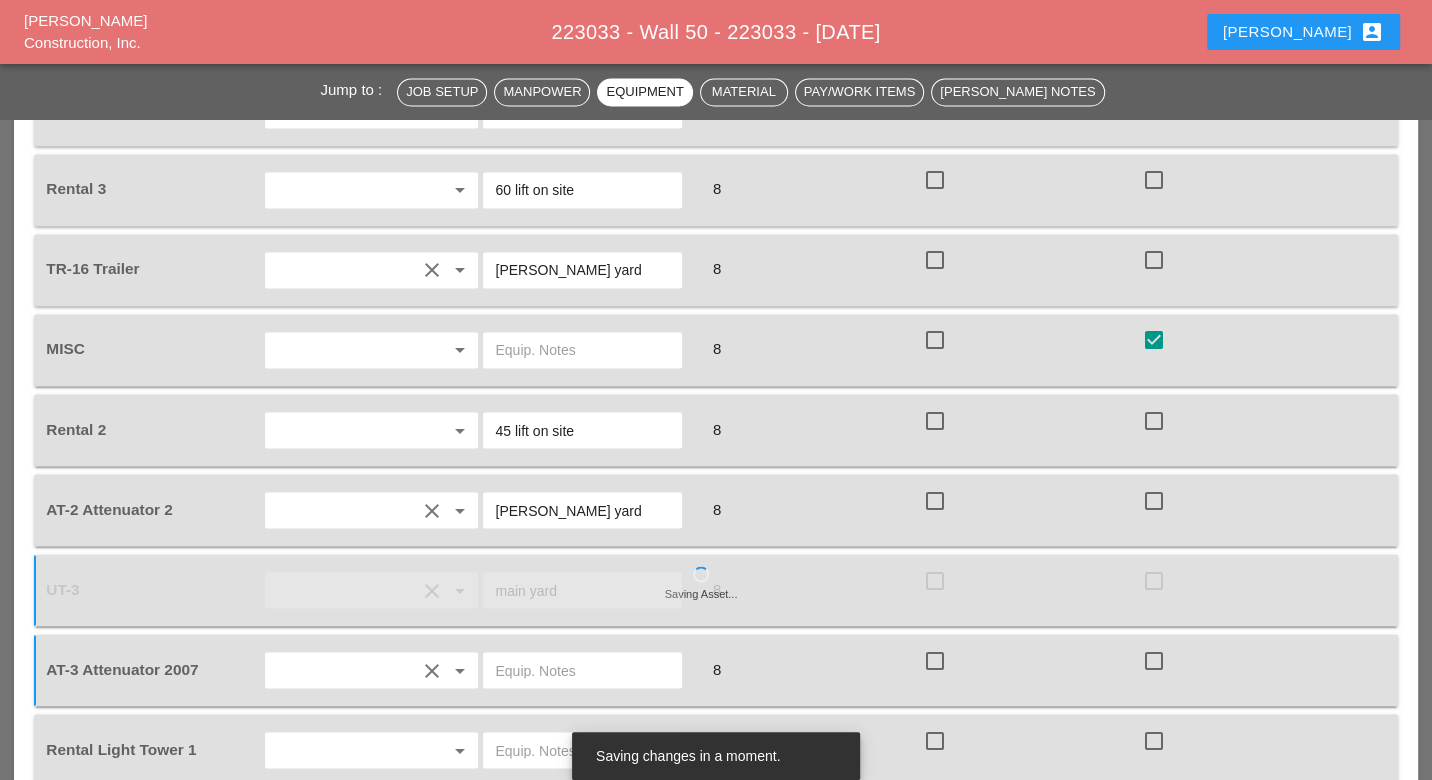 paste on "Bruckner yard" 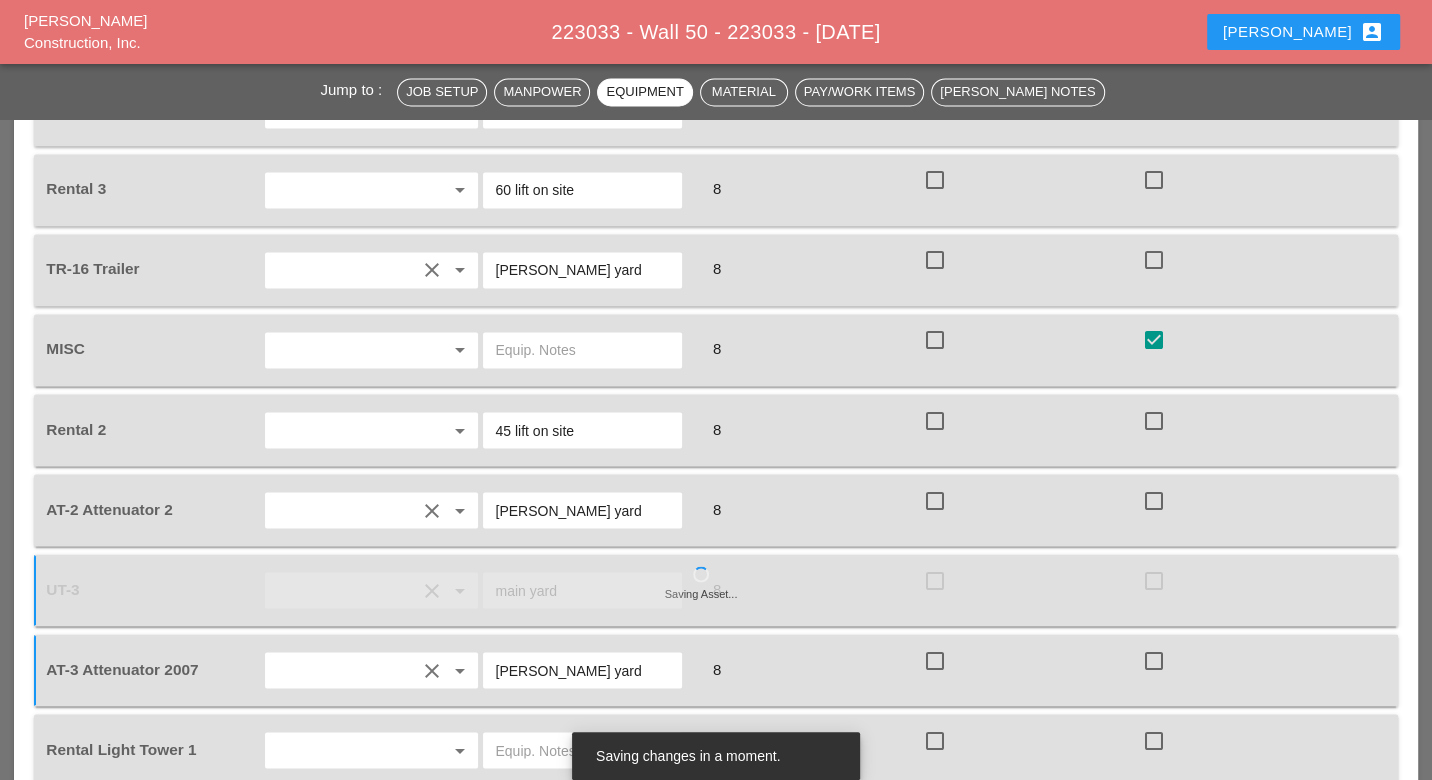 type on "Bruckner yard" 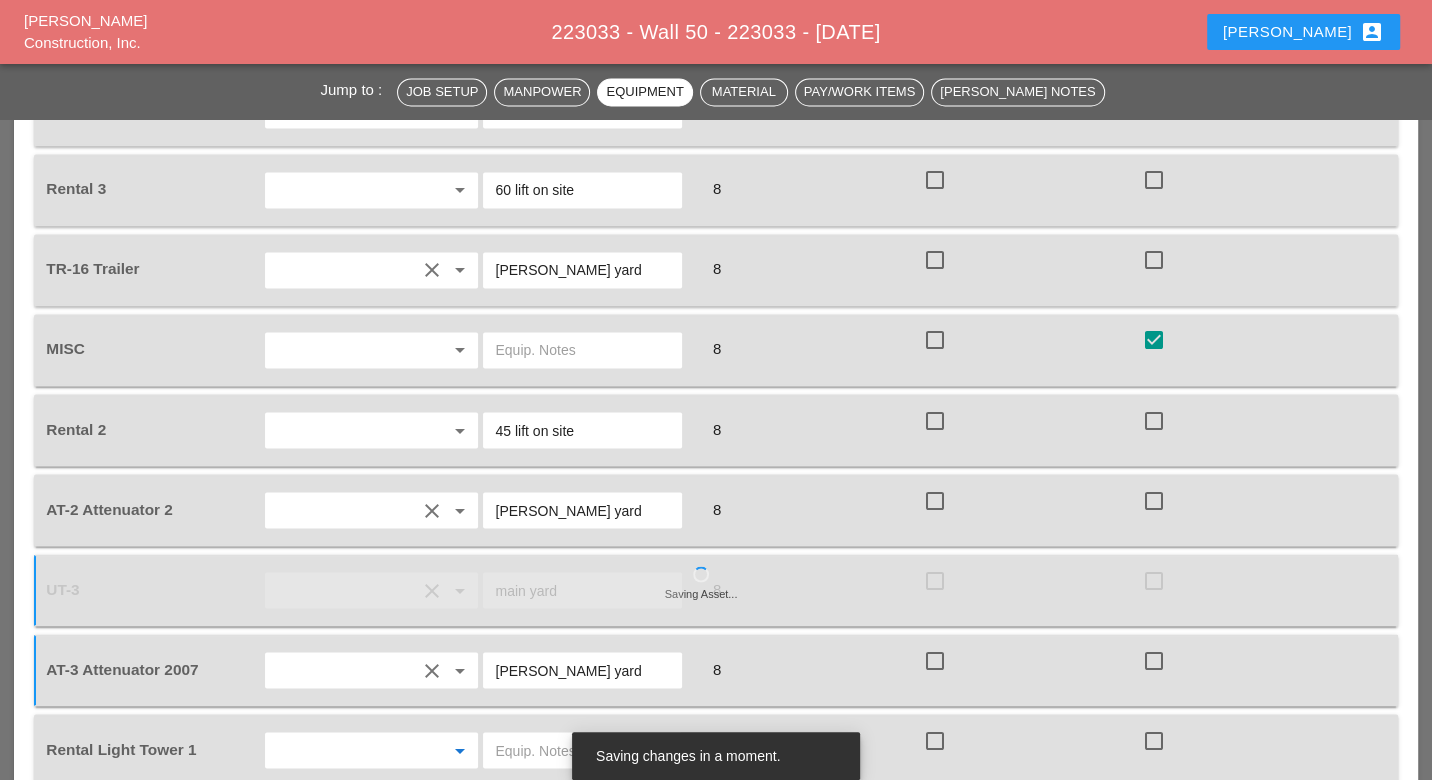 click at bounding box center [344, 750] 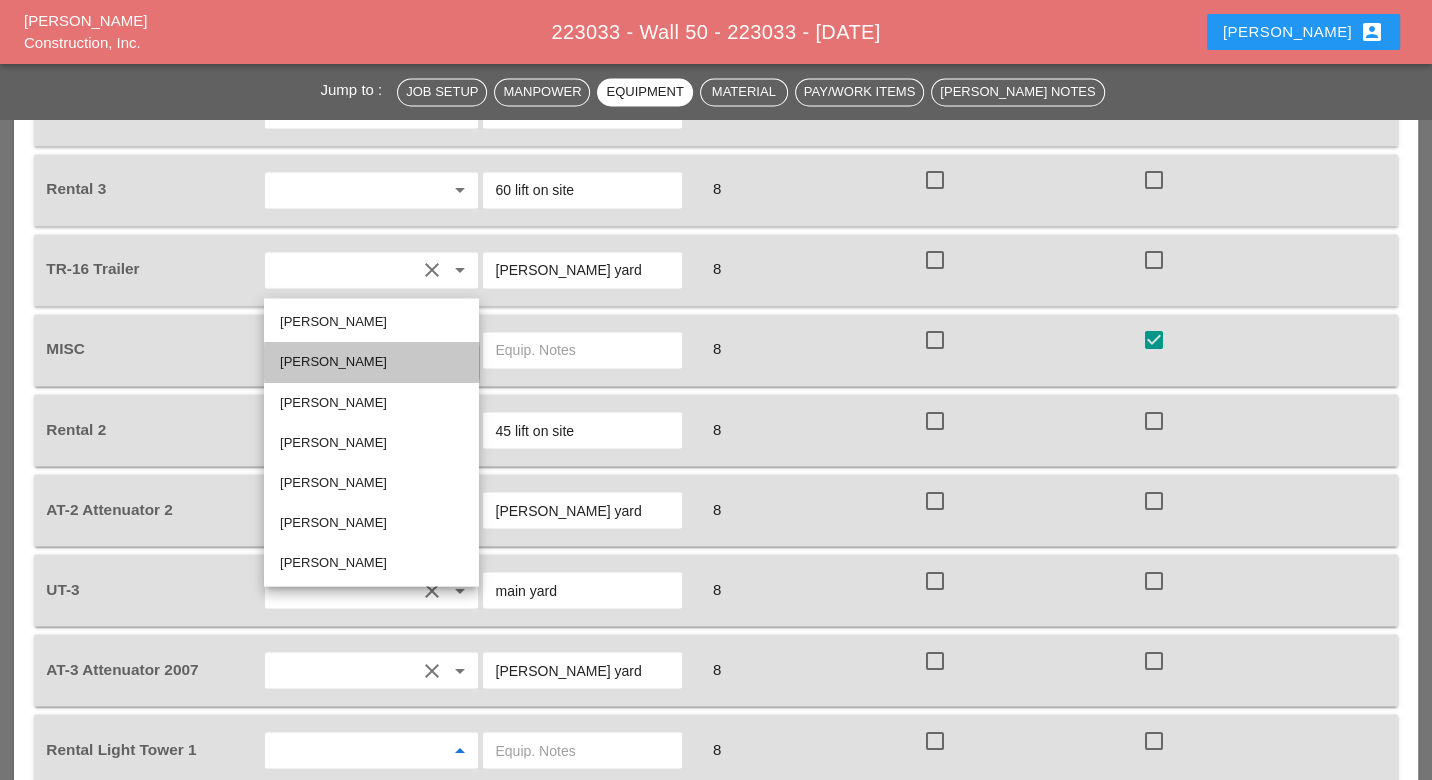drag, startPoint x: 330, startPoint y: 359, endPoint x: 337, endPoint y: 397, distance: 38.63936 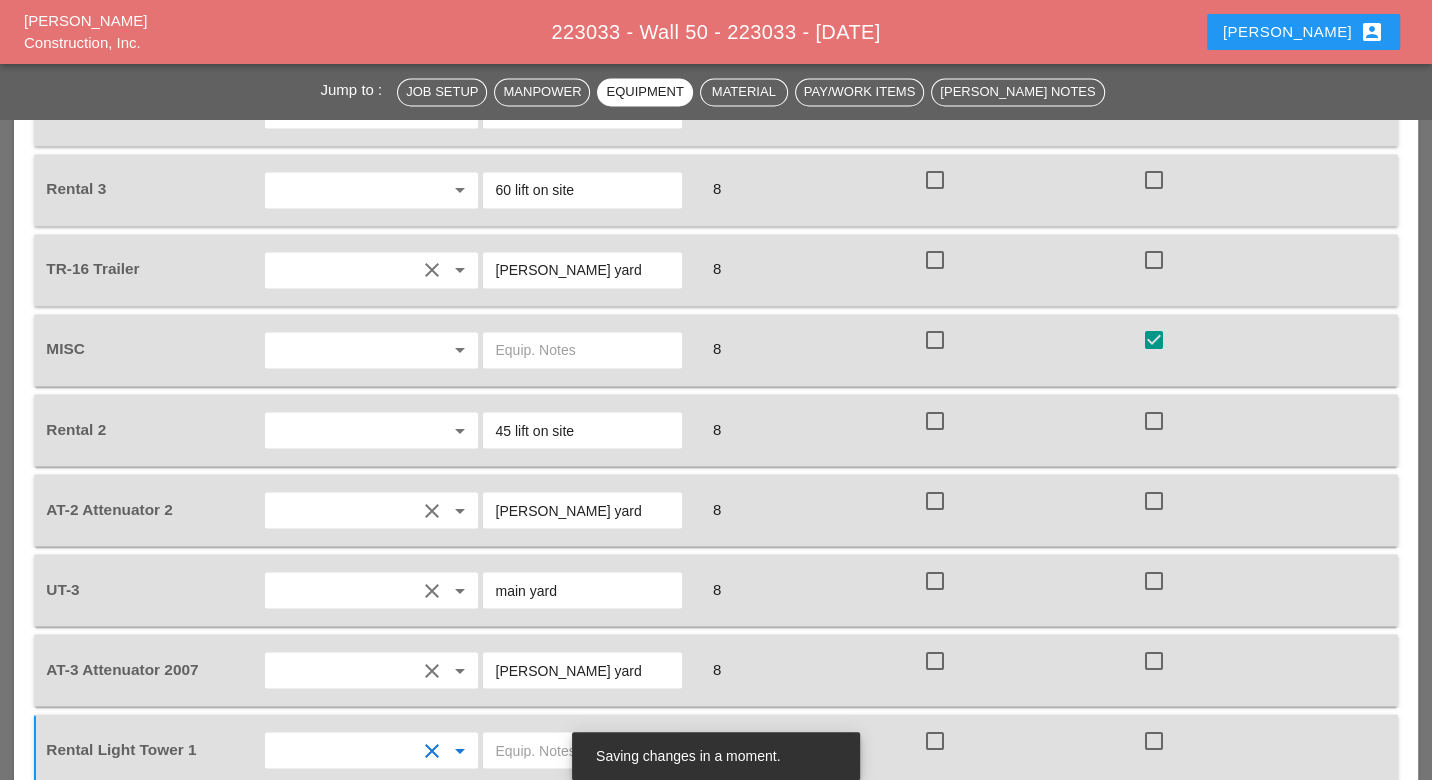 click at bounding box center [582, 750] 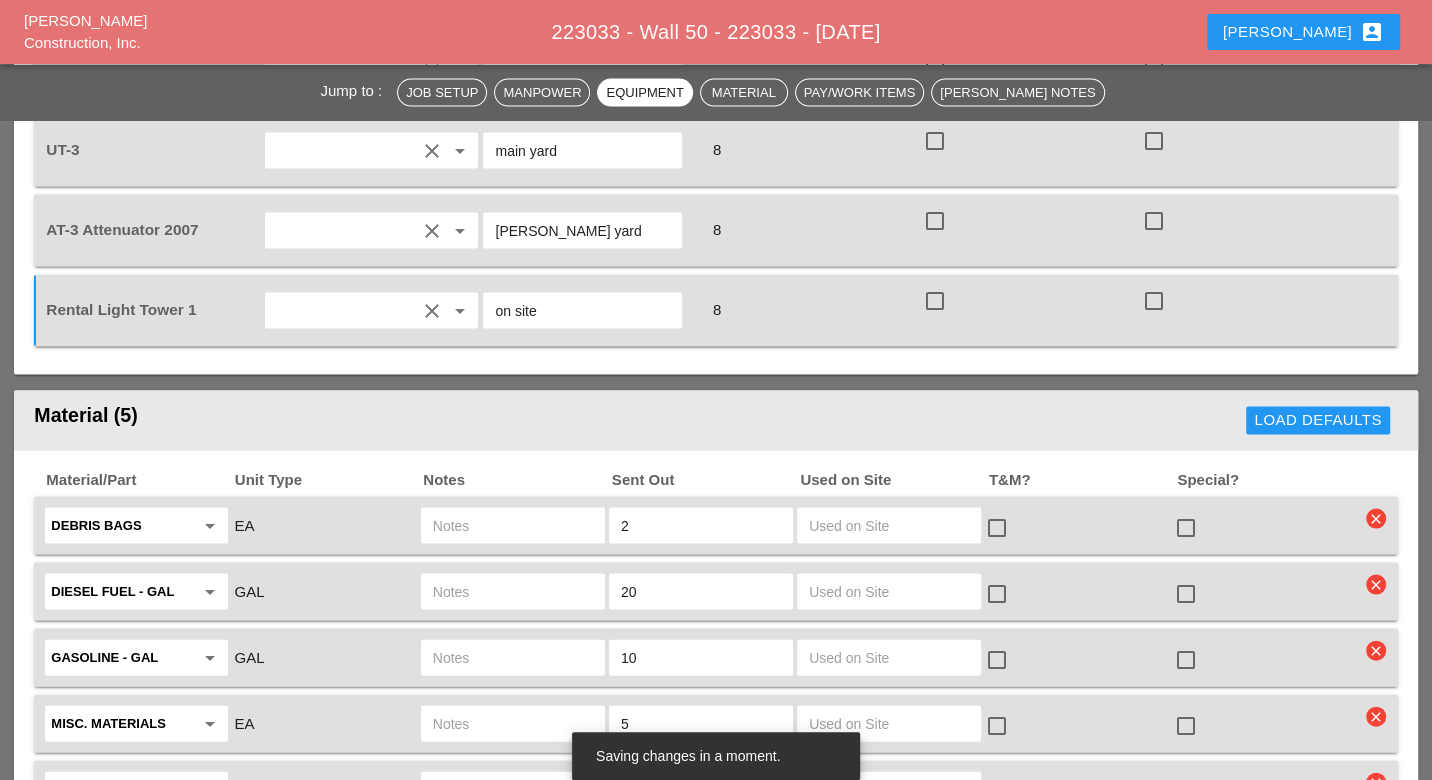 scroll, scrollTop: 2888, scrollLeft: 0, axis: vertical 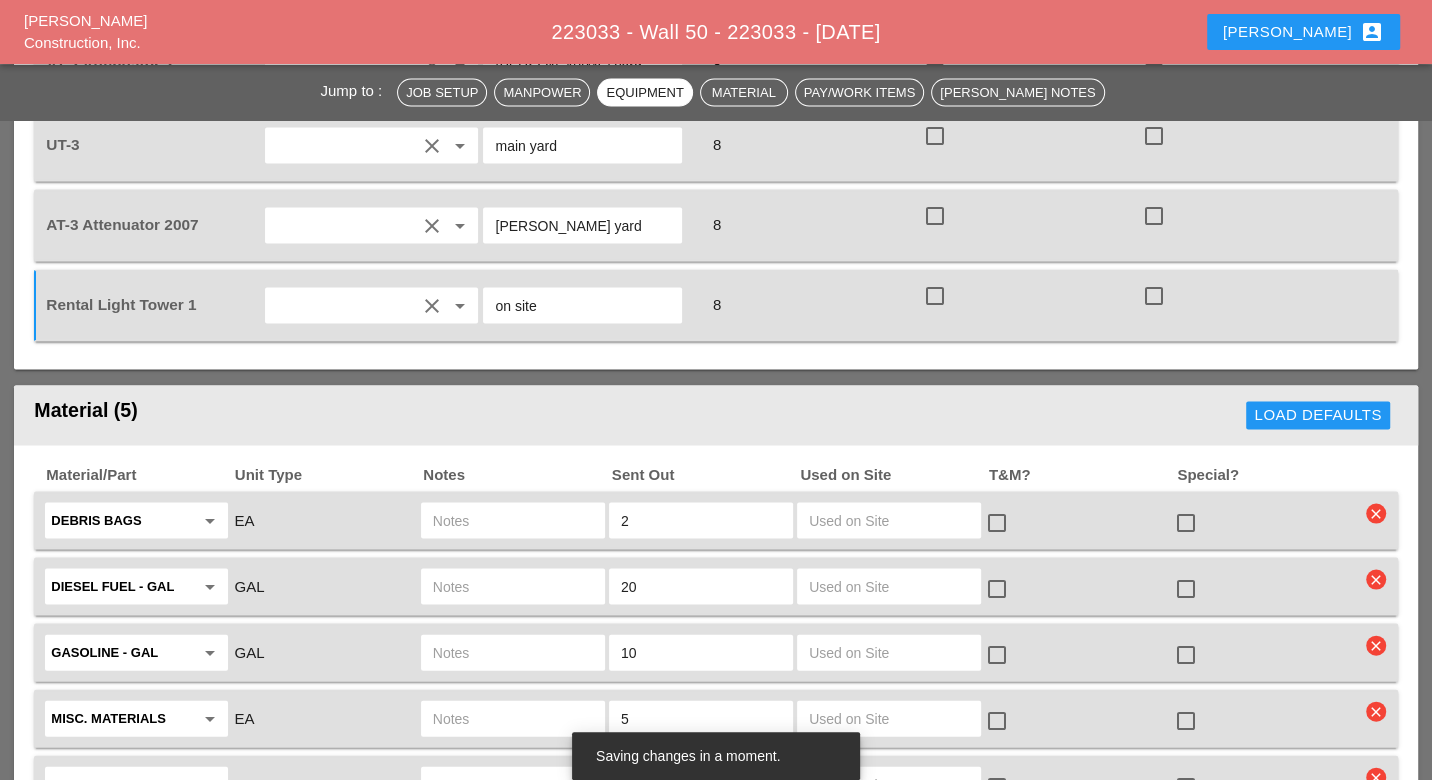 type on "on site" 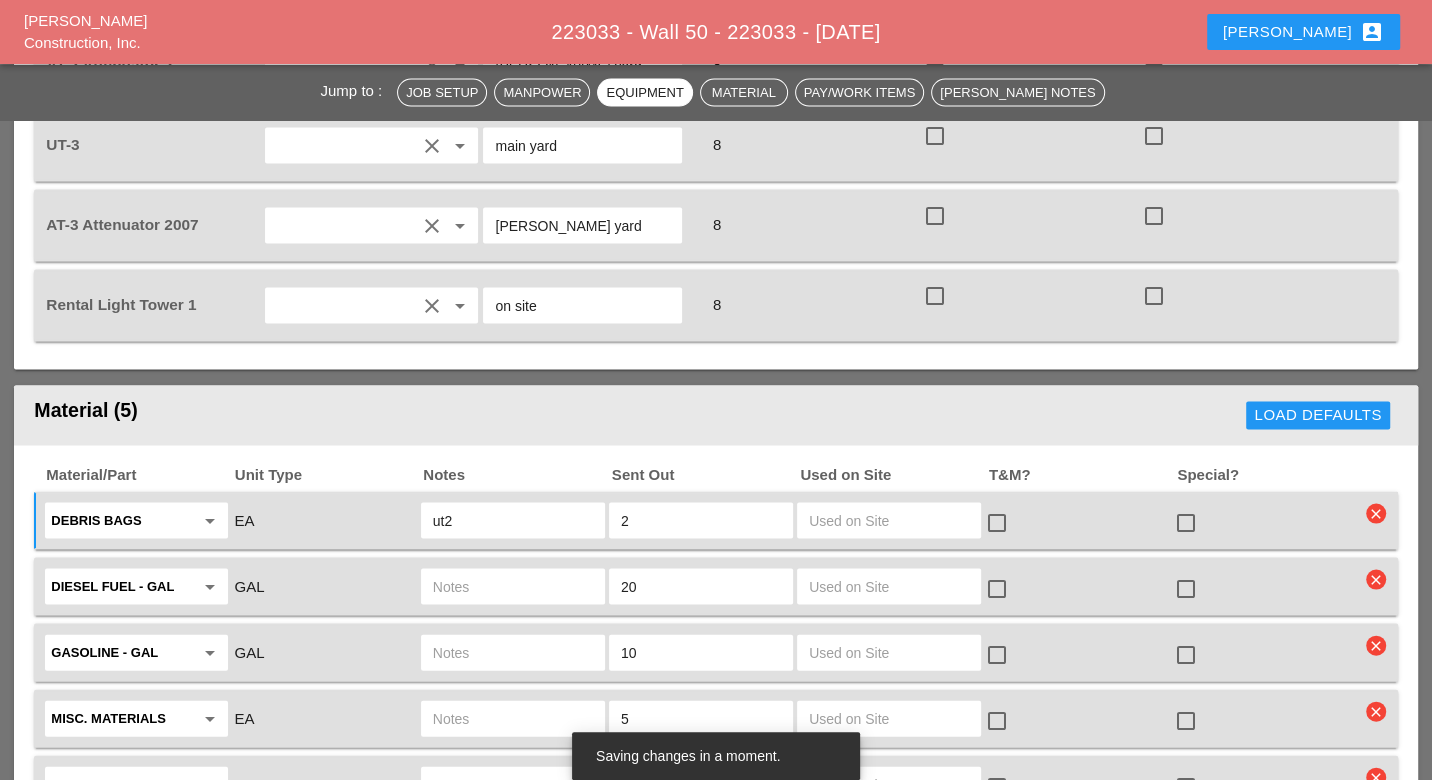 type on "ut2" 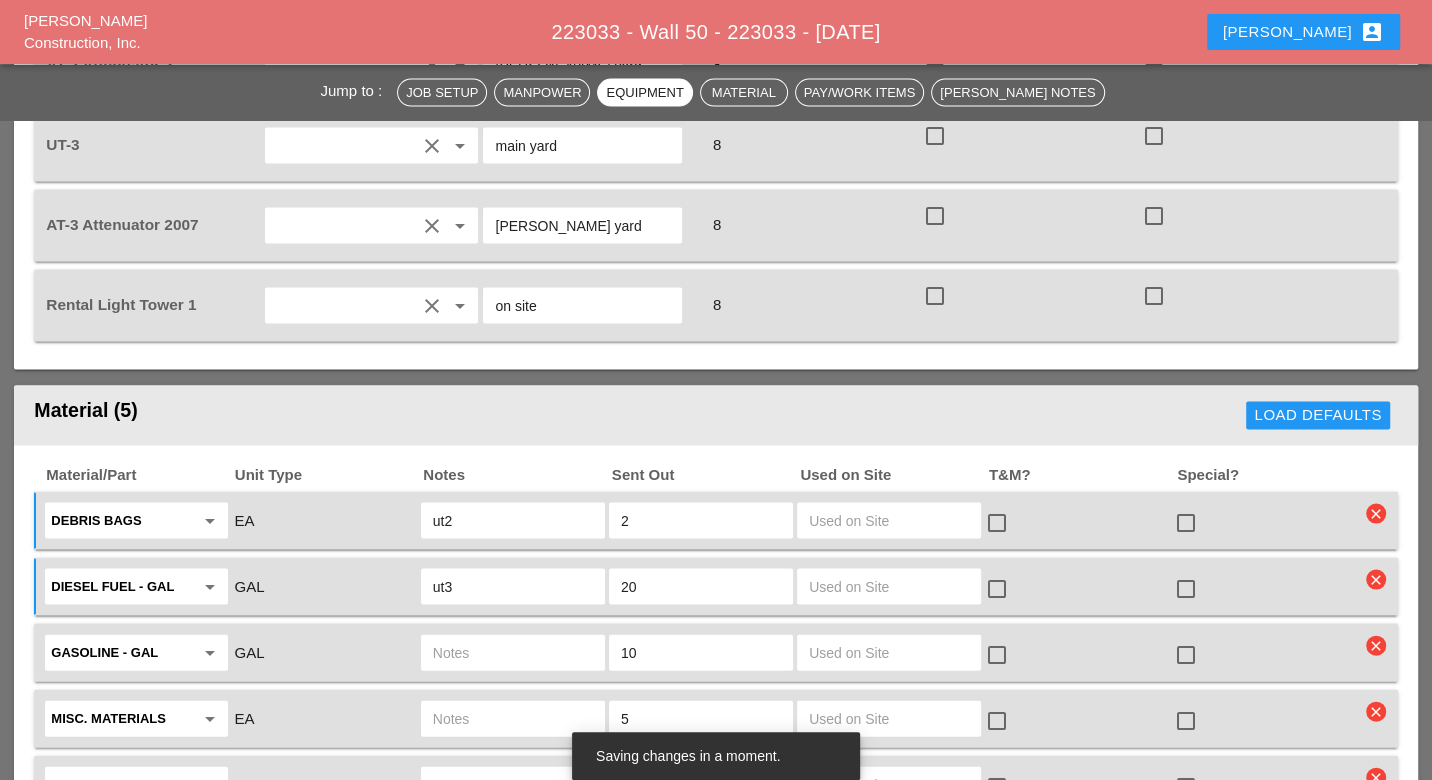 type on "ut3" 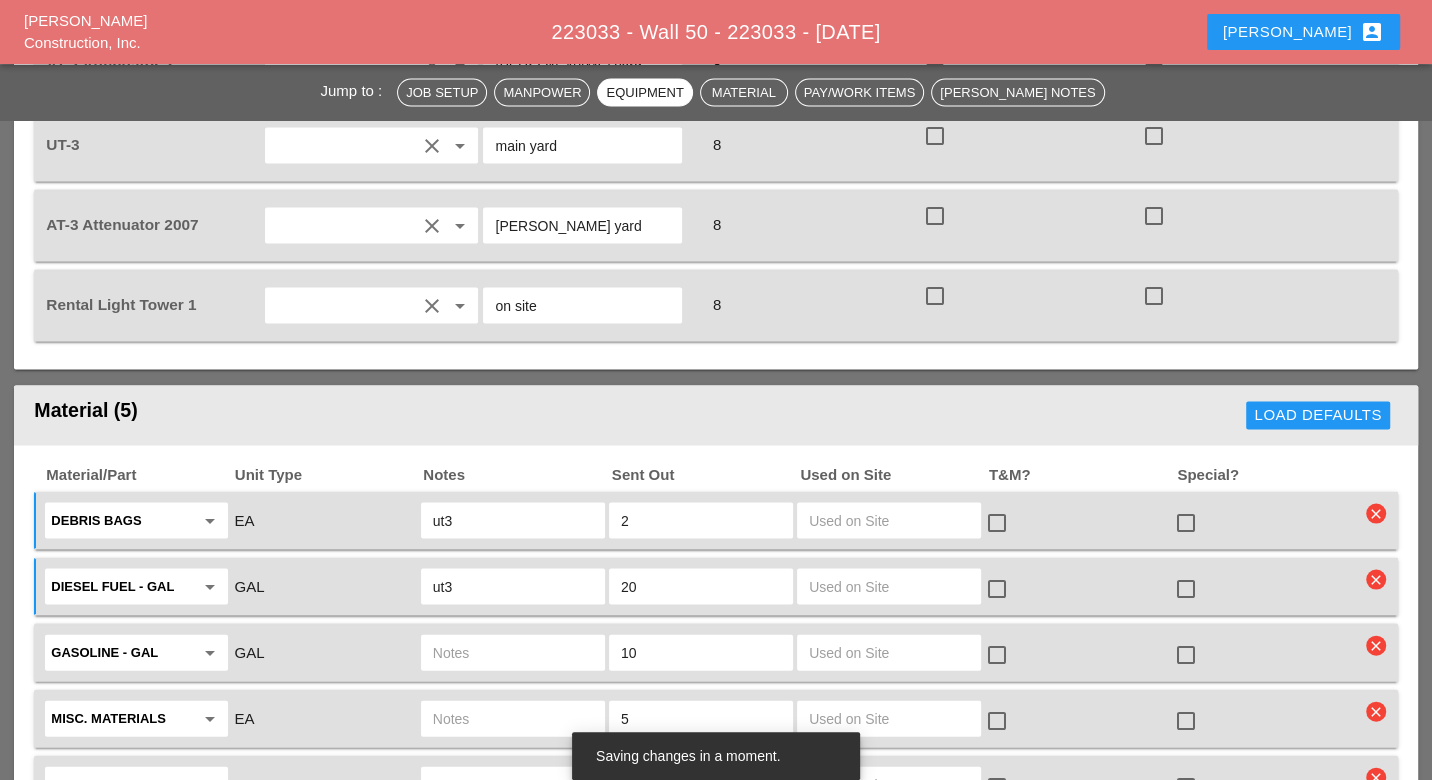 type on "ut3" 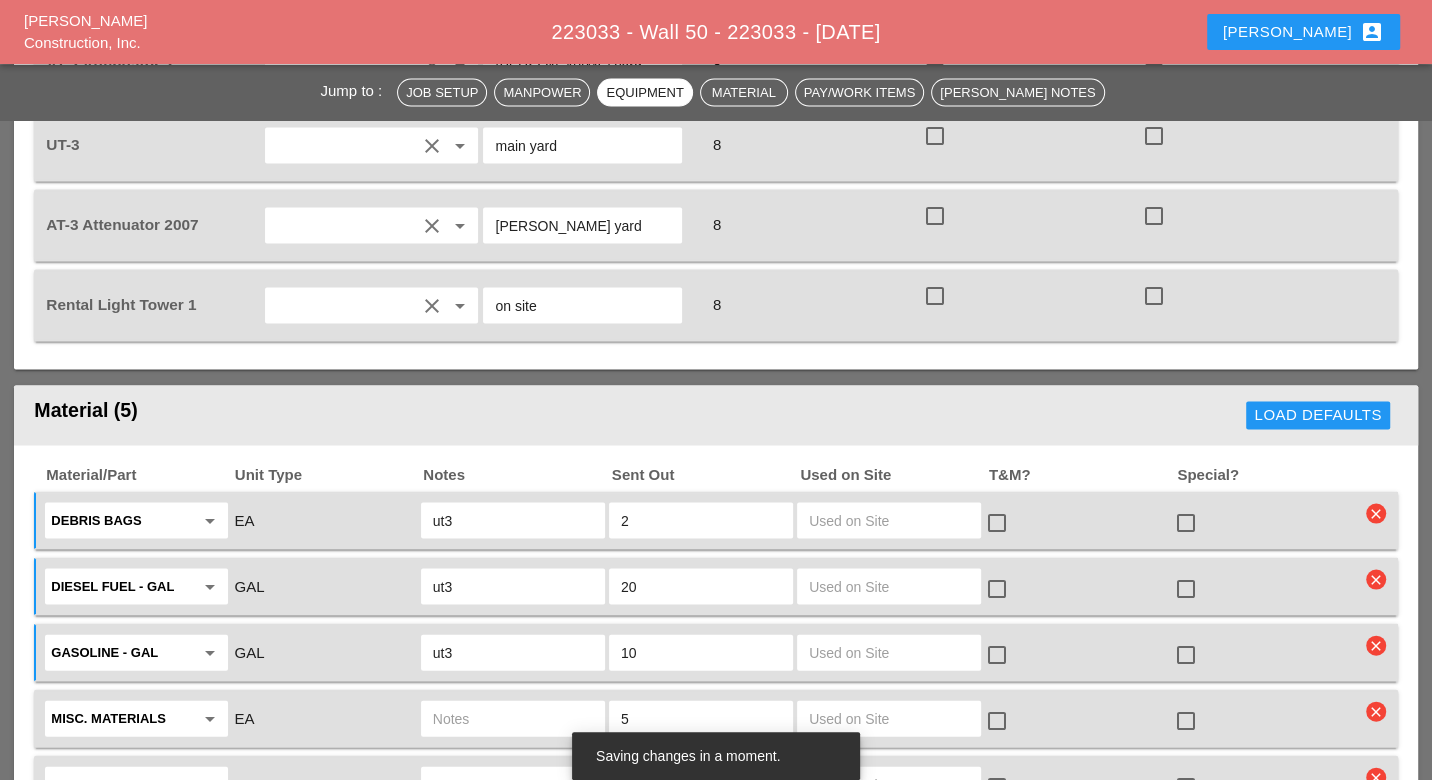 type on "ut3" 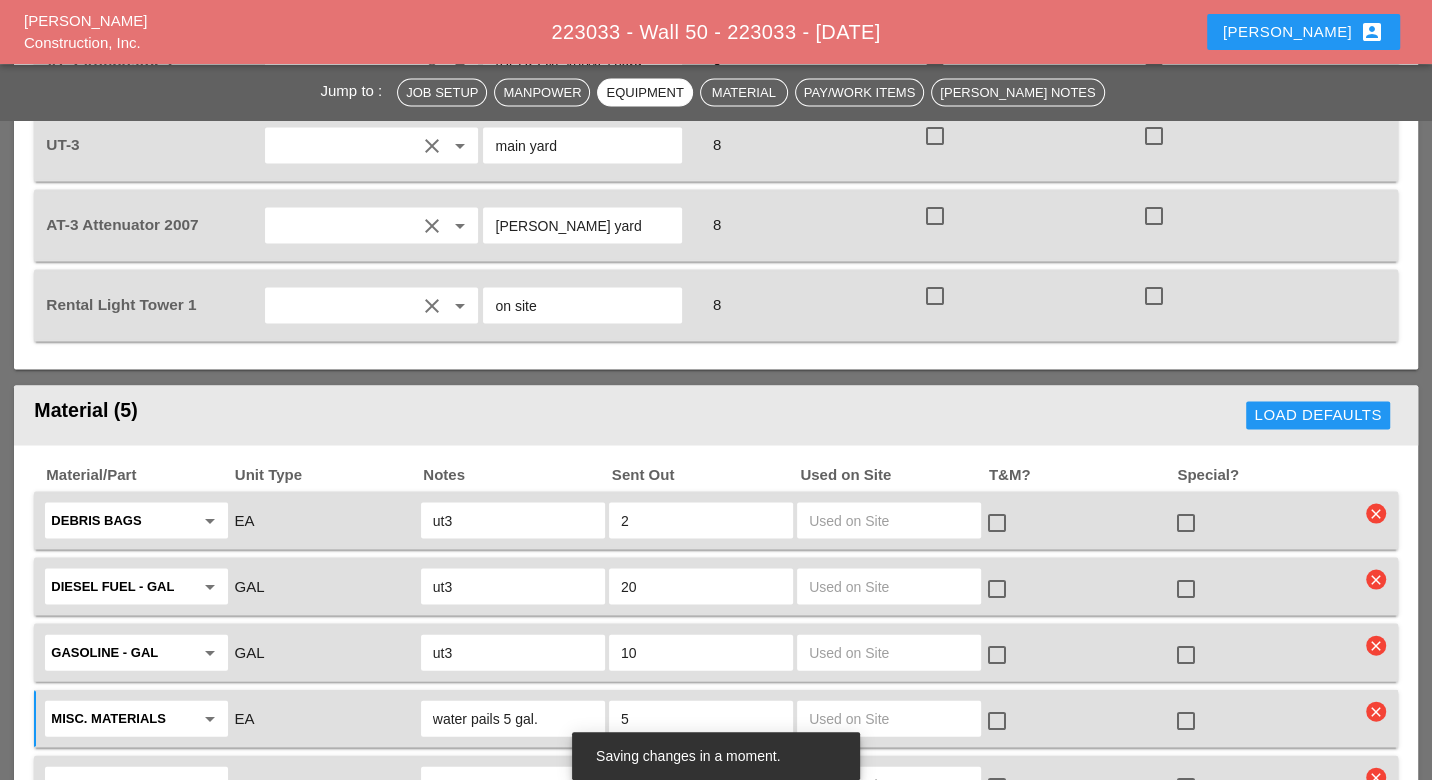 type on "water pails 5 gal." 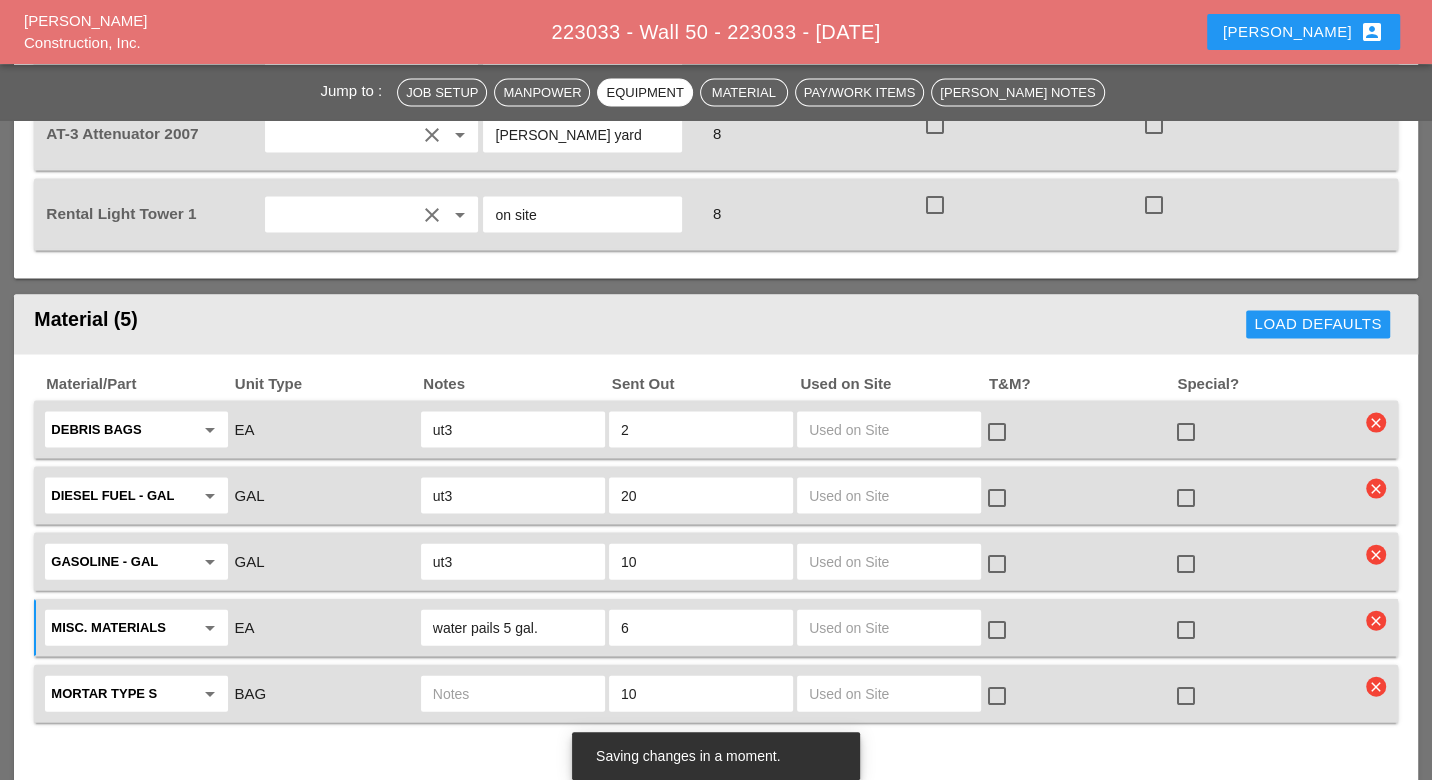 scroll, scrollTop: 3000, scrollLeft: 0, axis: vertical 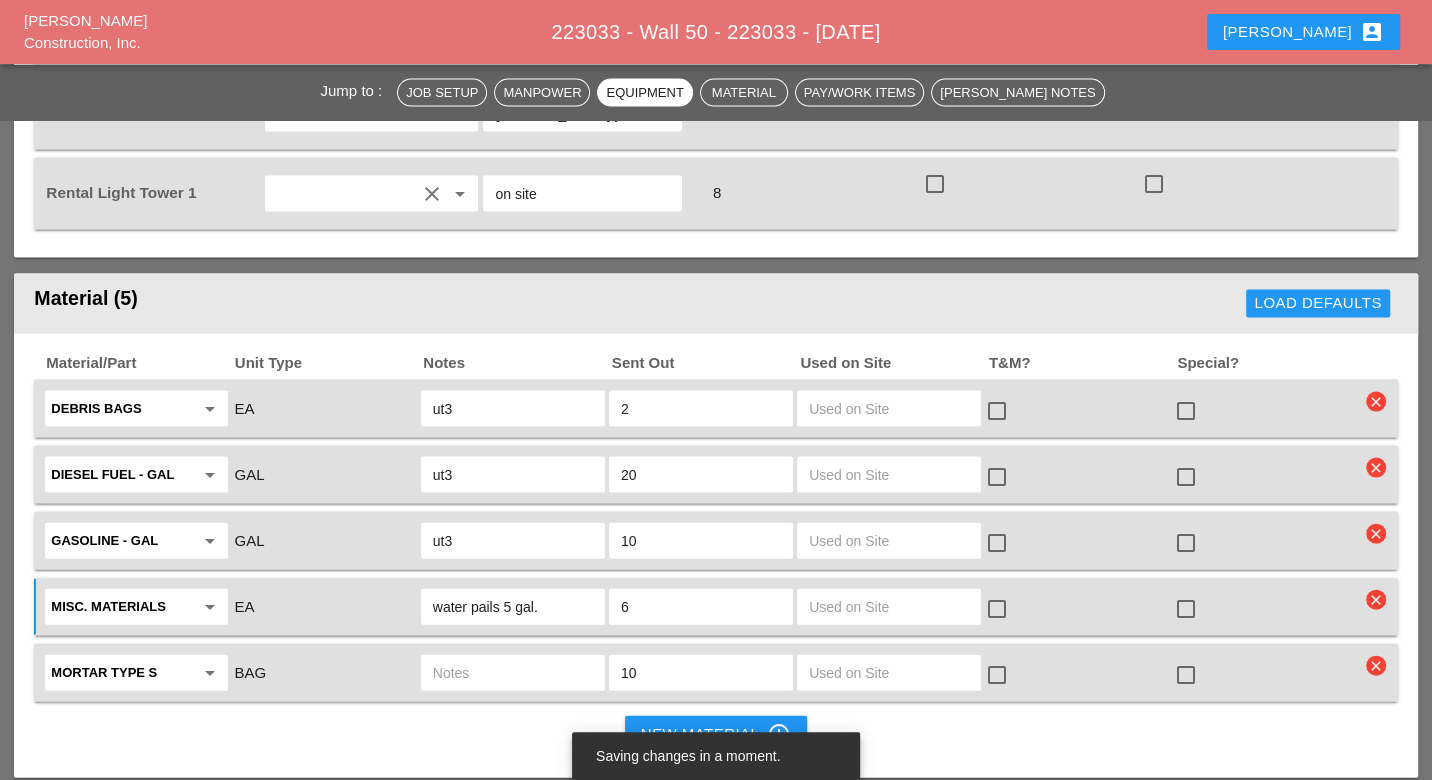 type on "6" 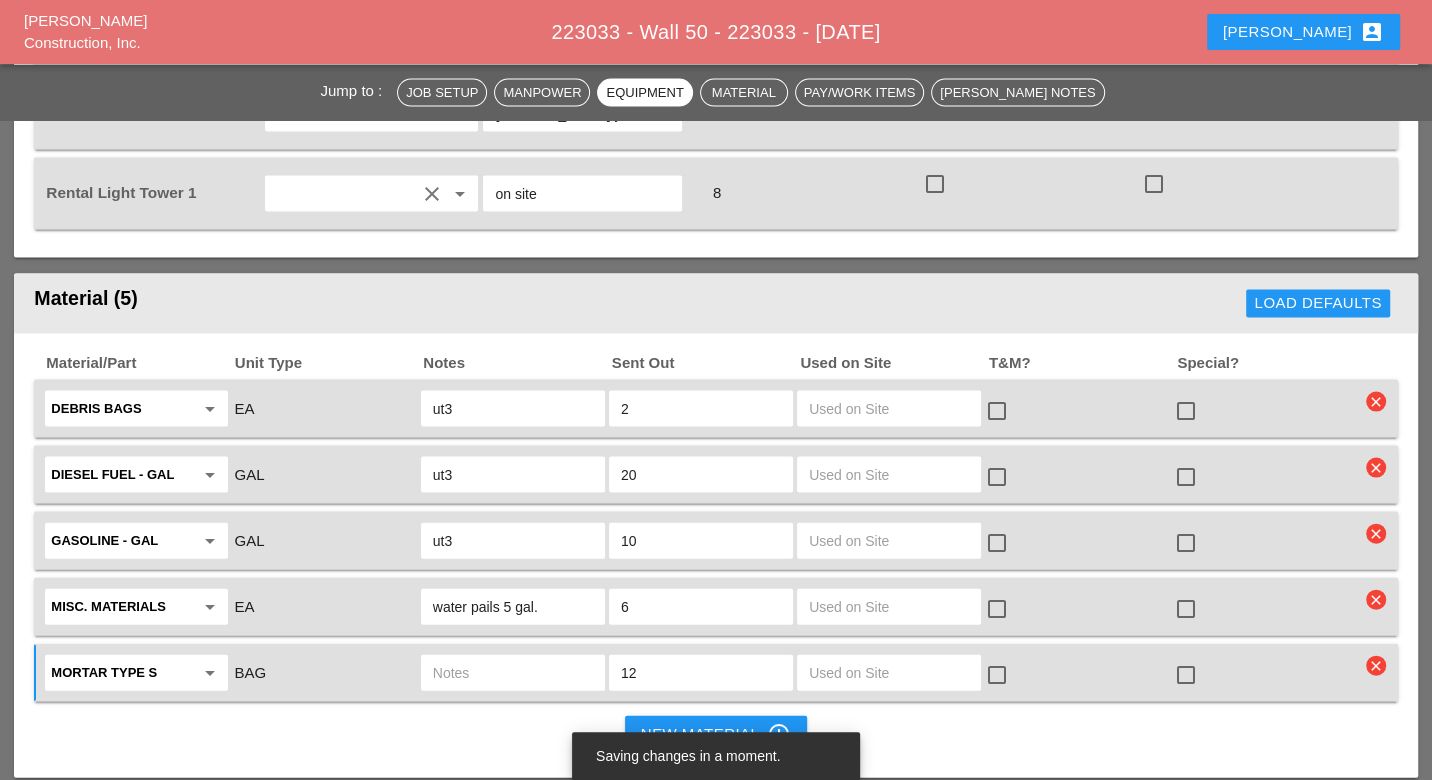 type on "12" 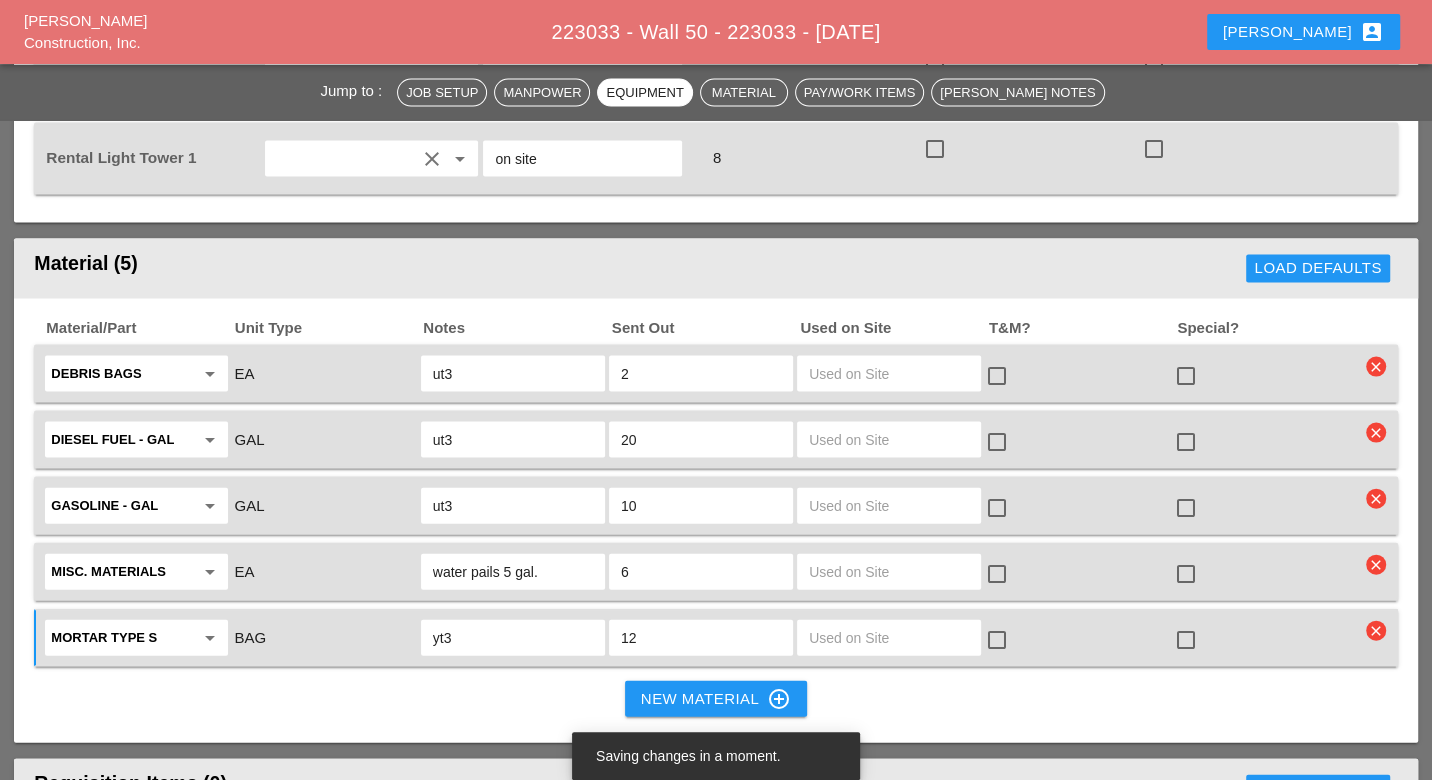 scroll, scrollTop: 3111, scrollLeft: 0, axis: vertical 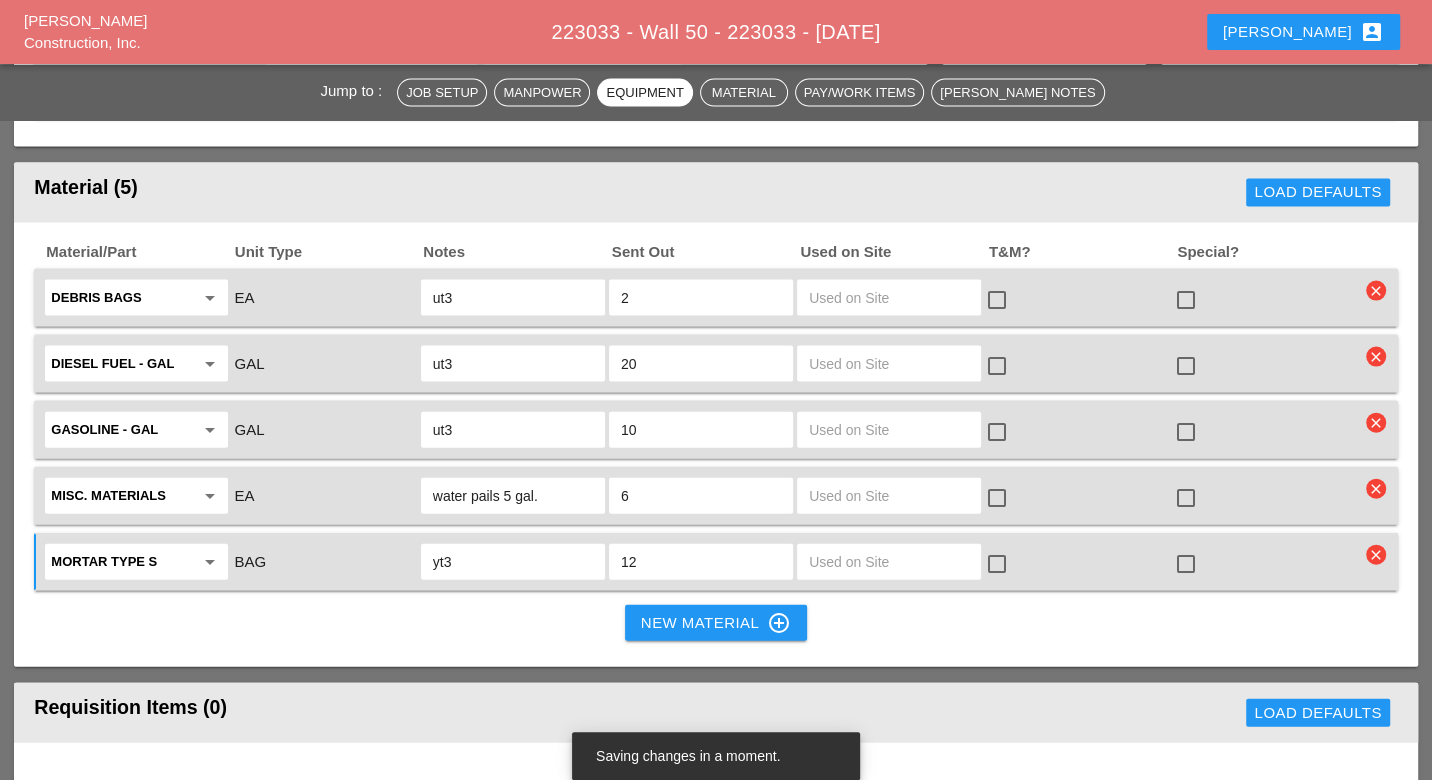 click on "yt3" at bounding box center [513, 562] 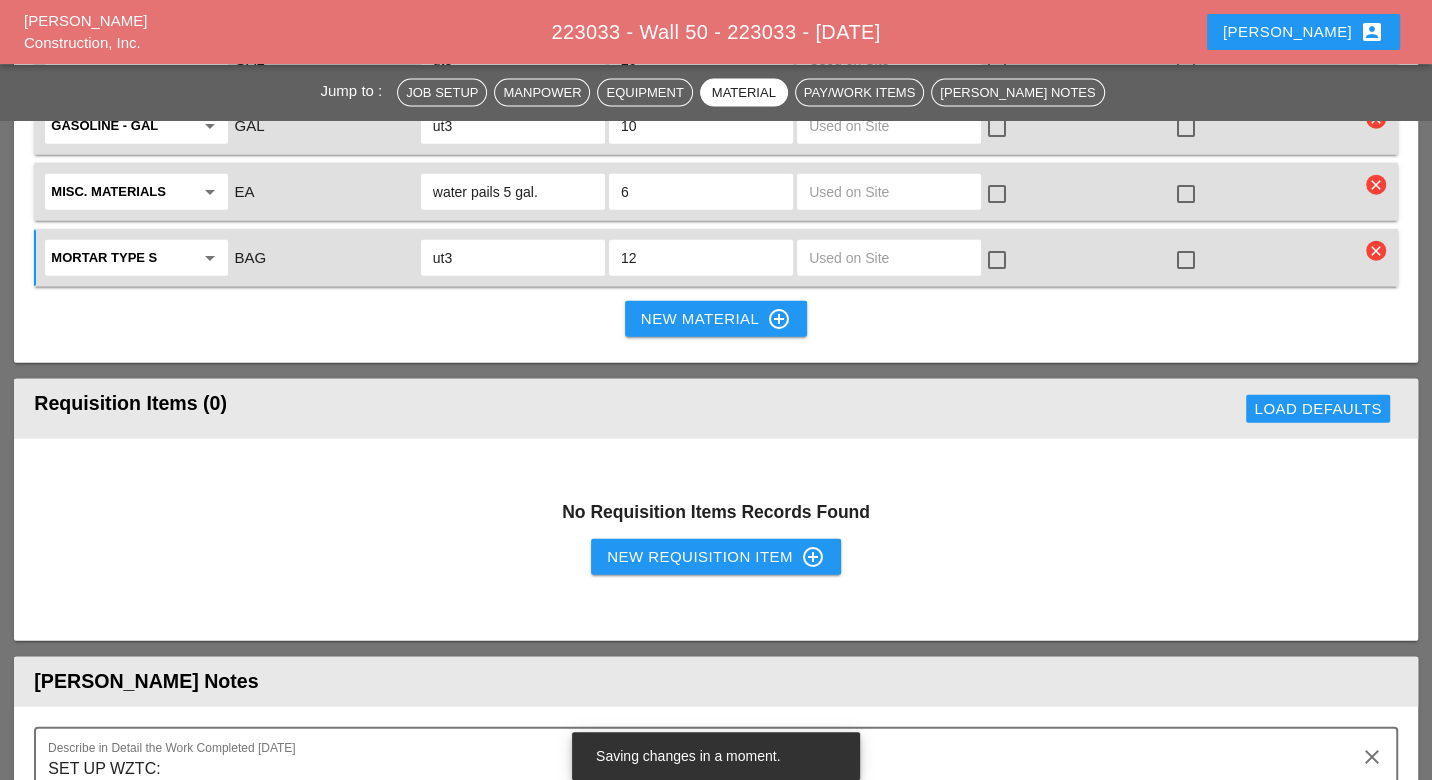 scroll, scrollTop: 3444, scrollLeft: 0, axis: vertical 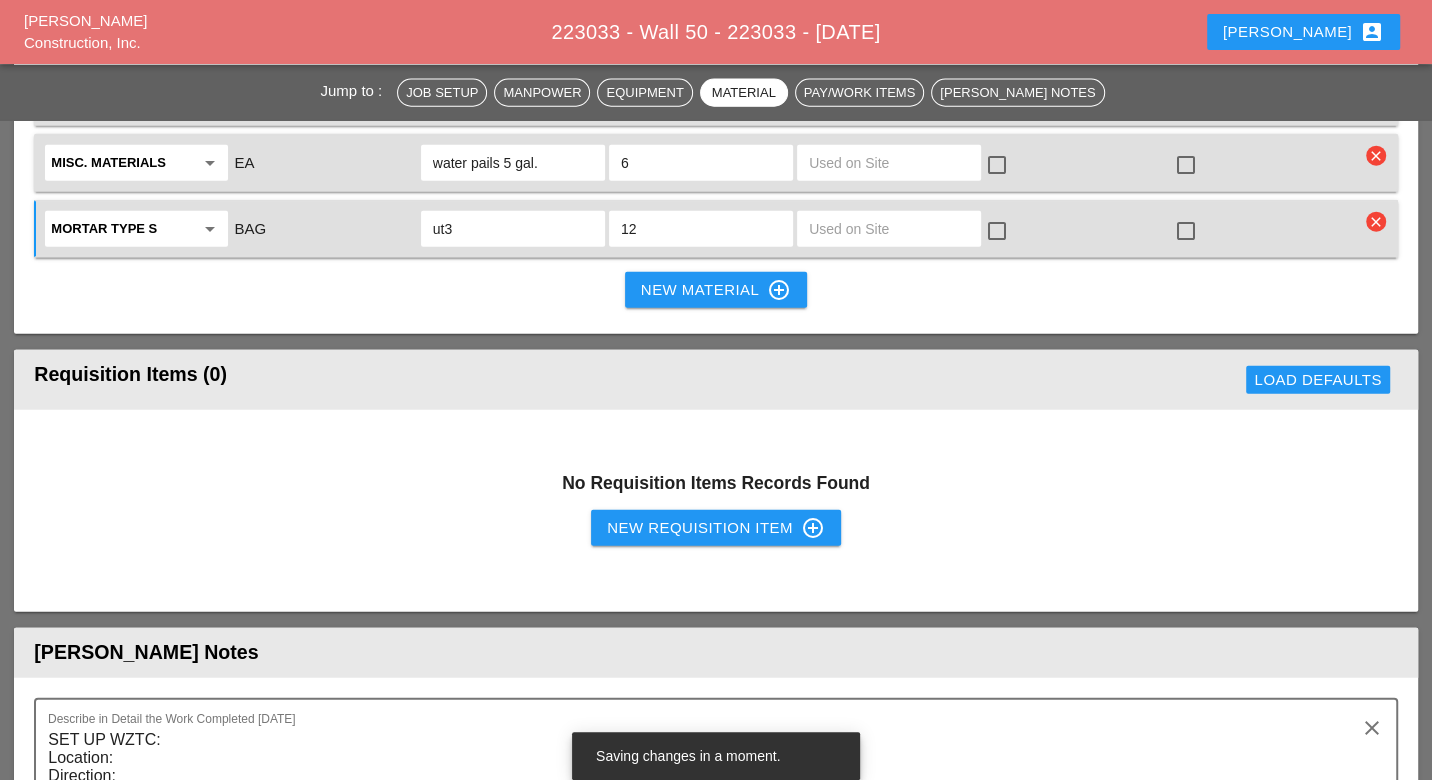 type on "ut3" 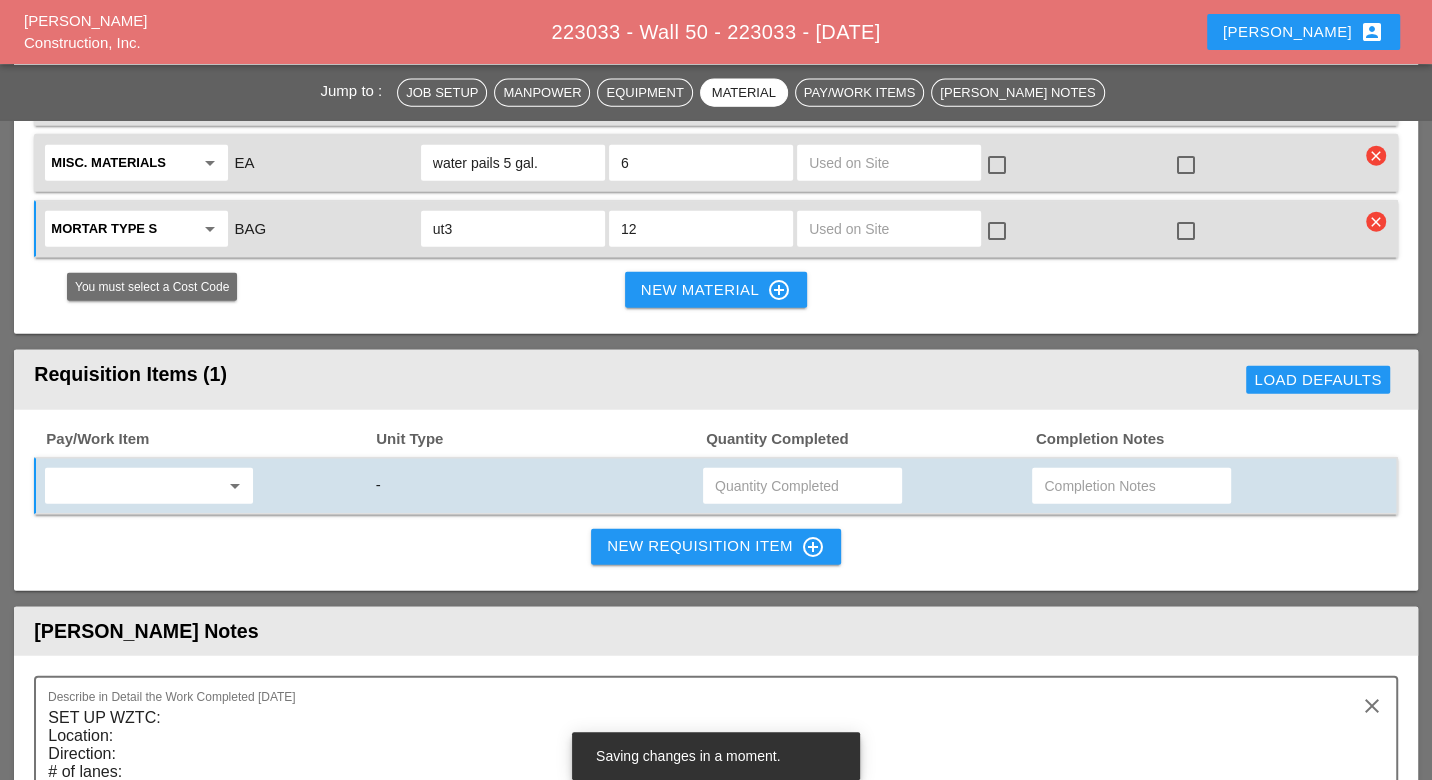 click at bounding box center [135, 486] 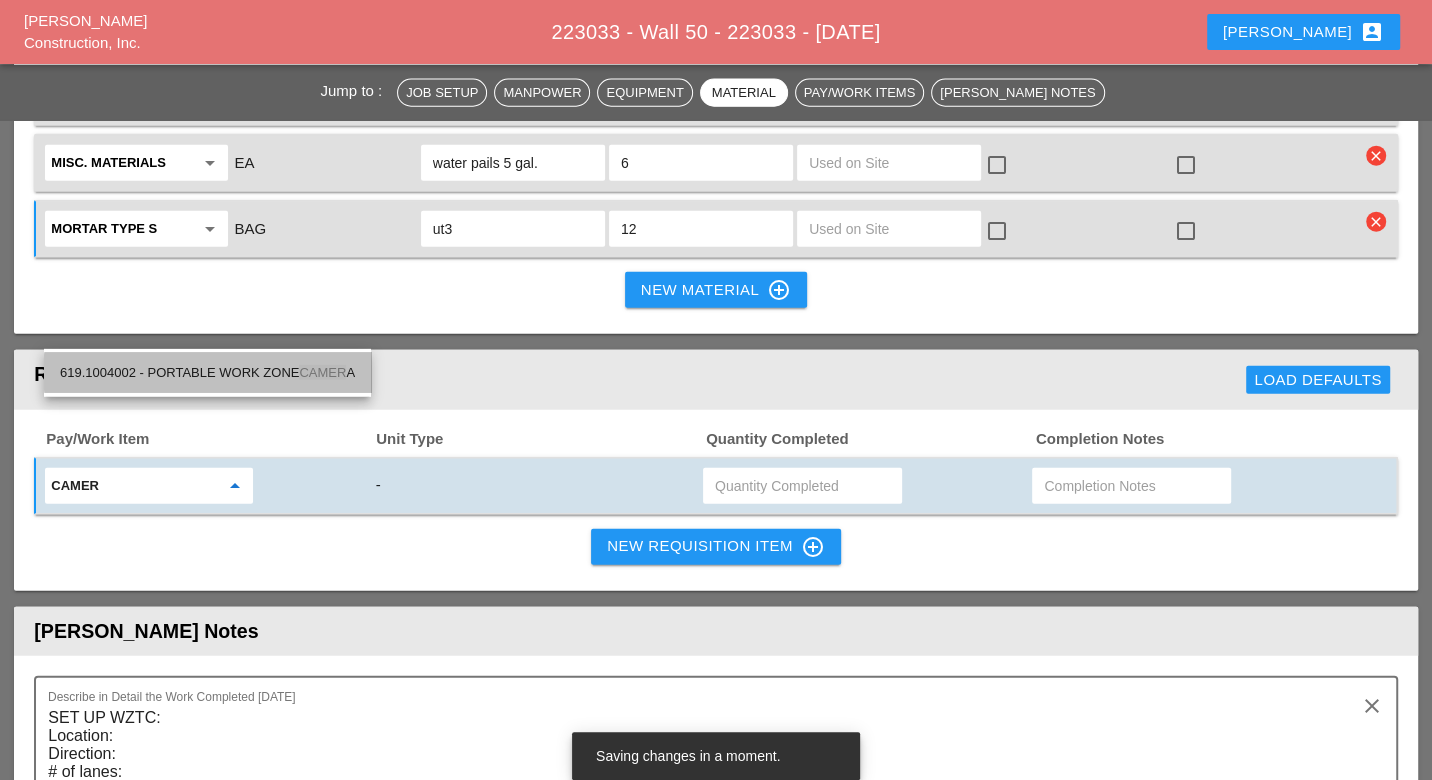 drag, startPoint x: 186, startPoint y: 365, endPoint x: 297, endPoint y: 351, distance: 111.8794 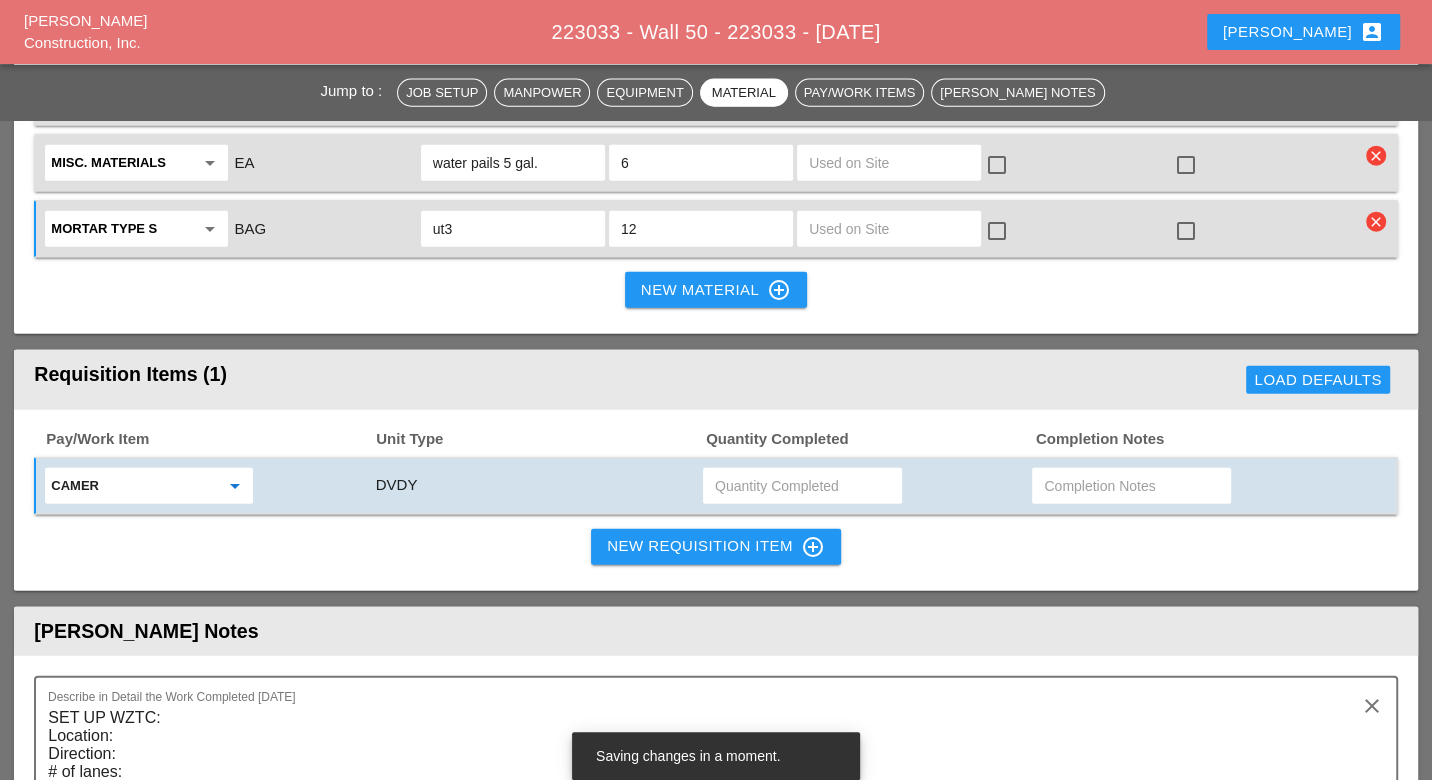 type on "619.1004002 - PORTABLE WORK ZONE CAMERA" 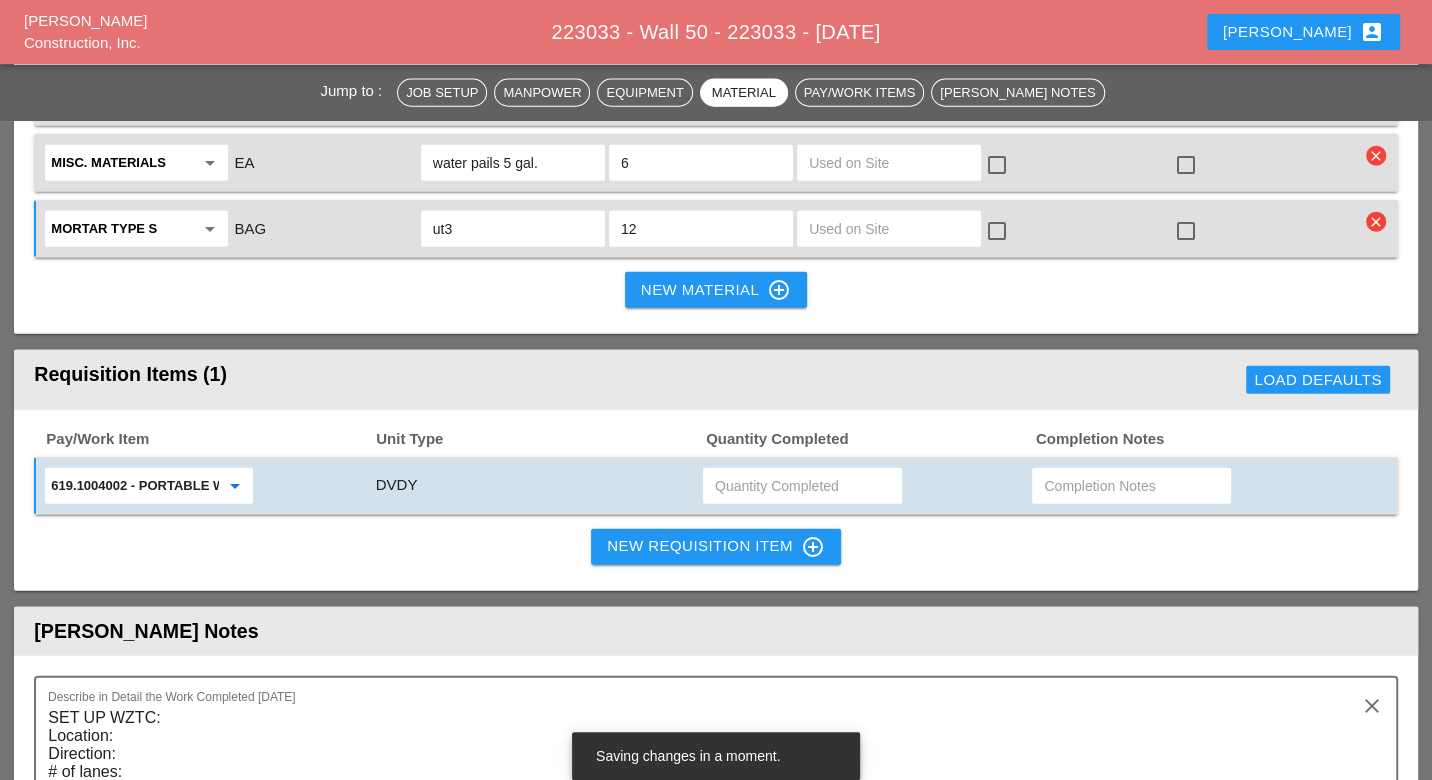 click at bounding box center (802, 486) 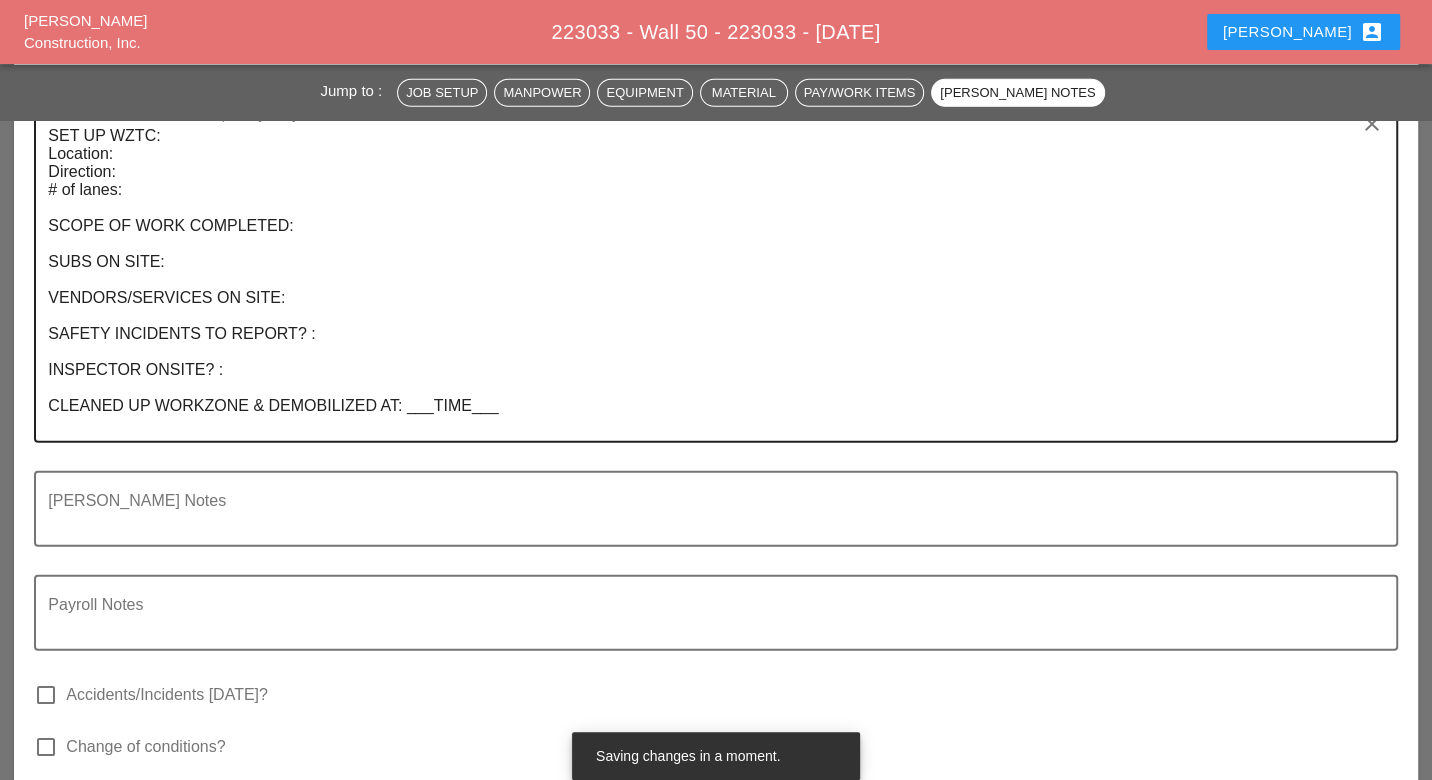 scroll, scrollTop: 4555, scrollLeft: 0, axis: vertical 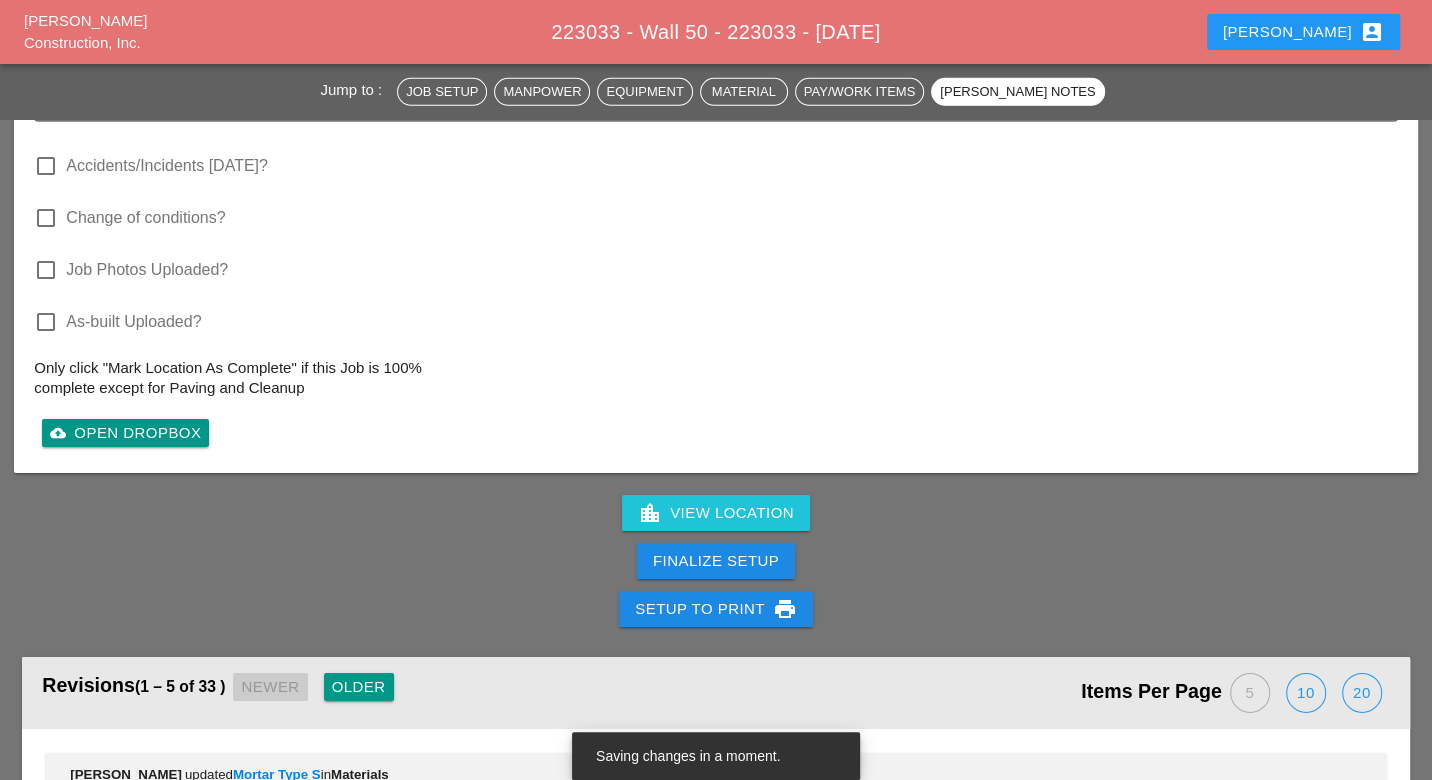 type on "4" 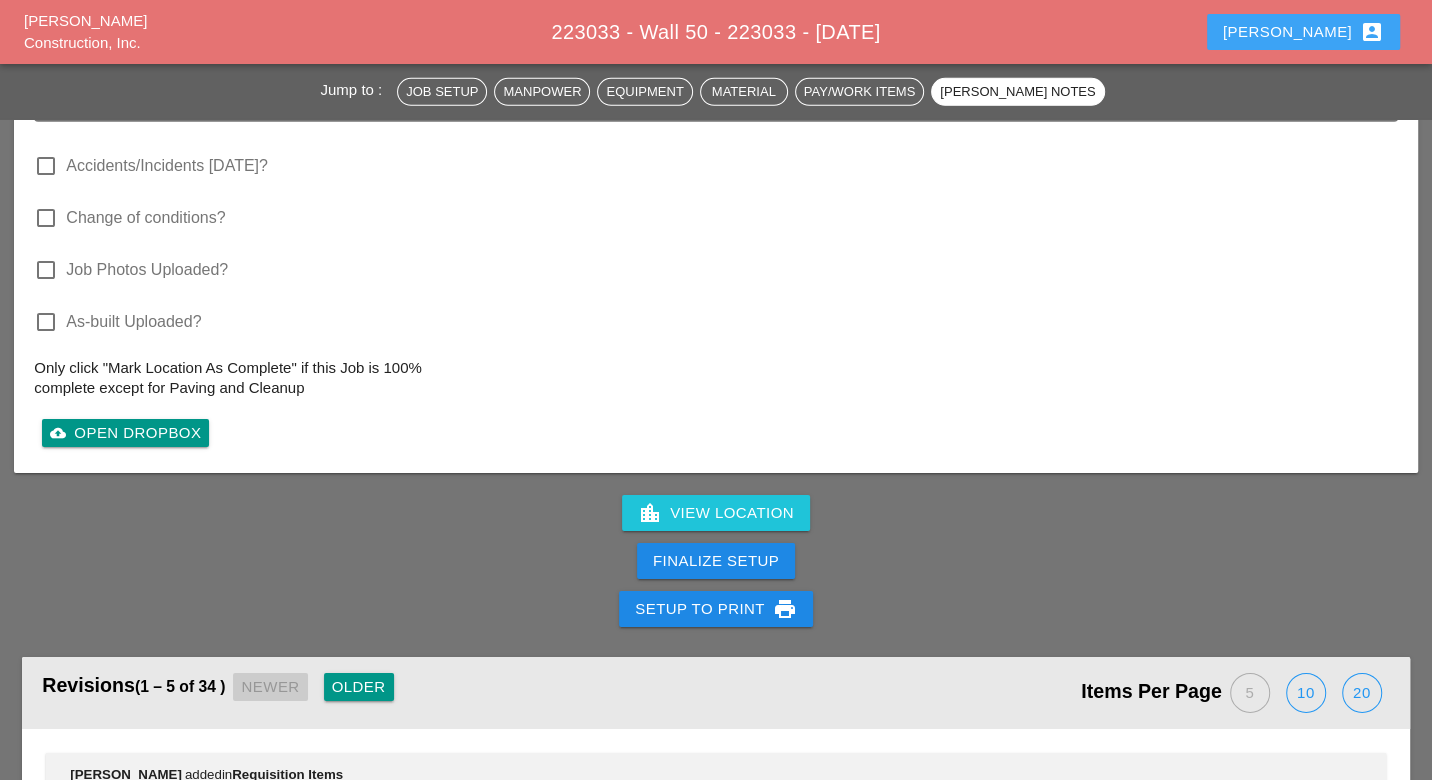 click on "Luca account_box" at bounding box center [1303, 32] 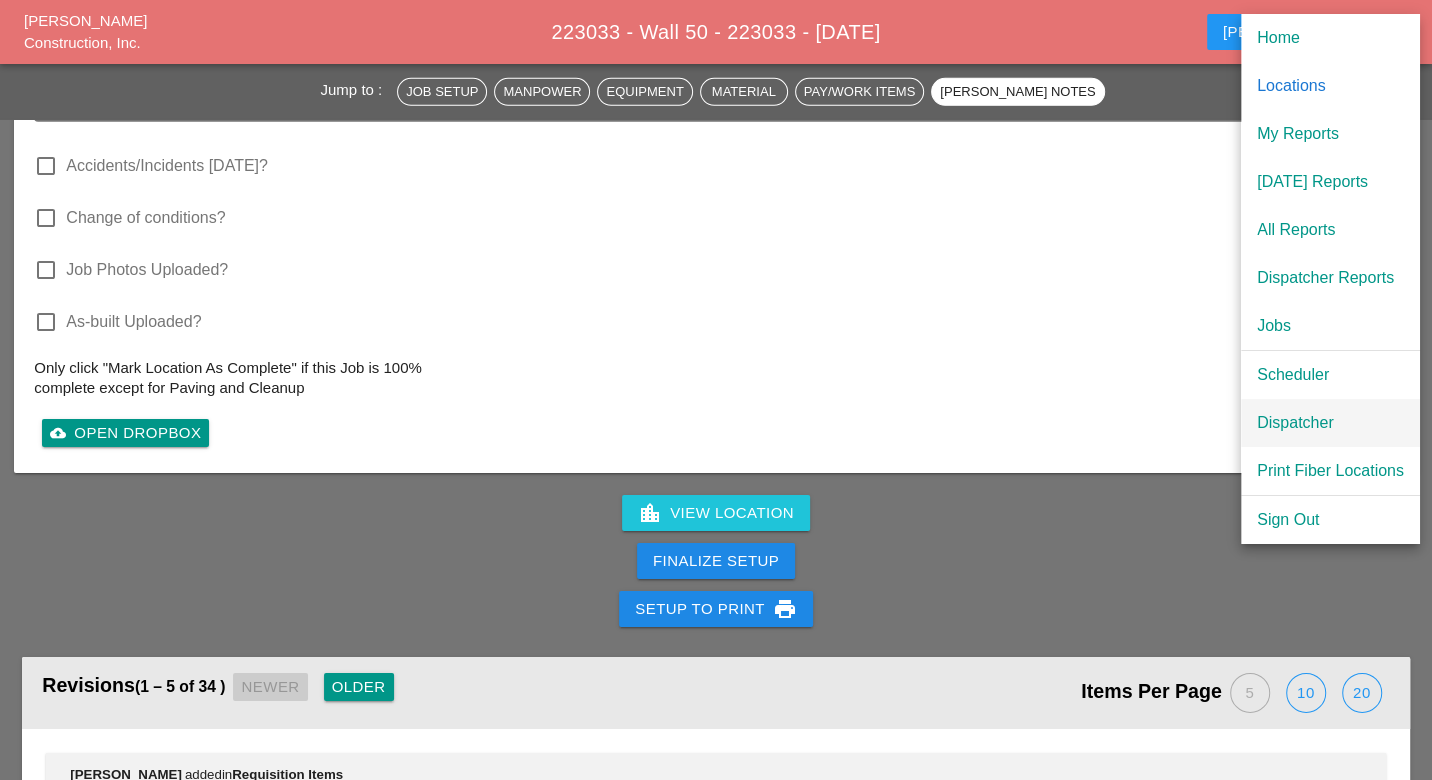 click on "Dispatcher" at bounding box center (1330, 423) 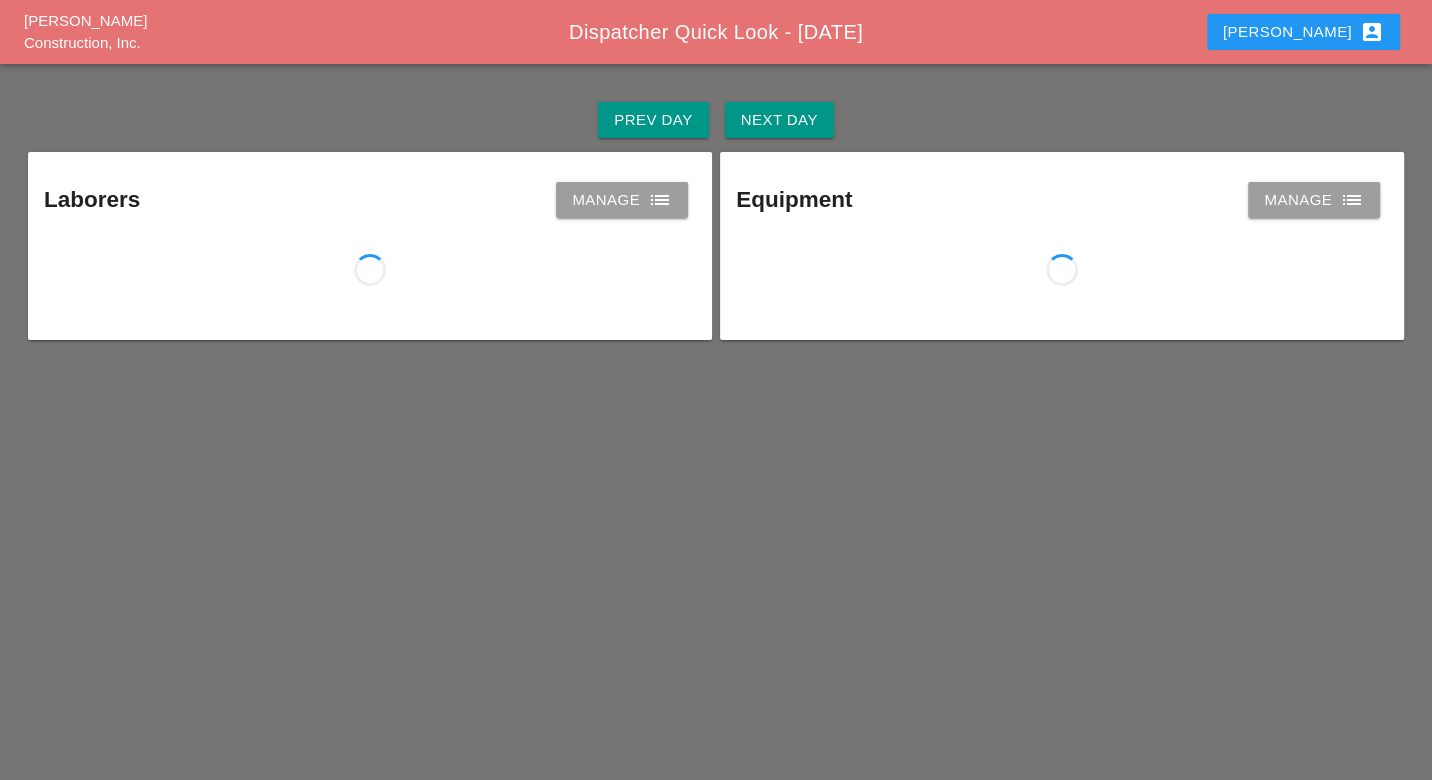 scroll, scrollTop: 0, scrollLeft: 0, axis: both 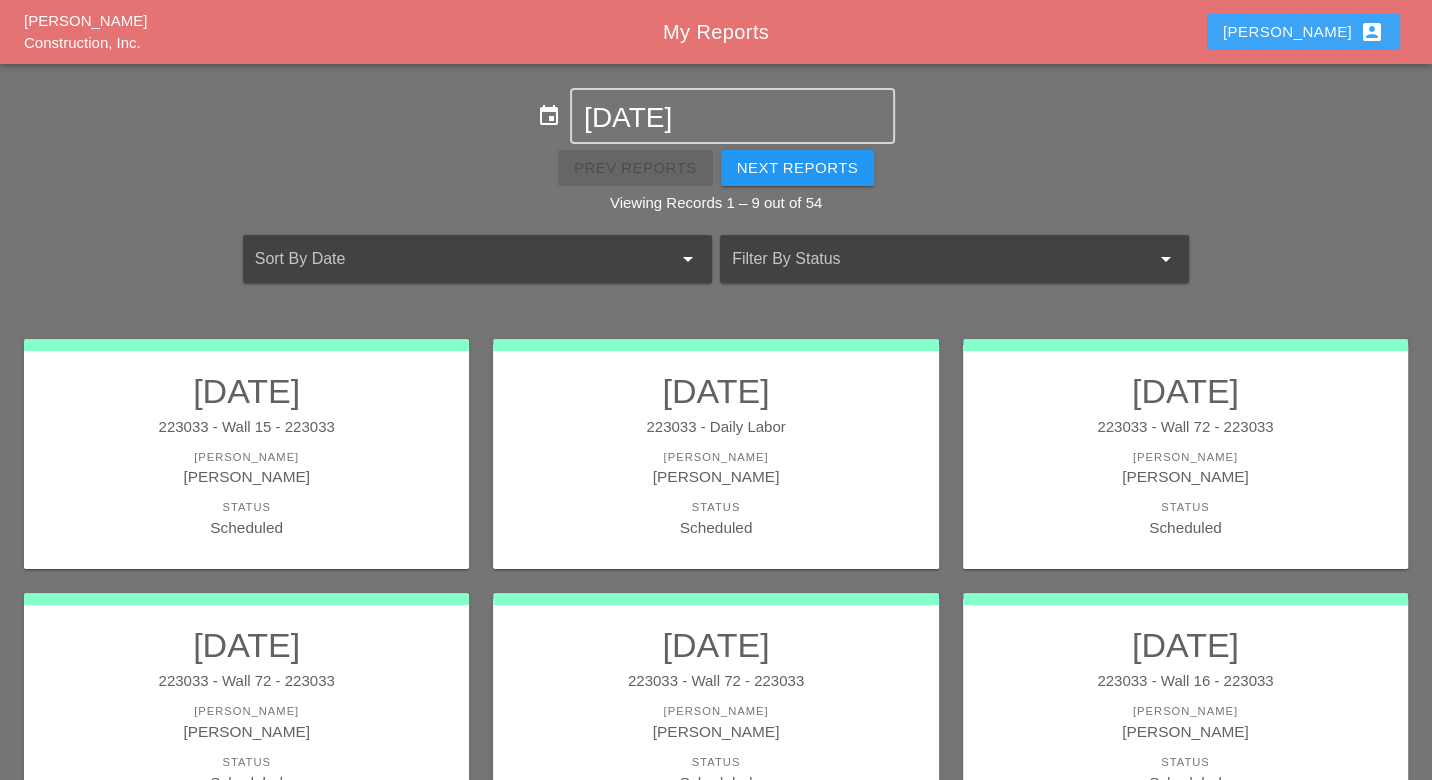 click on "Luca account_box" at bounding box center (1303, 32) 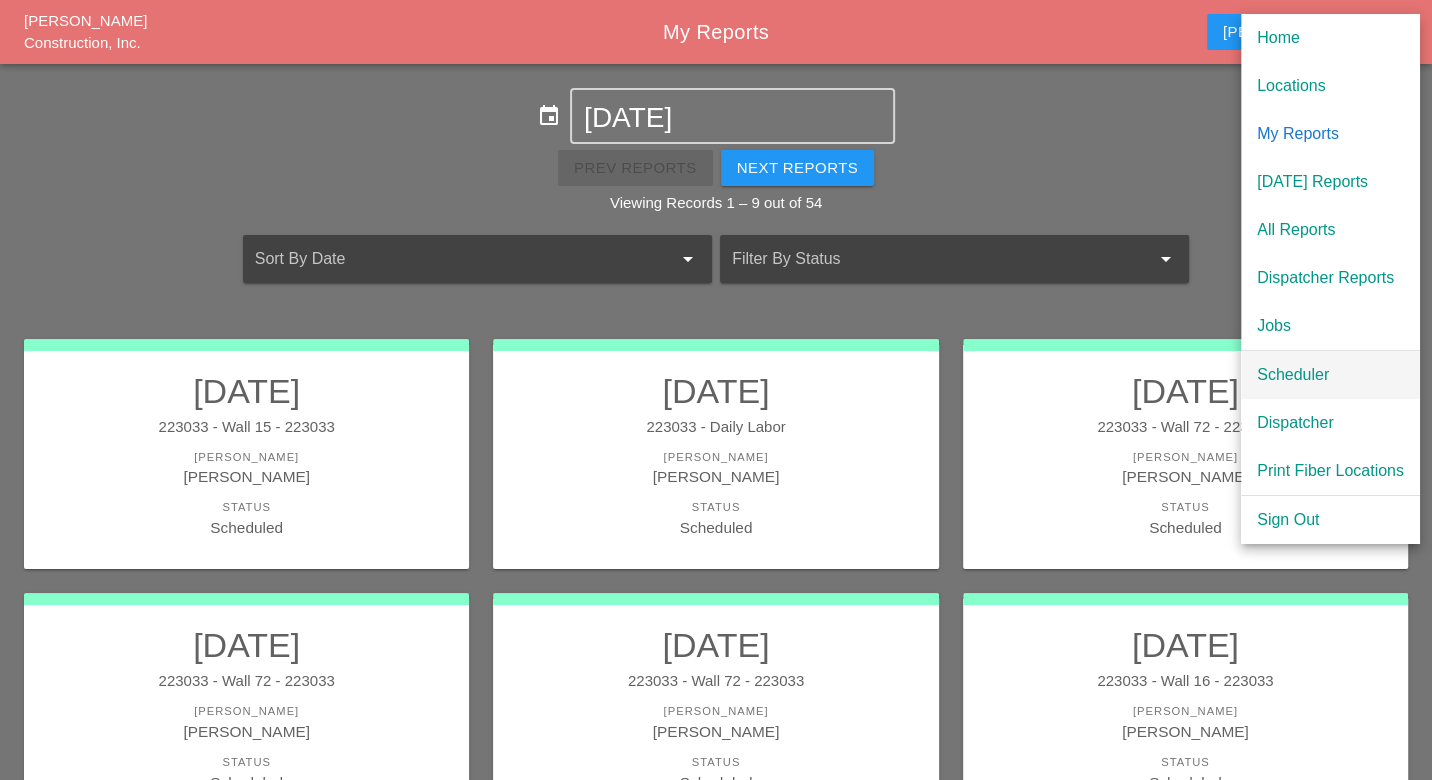 click on "Scheduler" at bounding box center [1330, 375] 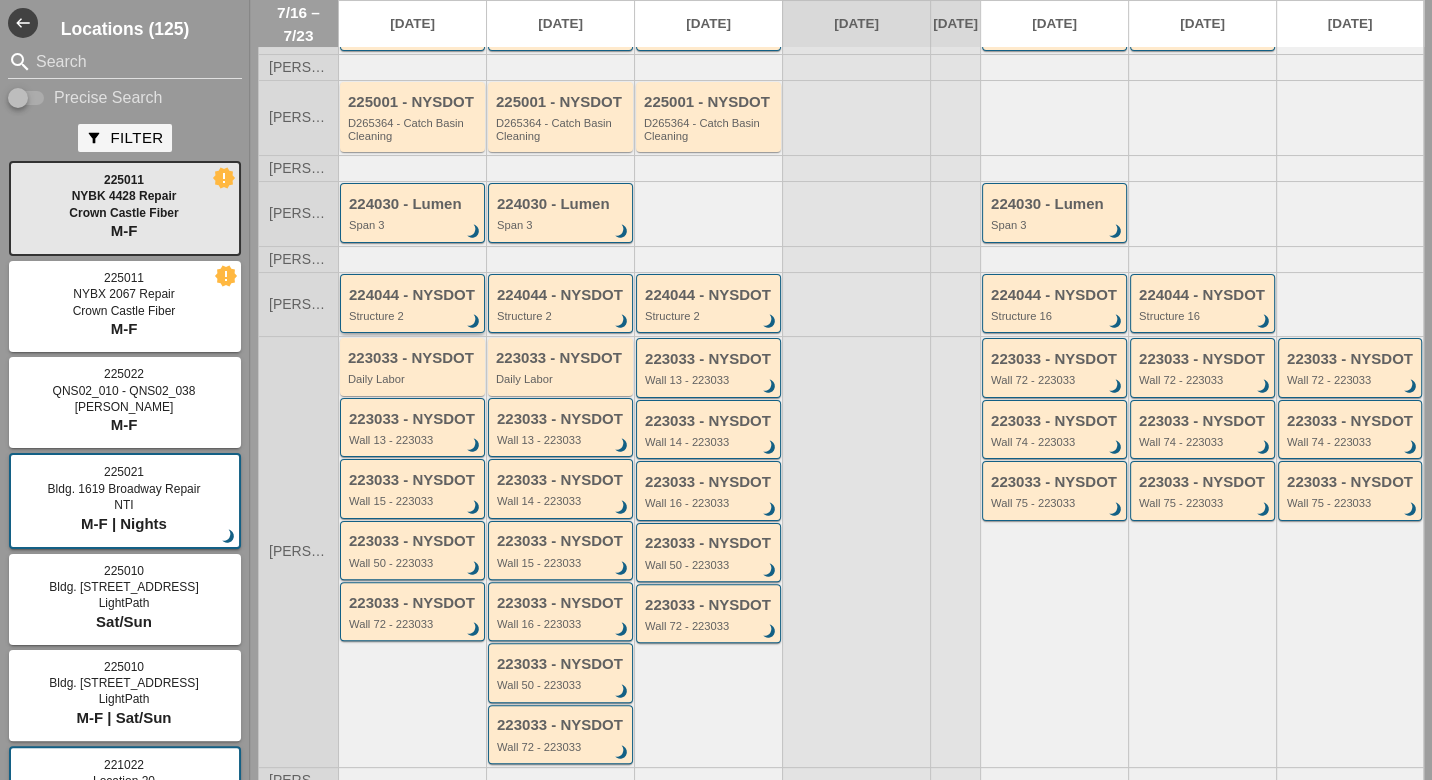 scroll, scrollTop: 0, scrollLeft: 0, axis: both 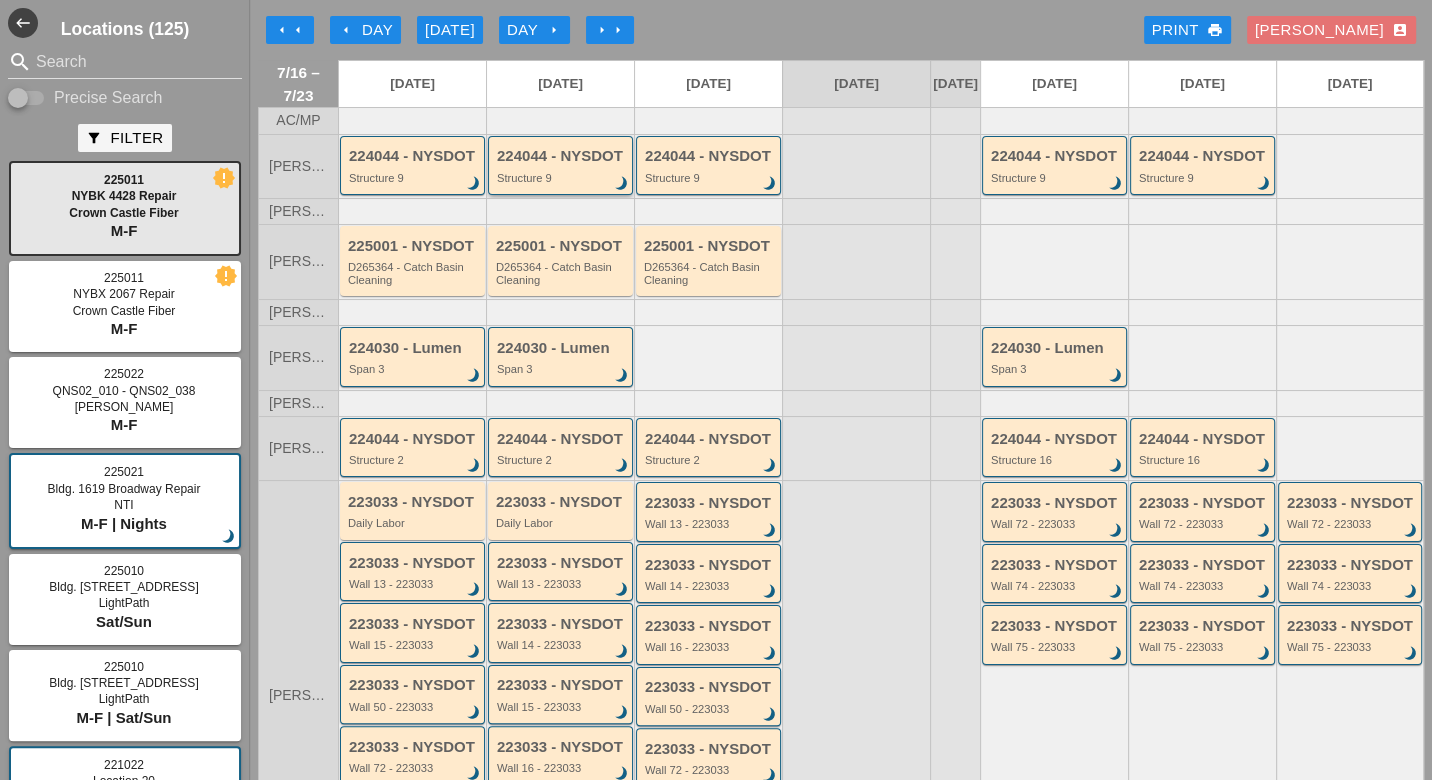 click on "224044 - NYSDOT" at bounding box center (562, 156) 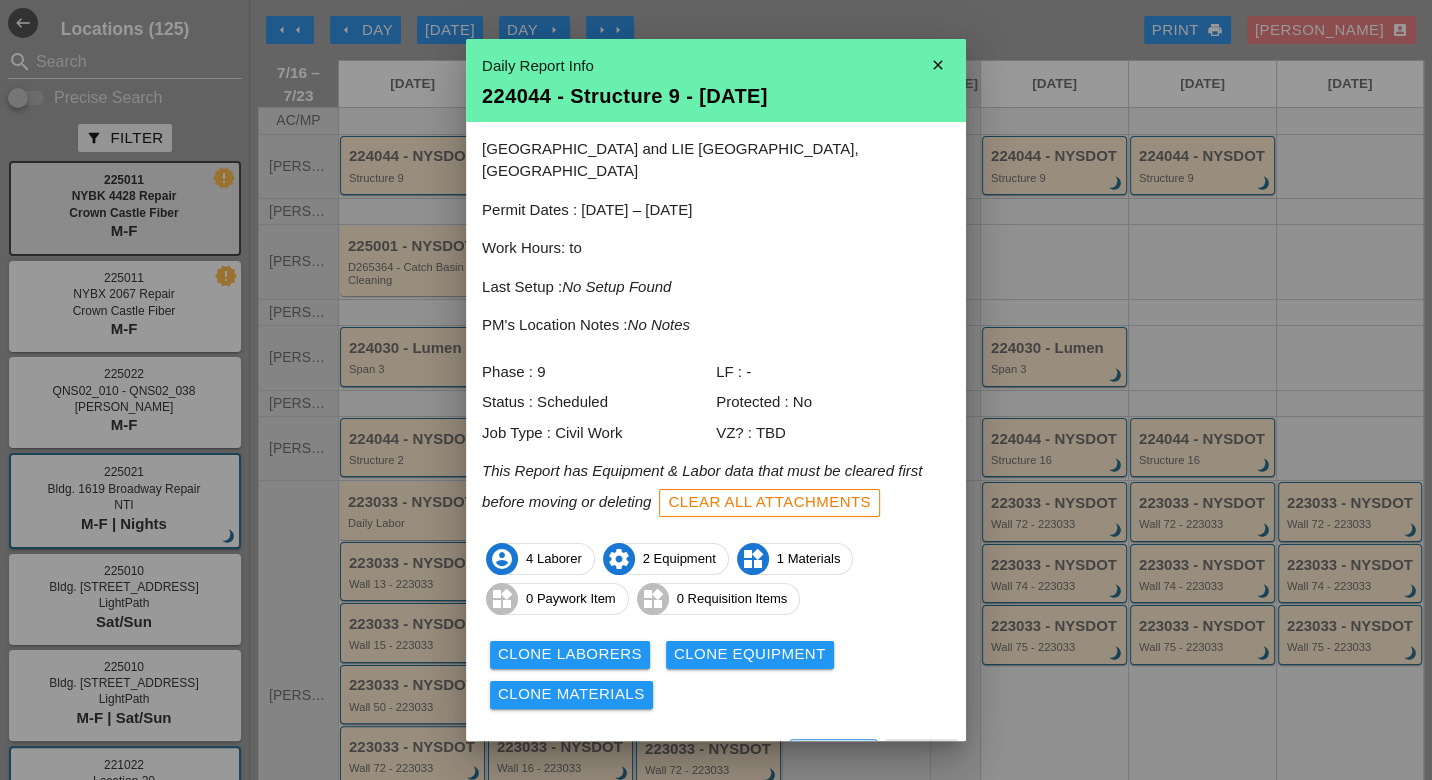 click on "View" at bounding box center [660, 756] 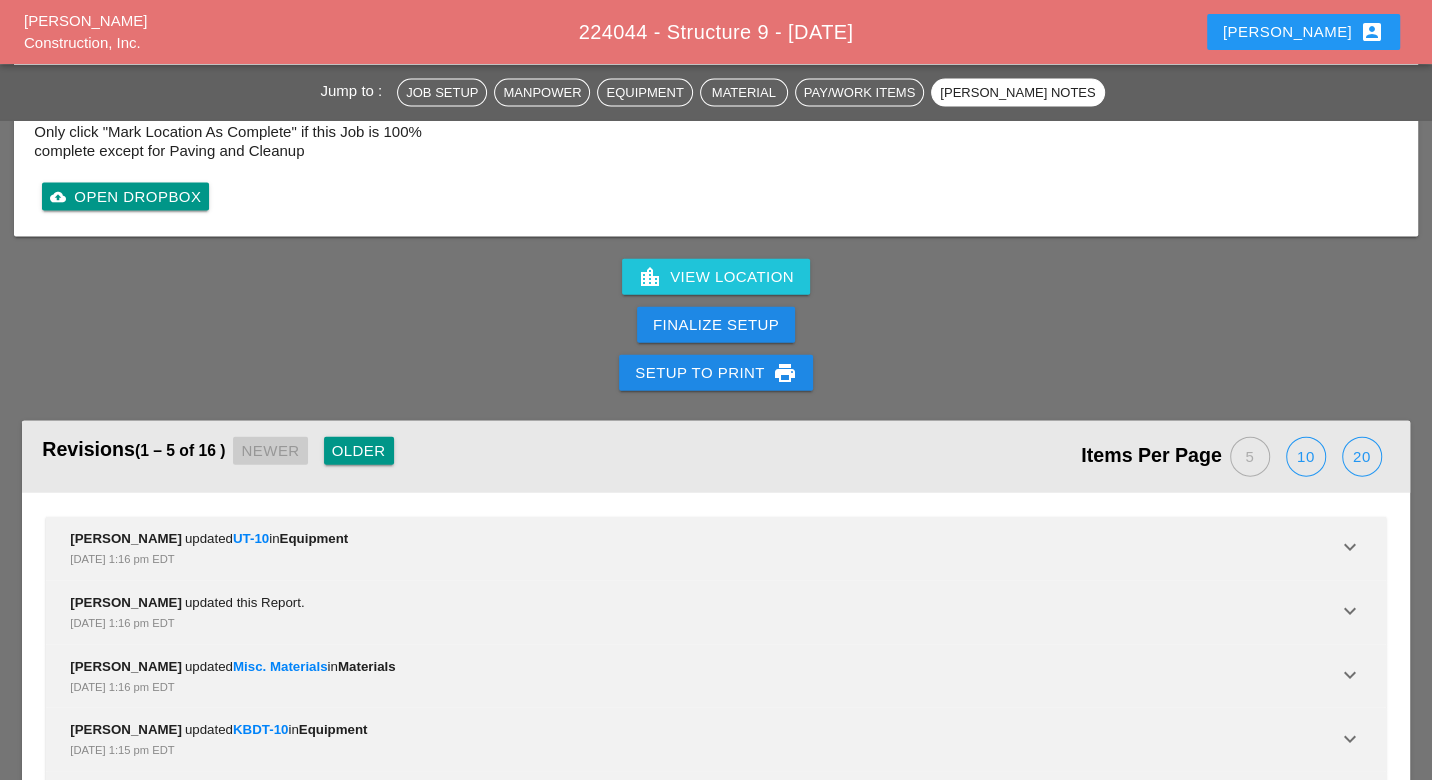 scroll, scrollTop: 3285, scrollLeft: 0, axis: vertical 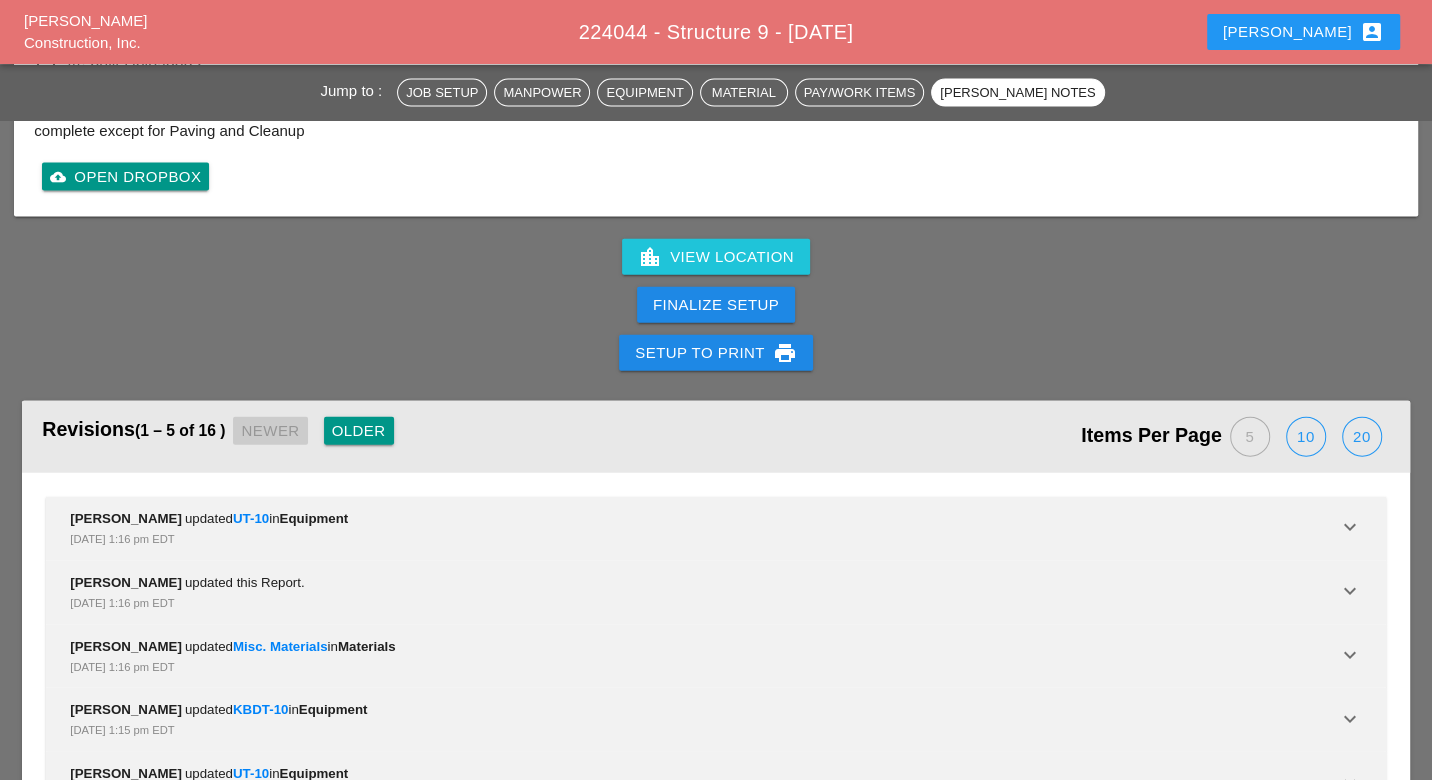 click on "Older" at bounding box center (359, 431) 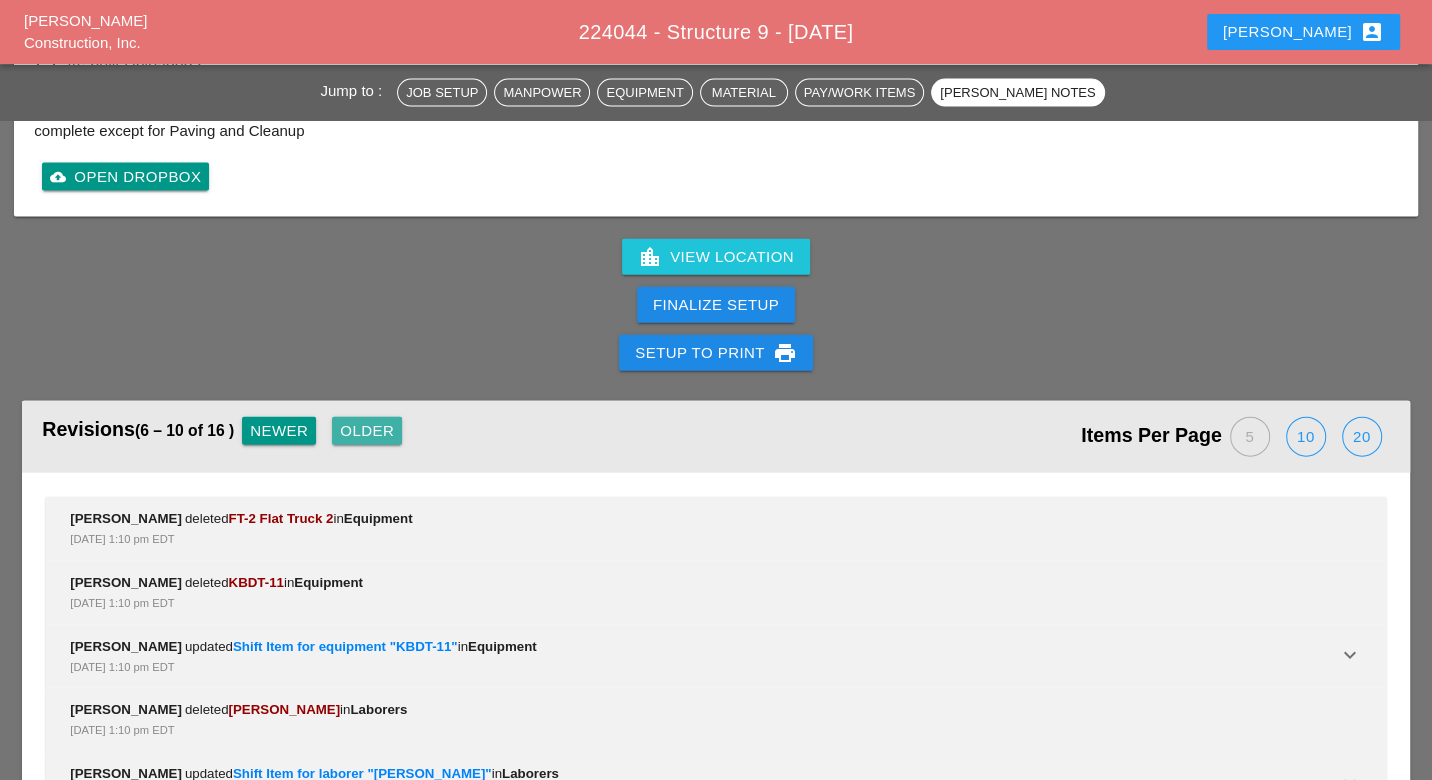 click on "Older" at bounding box center (367, 431) 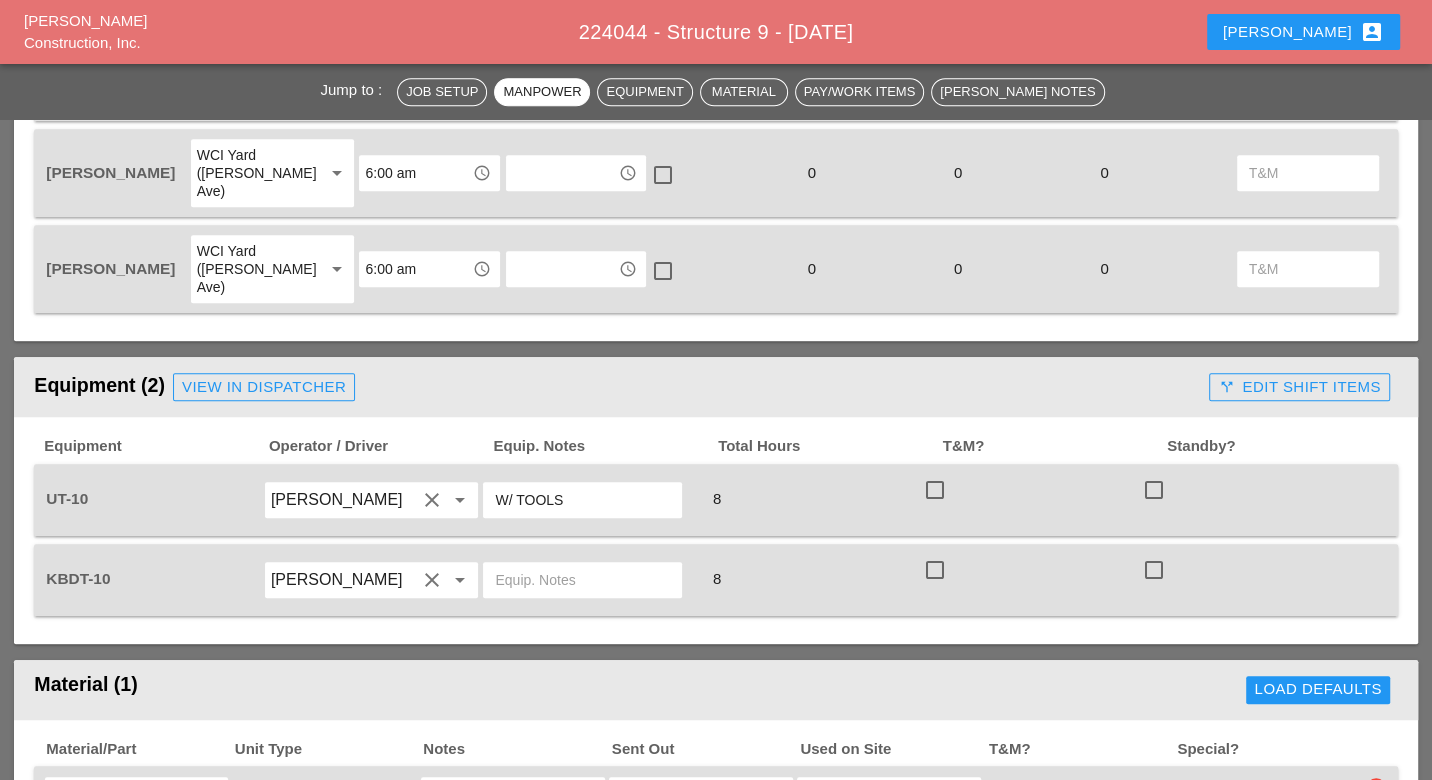 scroll, scrollTop: 1396, scrollLeft: 0, axis: vertical 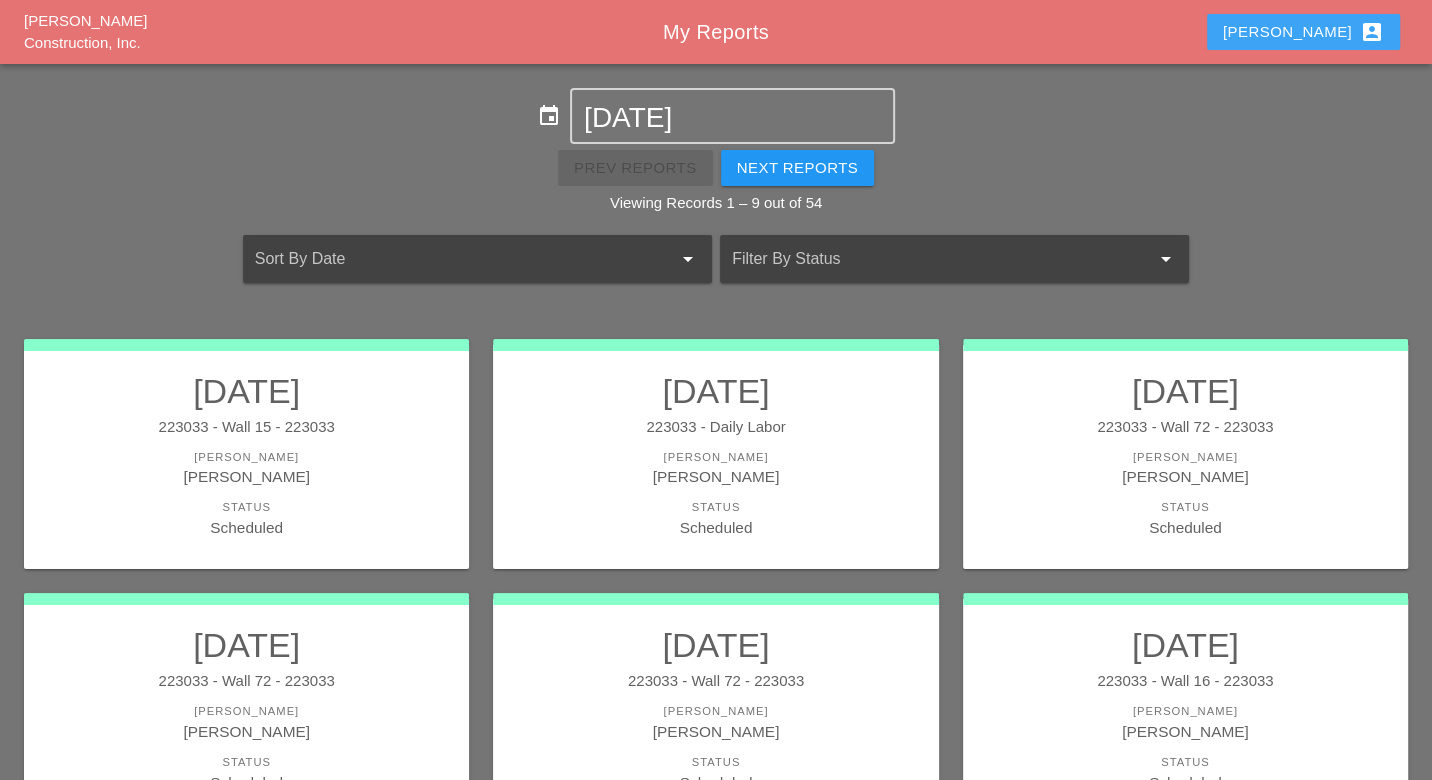 click on "Luca account_box" at bounding box center (1303, 32) 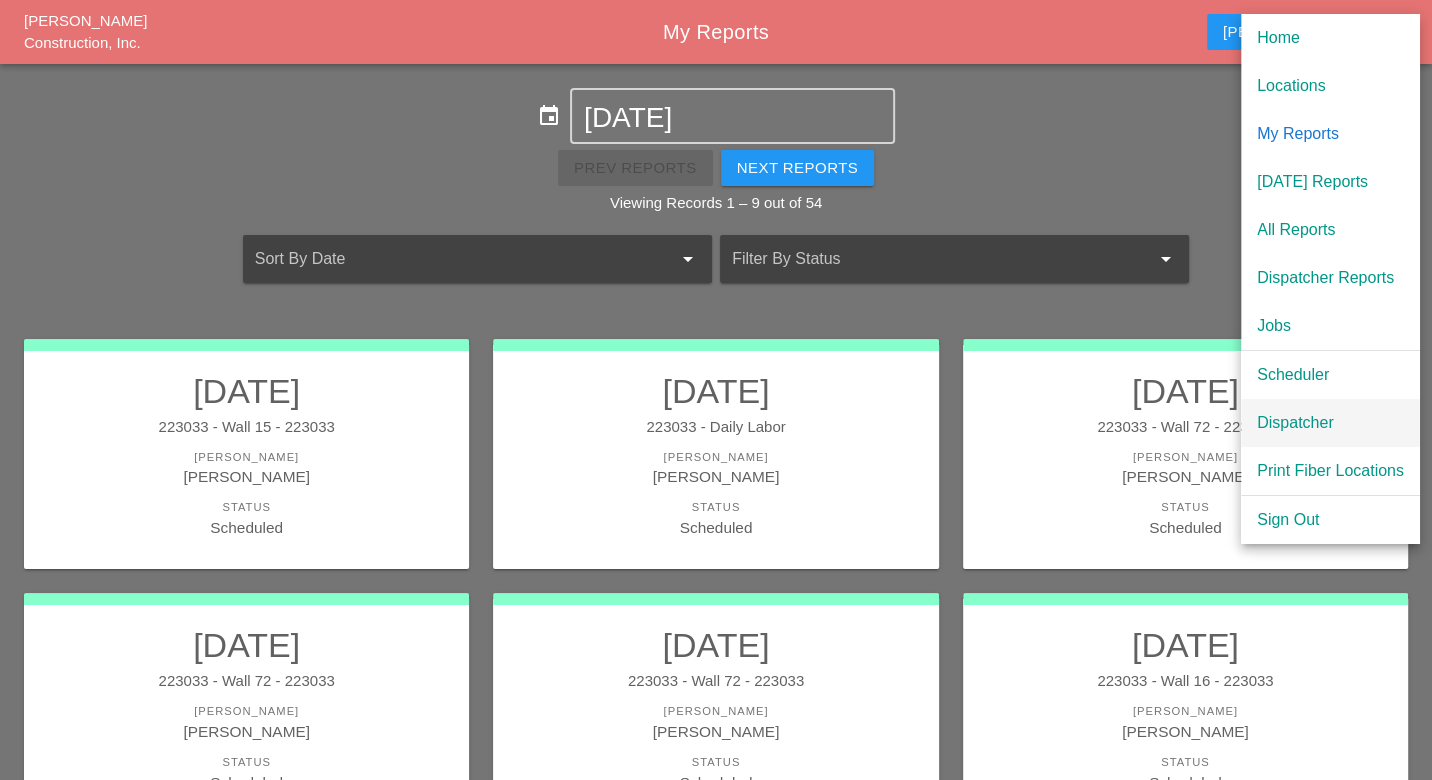 click on "Dispatcher" at bounding box center (1330, 423) 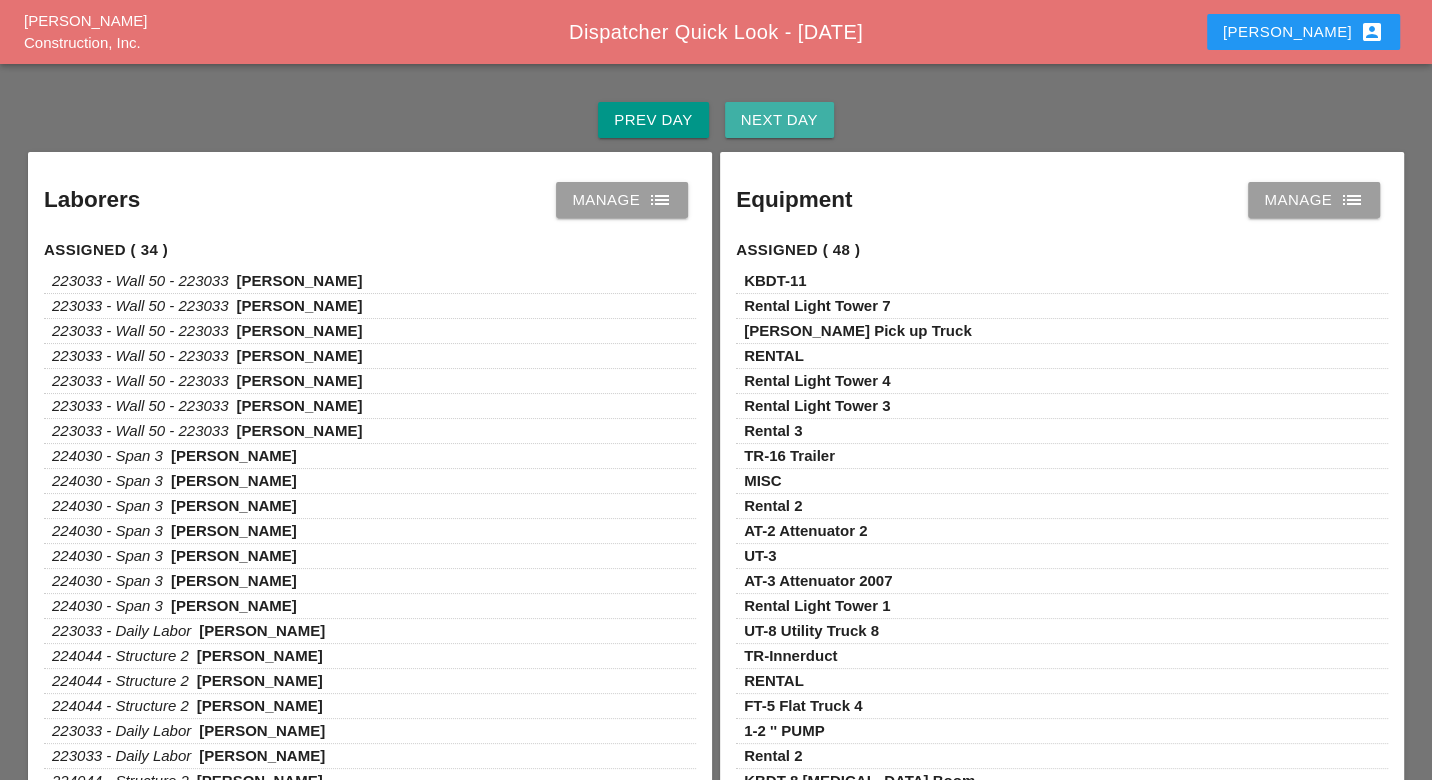 click on "Next Day" at bounding box center (779, 120) 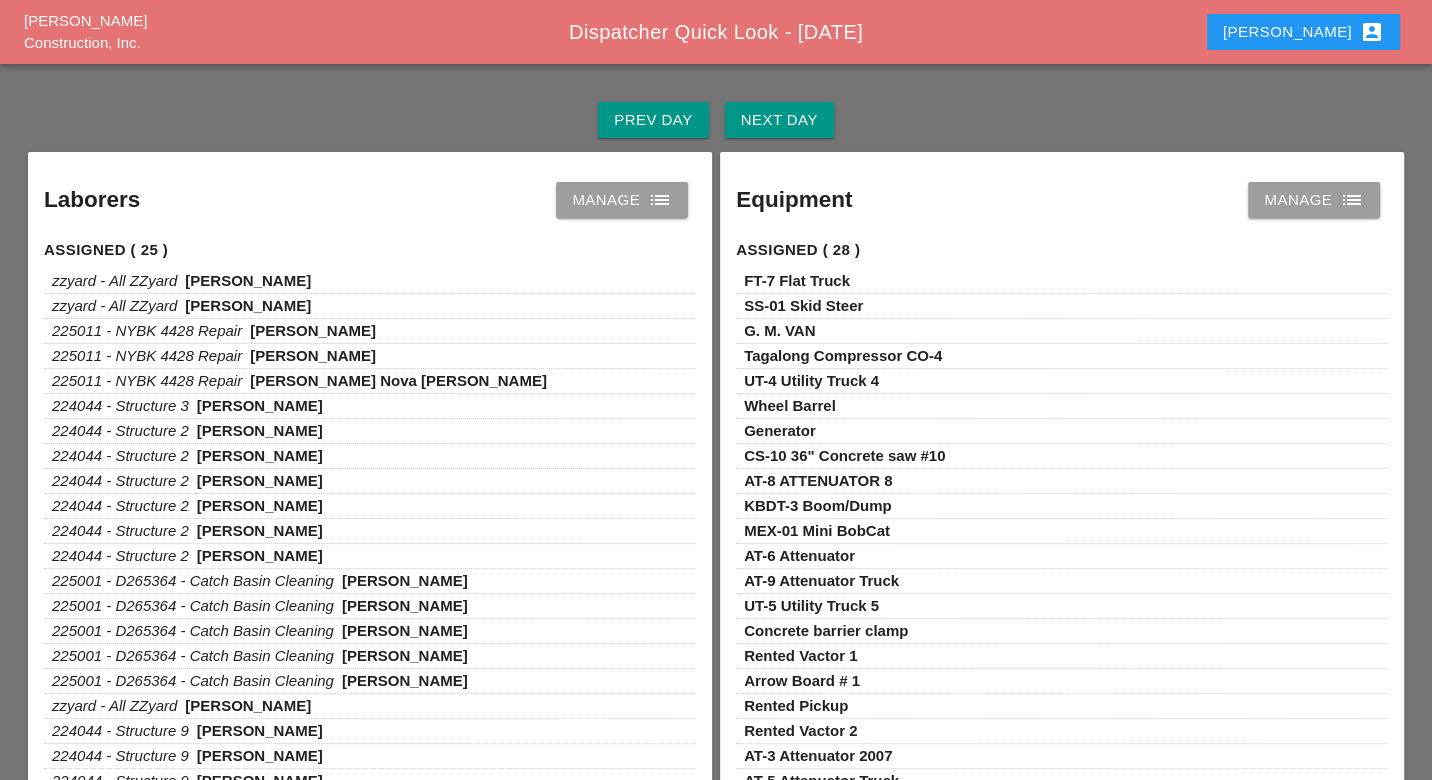 click on "Manage list" at bounding box center (622, 200) 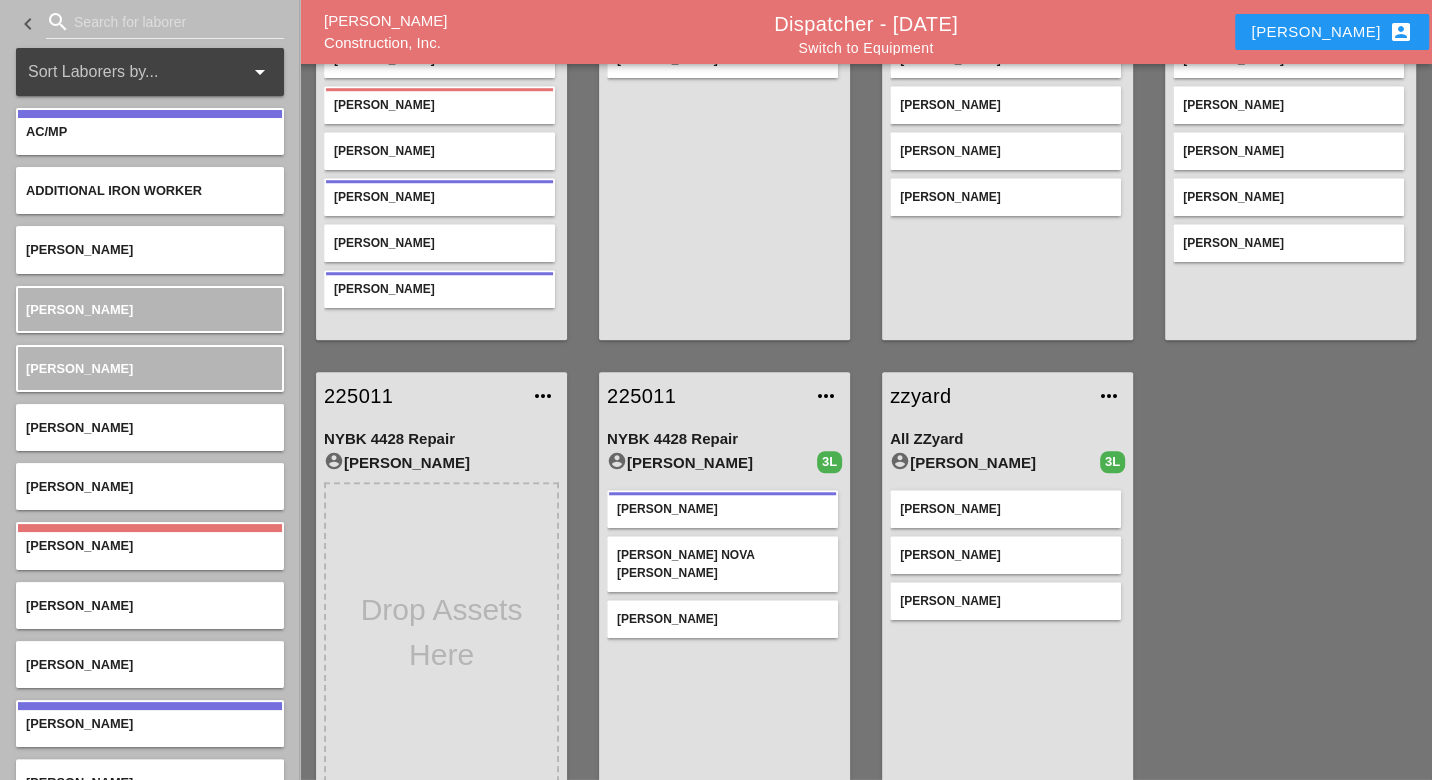 scroll, scrollTop: 1133, scrollLeft: 0, axis: vertical 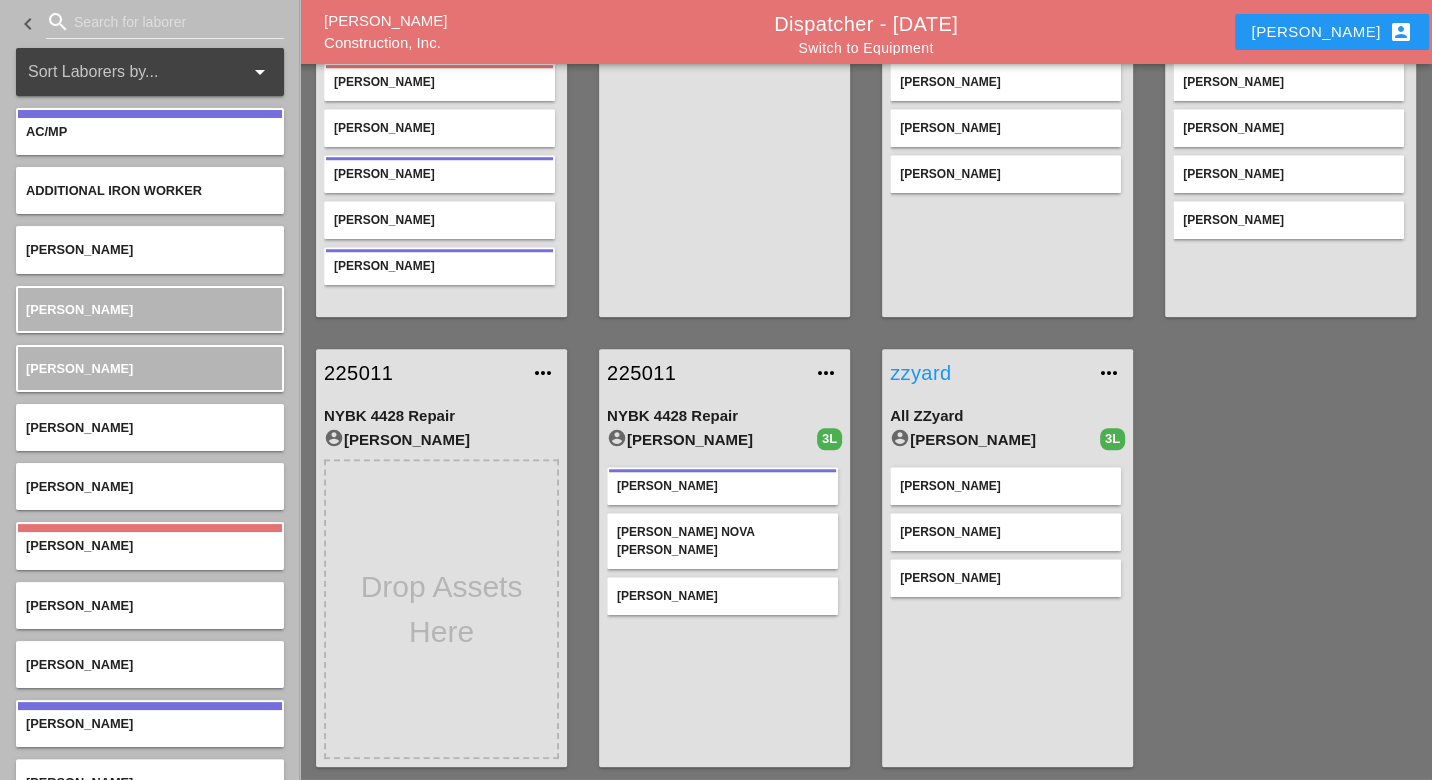 click on "zzyard" at bounding box center [987, 373] 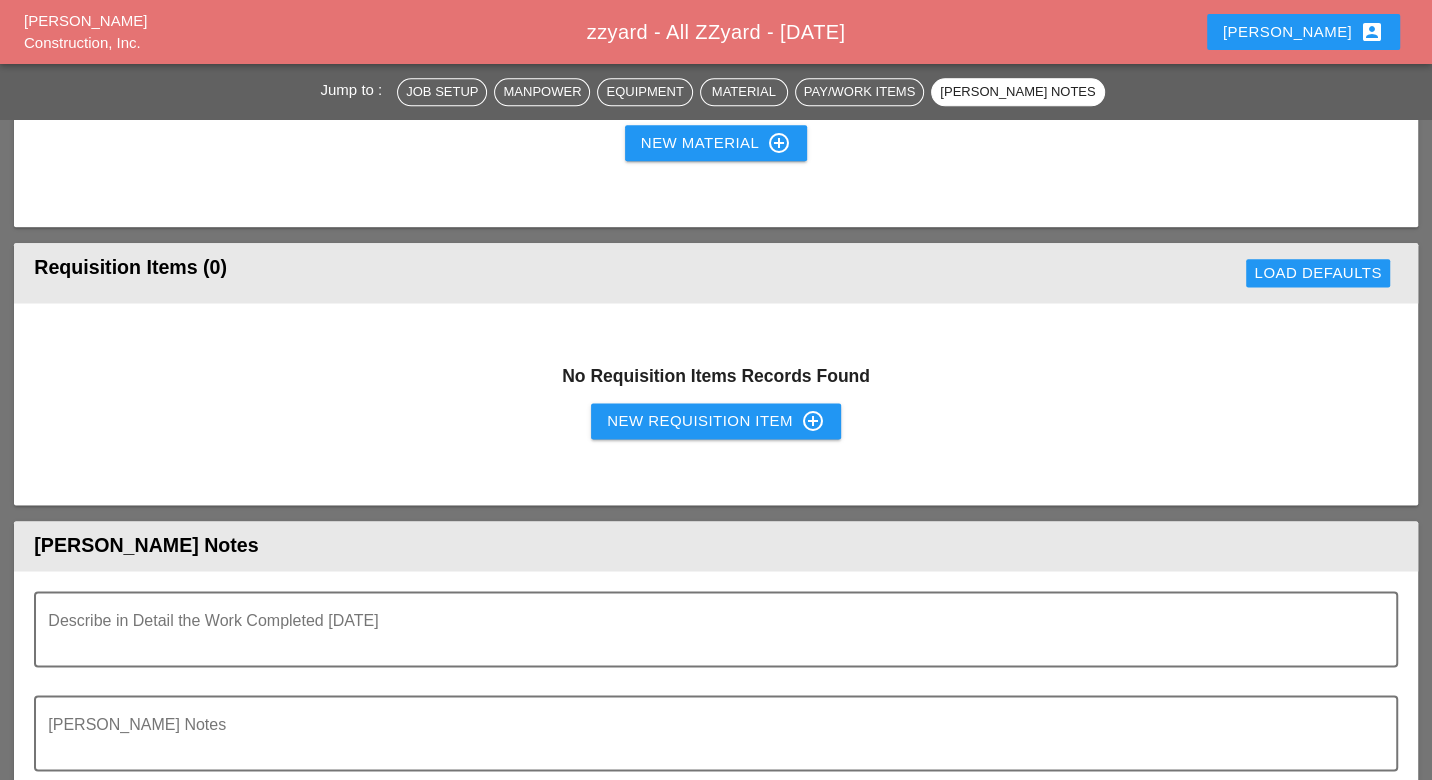scroll, scrollTop: 1241, scrollLeft: 0, axis: vertical 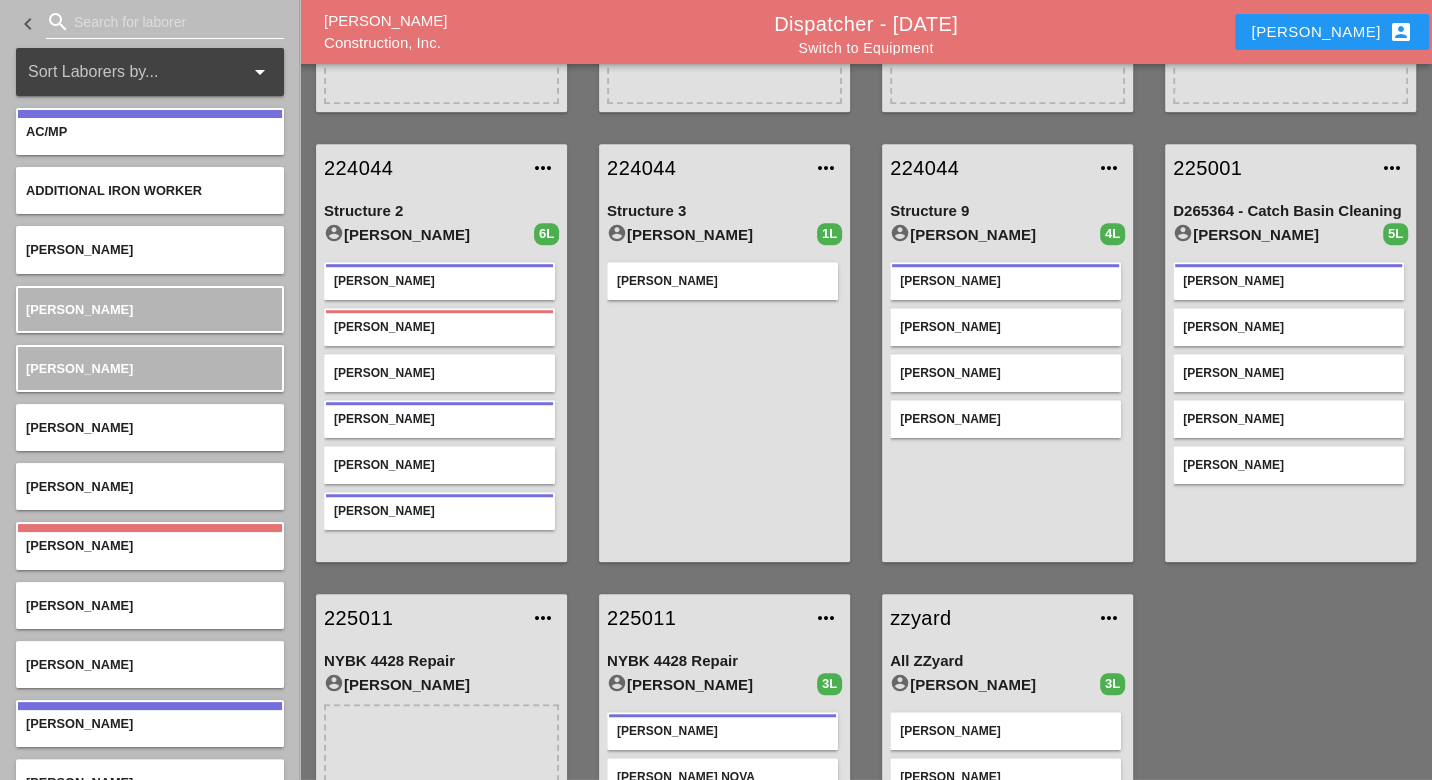 click at bounding box center [165, 22] 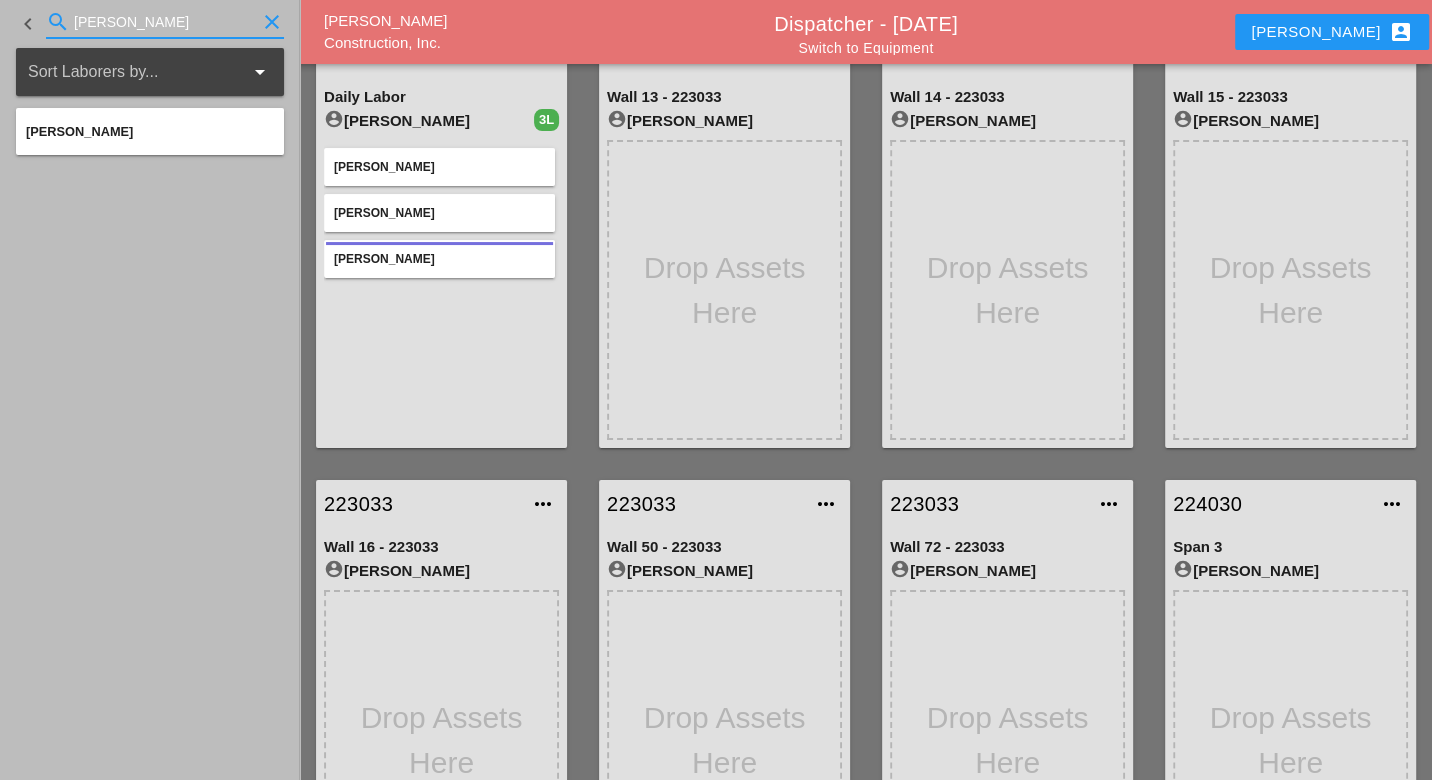 scroll, scrollTop: 0, scrollLeft: 0, axis: both 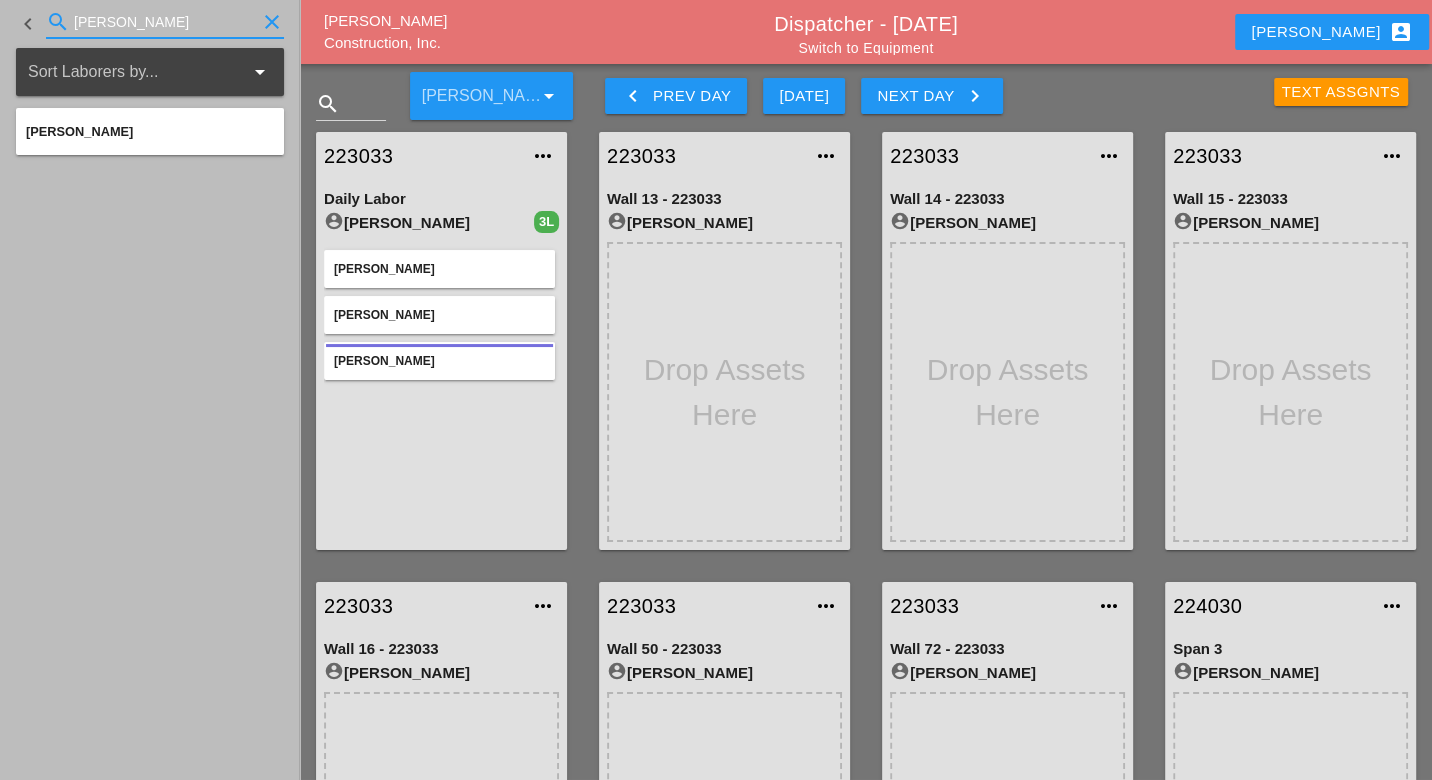 type on "[PERSON_NAME]" 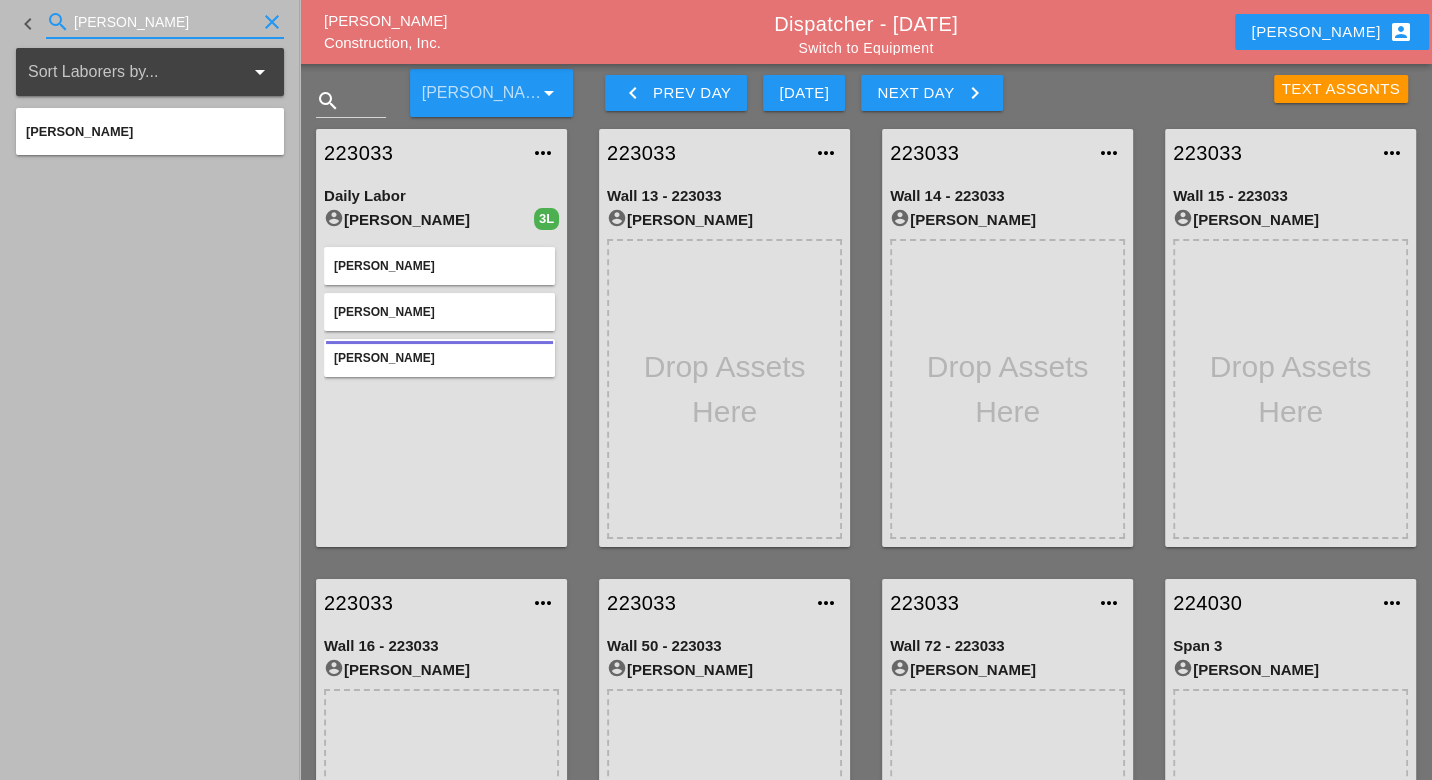 scroll, scrollTop: 0, scrollLeft: 0, axis: both 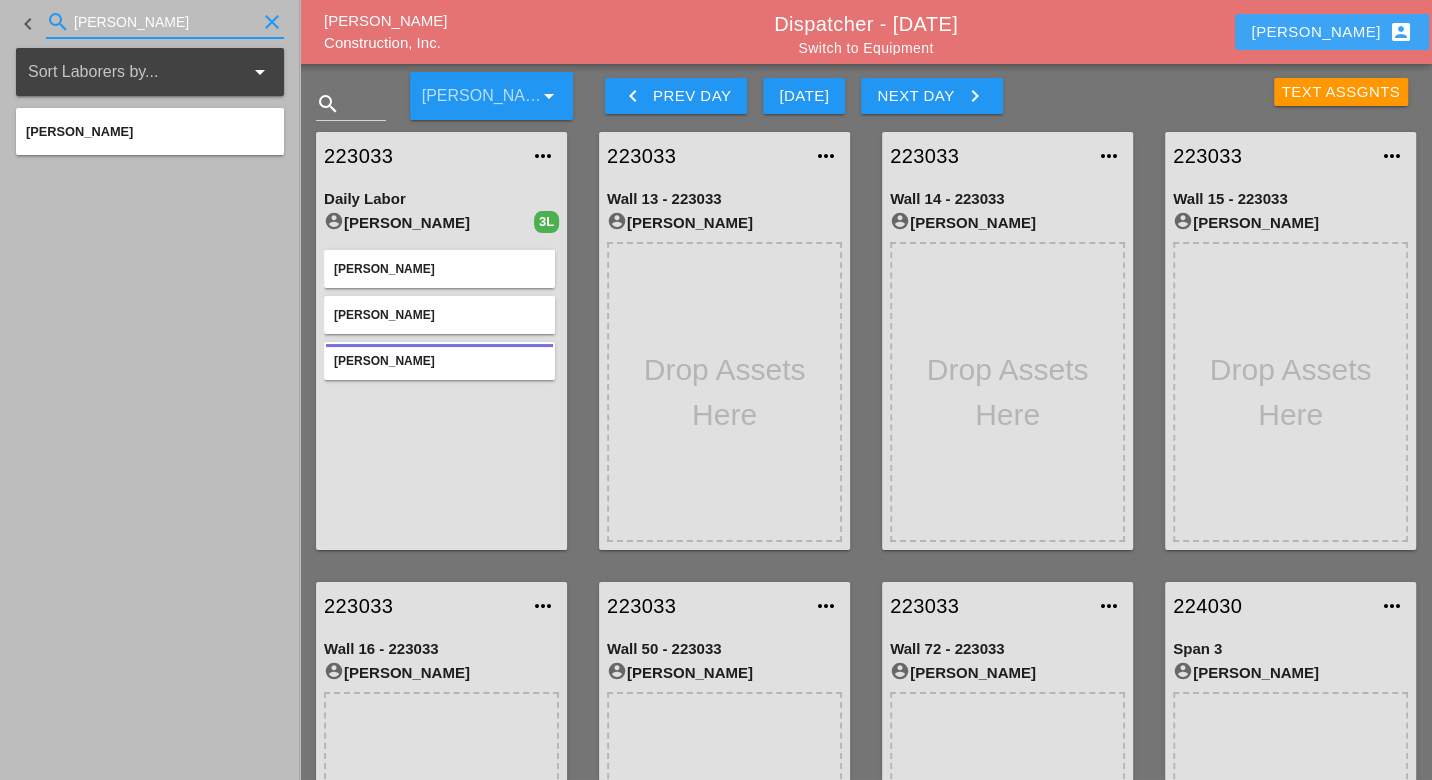 drag, startPoint x: 1334, startPoint y: 31, endPoint x: 1330, endPoint y: 60, distance: 29.274563 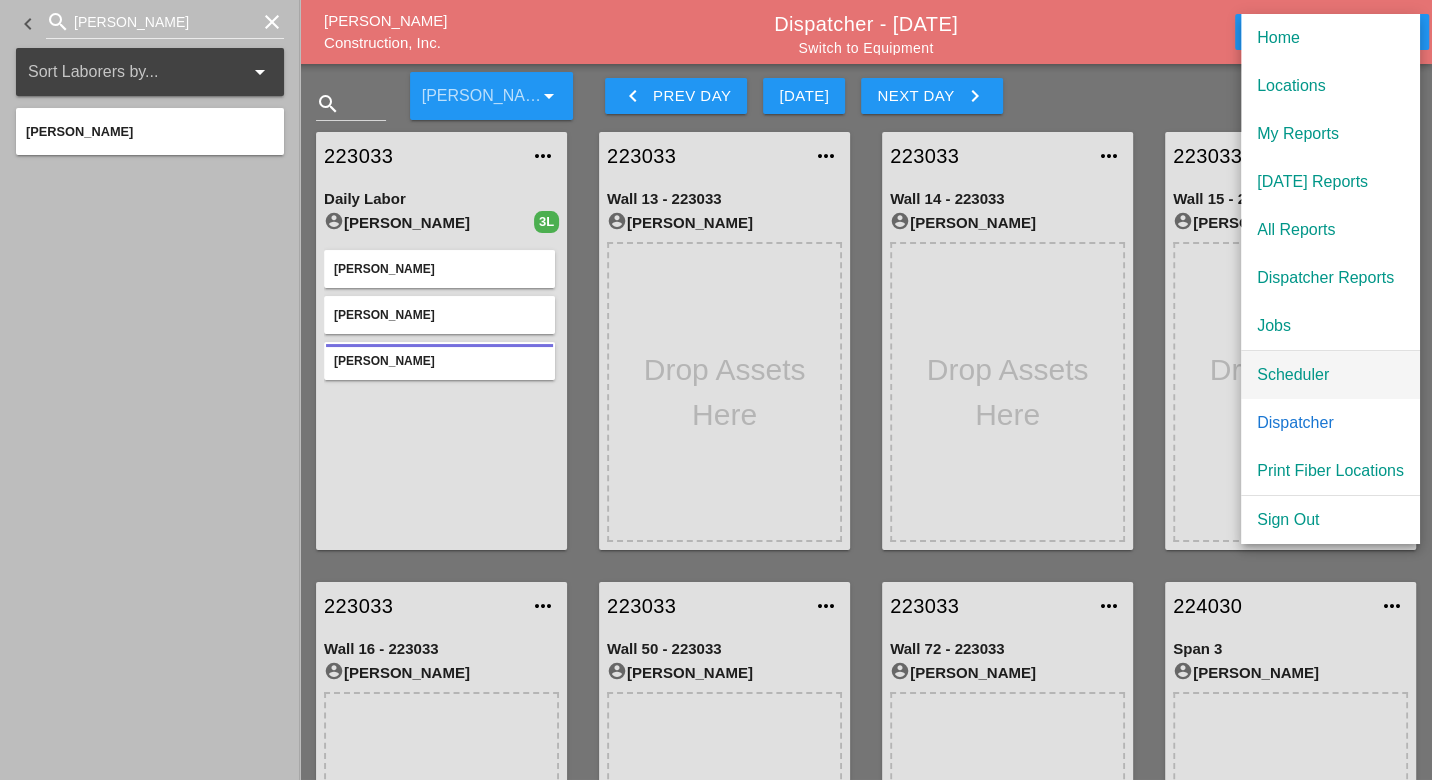 click on "Scheduler" at bounding box center (1330, 375) 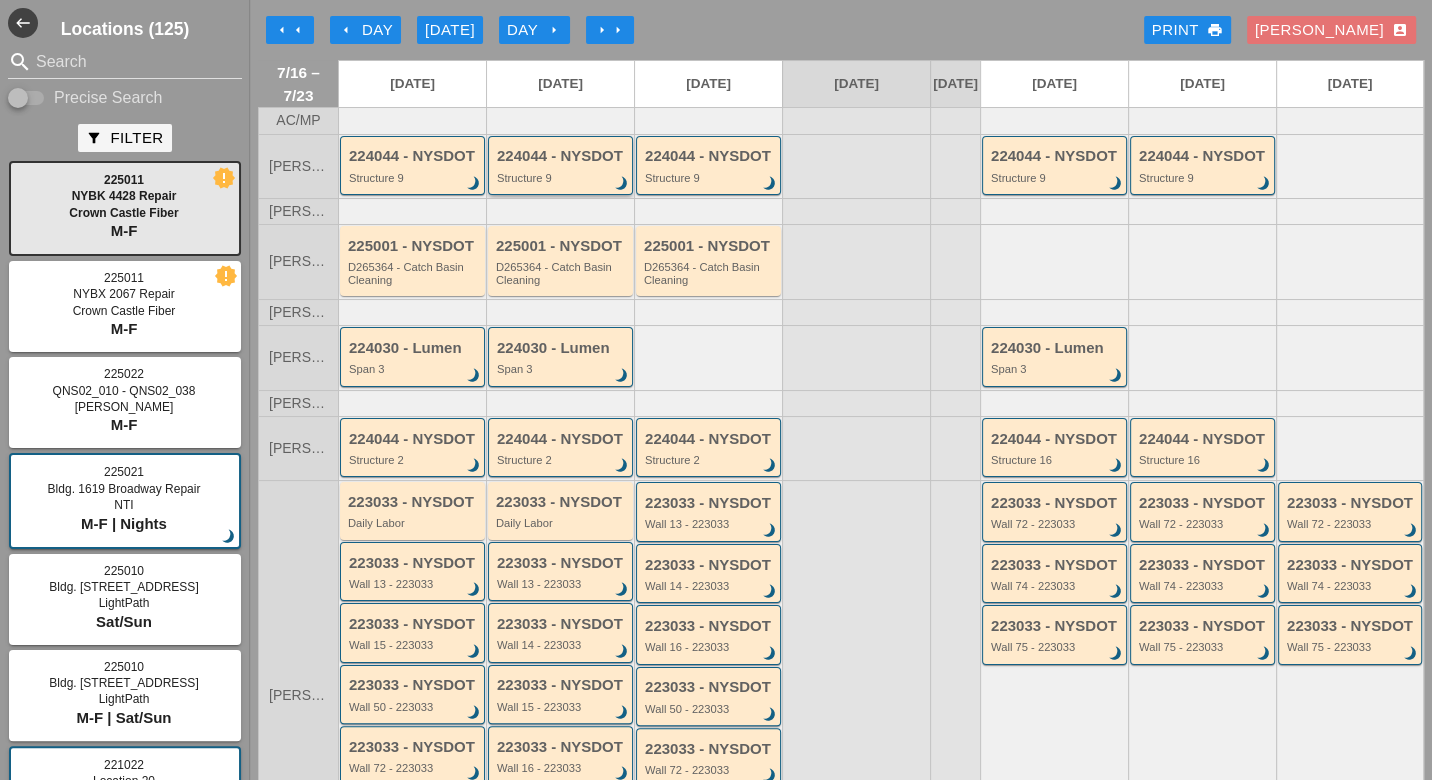 click on "Structure 9" at bounding box center [562, 178] 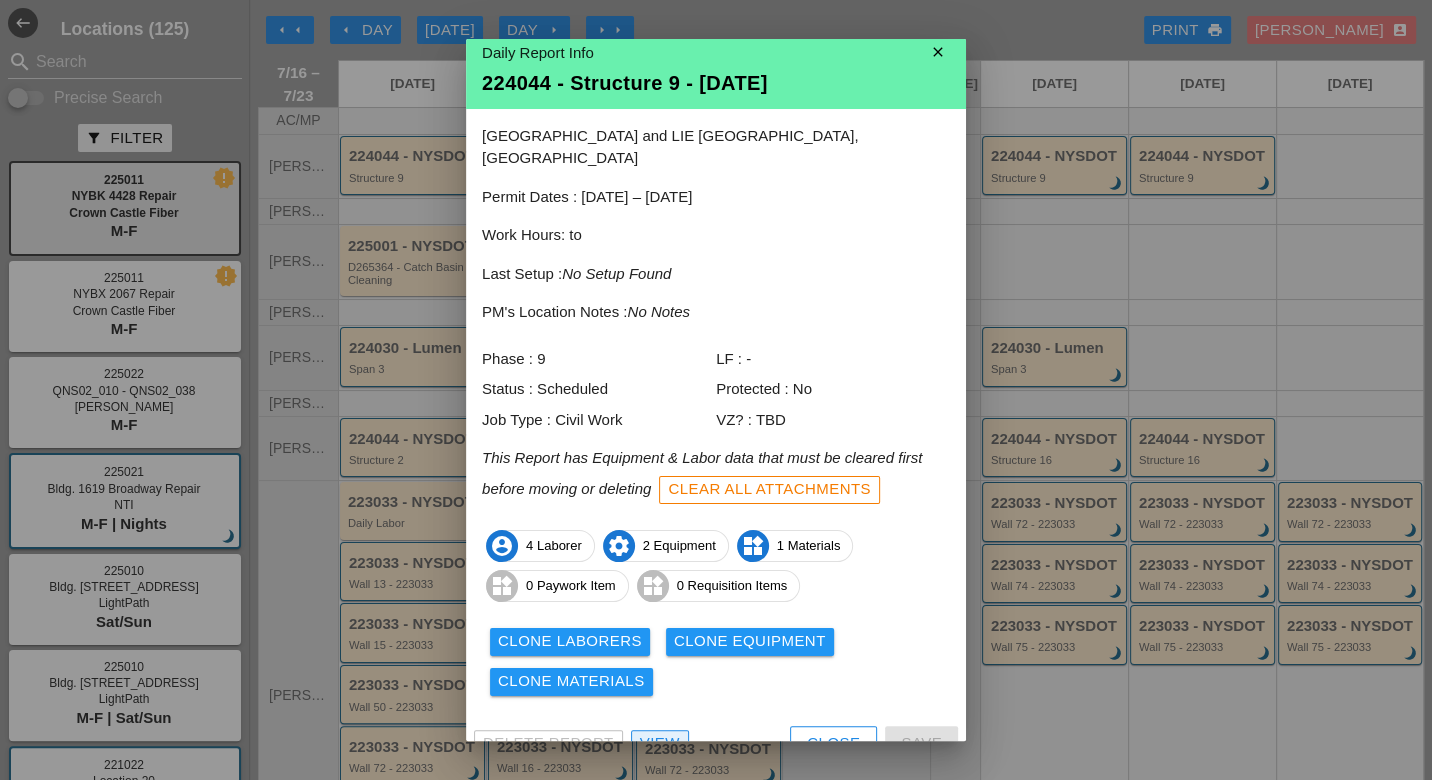 scroll, scrollTop: 17, scrollLeft: 0, axis: vertical 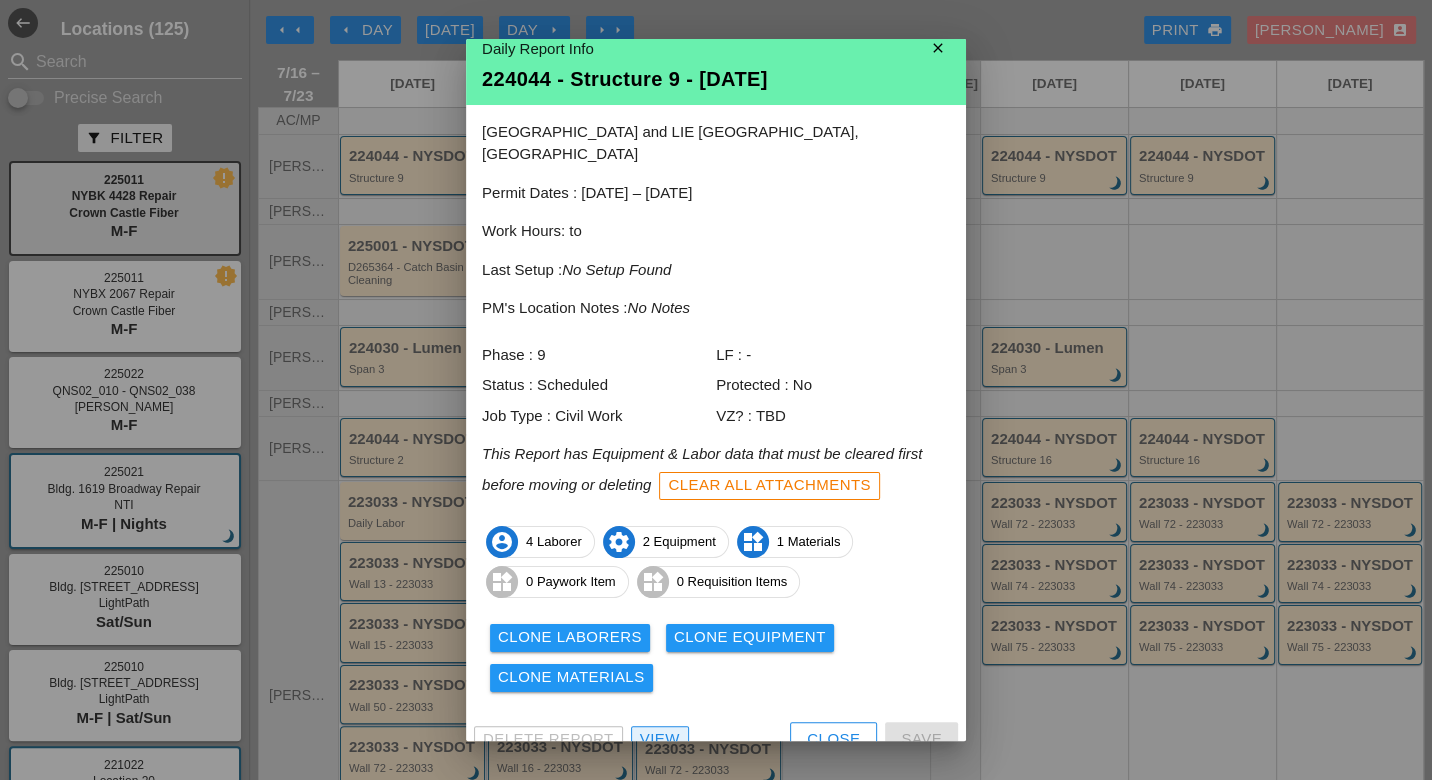 click on "View" at bounding box center (660, 739) 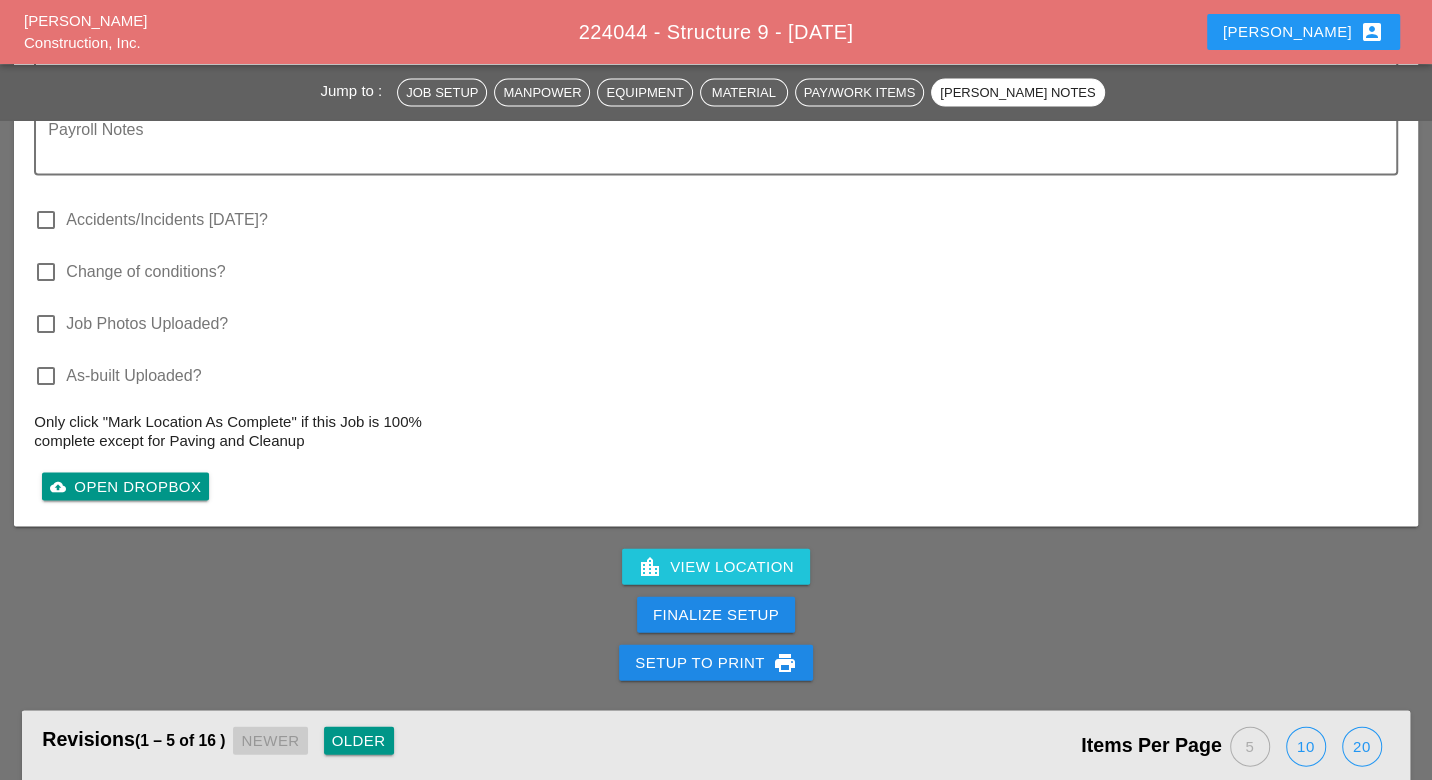 scroll, scrollTop: 3000, scrollLeft: 0, axis: vertical 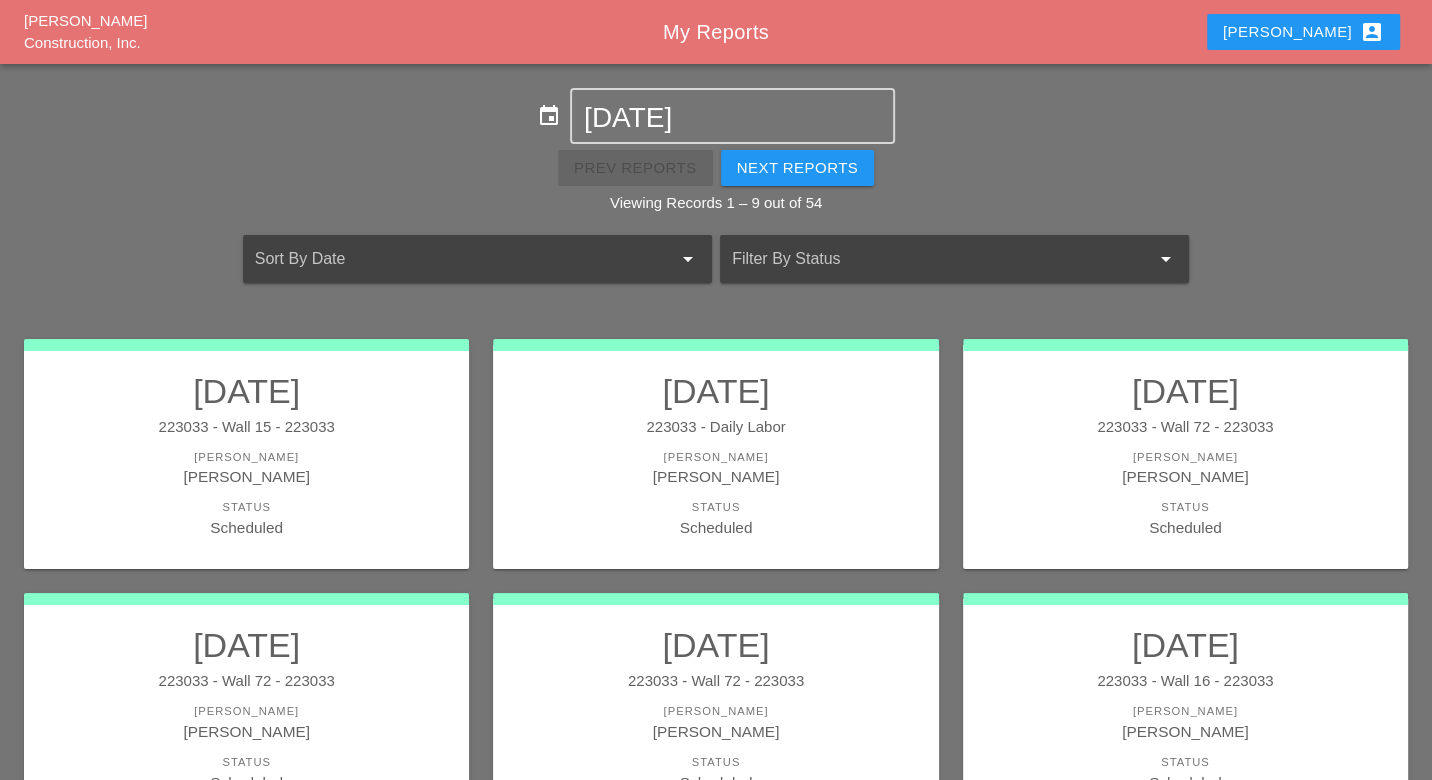 drag, startPoint x: 1338, startPoint y: 16, endPoint x: 1348, endPoint y: 30, distance: 17.20465 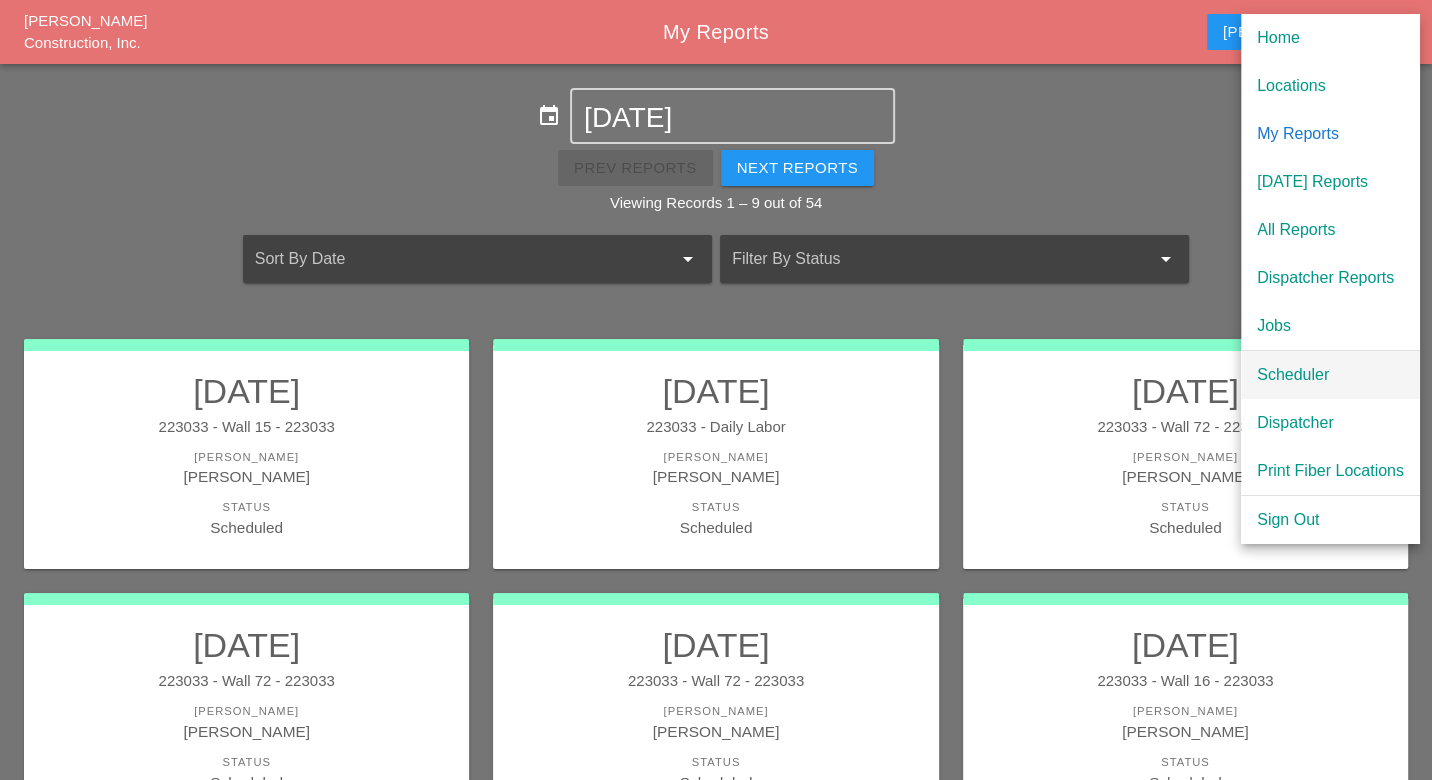 click on "Scheduler" at bounding box center (1330, 375) 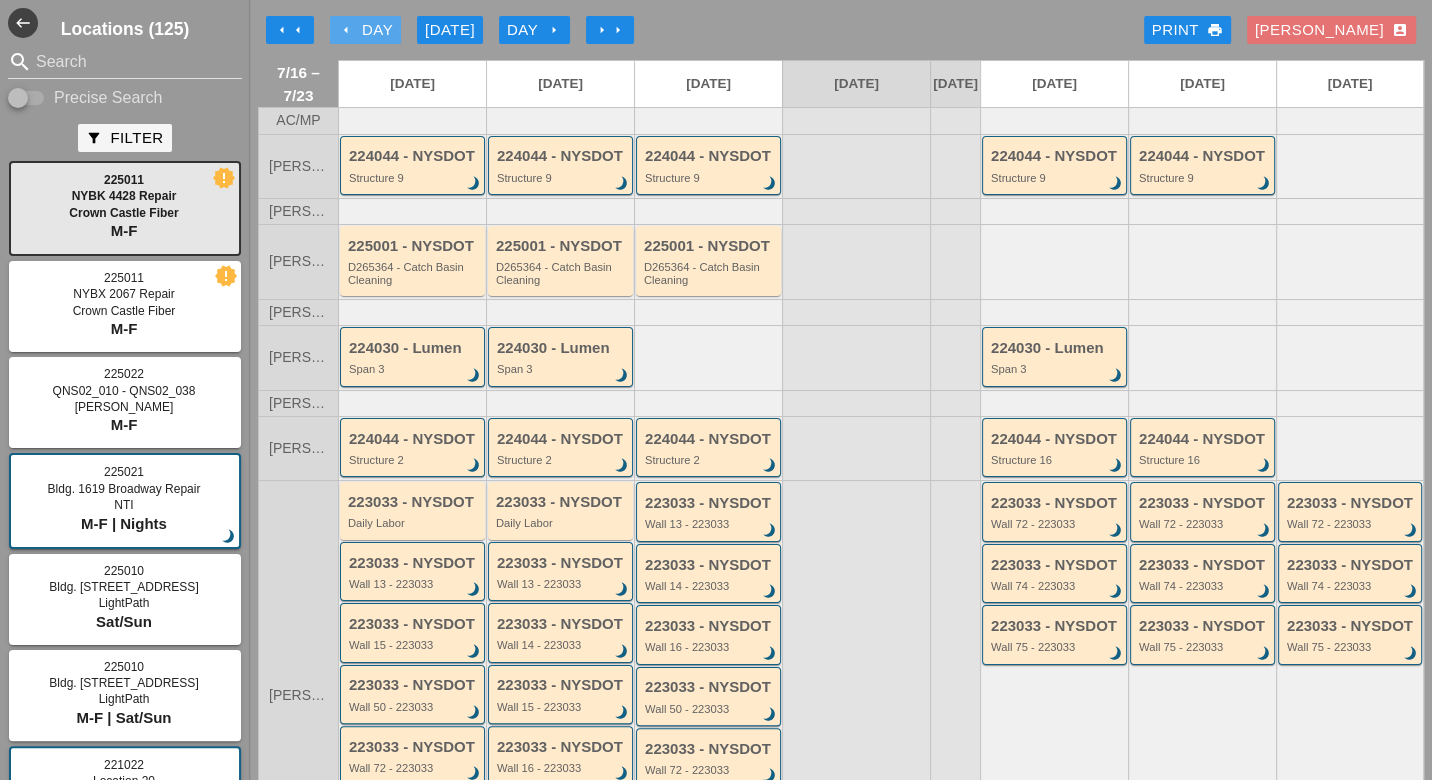 click on "arrow_left Day" at bounding box center [365, 30] 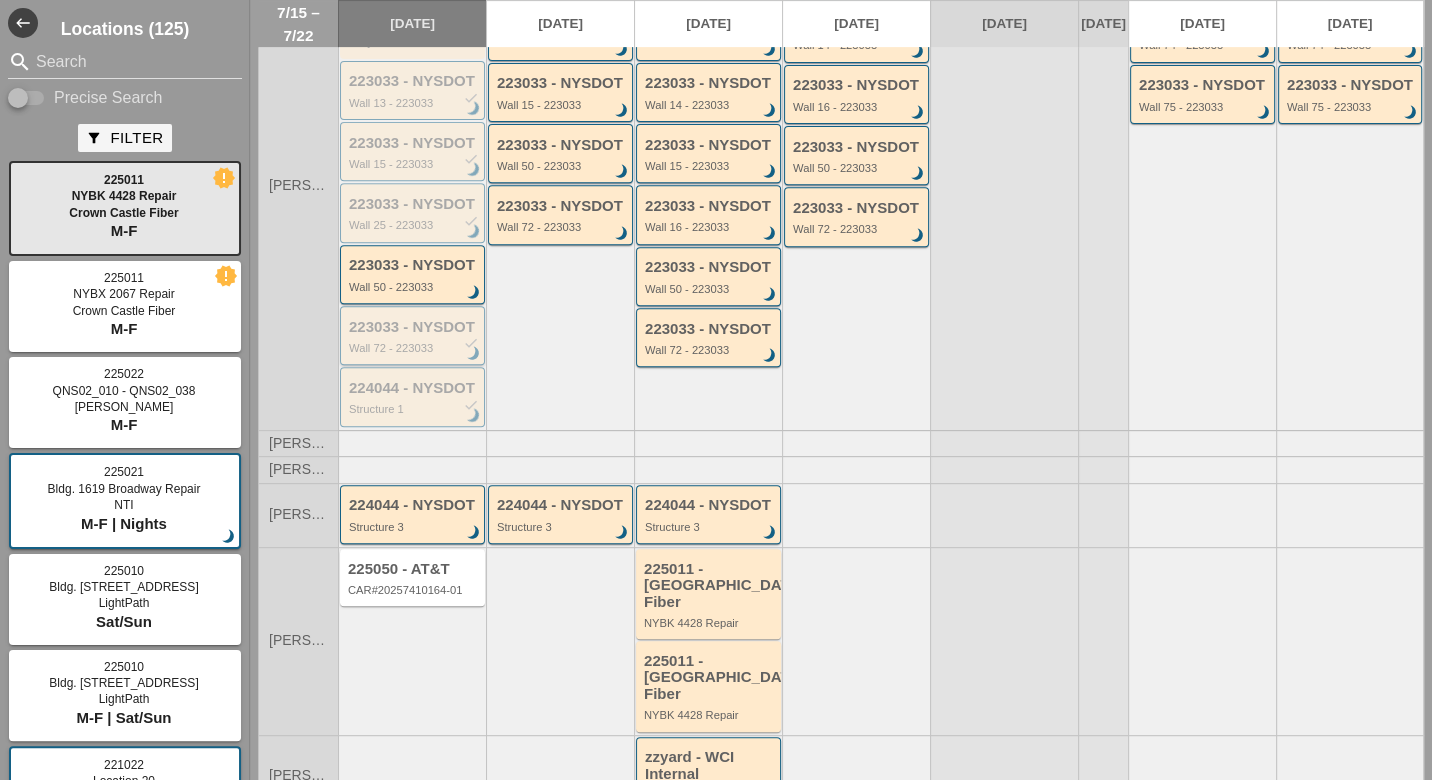 scroll, scrollTop: 444, scrollLeft: 0, axis: vertical 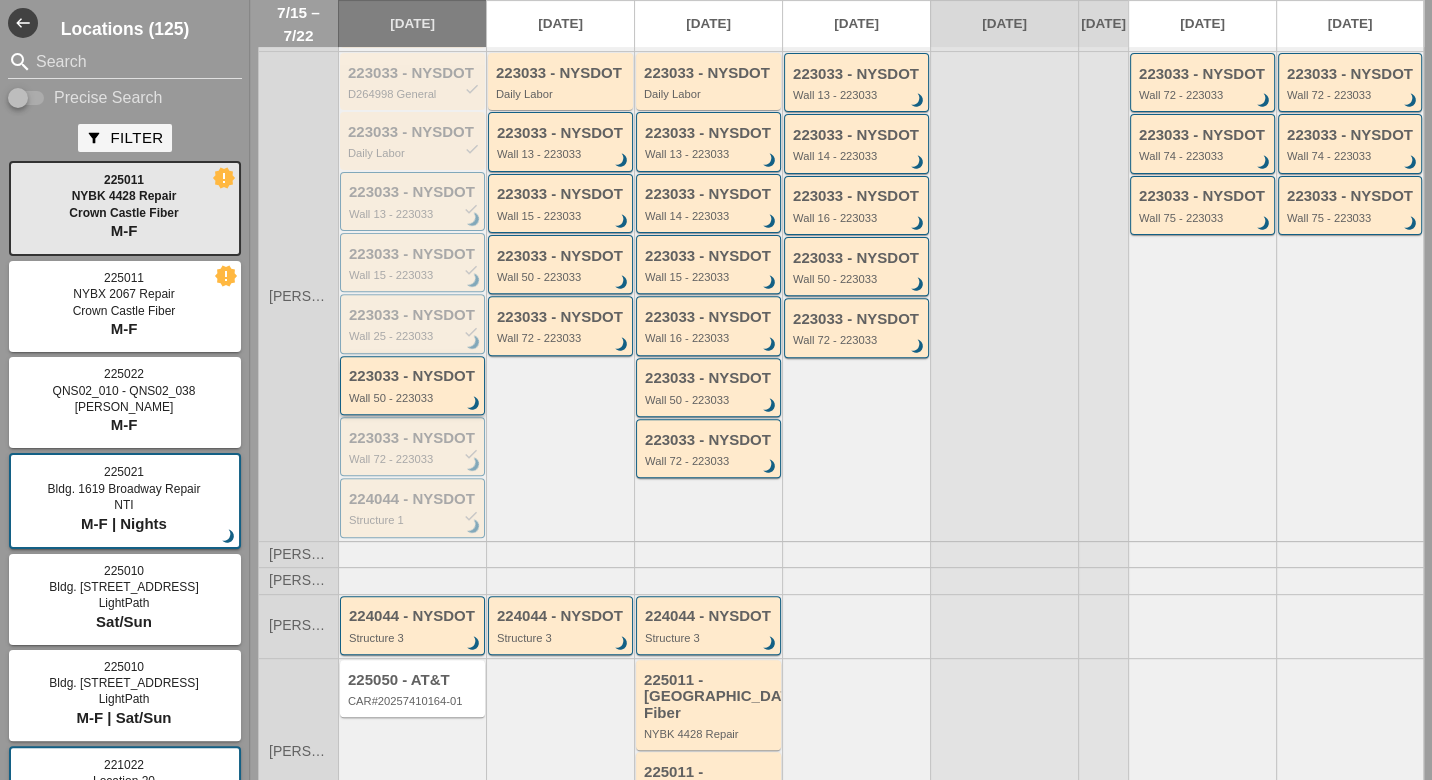 click on "223033 - NYSDOT  Wall 50 - 223033 brightness_3" at bounding box center (414, 386) 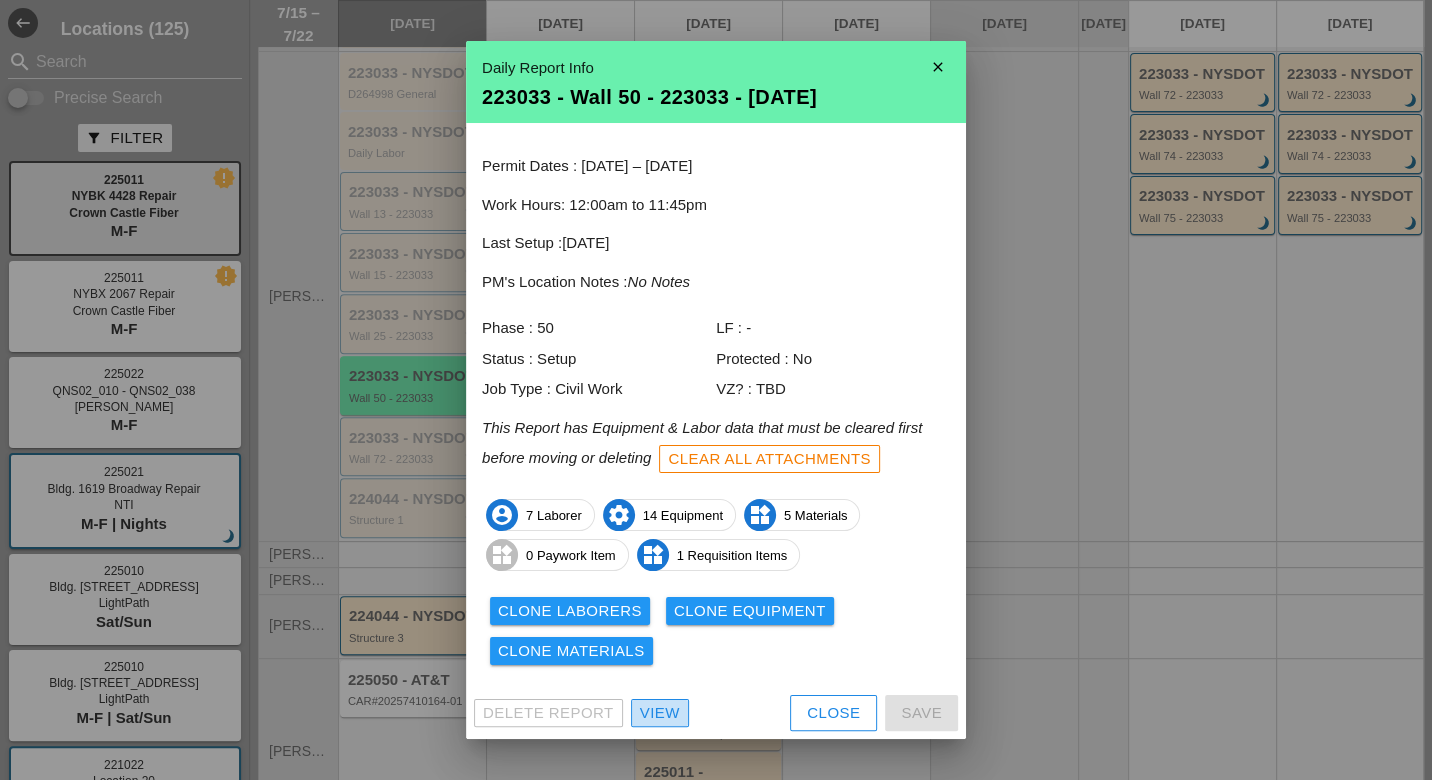 click on "View" at bounding box center [660, 713] 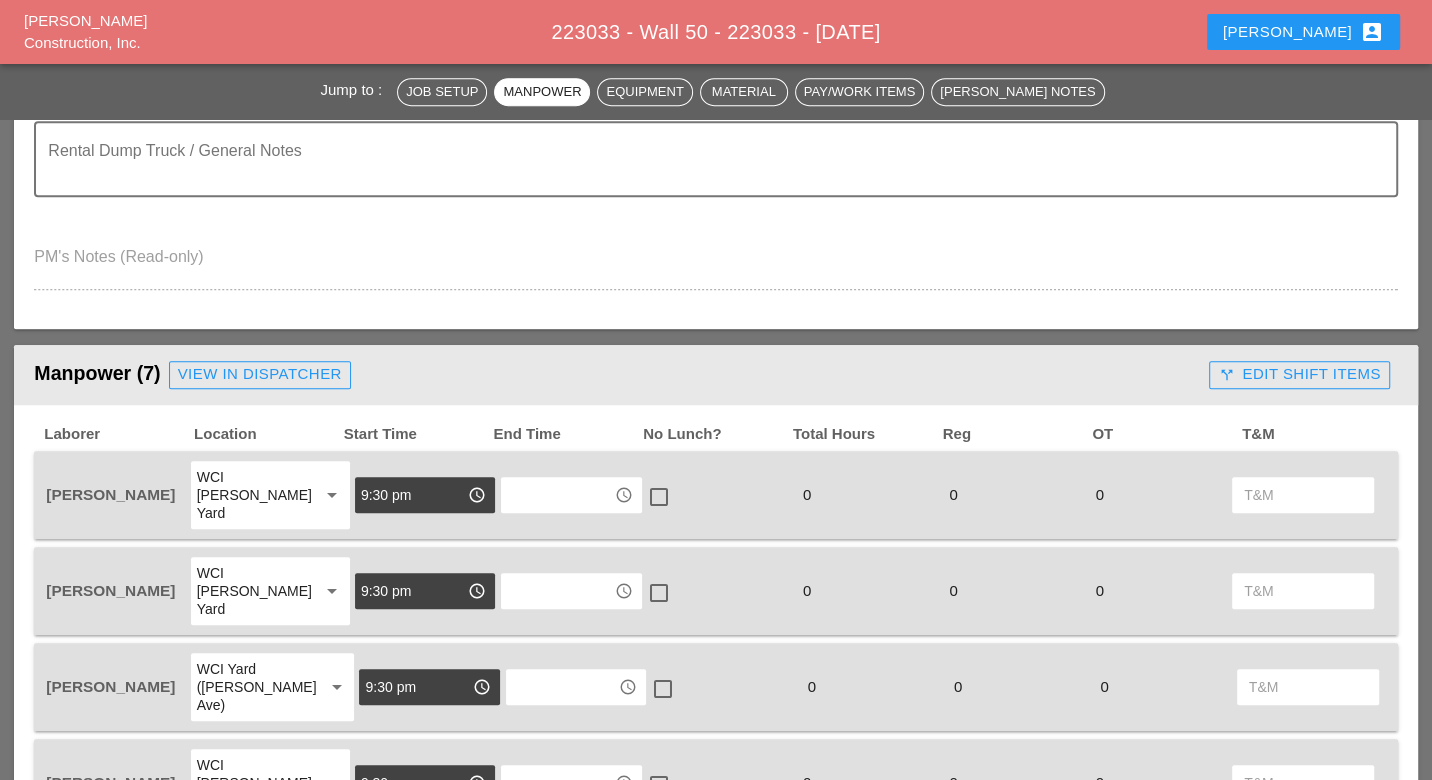 scroll, scrollTop: 1111, scrollLeft: 0, axis: vertical 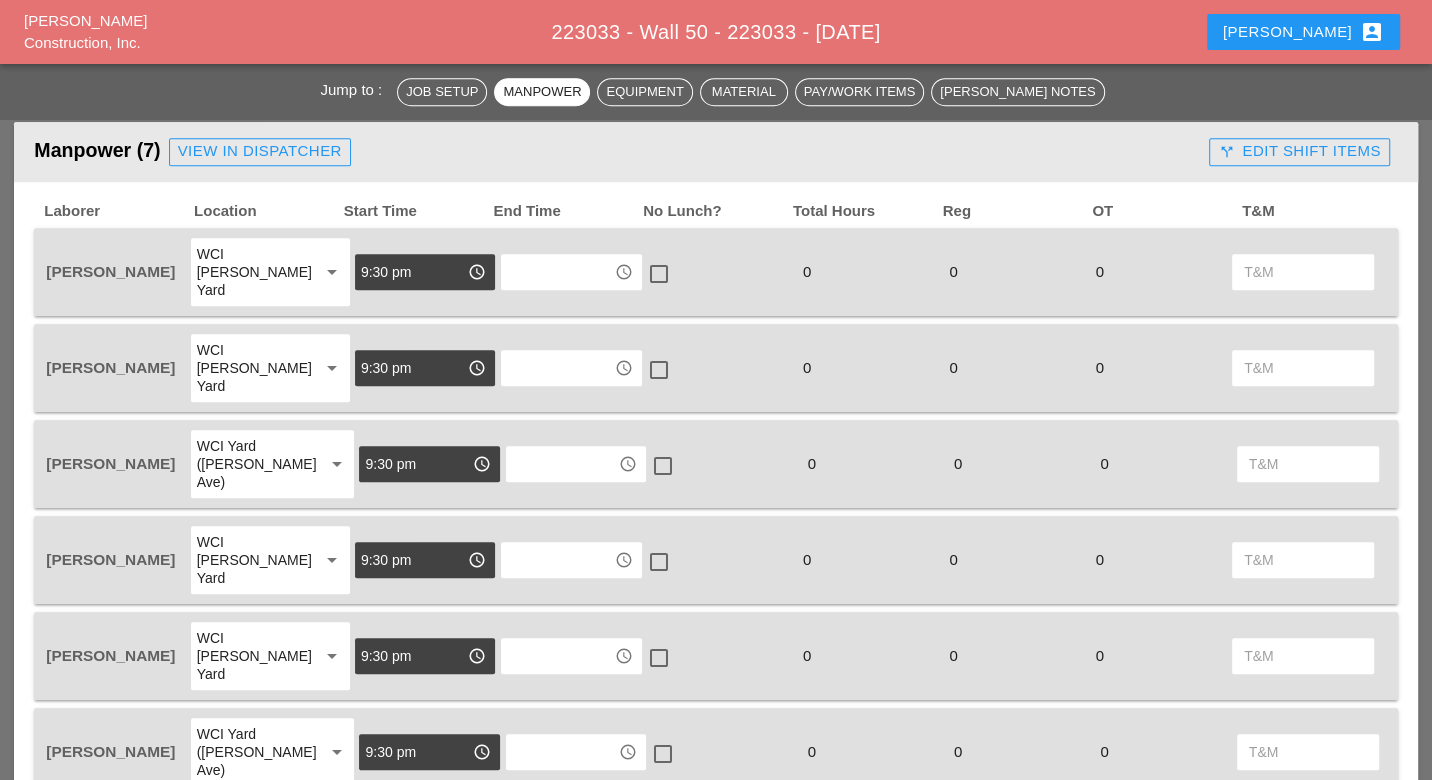 click on "View in Dispatcher" at bounding box center [260, 151] 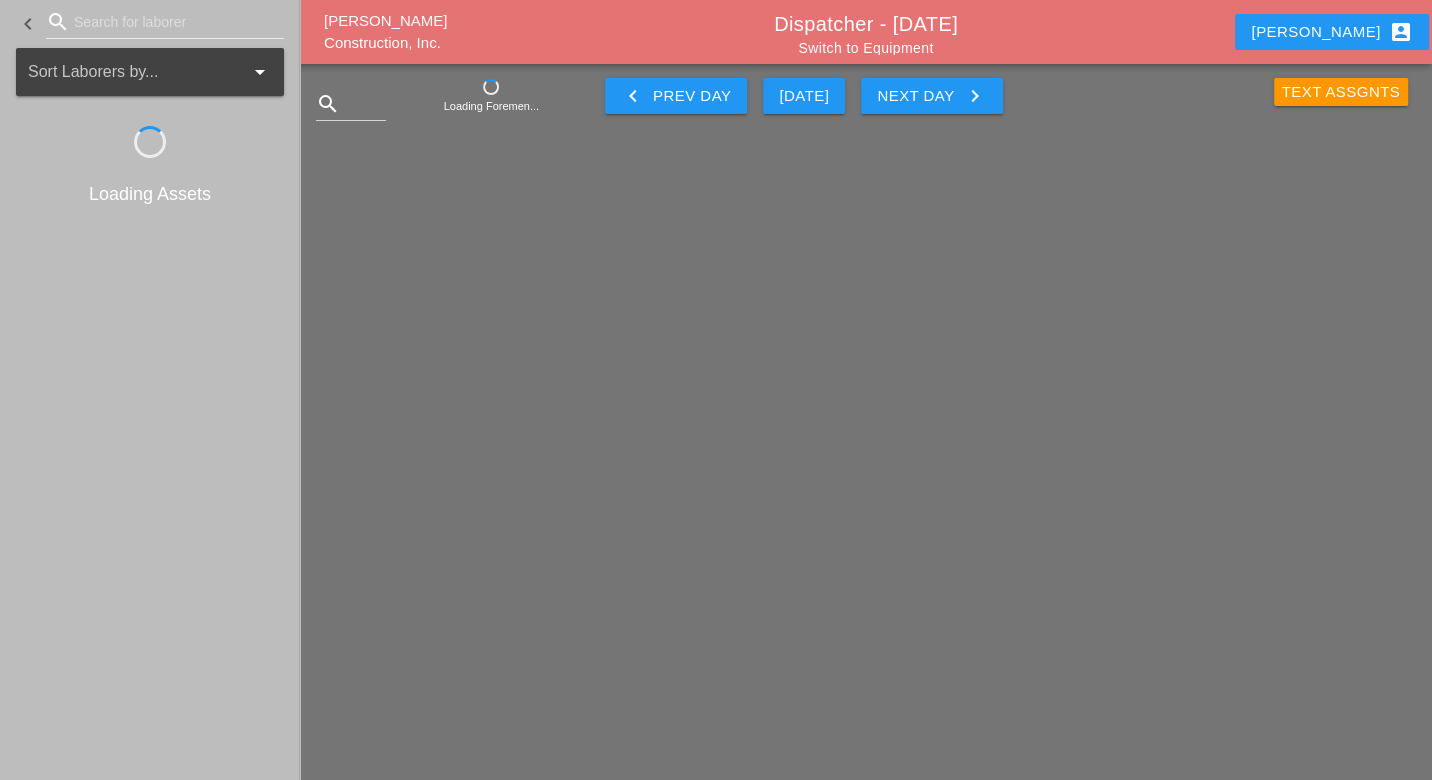 scroll, scrollTop: 0, scrollLeft: 0, axis: both 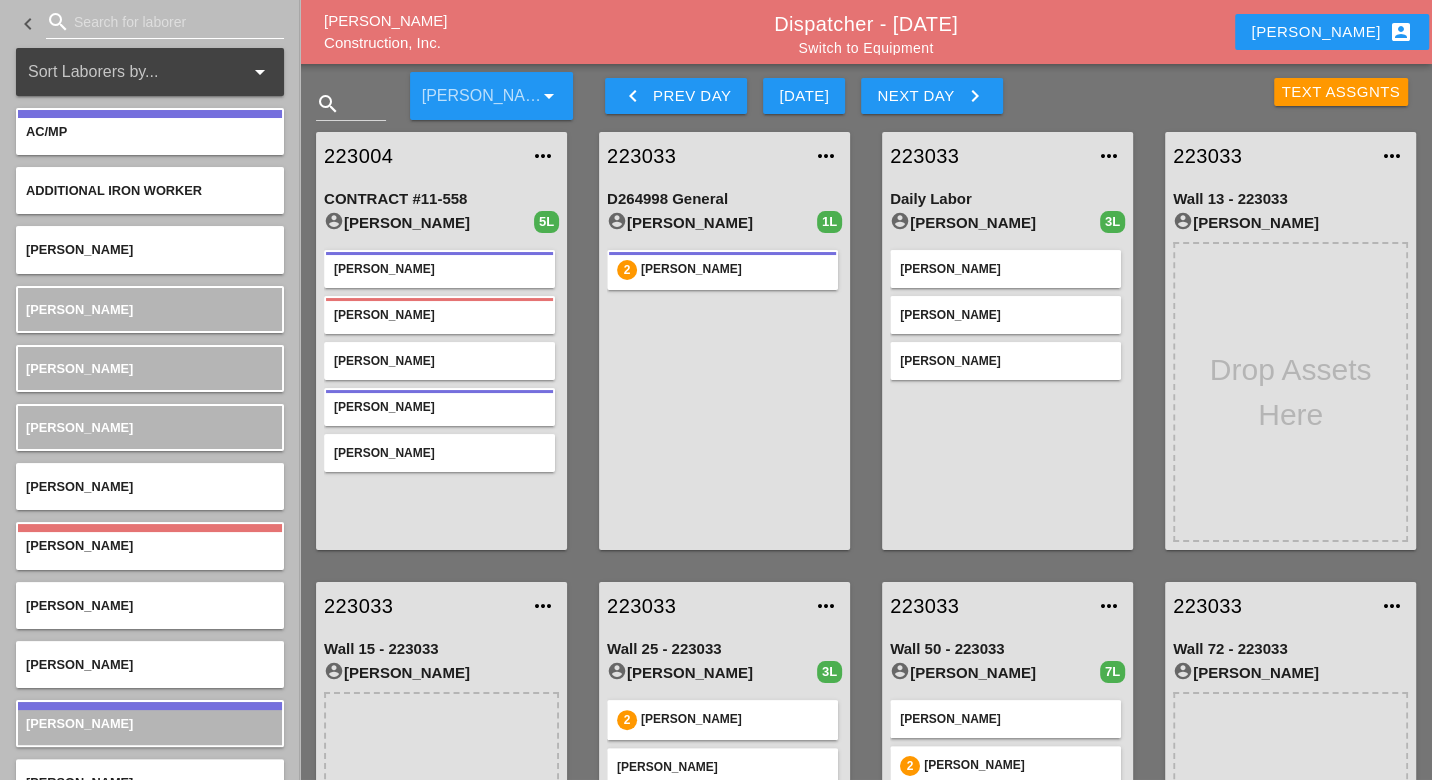 click at bounding box center [165, 22] 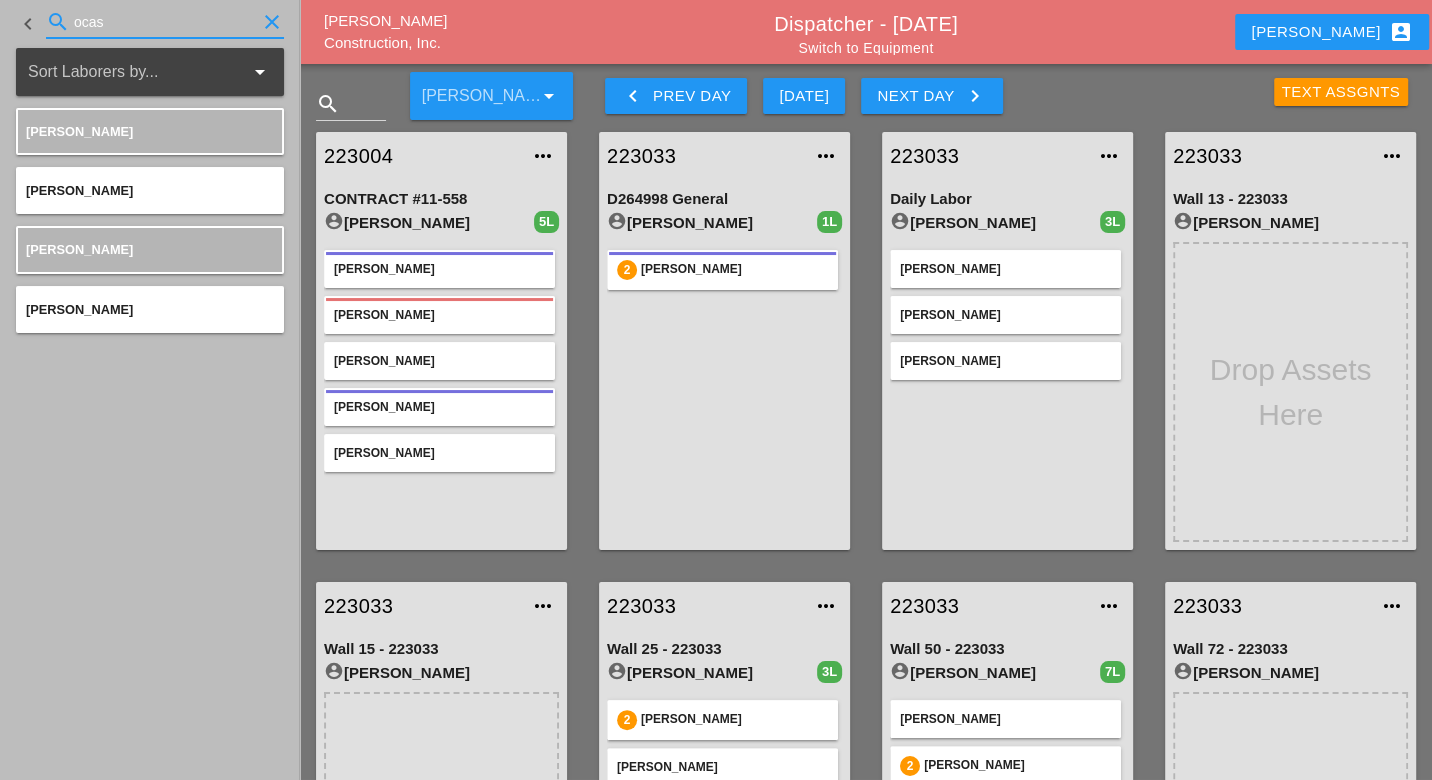 type on "ocas" 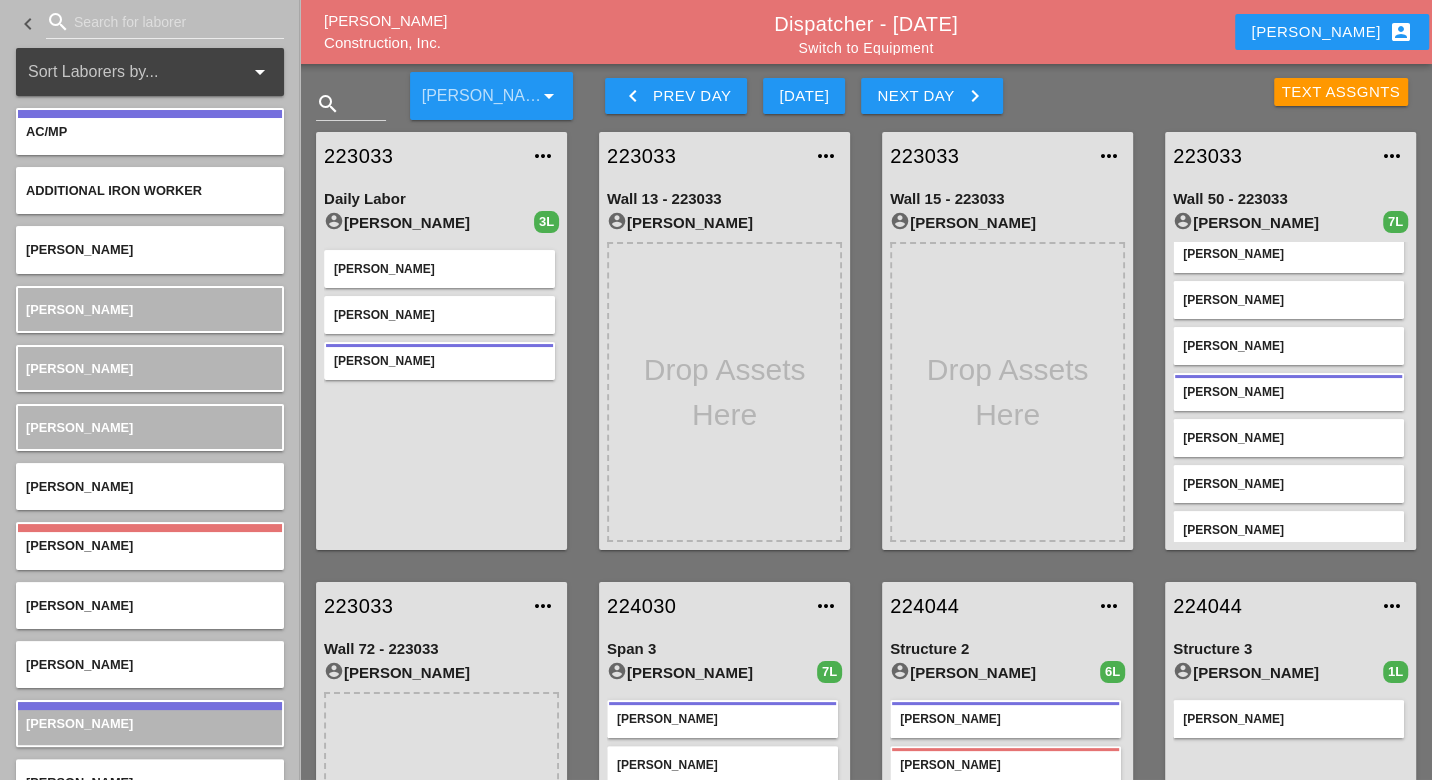 scroll, scrollTop: 24, scrollLeft: 0, axis: vertical 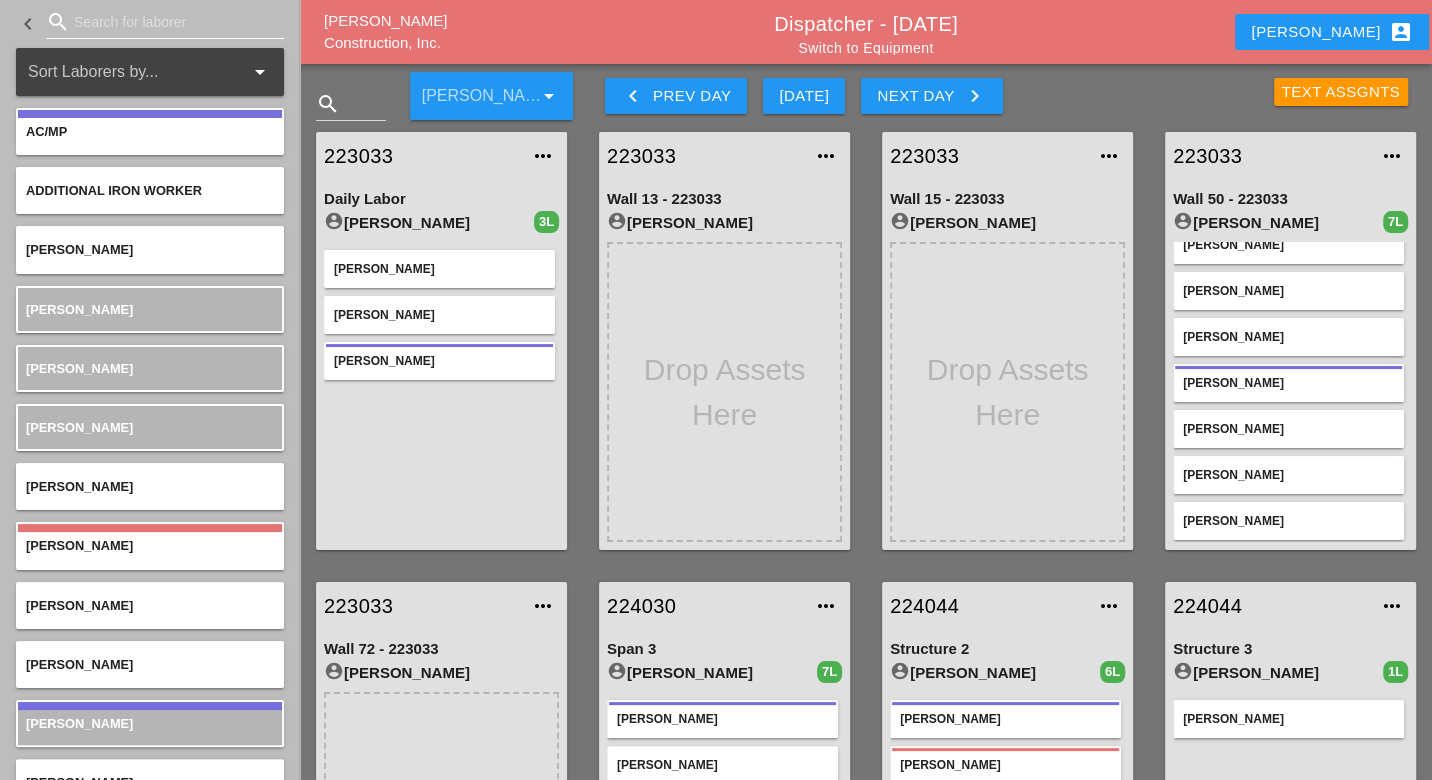 click at bounding box center (165, 22) 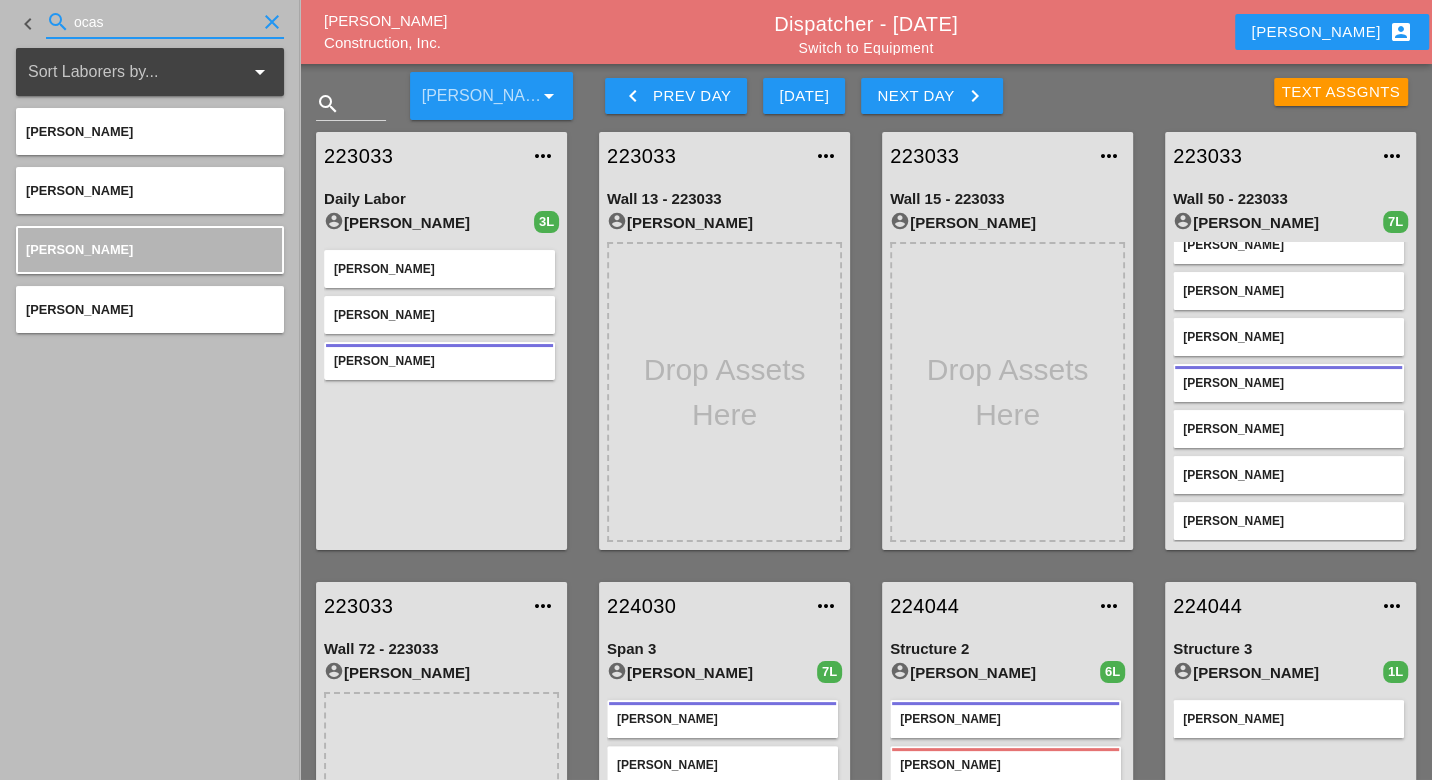 type on "ocas" 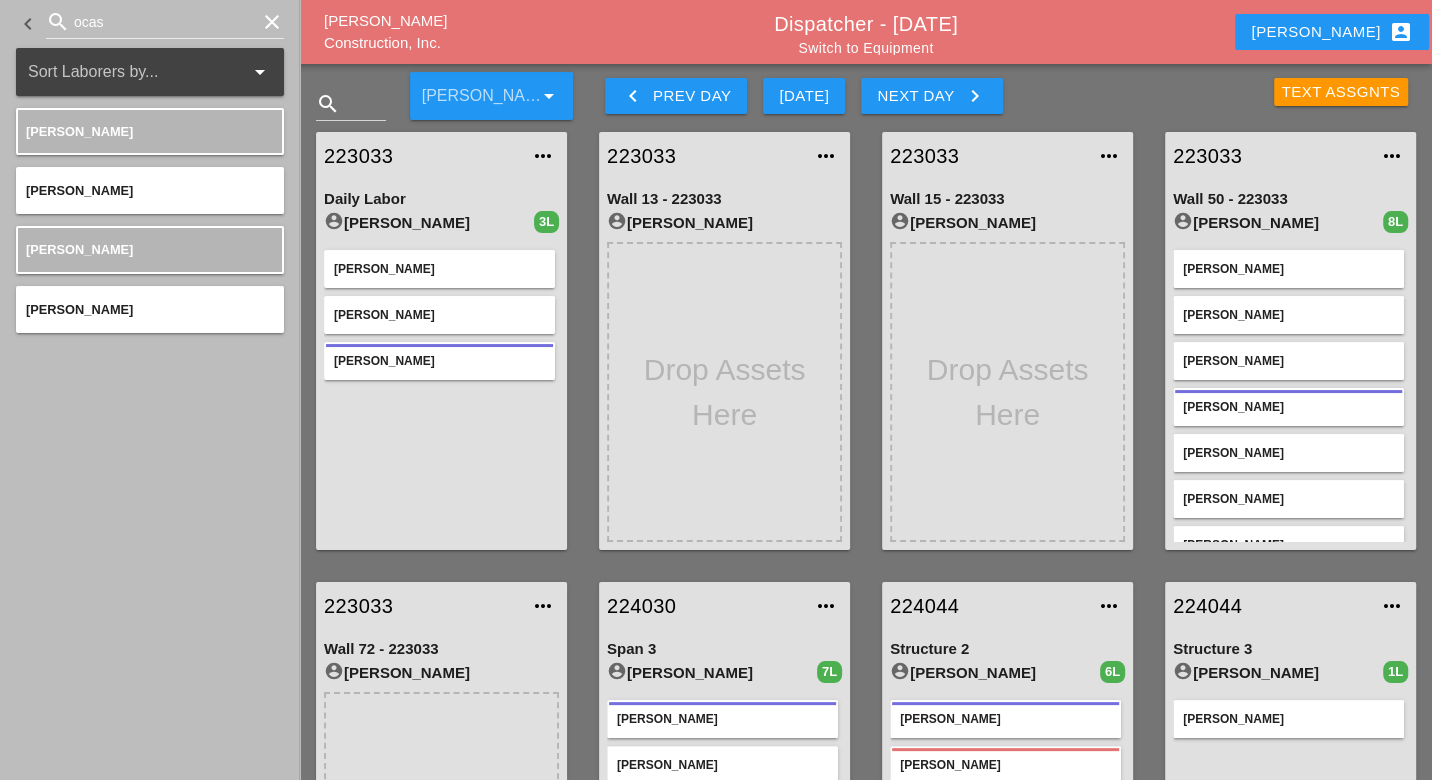 scroll, scrollTop: 69, scrollLeft: 0, axis: vertical 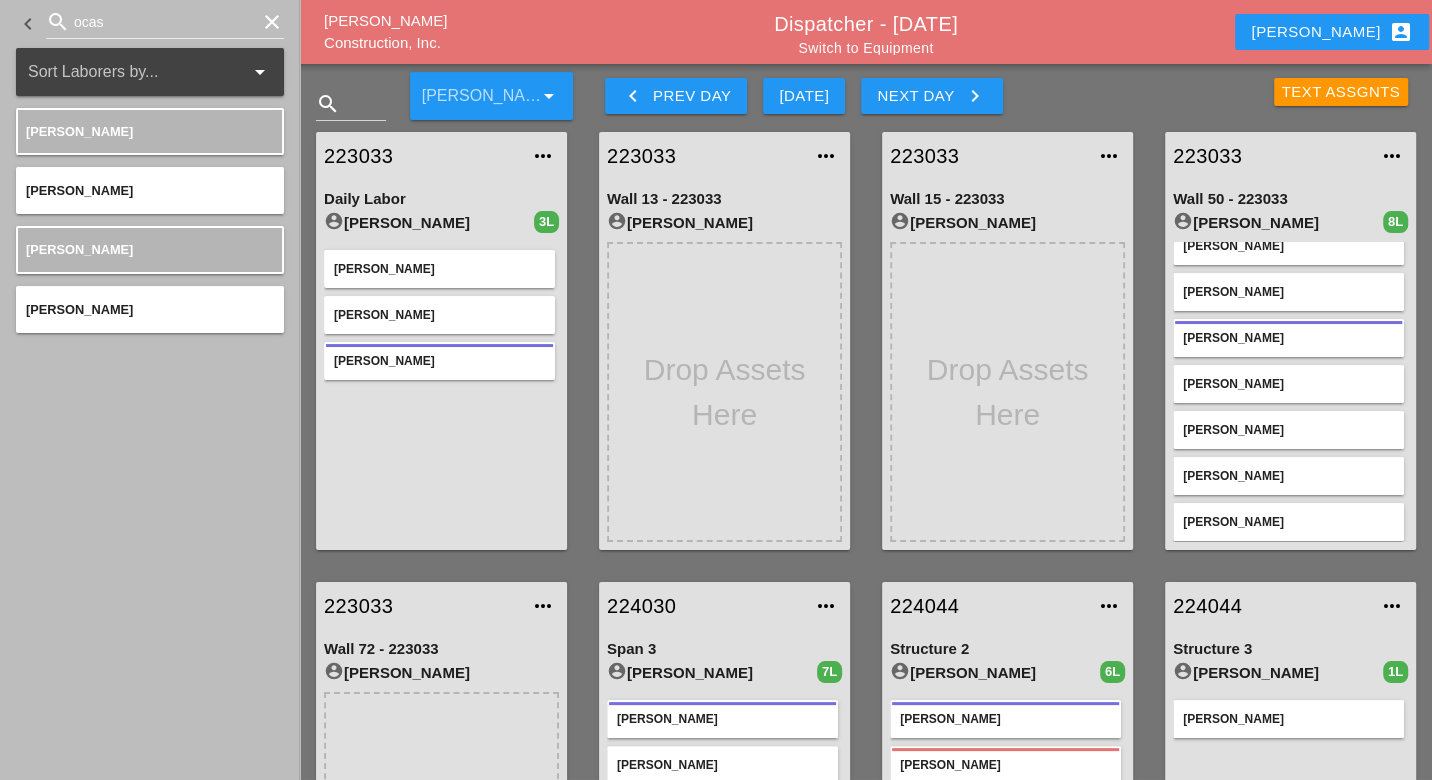 drag, startPoint x: 1222, startPoint y: 156, endPoint x: 1216, endPoint y: 169, distance: 14.3178215 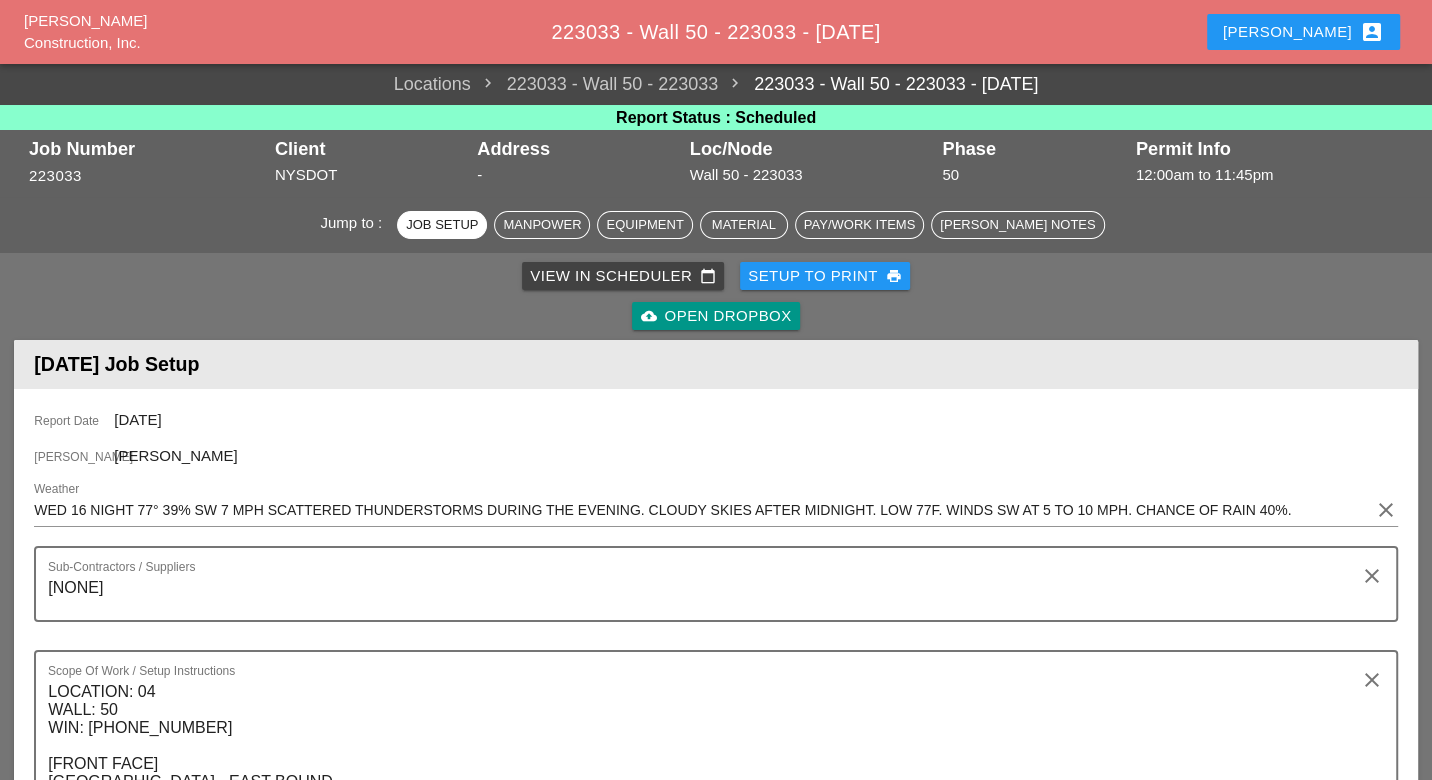 scroll, scrollTop: 1000, scrollLeft: 0, axis: vertical 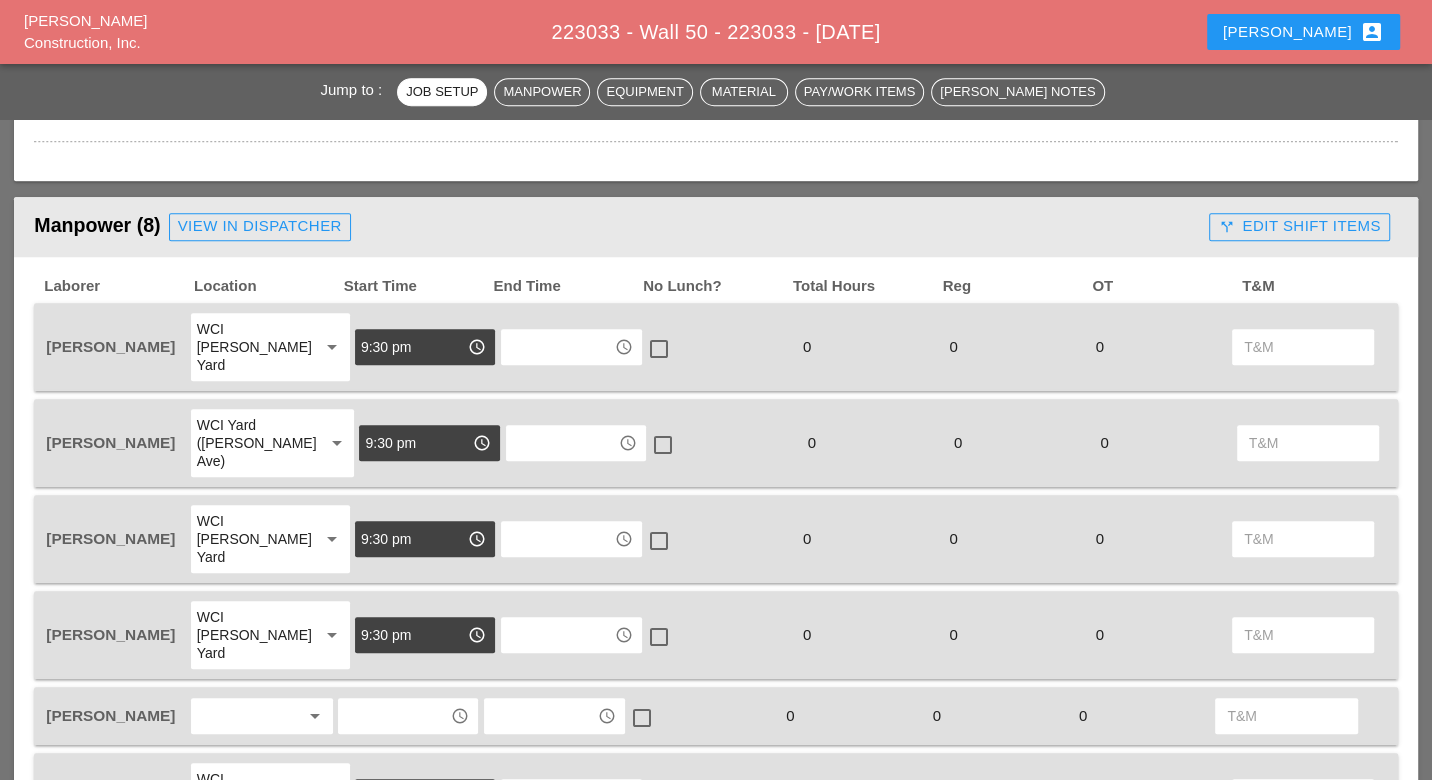 click on "WCI Yard ([PERSON_NAME] Ave)" at bounding box center [252, 443] 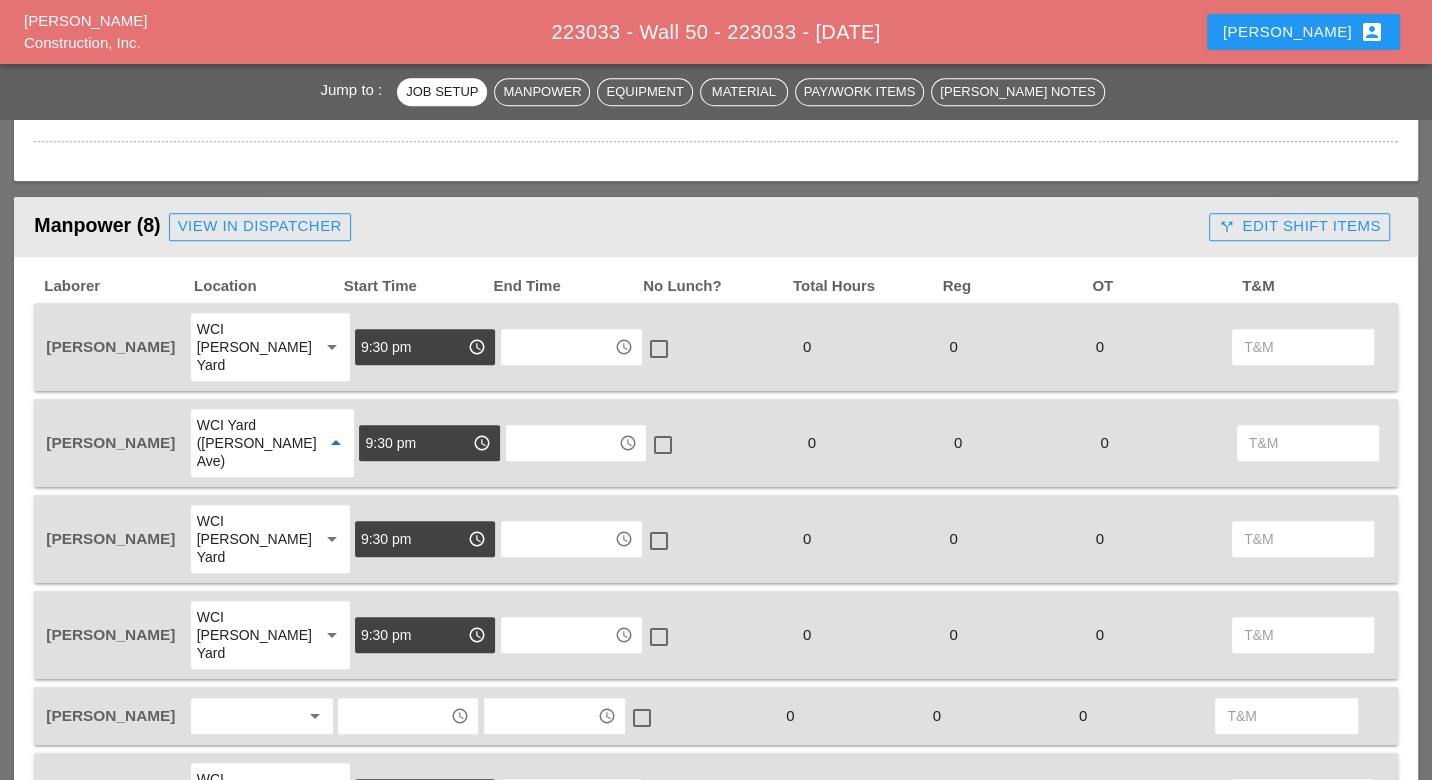 scroll, scrollTop: 1222, scrollLeft: 0, axis: vertical 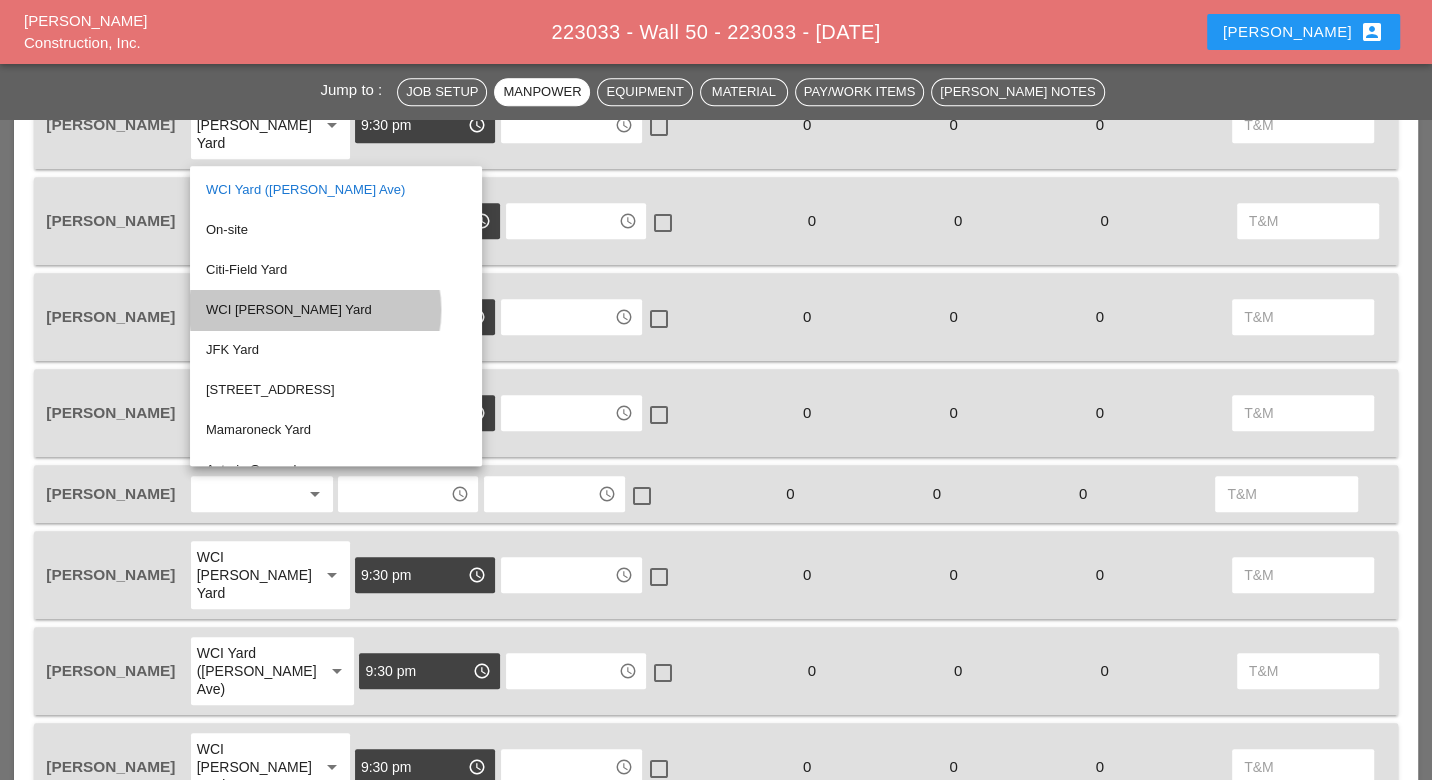 click on "WCI [PERSON_NAME] Yard" at bounding box center (336, 310) 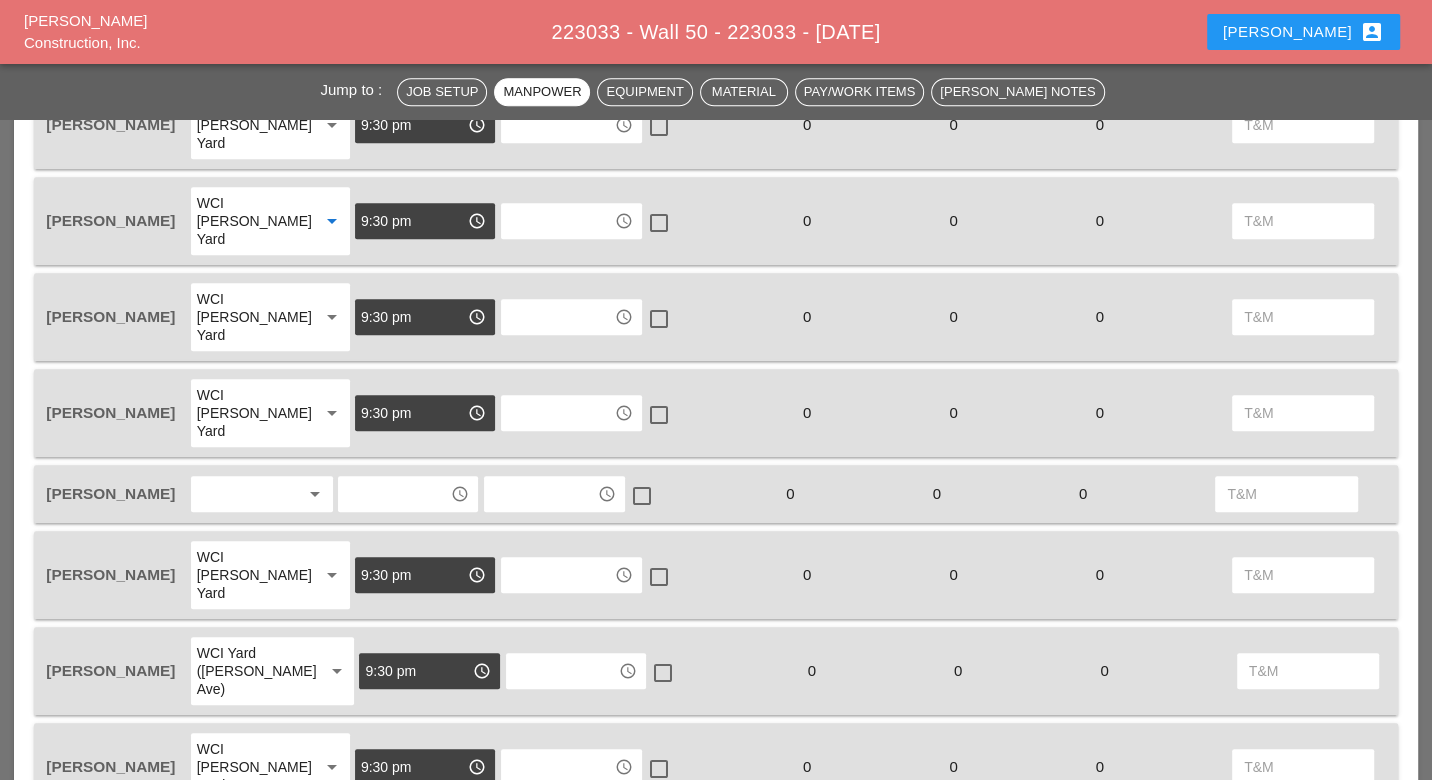 click at bounding box center (394, 494) 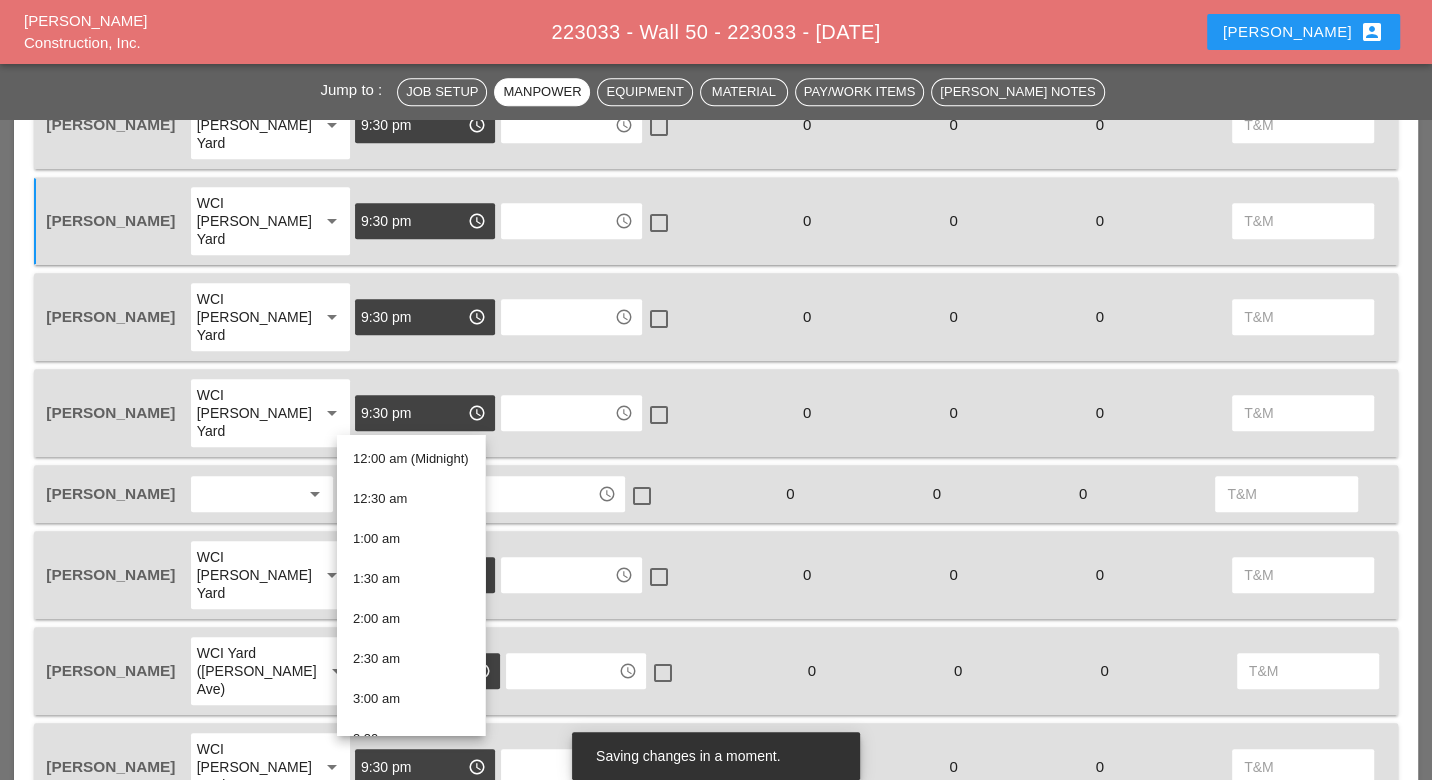 click at bounding box center (248, 494) 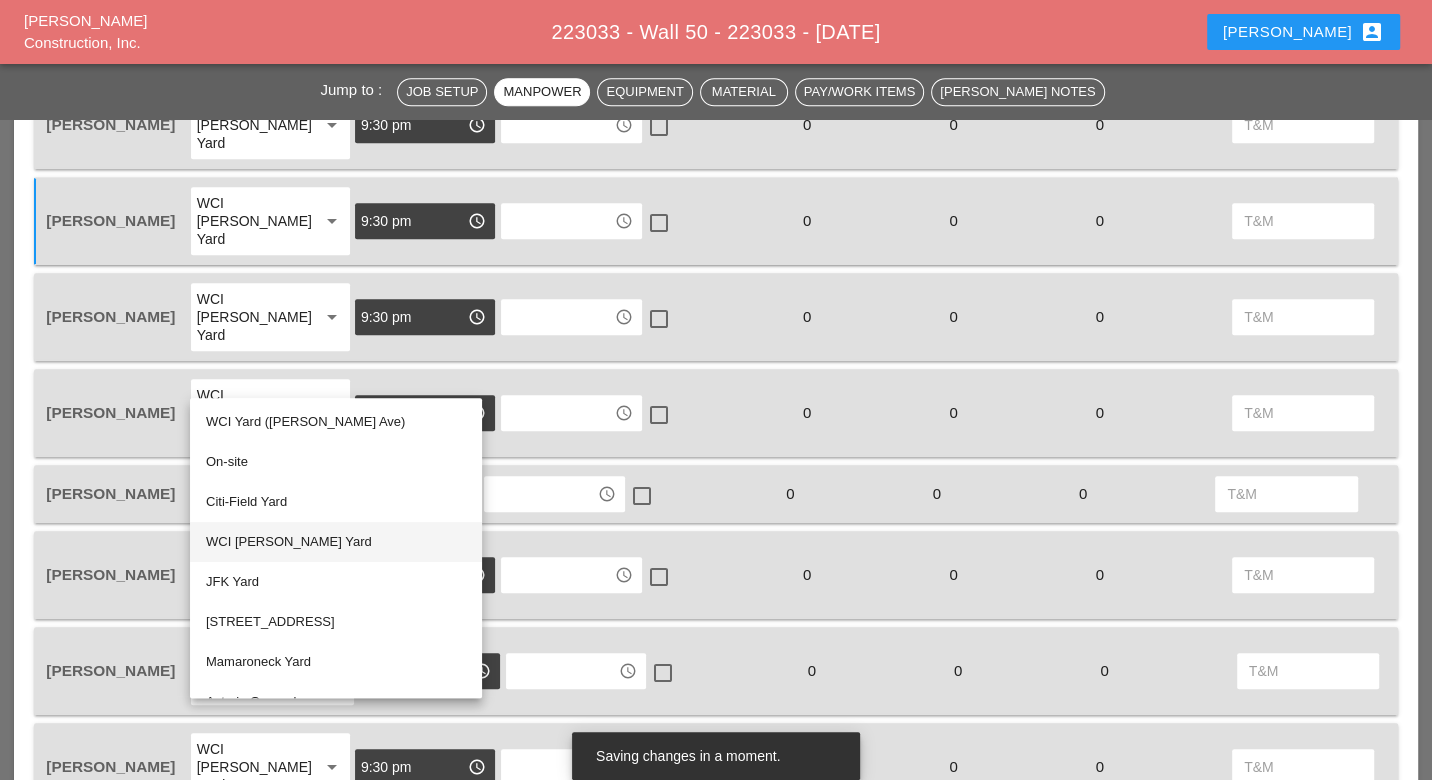 click on "WCI Bruckner Yard" at bounding box center (336, 542) 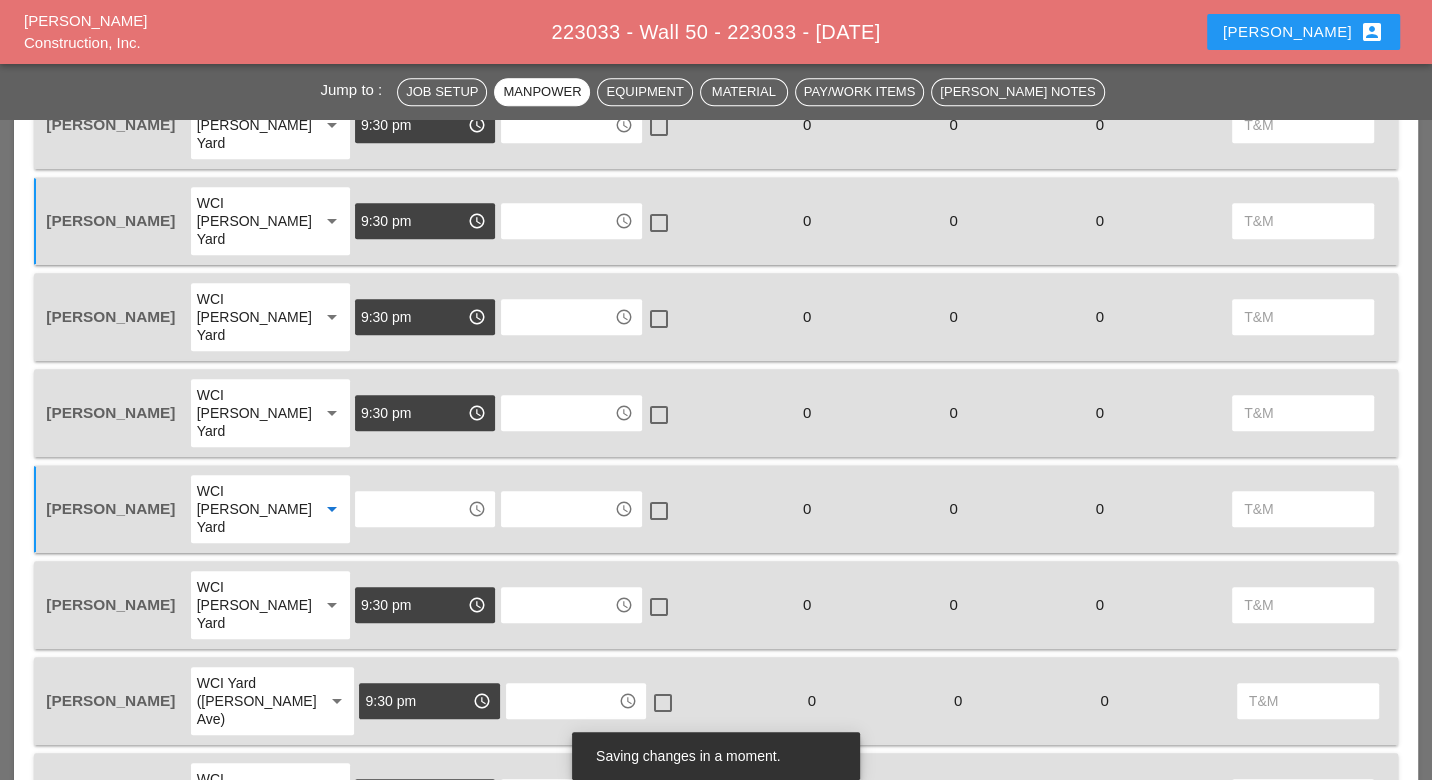 click at bounding box center [411, 509] 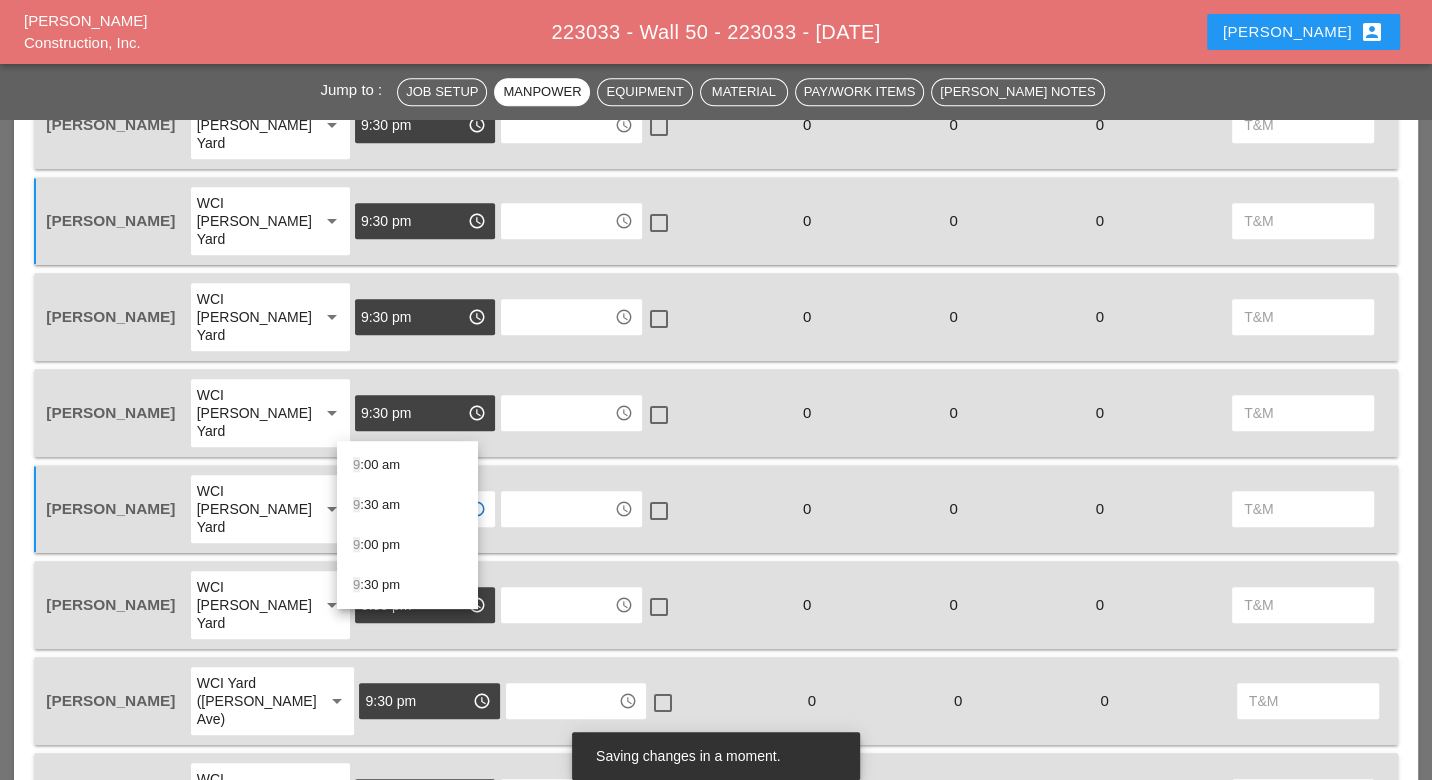 drag, startPoint x: 381, startPoint y: 585, endPoint x: 382, endPoint y: 572, distance: 13.038404 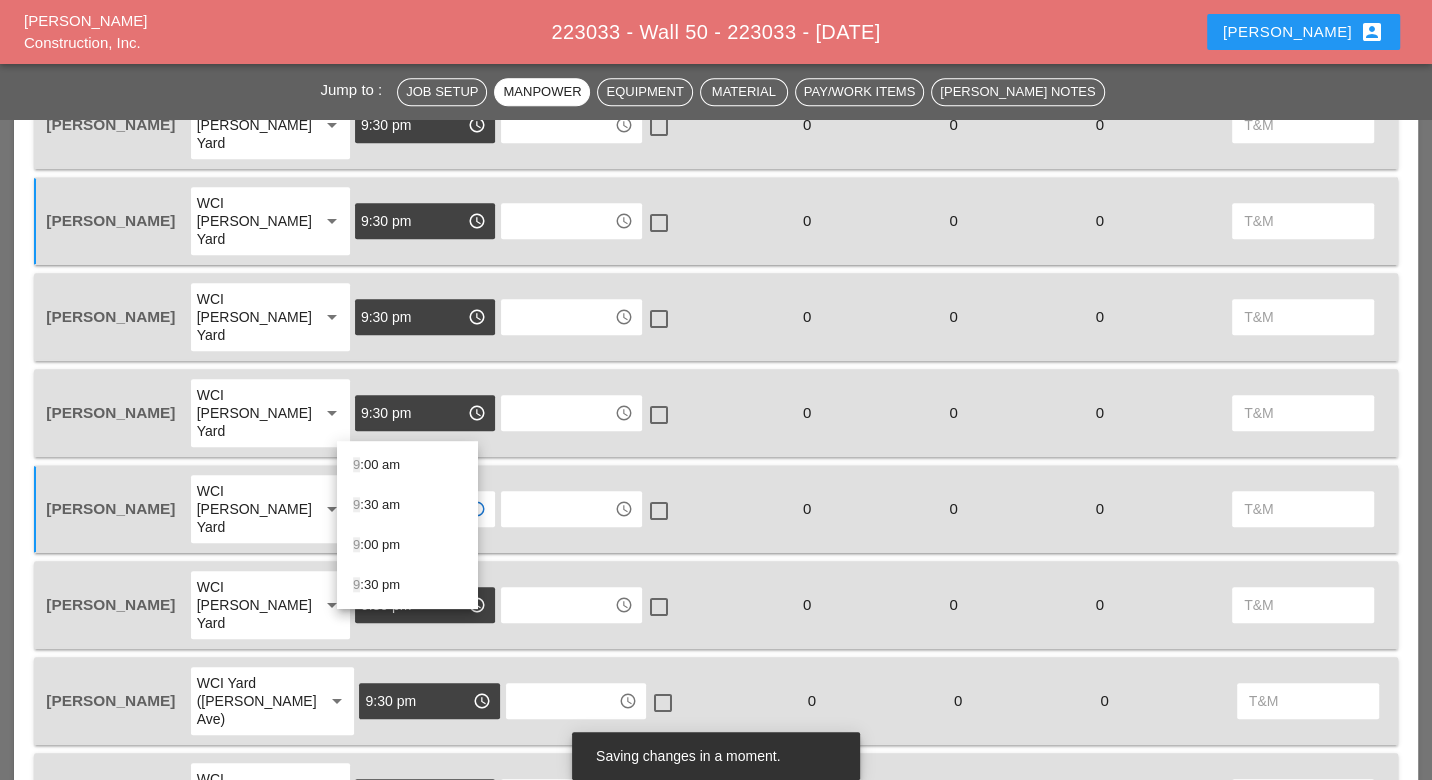 click on "9 :30 pm" at bounding box center [407, 585] 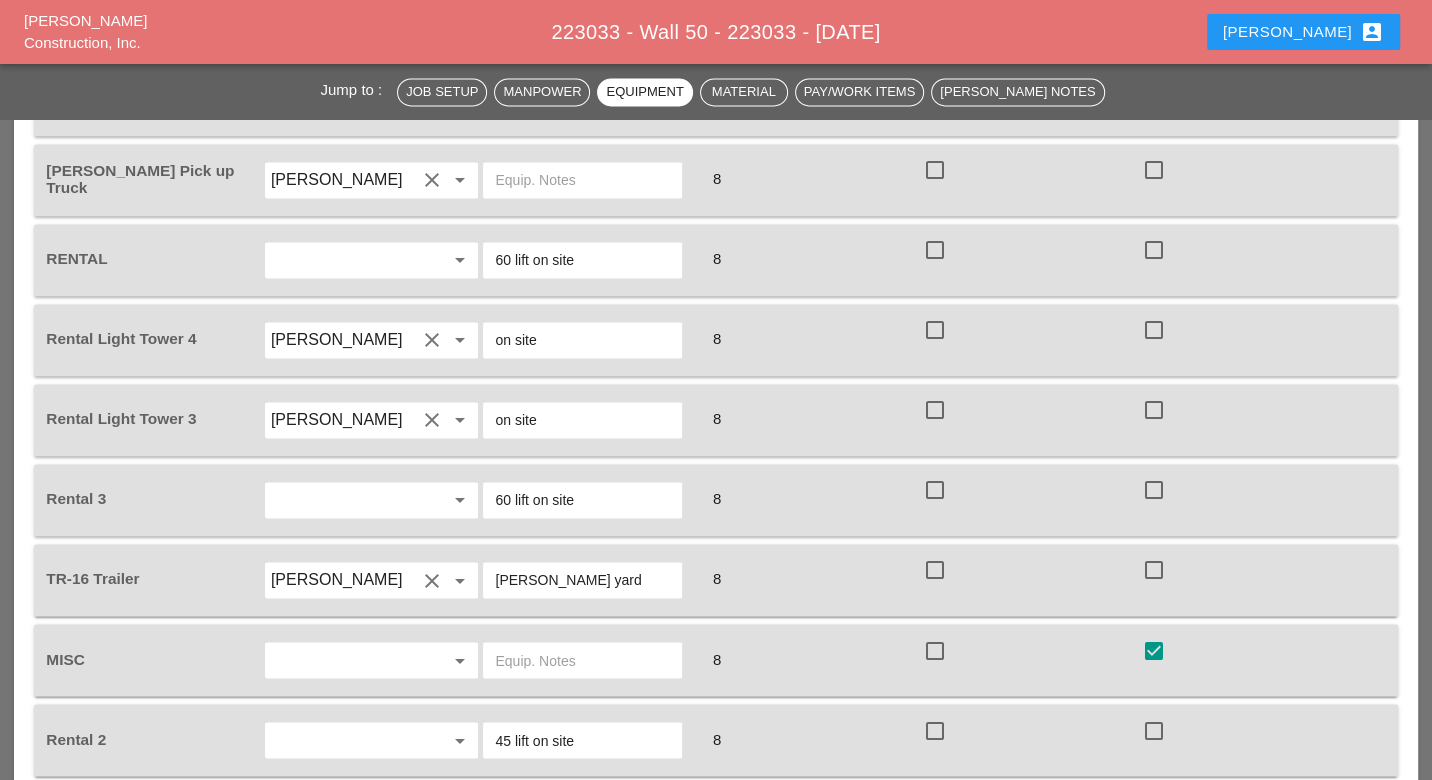 scroll, scrollTop: 2444, scrollLeft: 0, axis: vertical 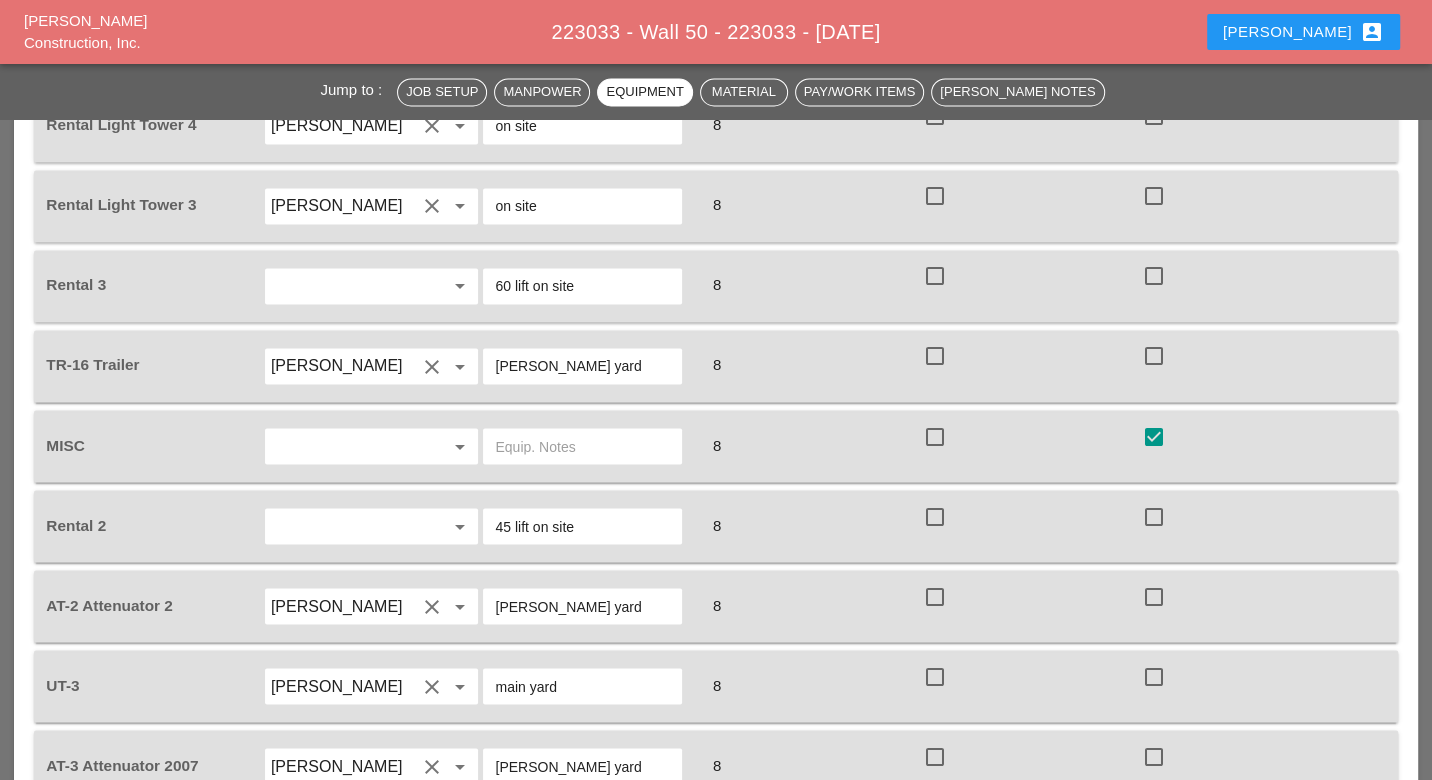 type on "9:30 pm" 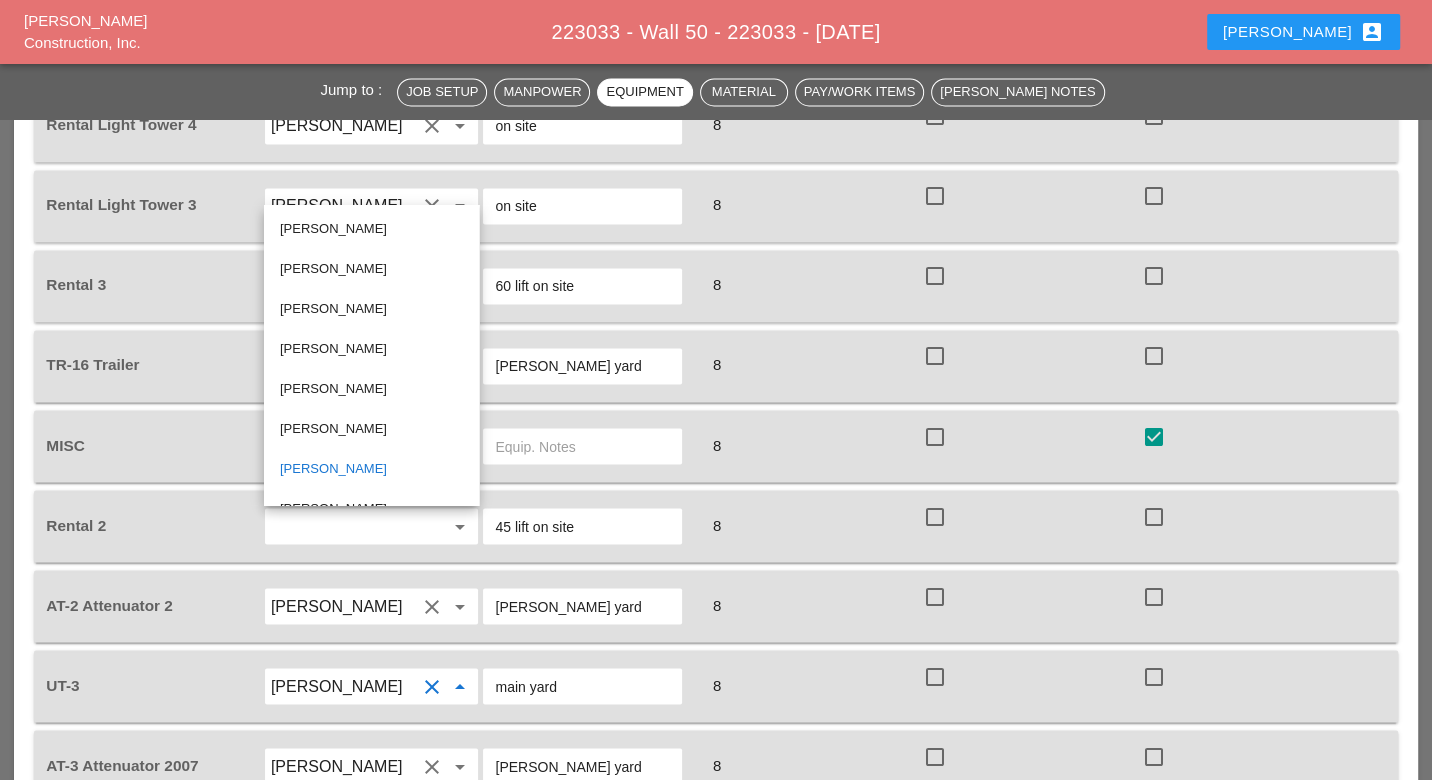 click on "Luis Ocasio" at bounding box center [371, 389] 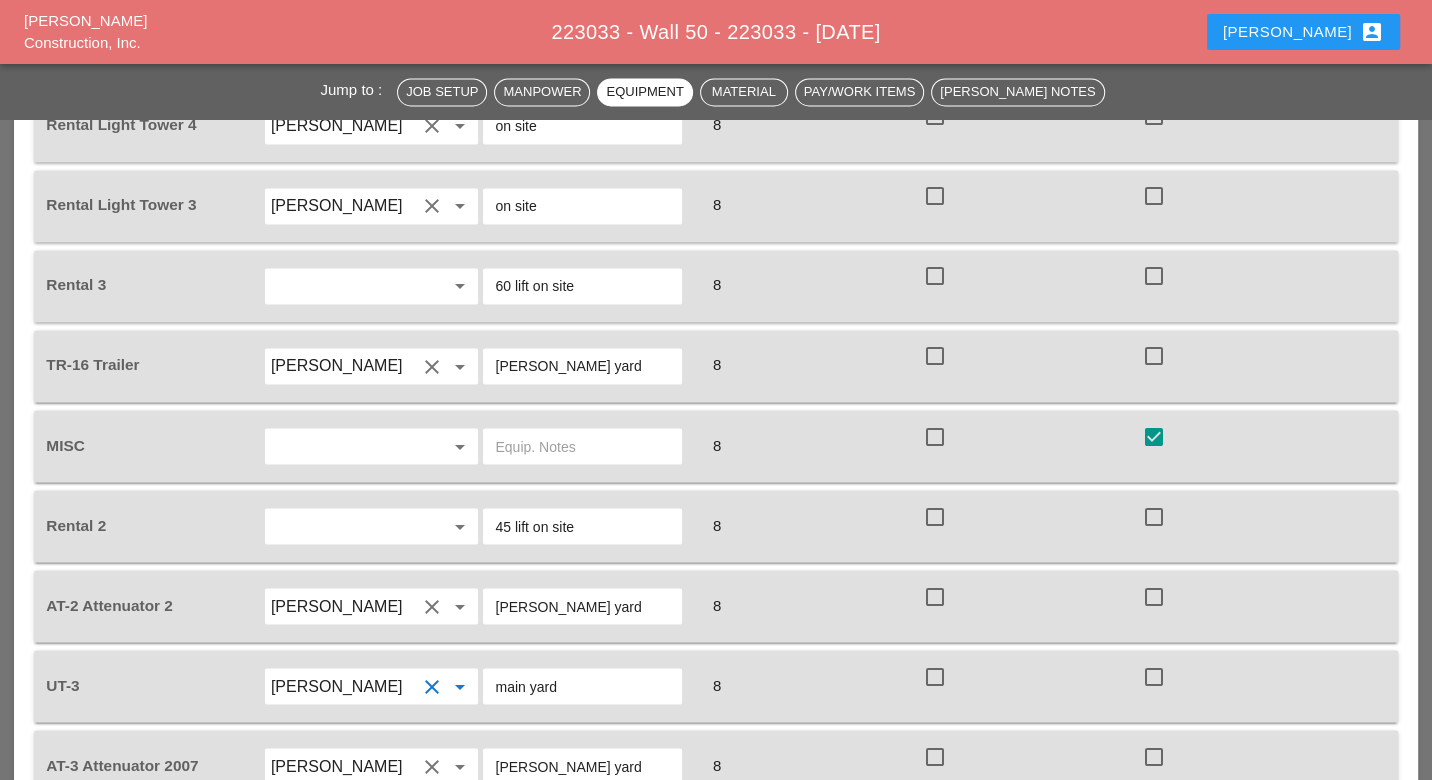 type on "Luis Ocasio" 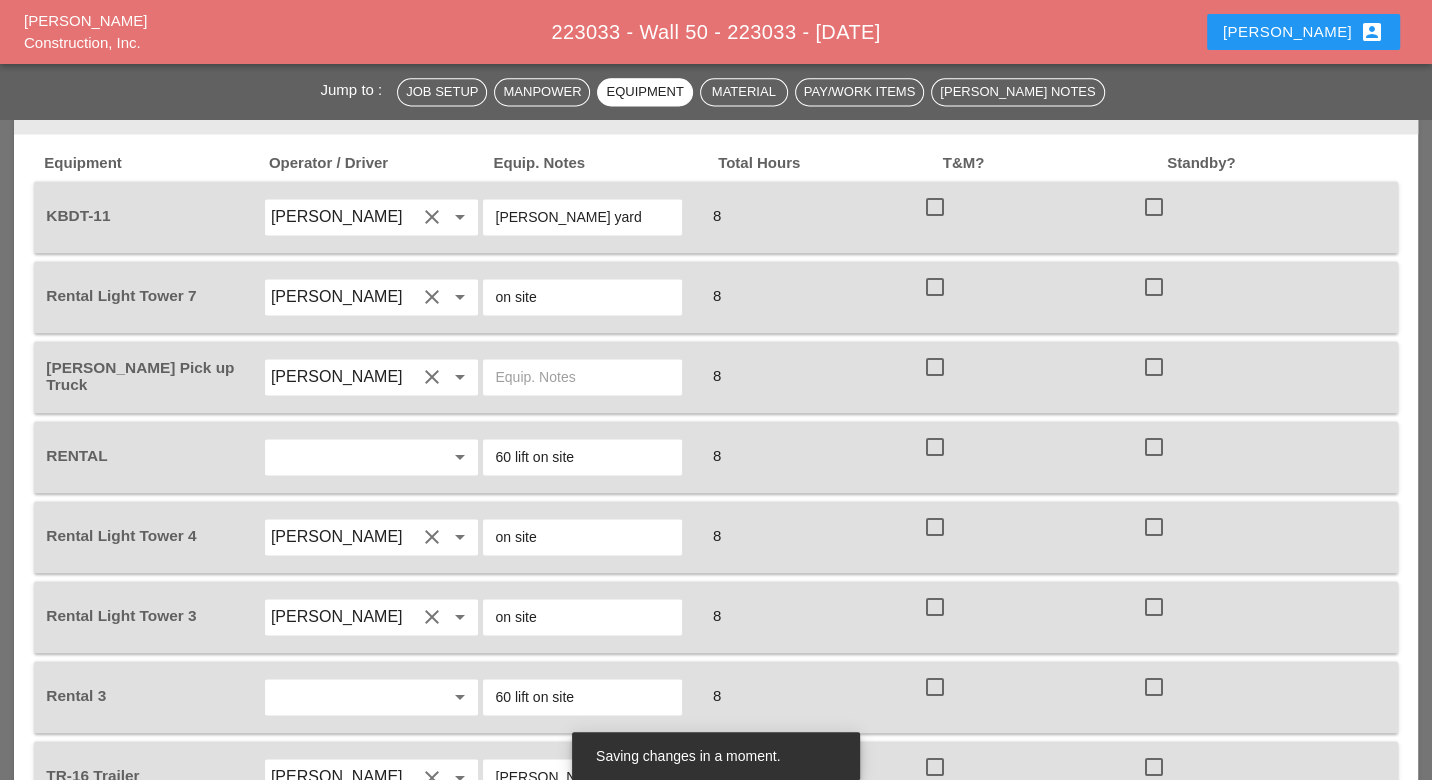 scroll, scrollTop: 2000, scrollLeft: 0, axis: vertical 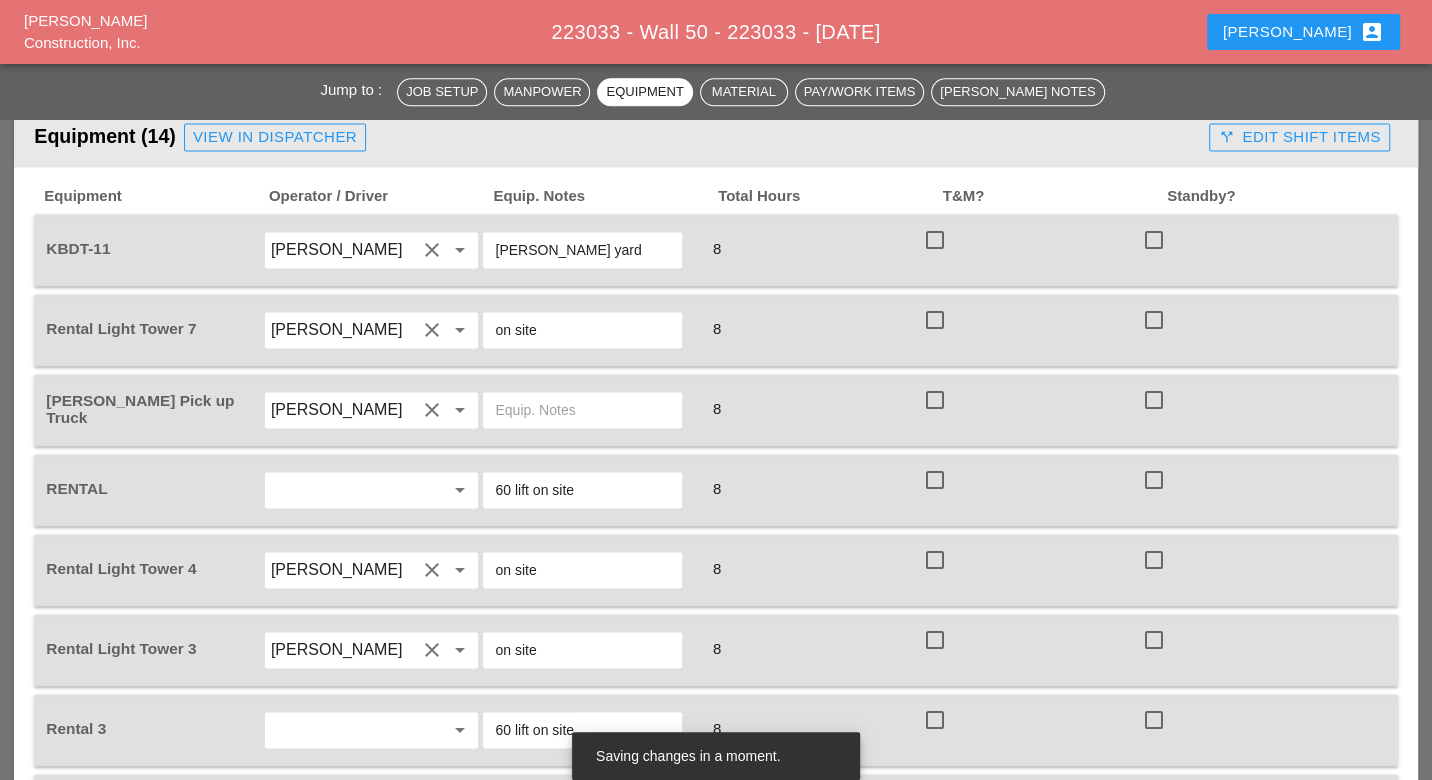 click on "Santiago Suarez" at bounding box center [344, 650] 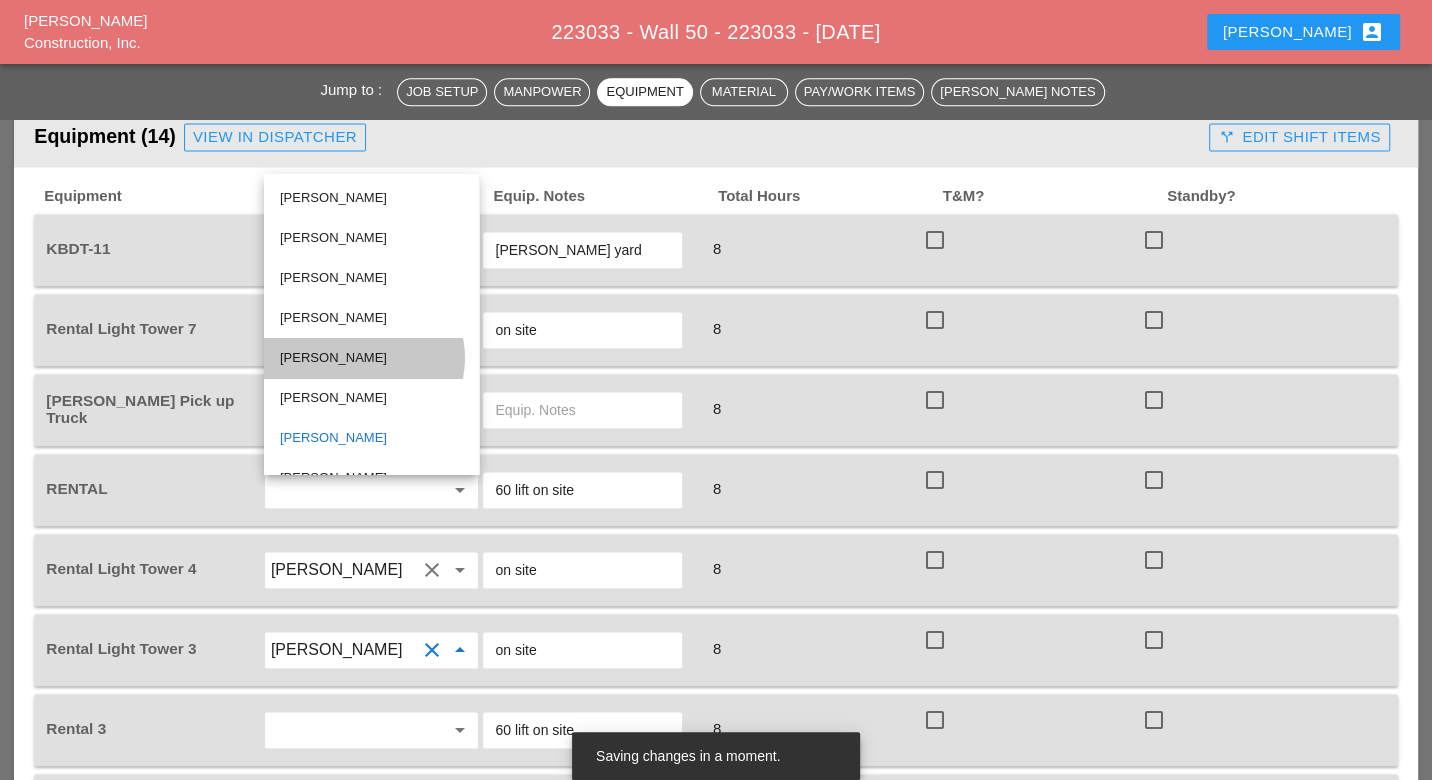 click on "Luis Ocasio" at bounding box center (371, 358) 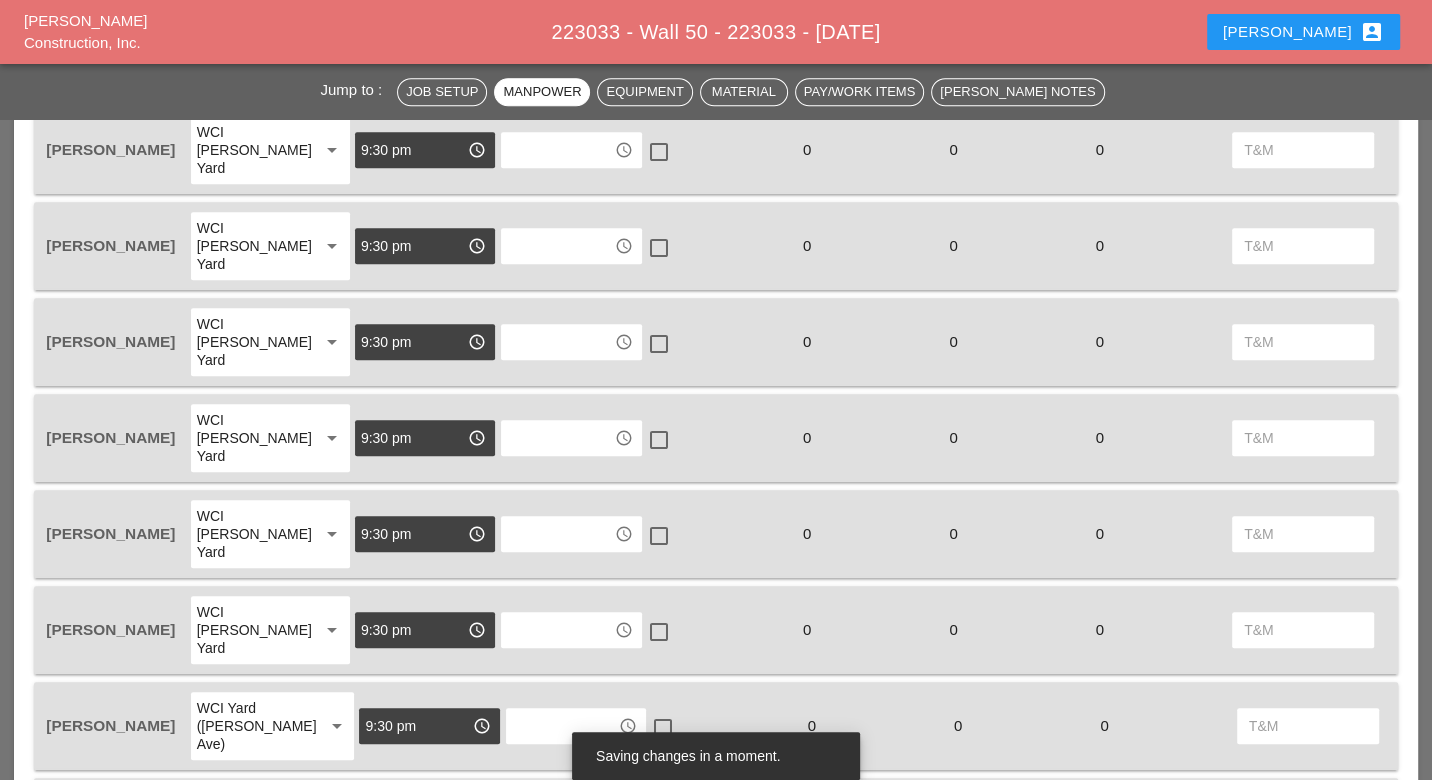 scroll, scrollTop: 1222, scrollLeft: 0, axis: vertical 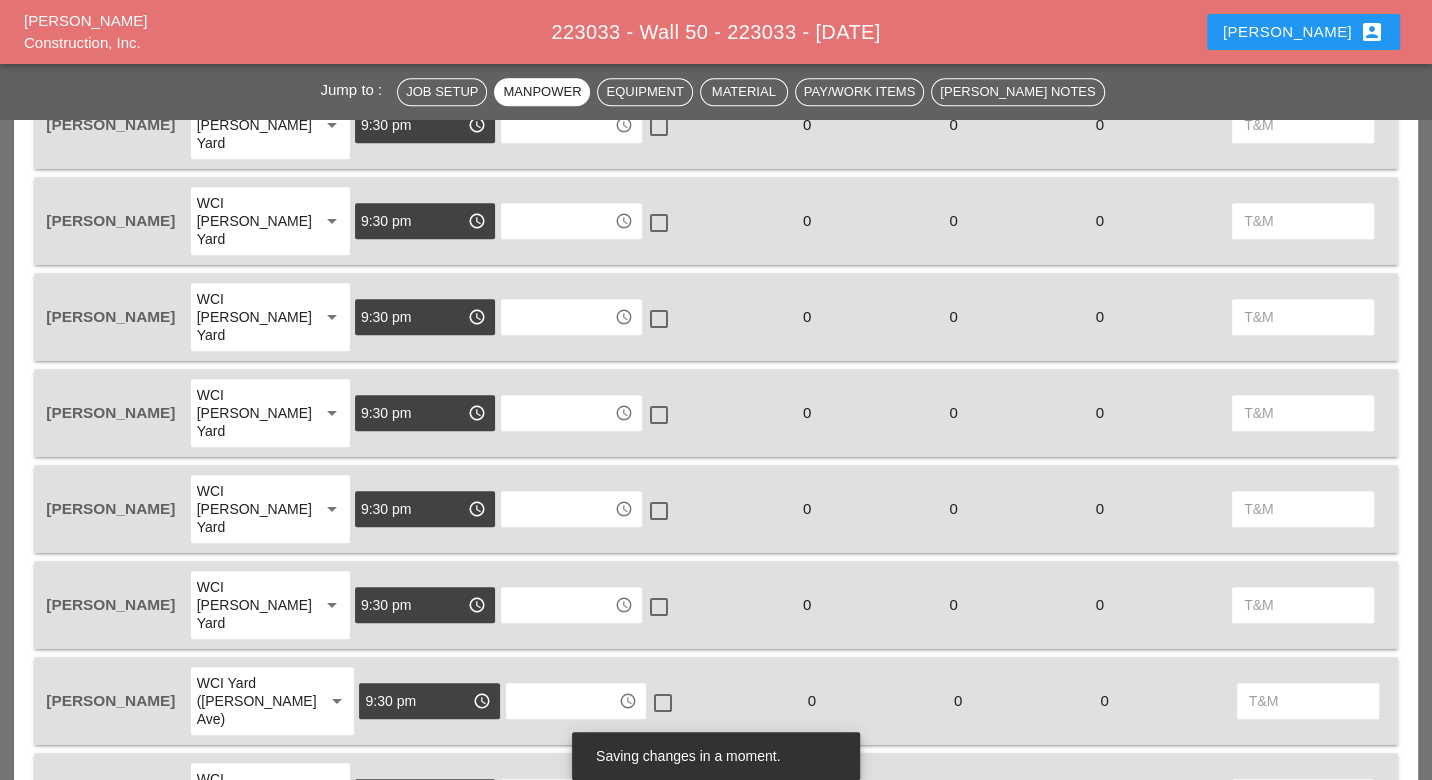 click on "WCI Yard (Provost Ave)" at bounding box center [252, 701] 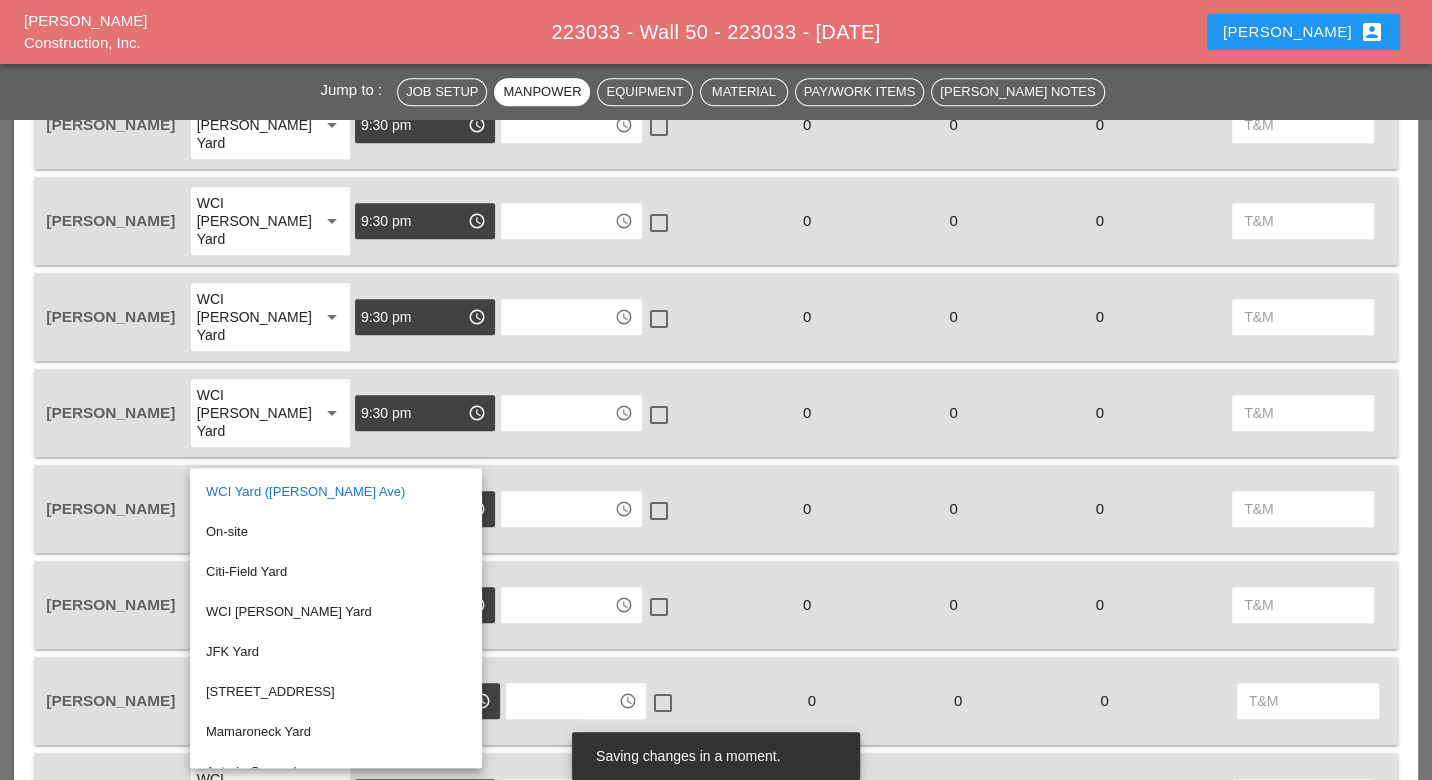 click on "WCI Bruckner Yard" at bounding box center [336, 612] 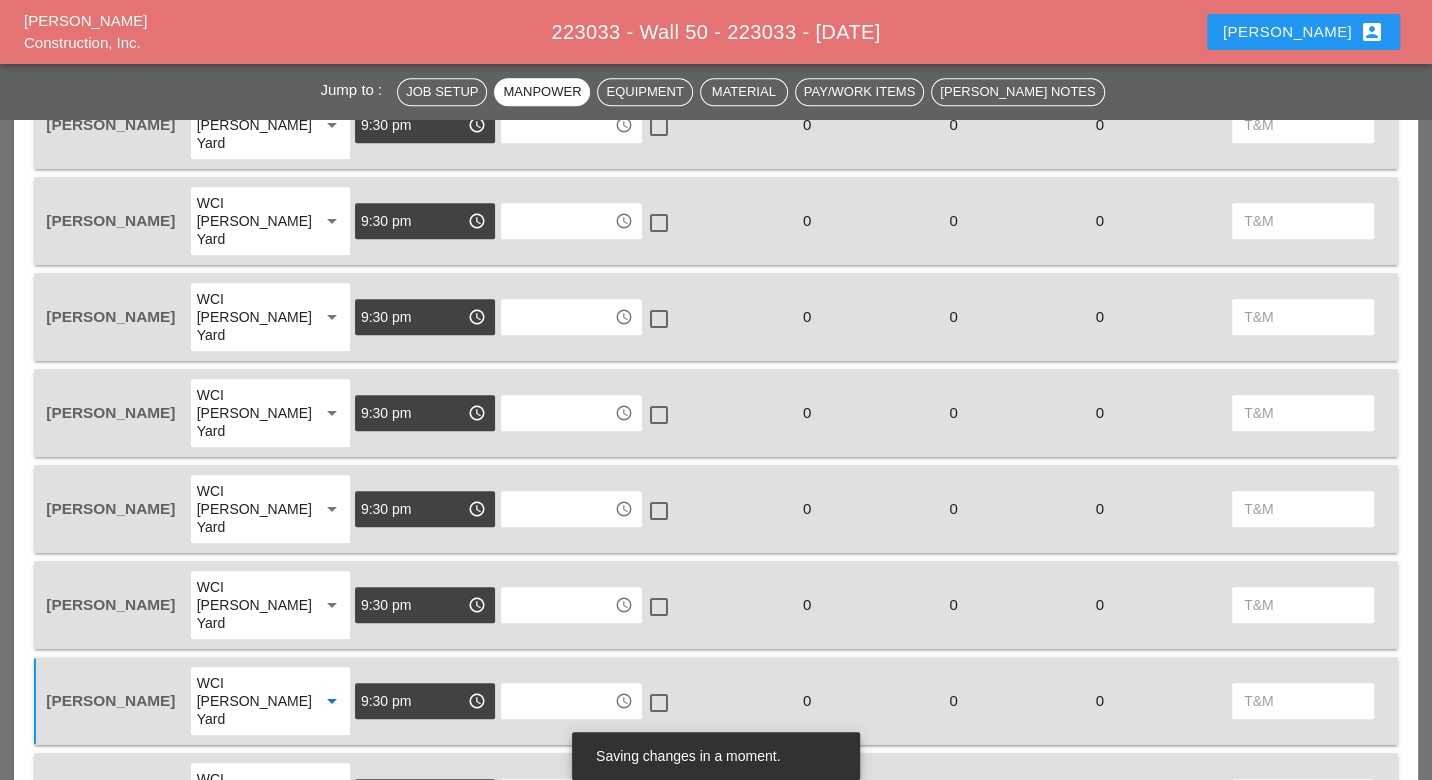 scroll, scrollTop: 1111, scrollLeft: 0, axis: vertical 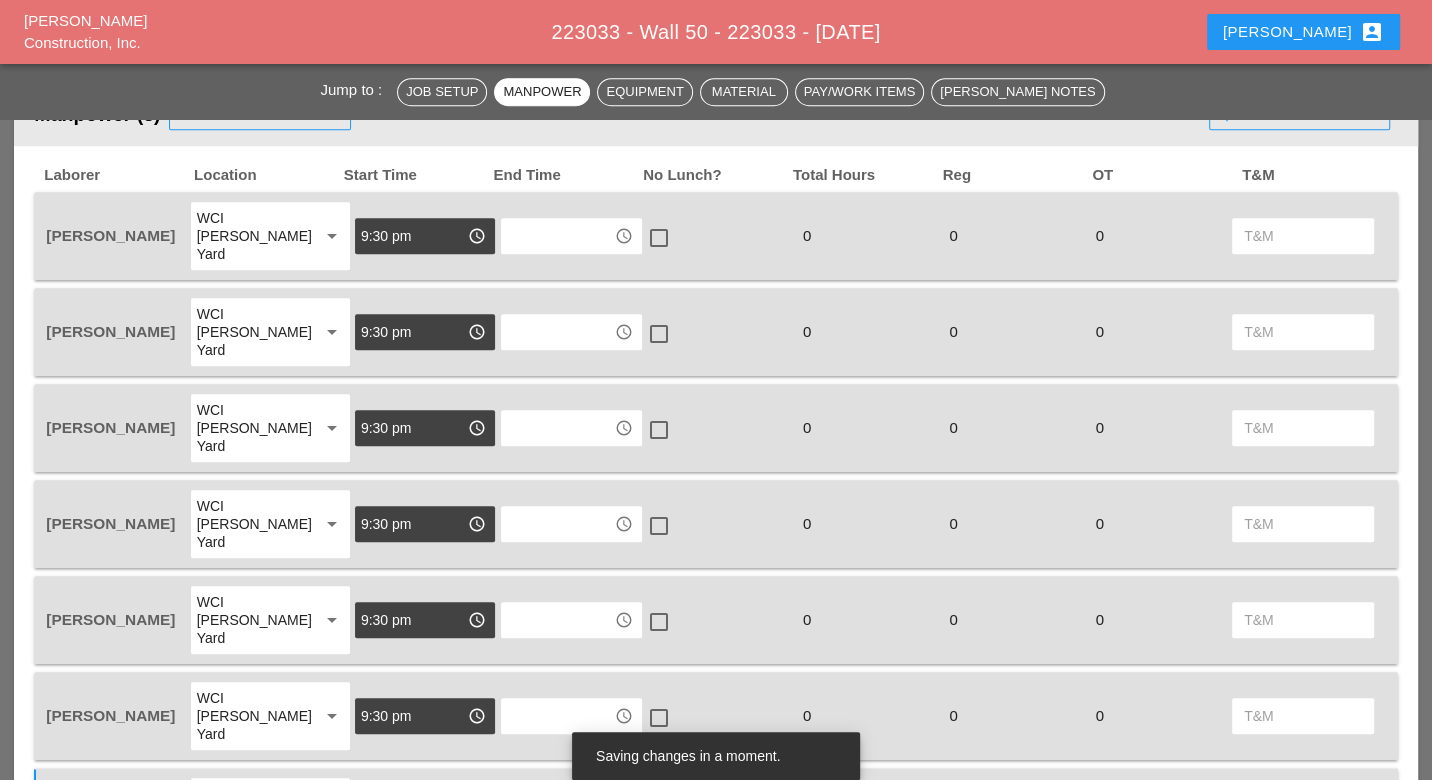 click on "WCI Bruckner Yard" at bounding box center (250, 620) 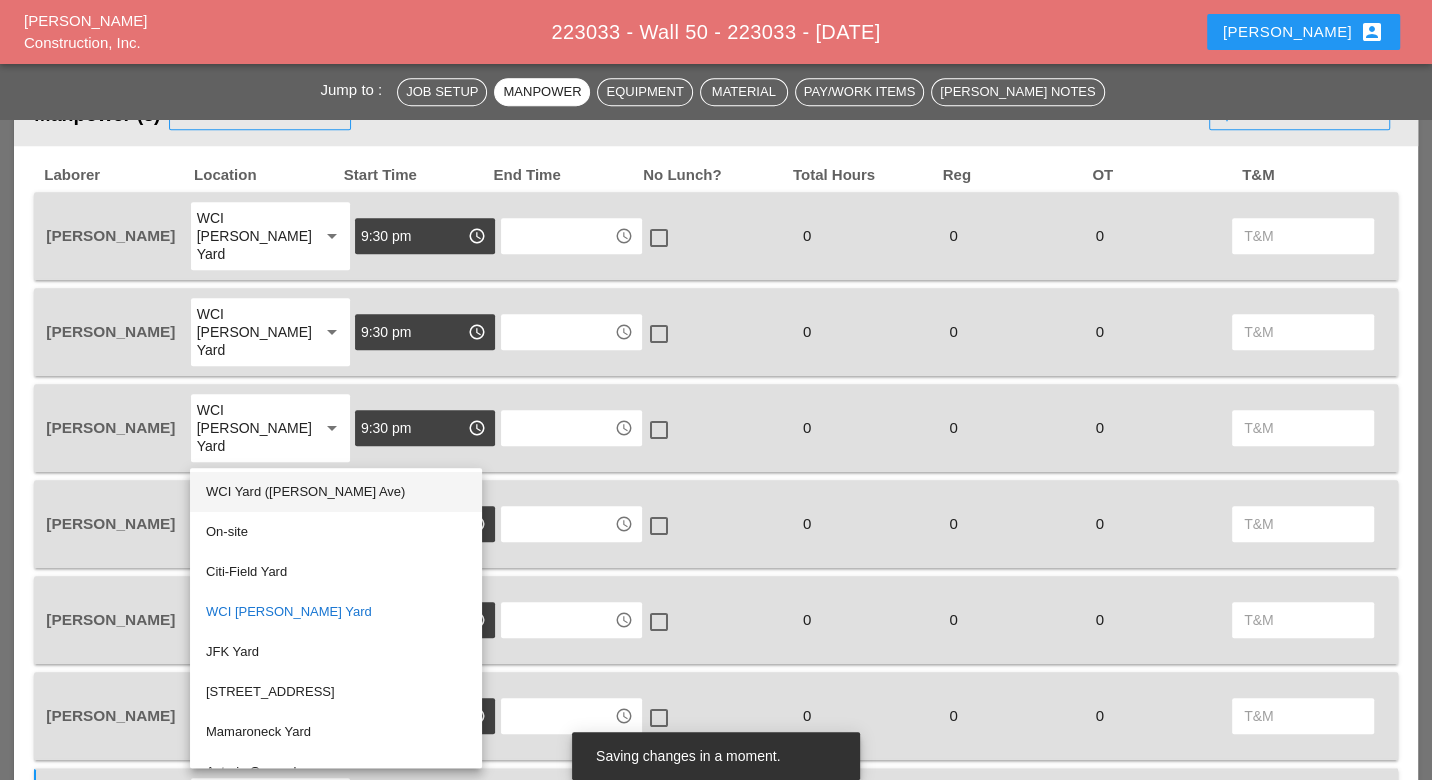 click on "WCI Yard (Provost Ave)" at bounding box center (336, 492) 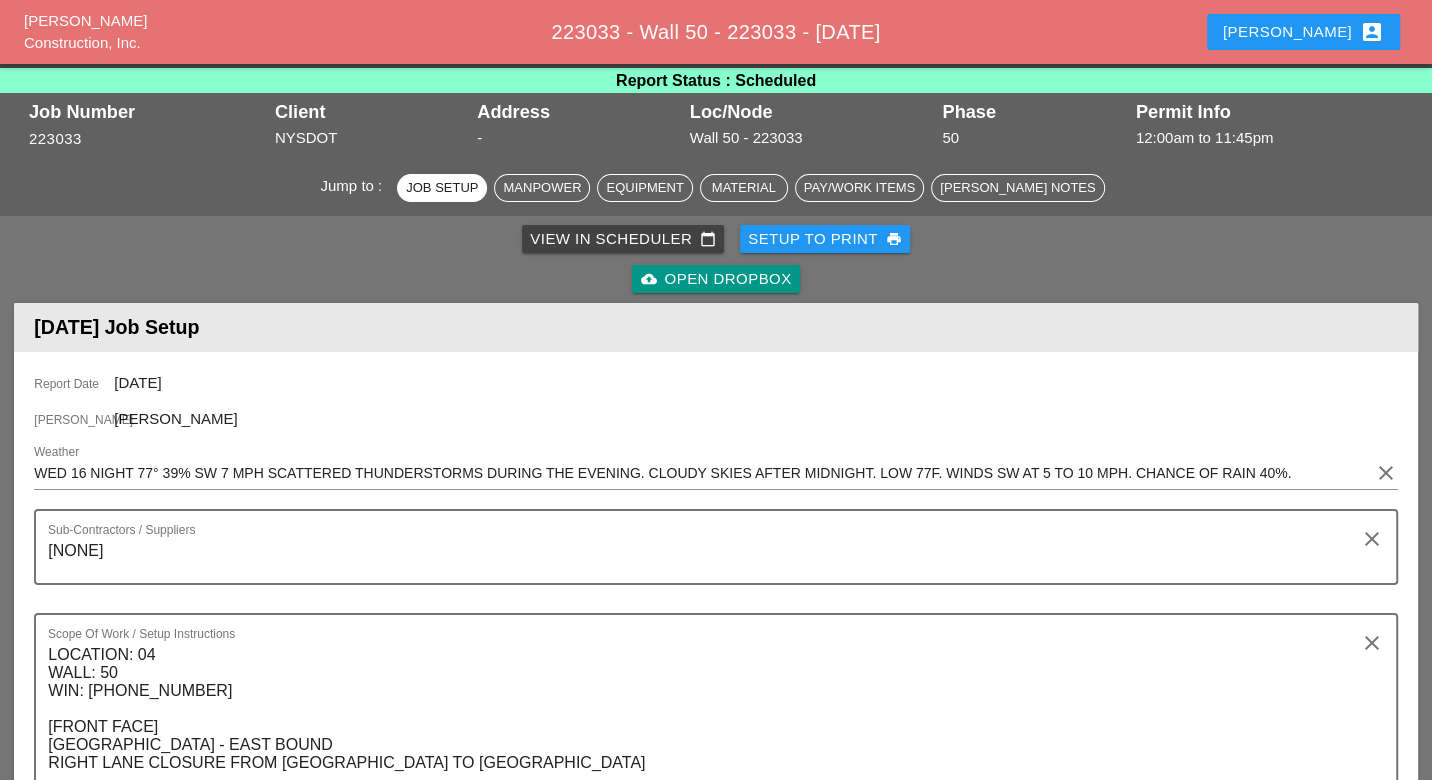 scroll, scrollTop: 0, scrollLeft: 0, axis: both 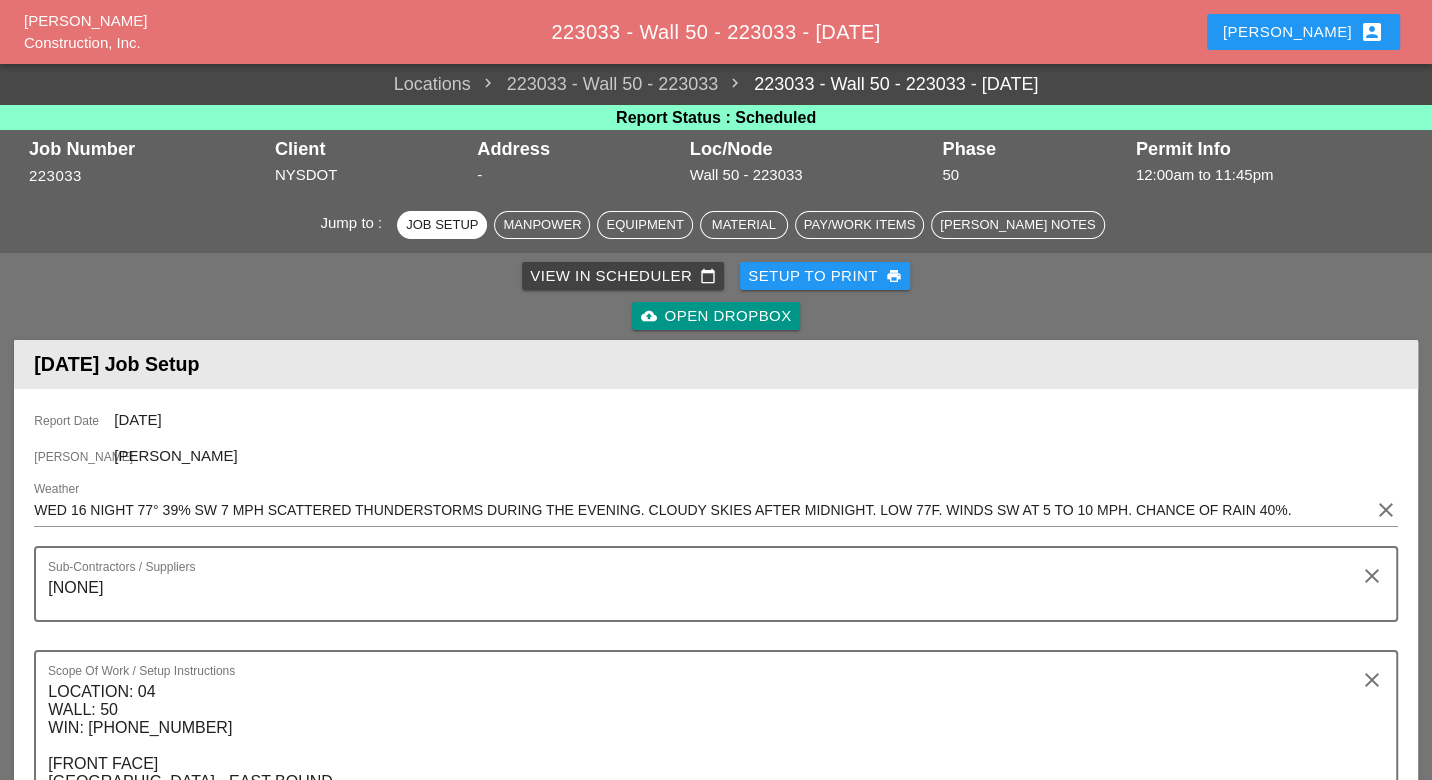 click on "Setup to Print print" at bounding box center (825, 276) 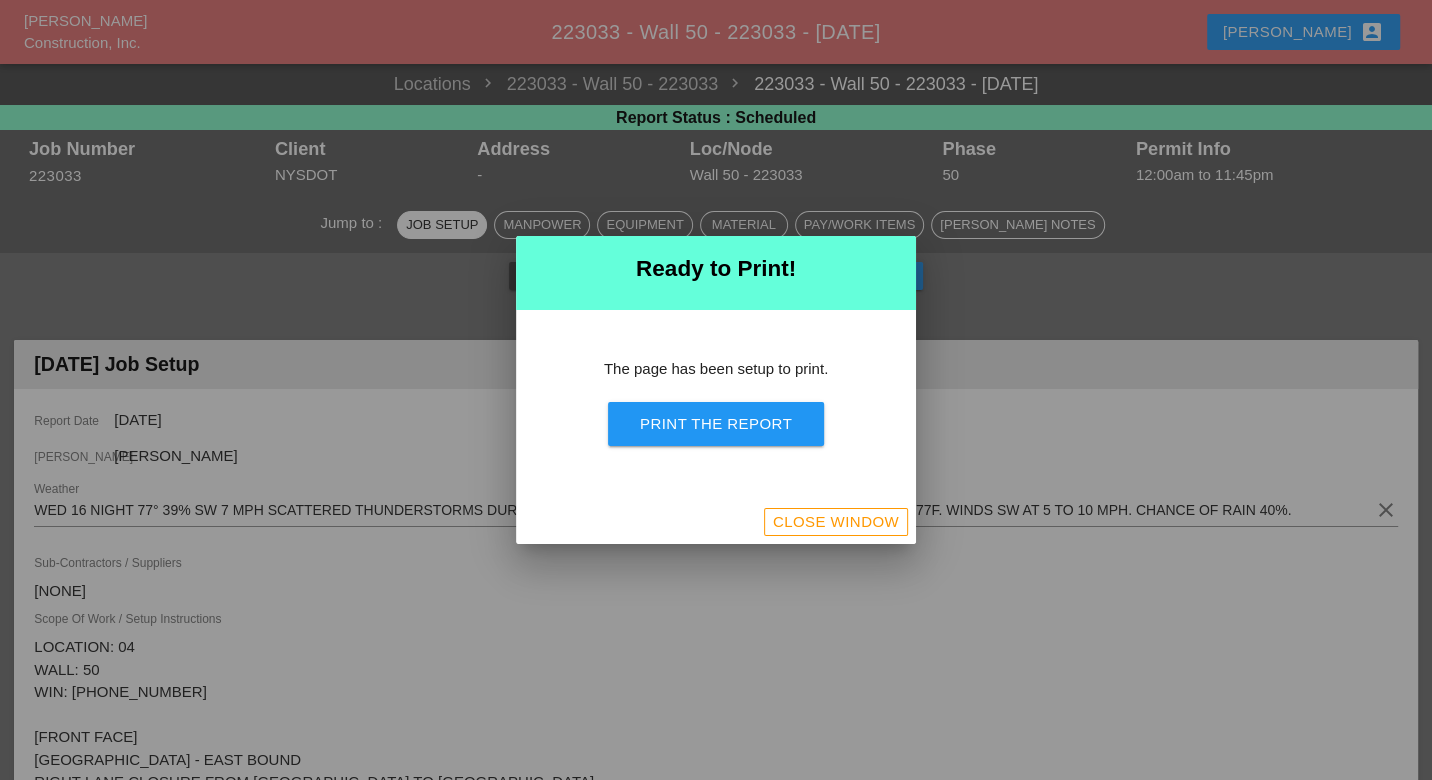click on "Print the Report" at bounding box center [716, 424] 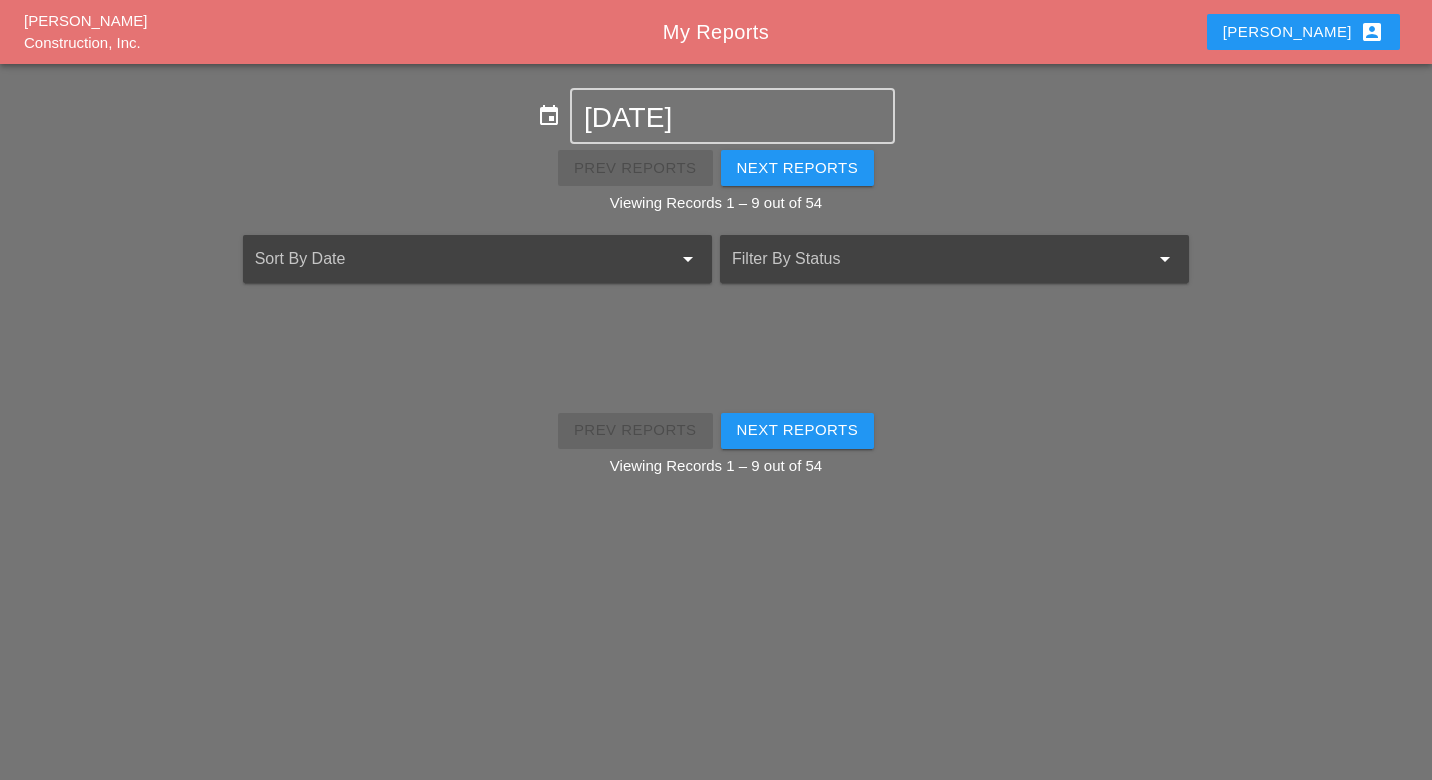 scroll, scrollTop: 0, scrollLeft: 0, axis: both 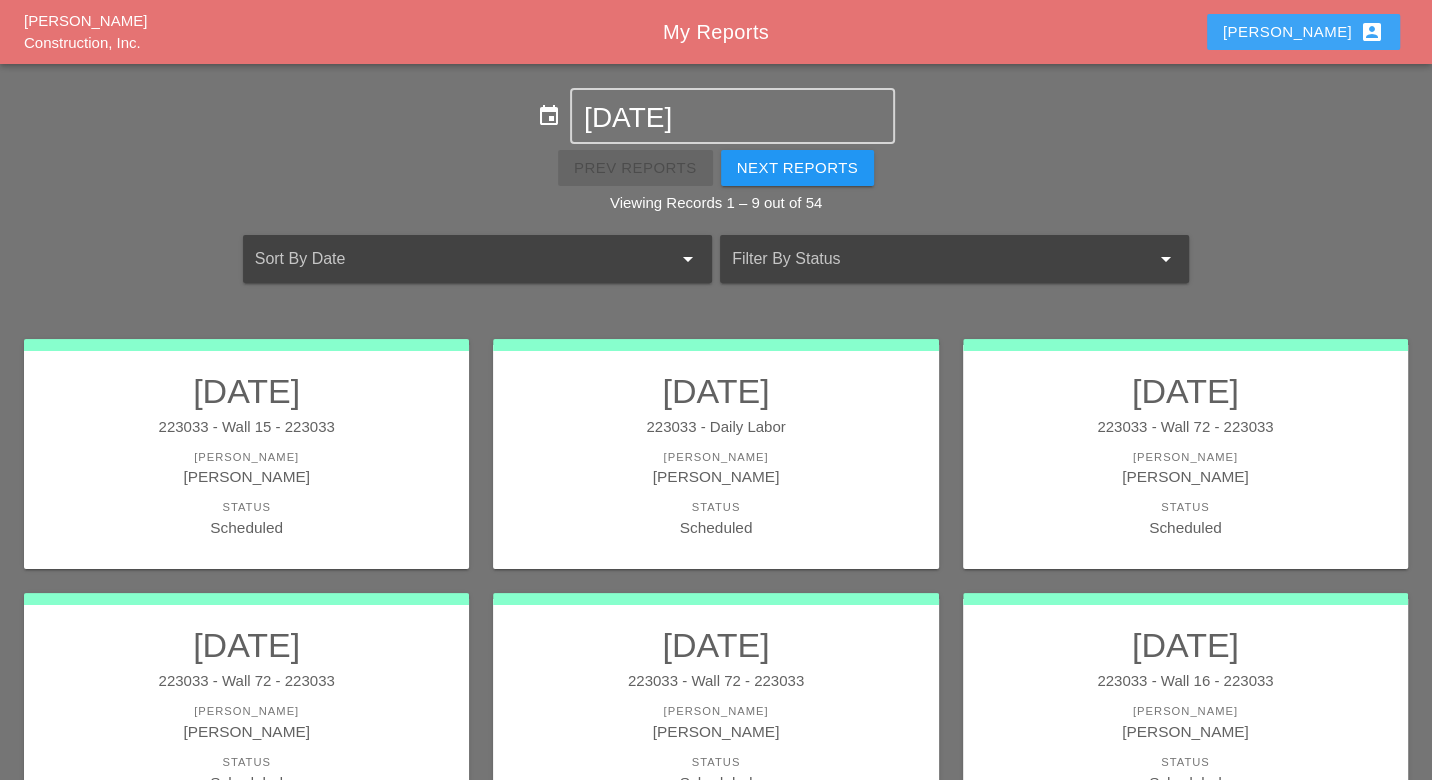 click on "Luca account_box" at bounding box center [1303, 32] 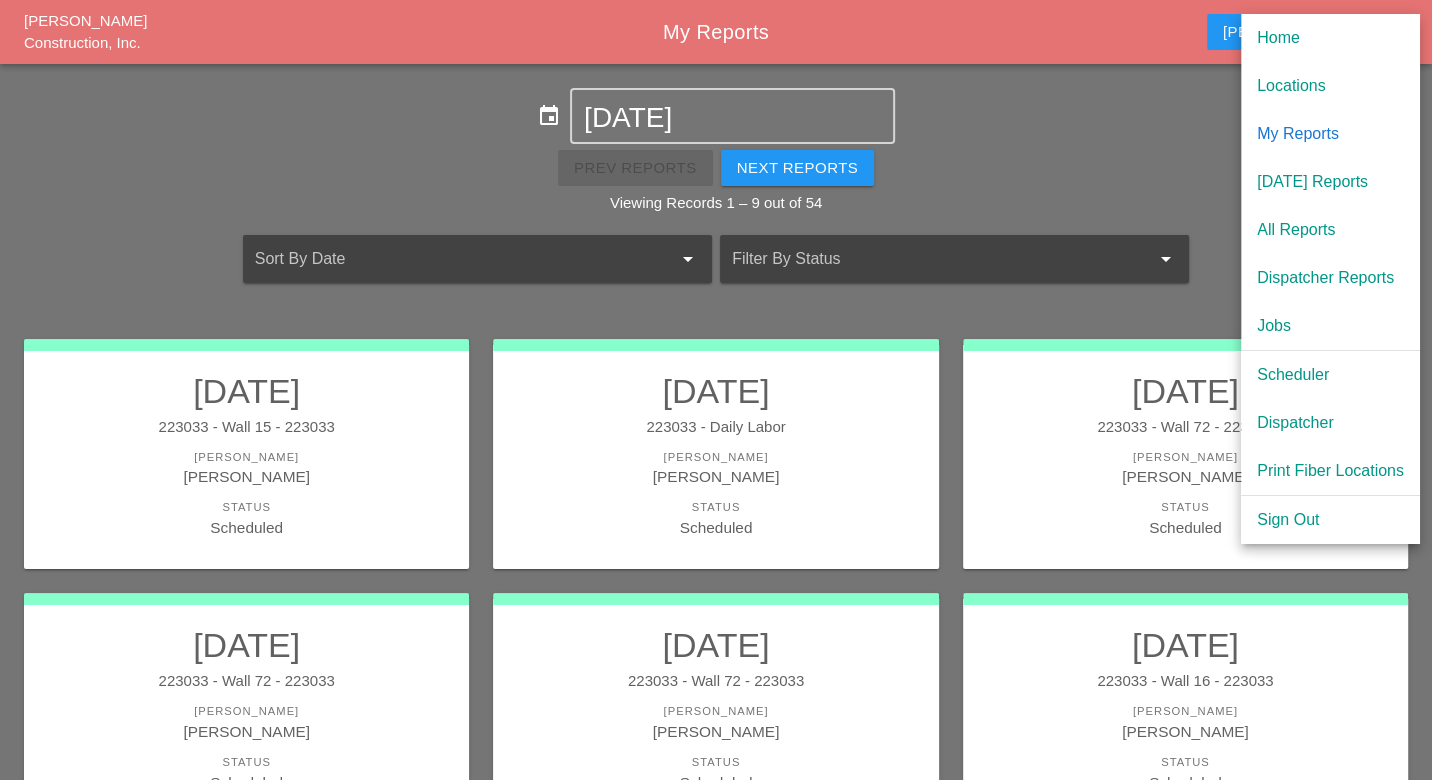 click on "Scheduler" at bounding box center (1330, 375) 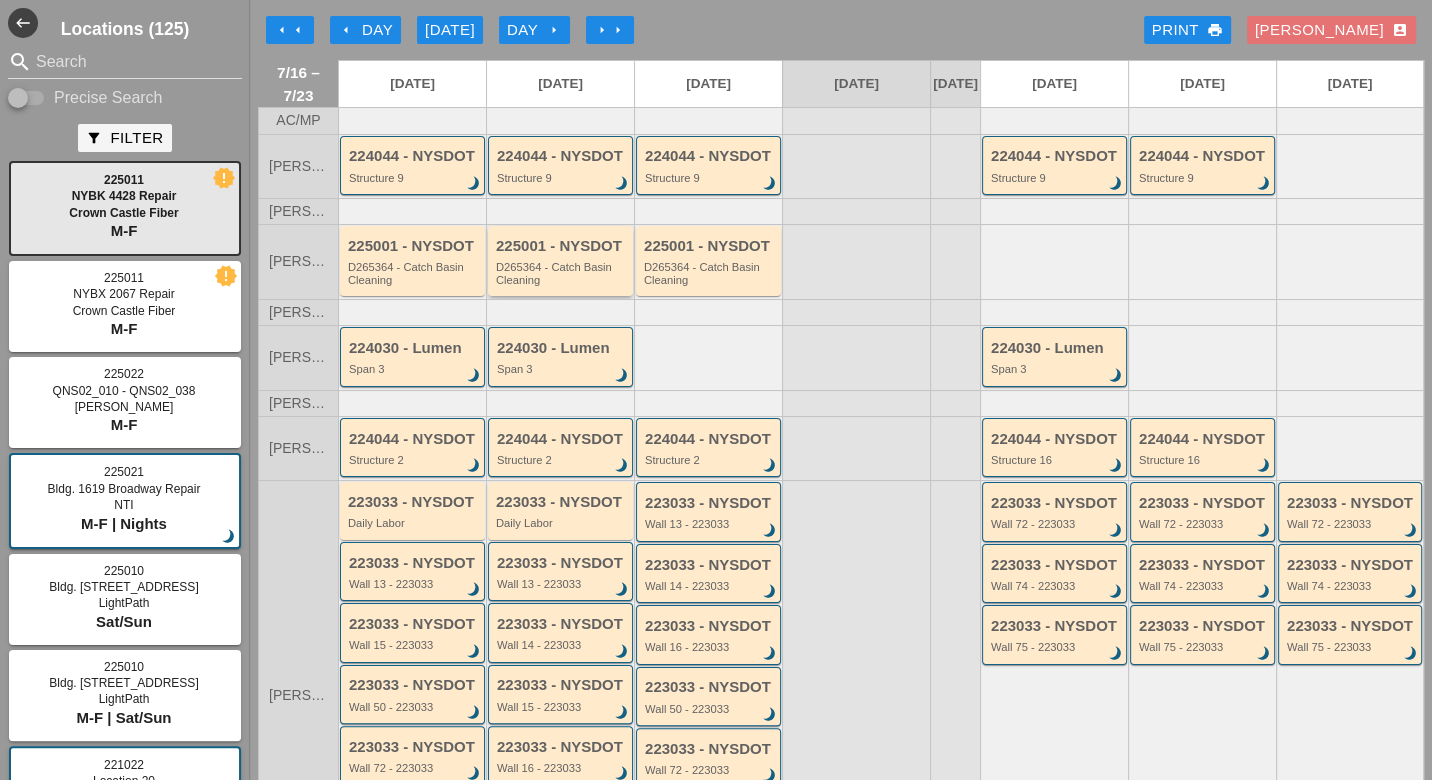 click on "D265364 - Catch Basin Cleaning" at bounding box center [562, 273] 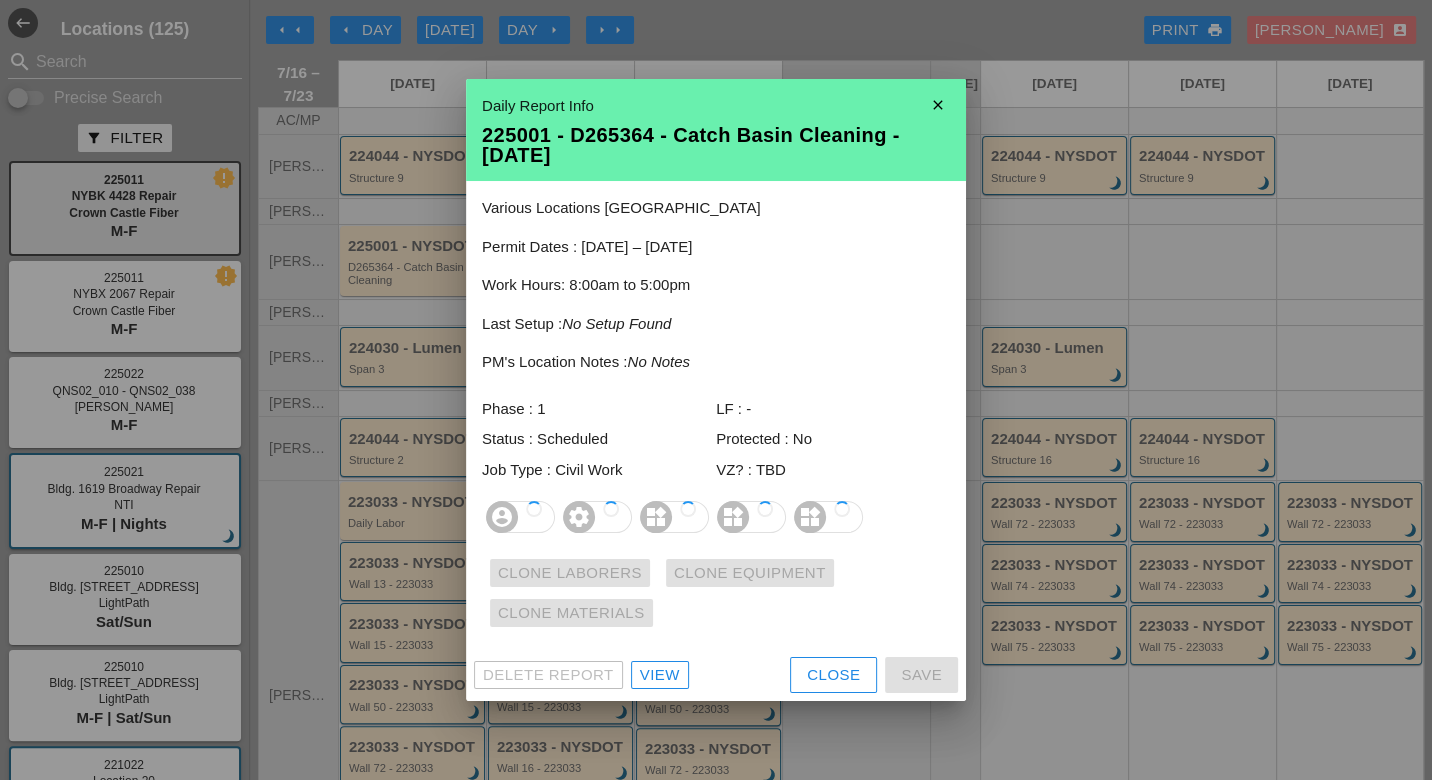 click on "Various Locations [GEOGRAPHIC_DATA]  Permit Dates : [DATE] – [DATE] Work Hours: 8:00am to 5:00pm Last Setup :  No Setup Found PM's Location Notes :  No Notes Phase :          1 LF : - Status : Scheduled  Protected : No Job Type : Civil Work VZ? : TBD account_circle   settings   widgets   widgets   widgets   Clone Laborers Clone Equipment Clone Materials" at bounding box center [716, 415] 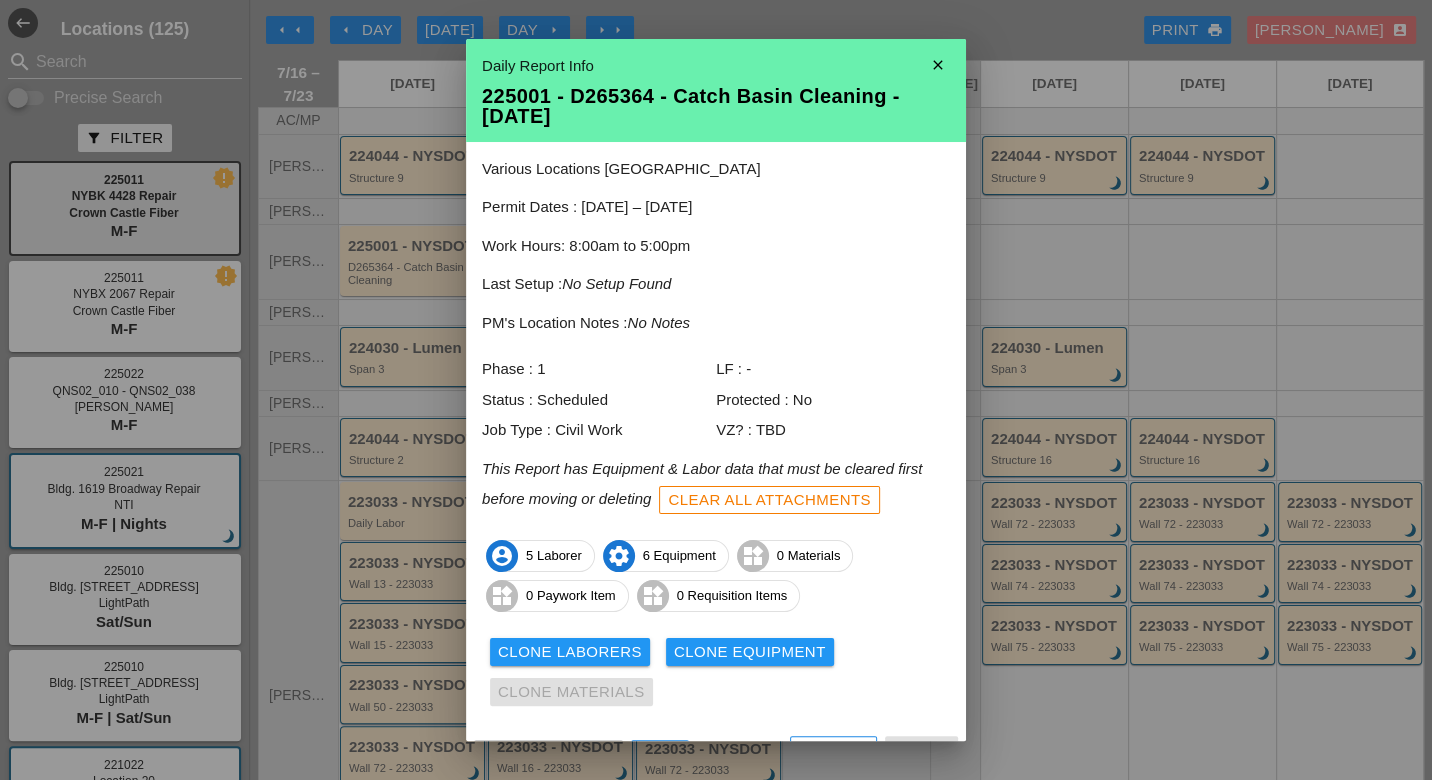 scroll, scrollTop: 38, scrollLeft: 0, axis: vertical 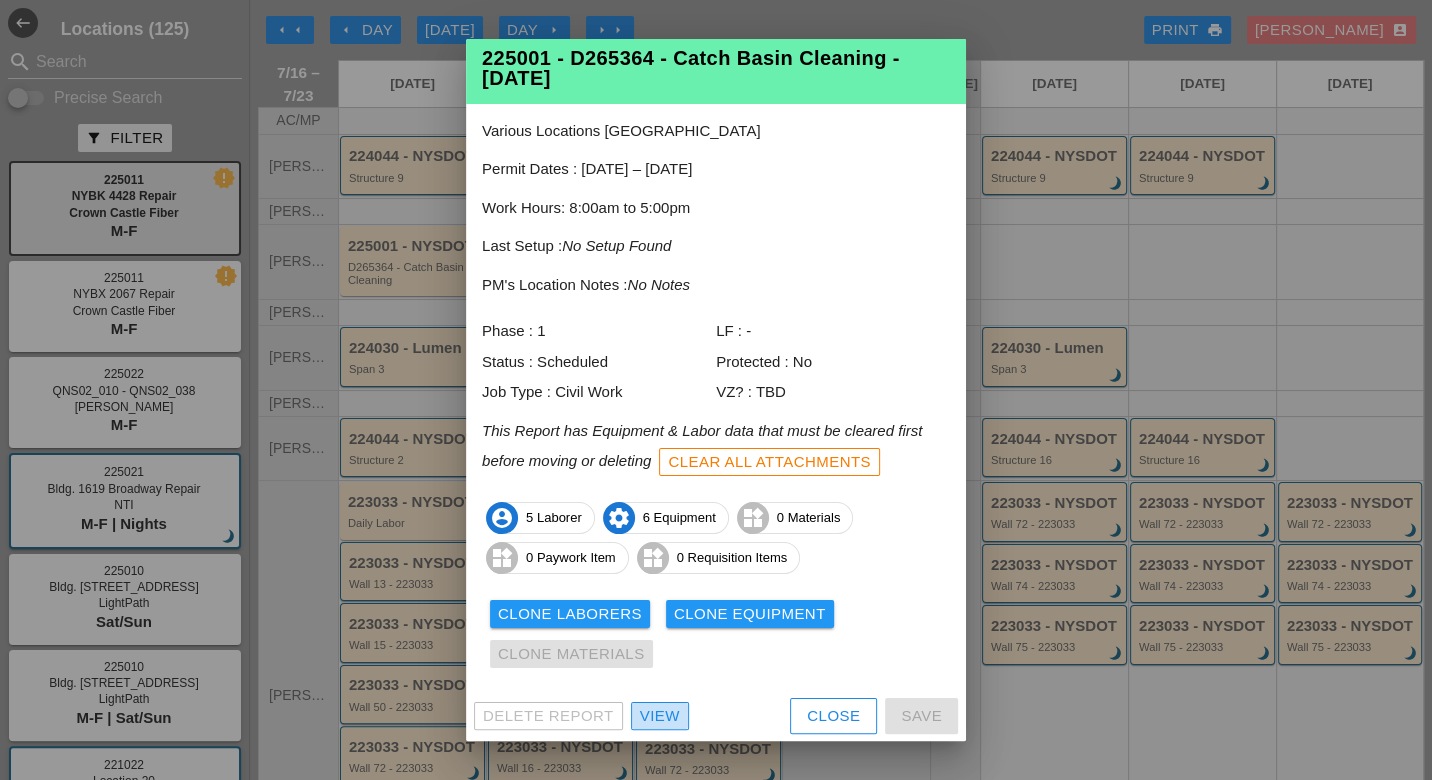 click on "View" at bounding box center (660, 716) 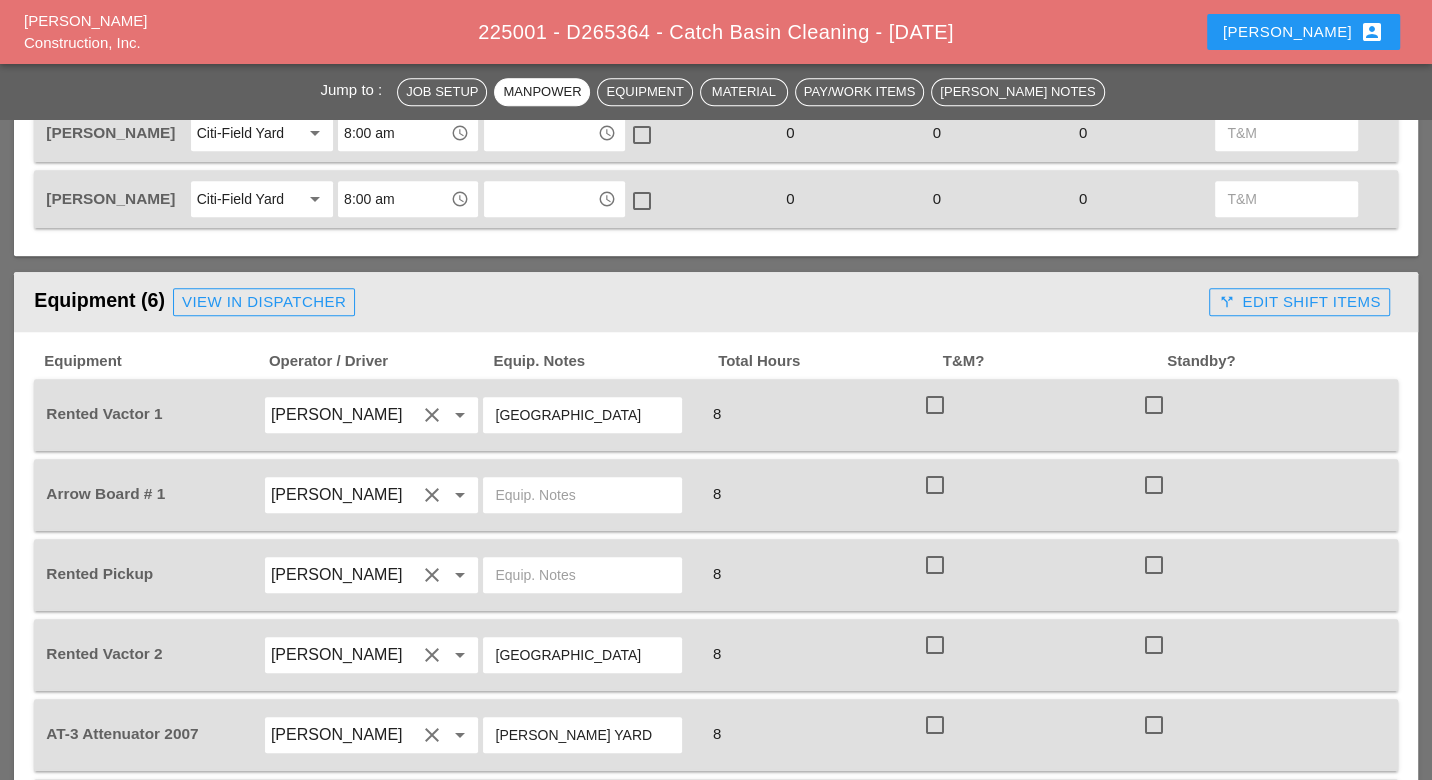 scroll, scrollTop: 1222, scrollLeft: 0, axis: vertical 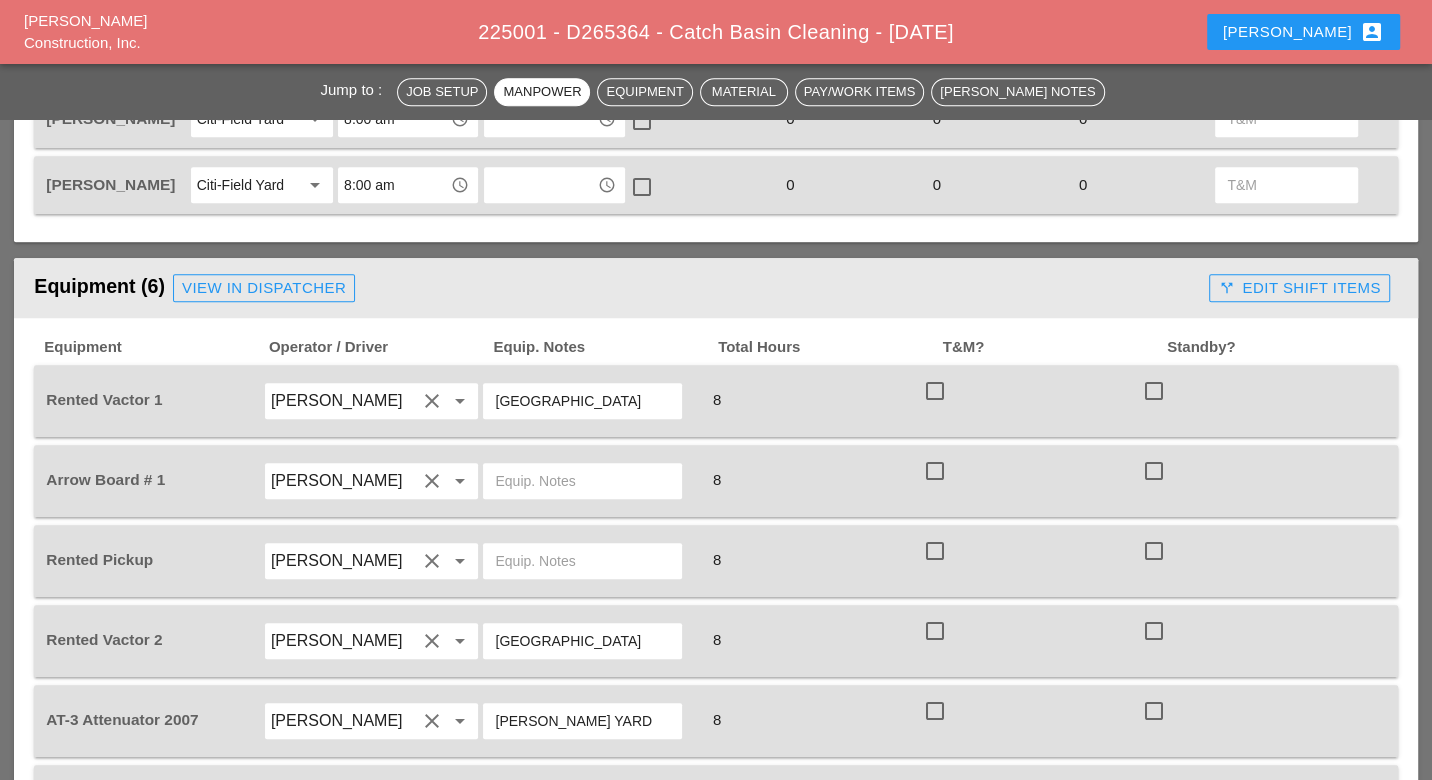 drag, startPoint x: 573, startPoint y: 371, endPoint x: 491, endPoint y: 367, distance: 82.0975 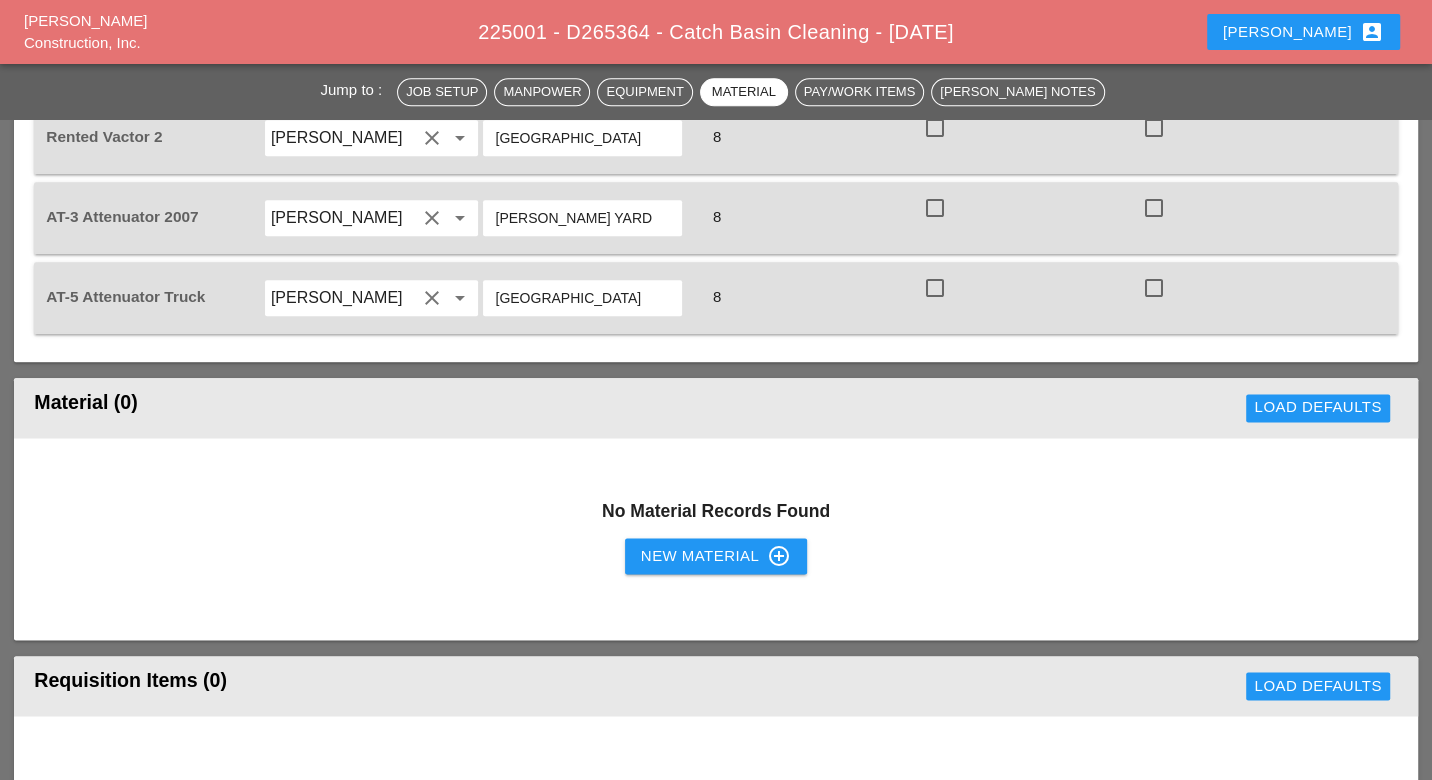 scroll, scrollTop: 1333, scrollLeft: 0, axis: vertical 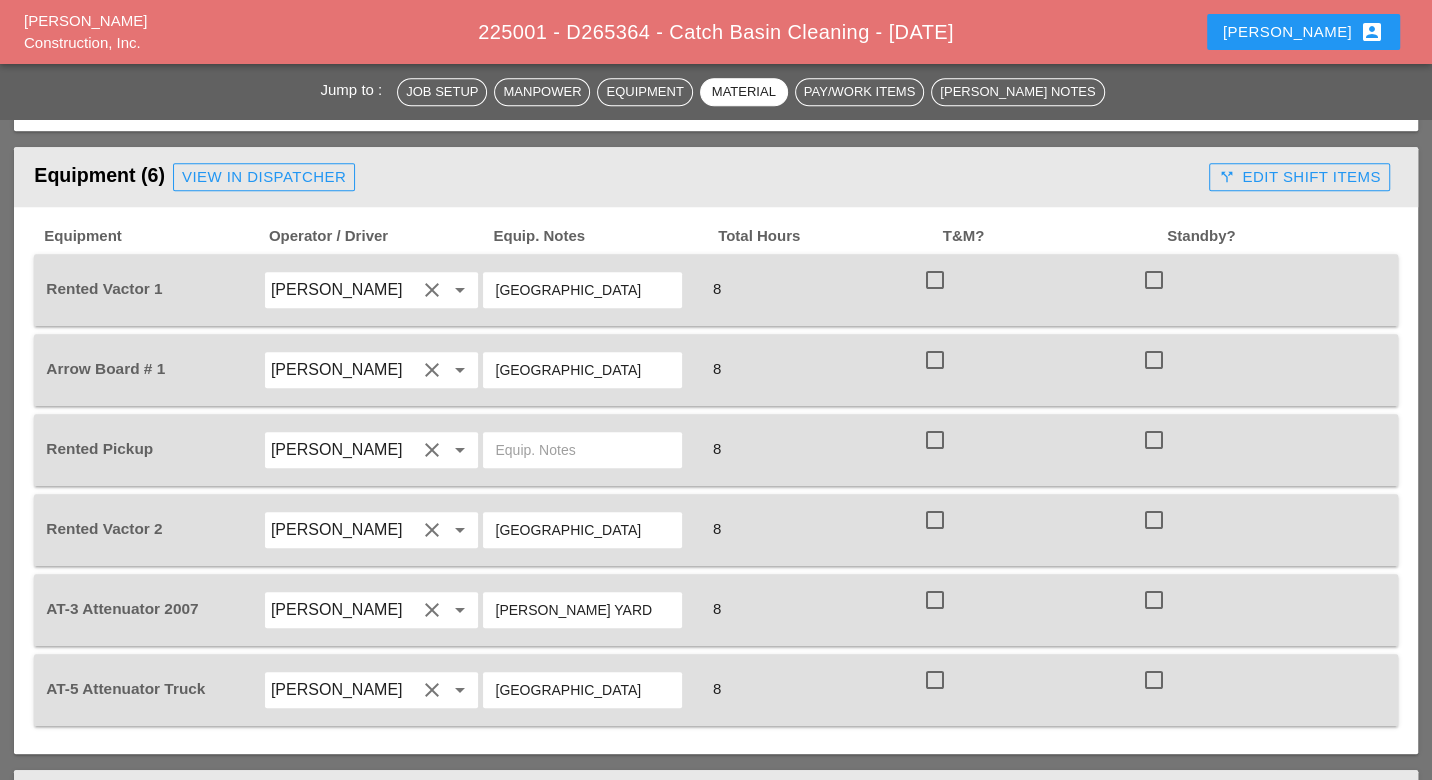 type on "CITY FIELD" 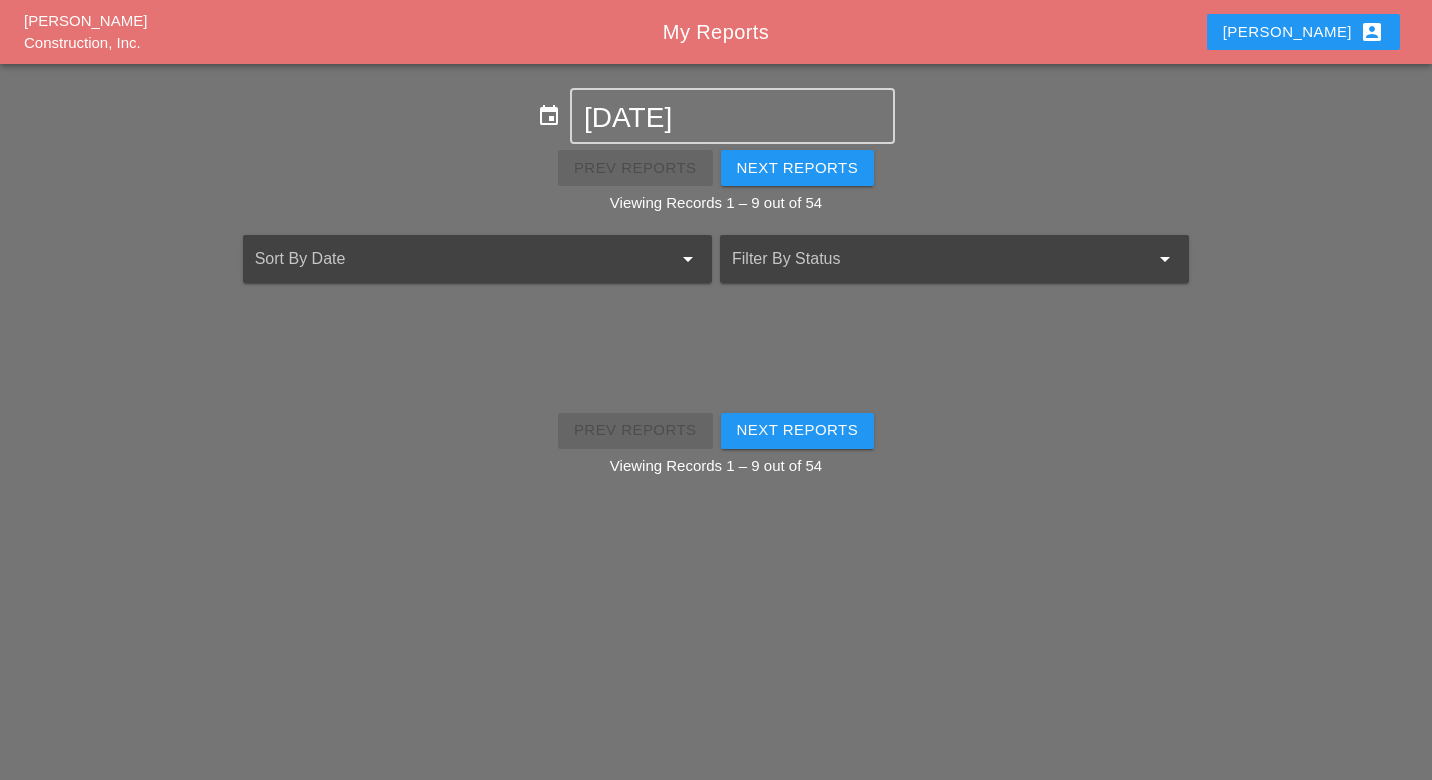 scroll, scrollTop: 0, scrollLeft: 0, axis: both 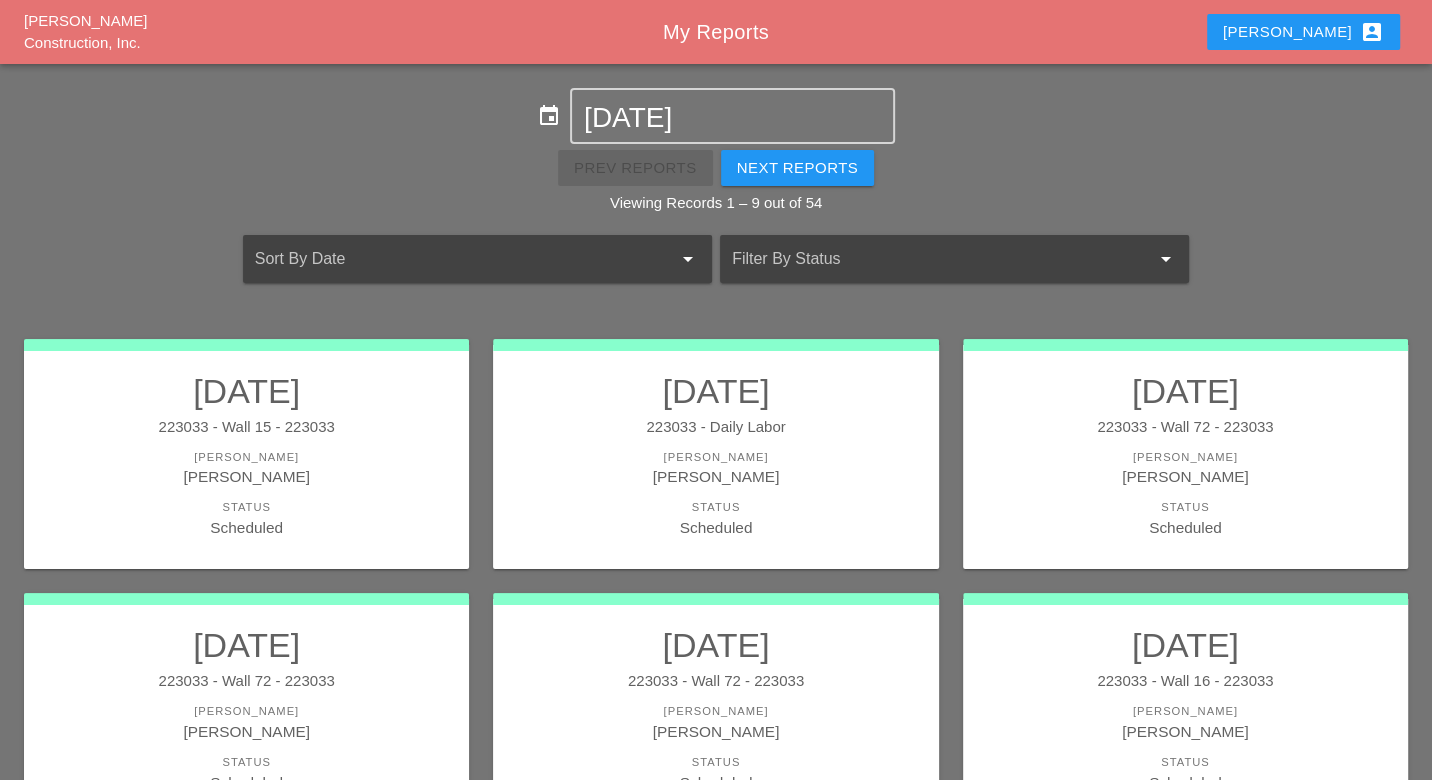 click on "Luca account_box" at bounding box center (1303, 32) 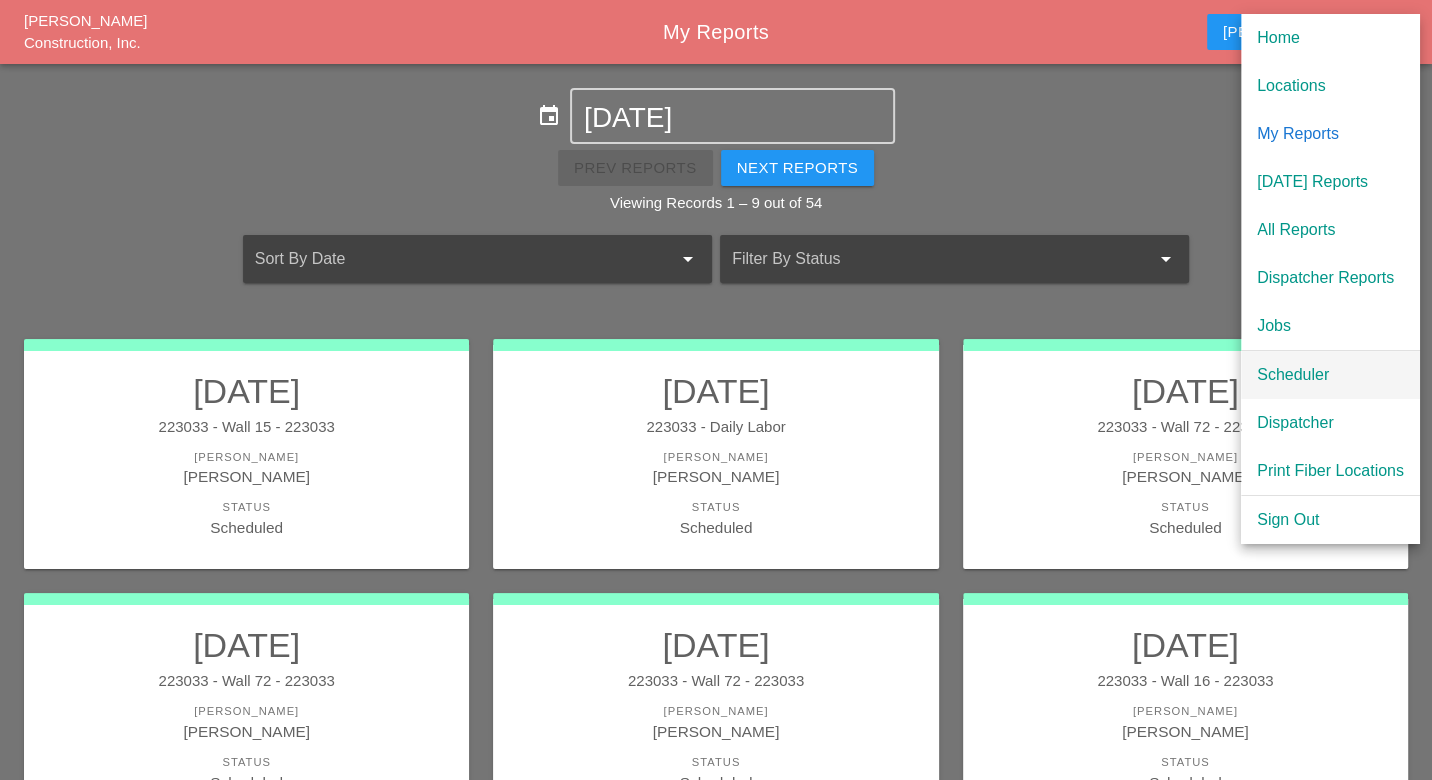 click on "Scheduler" at bounding box center [1330, 375] 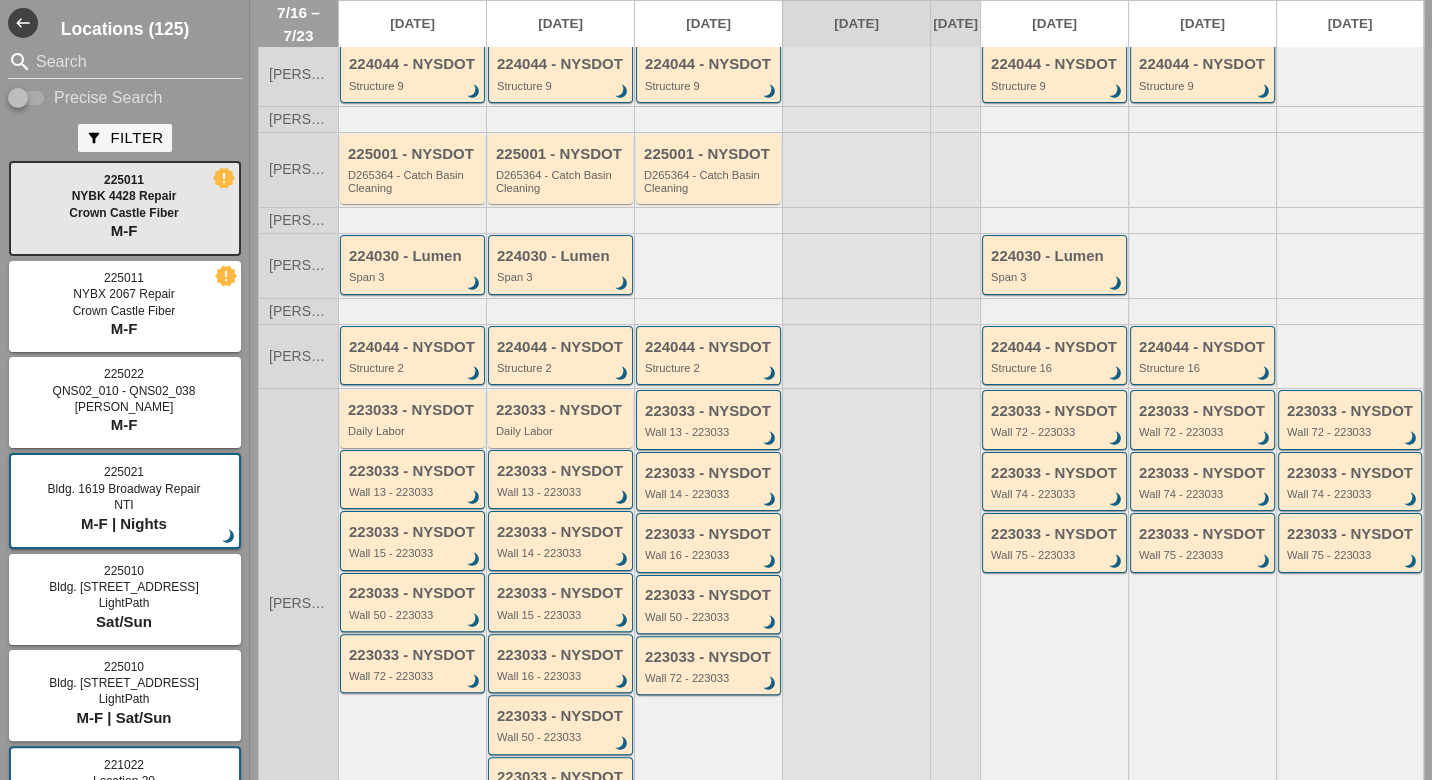 scroll, scrollTop: 111, scrollLeft: 0, axis: vertical 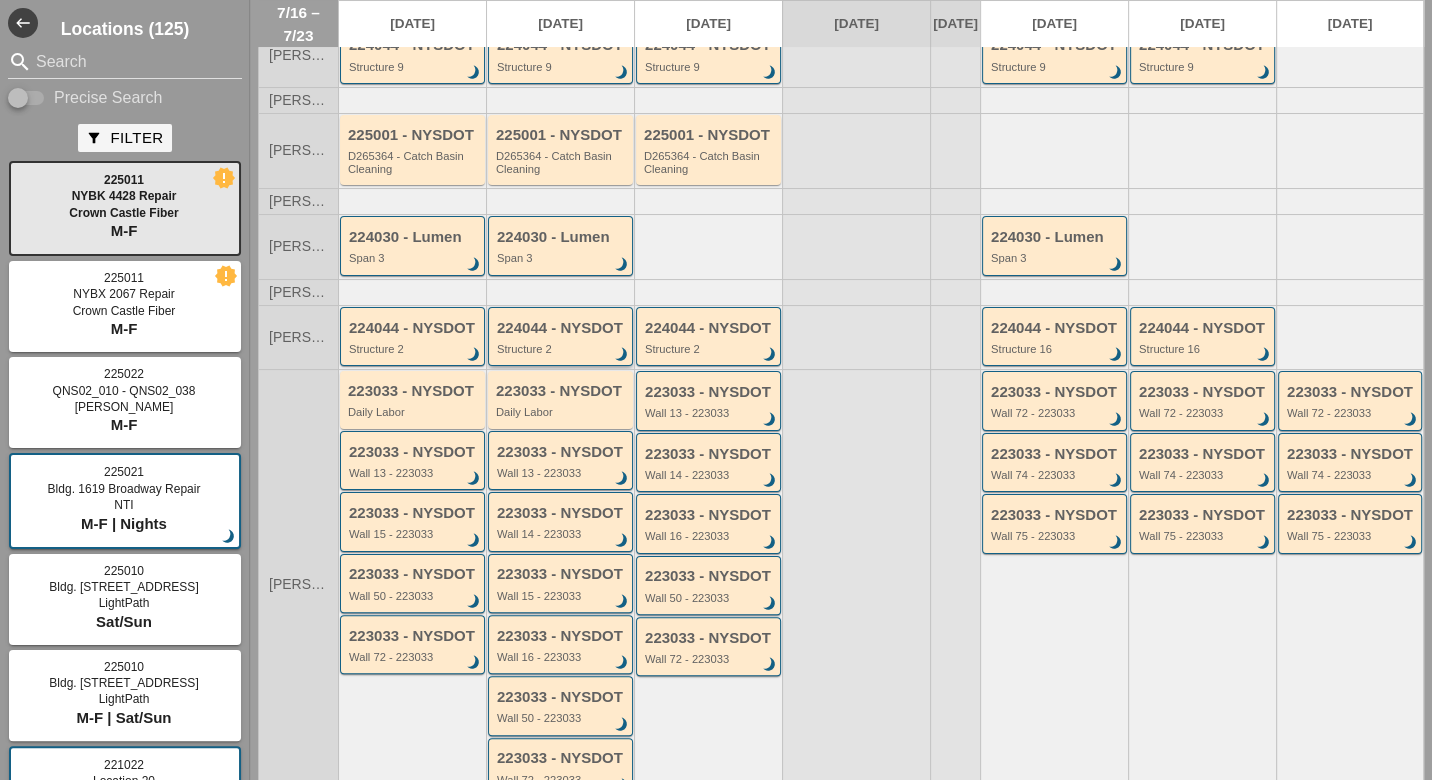click on "Structure 2" at bounding box center [562, 349] 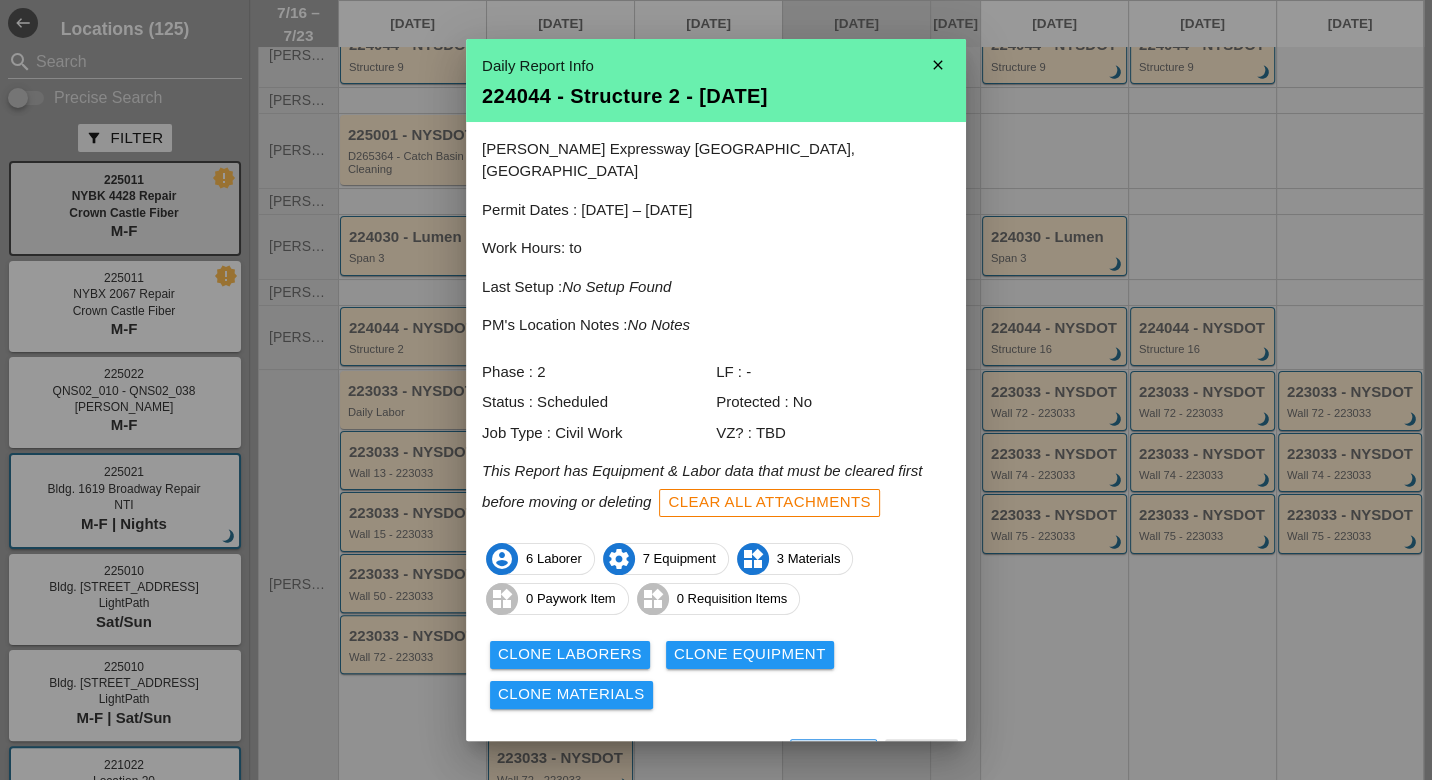 click on "View" at bounding box center [660, 756] 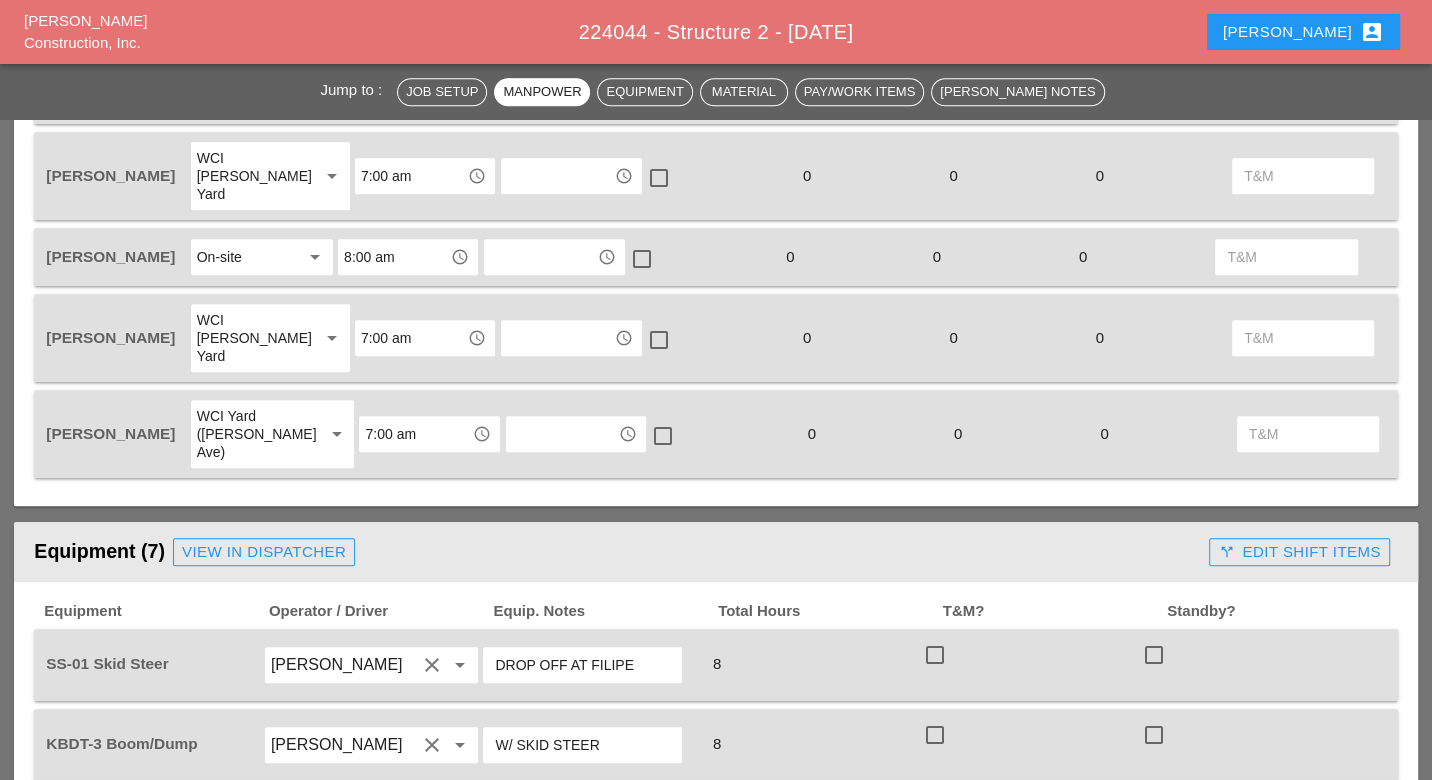 scroll, scrollTop: 1333, scrollLeft: 0, axis: vertical 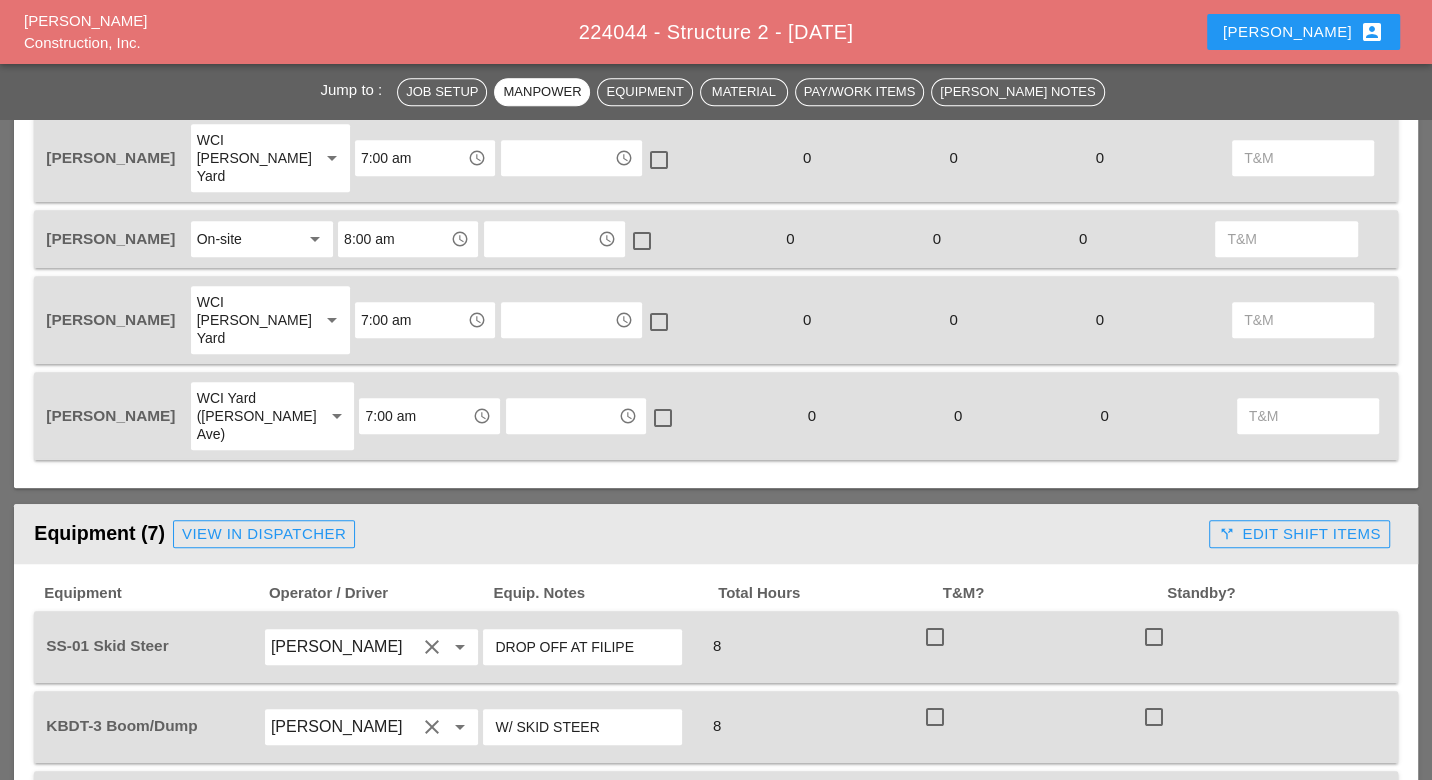 click on "7:00 am" at bounding box center (415, 416) 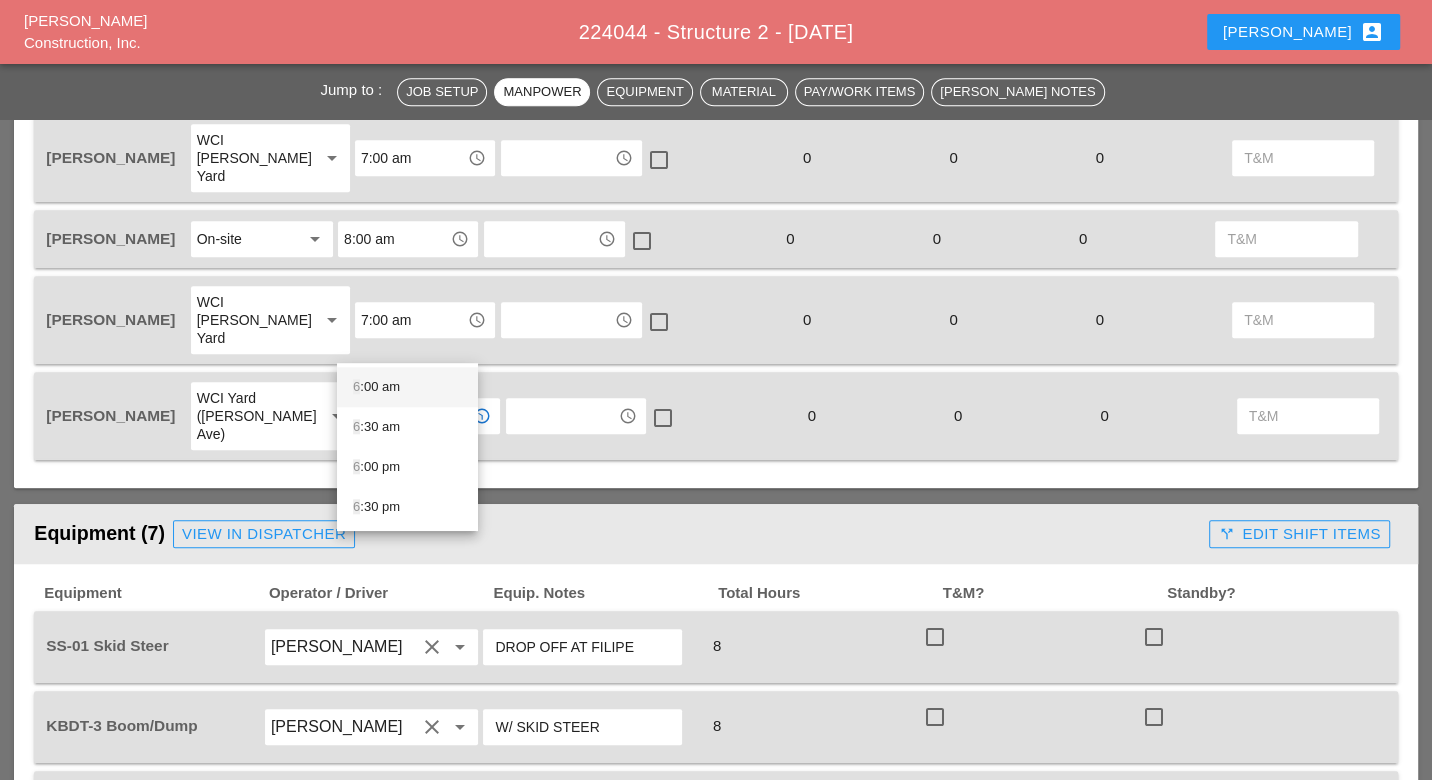 click on "6 :00 am" at bounding box center (407, 387) 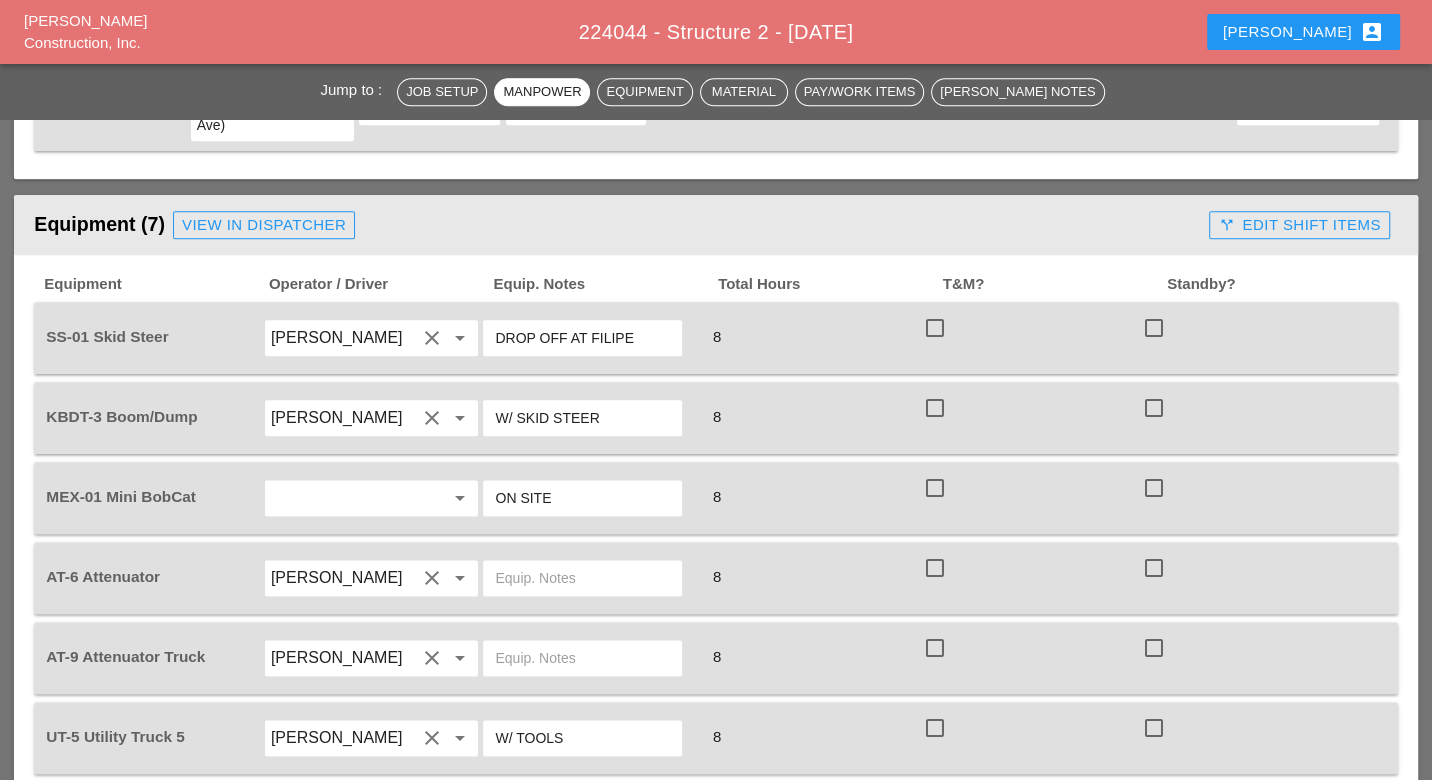 scroll, scrollTop: 1666, scrollLeft: 0, axis: vertical 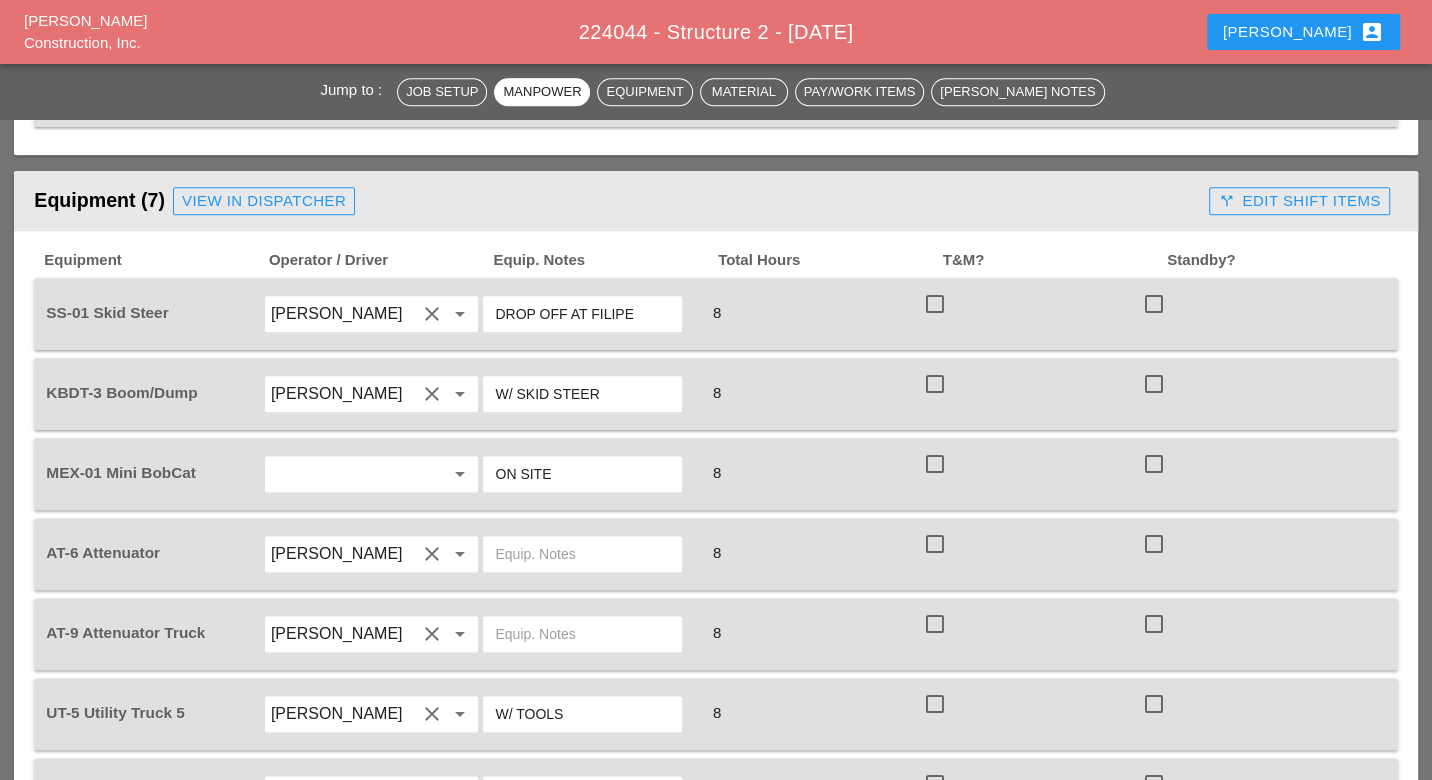 type on "6:00 am" 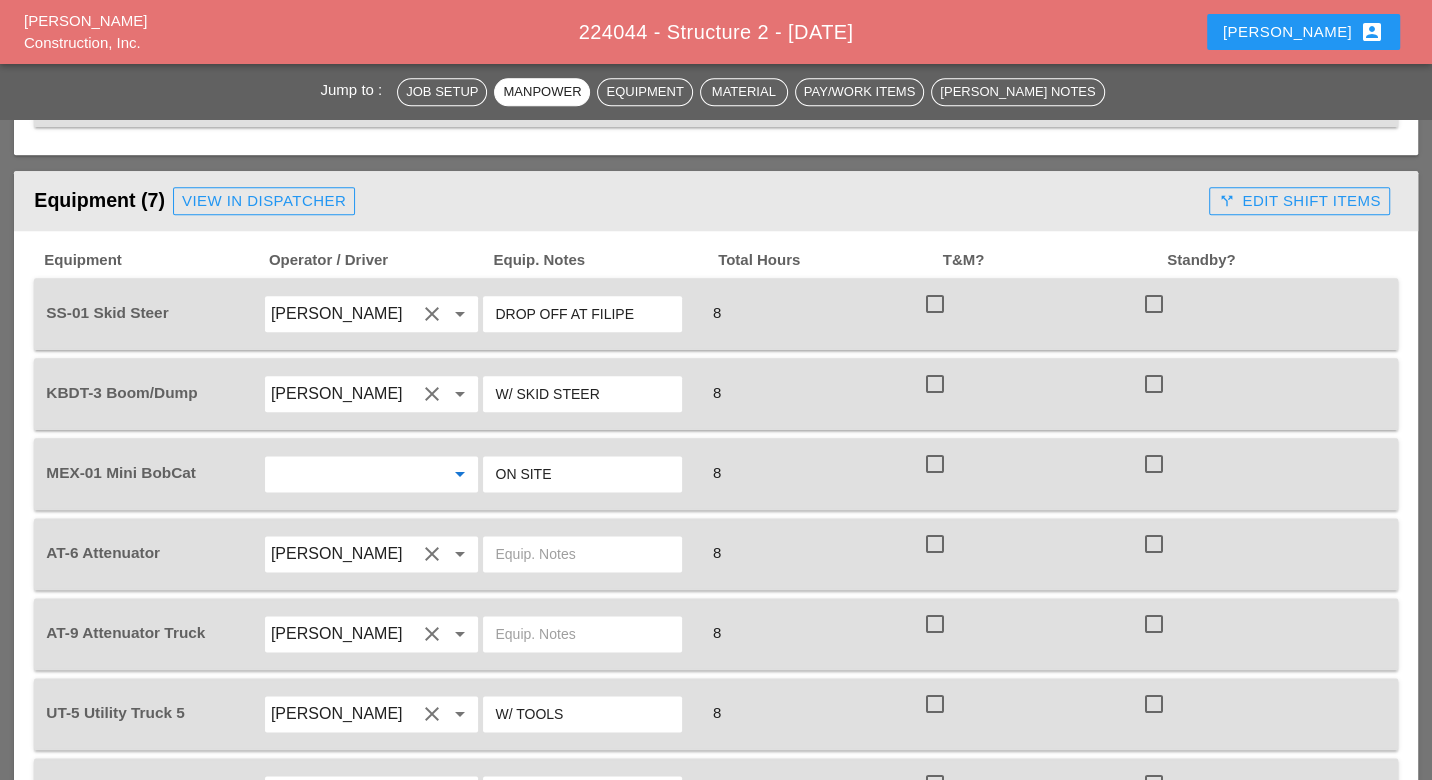 drag, startPoint x: 336, startPoint y: 397, endPoint x: 350, endPoint y: 398, distance: 14.035668 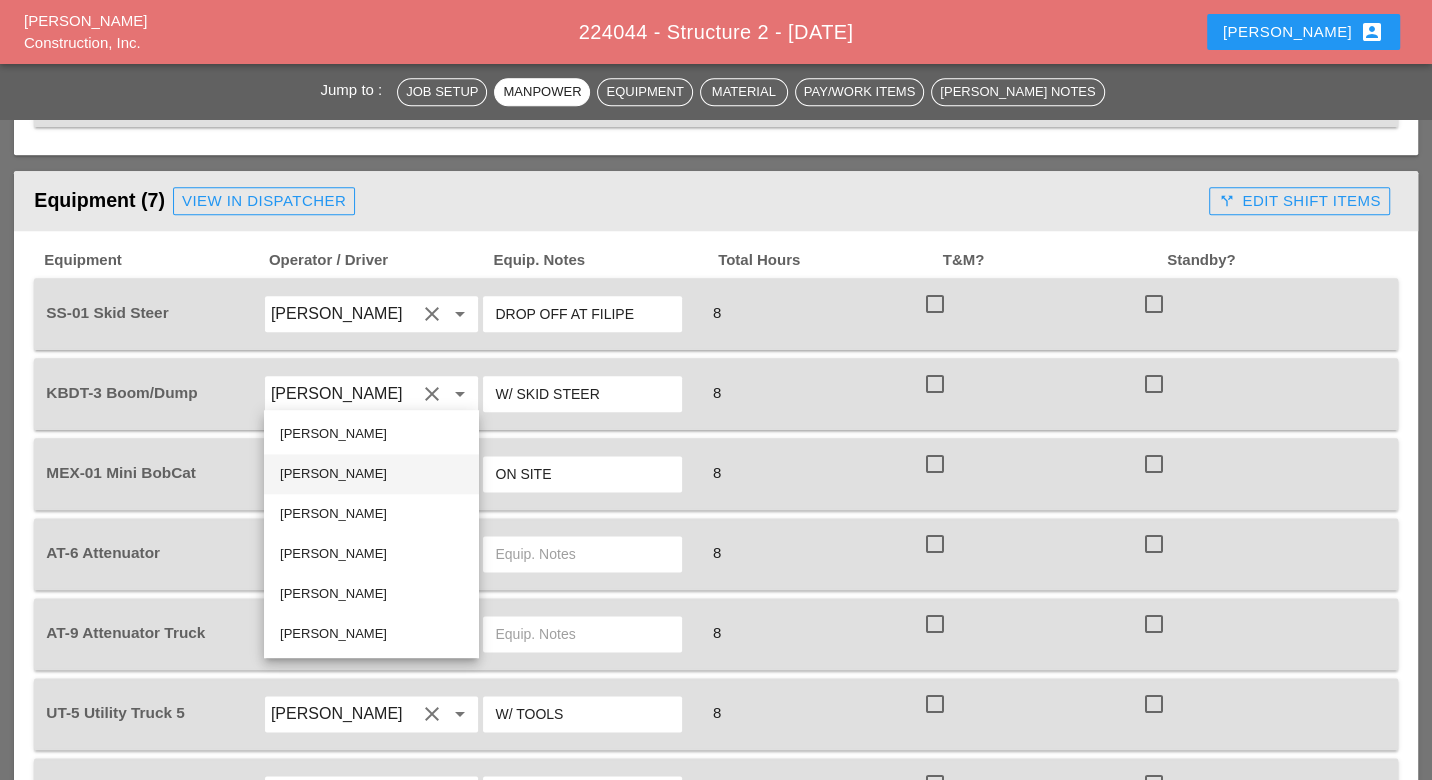 click on "Sal Barbieri" at bounding box center (371, 474) 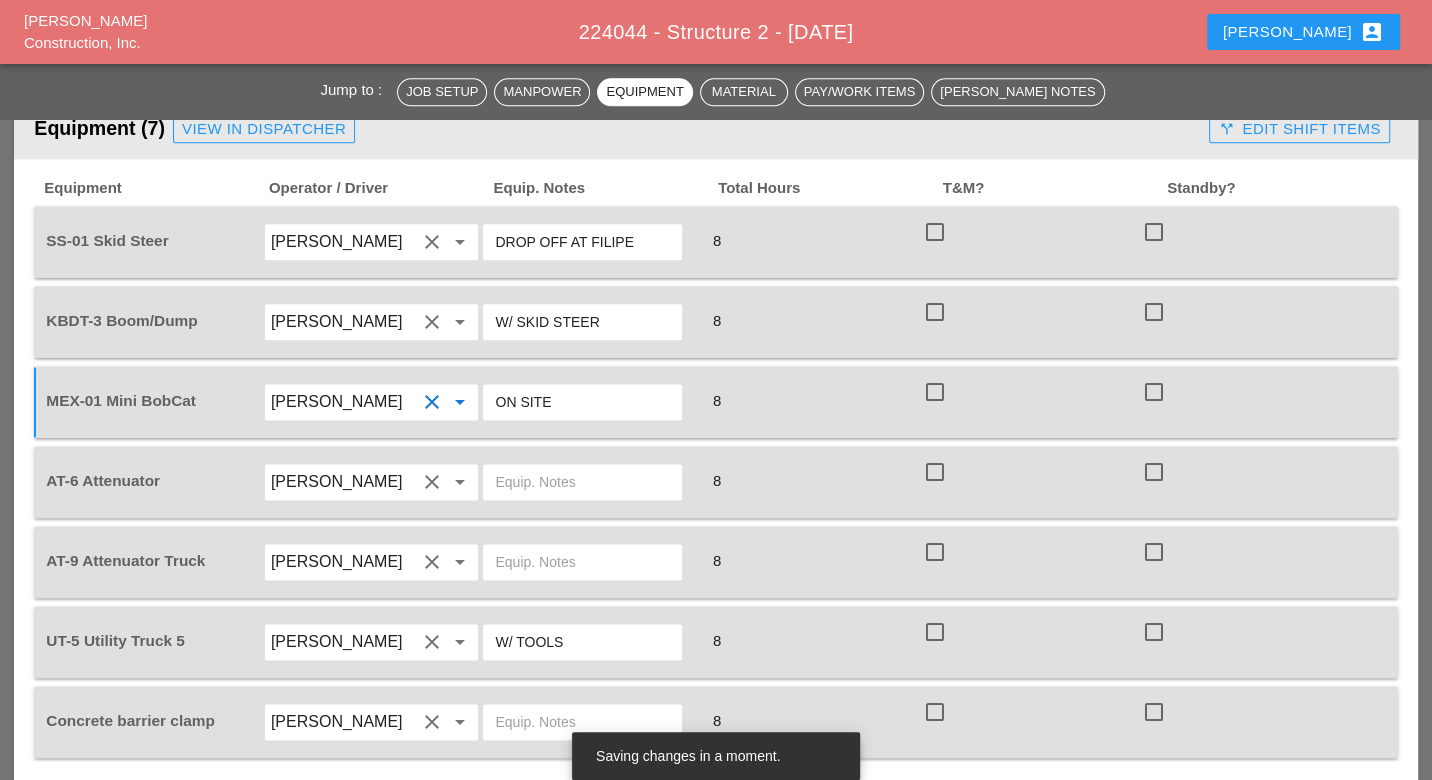 scroll, scrollTop: 1777, scrollLeft: 0, axis: vertical 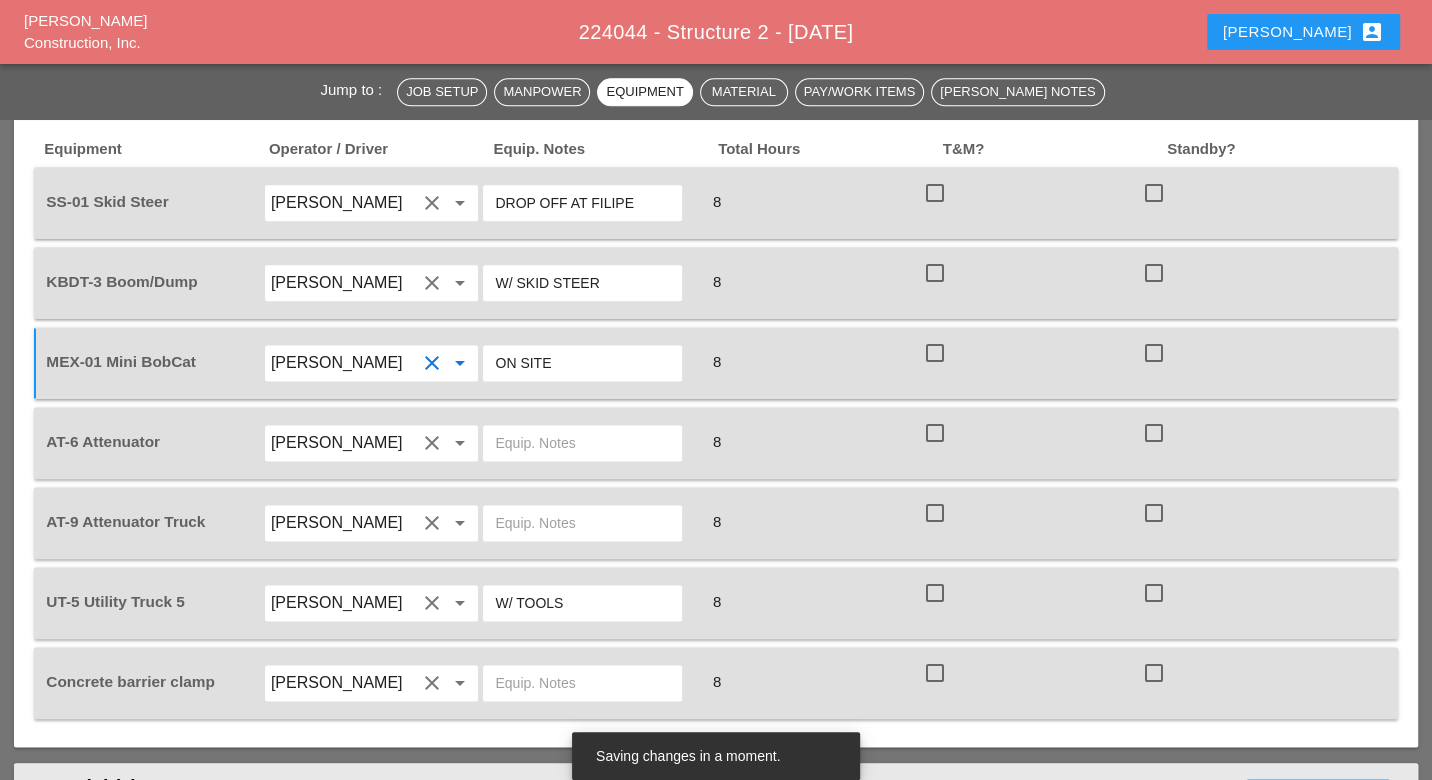 click at bounding box center [582, 443] 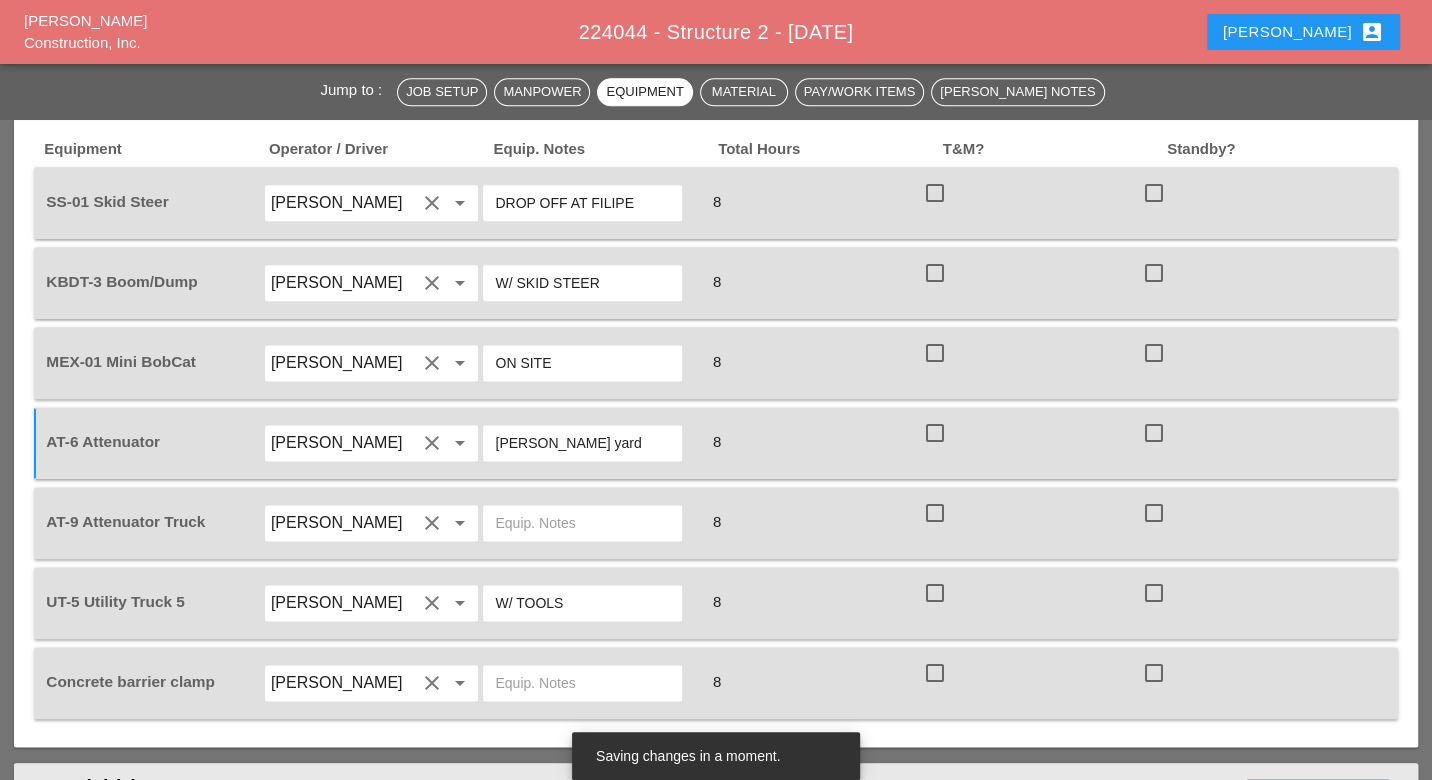 drag, startPoint x: 595, startPoint y: 361, endPoint x: 495, endPoint y: 361, distance: 100 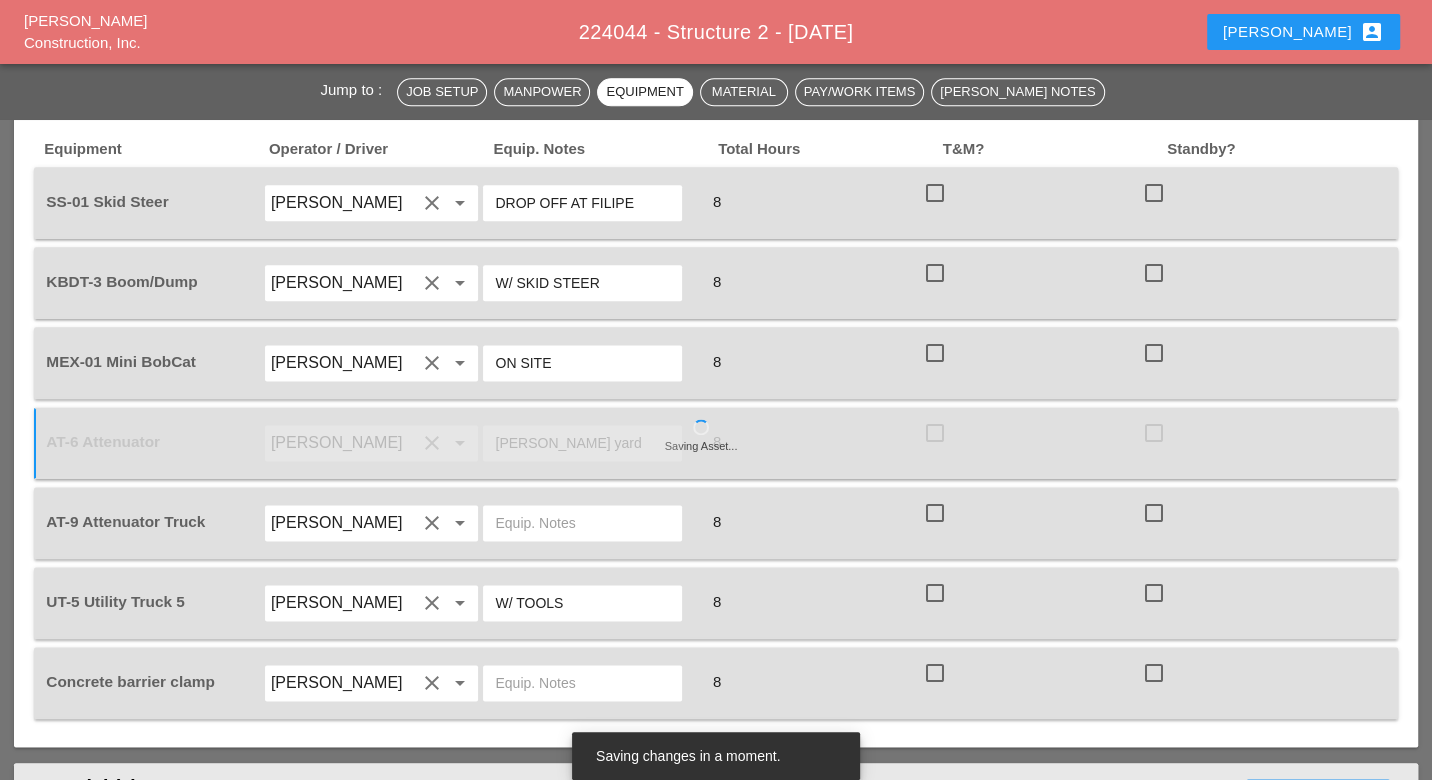 type on "Bruckner yard" 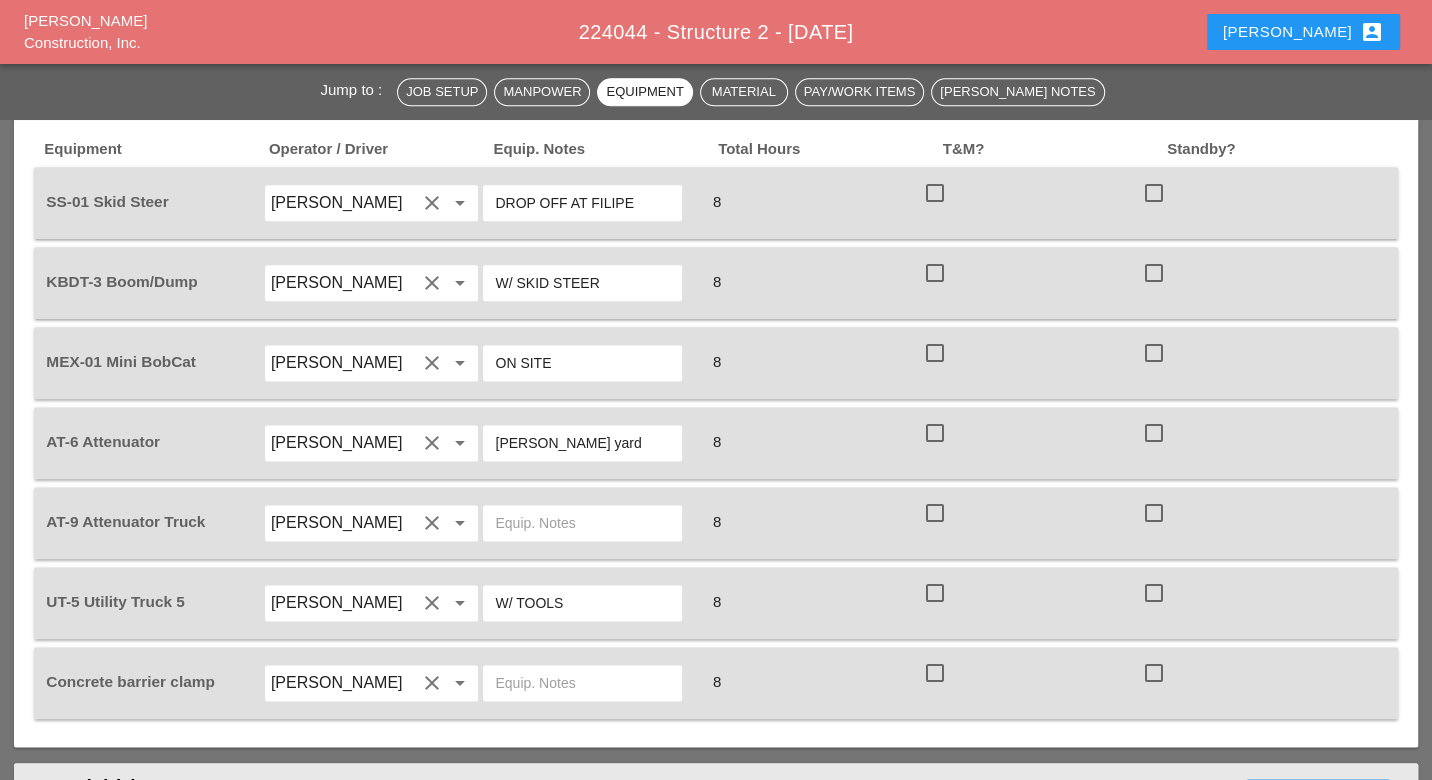 click at bounding box center [582, 523] 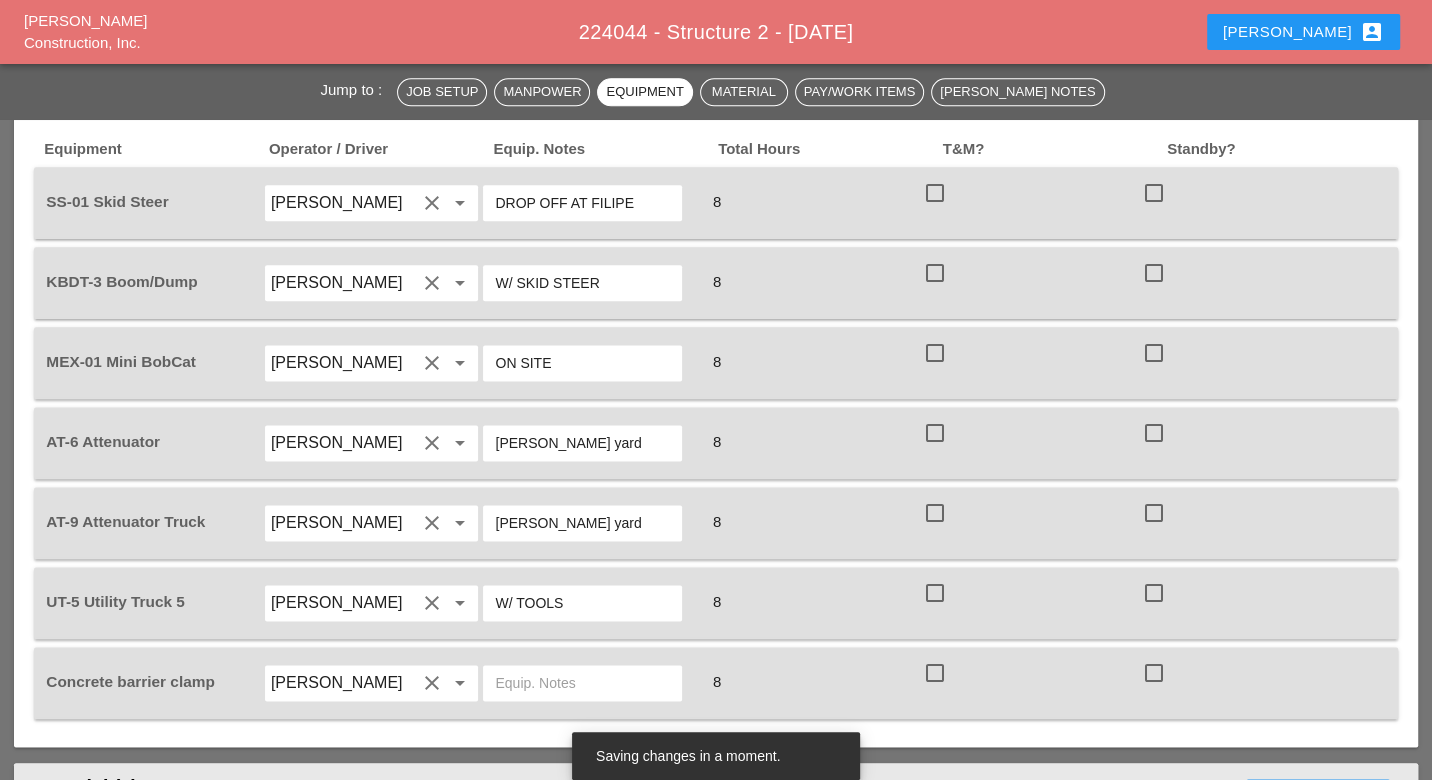 type on "Bruckner yard" 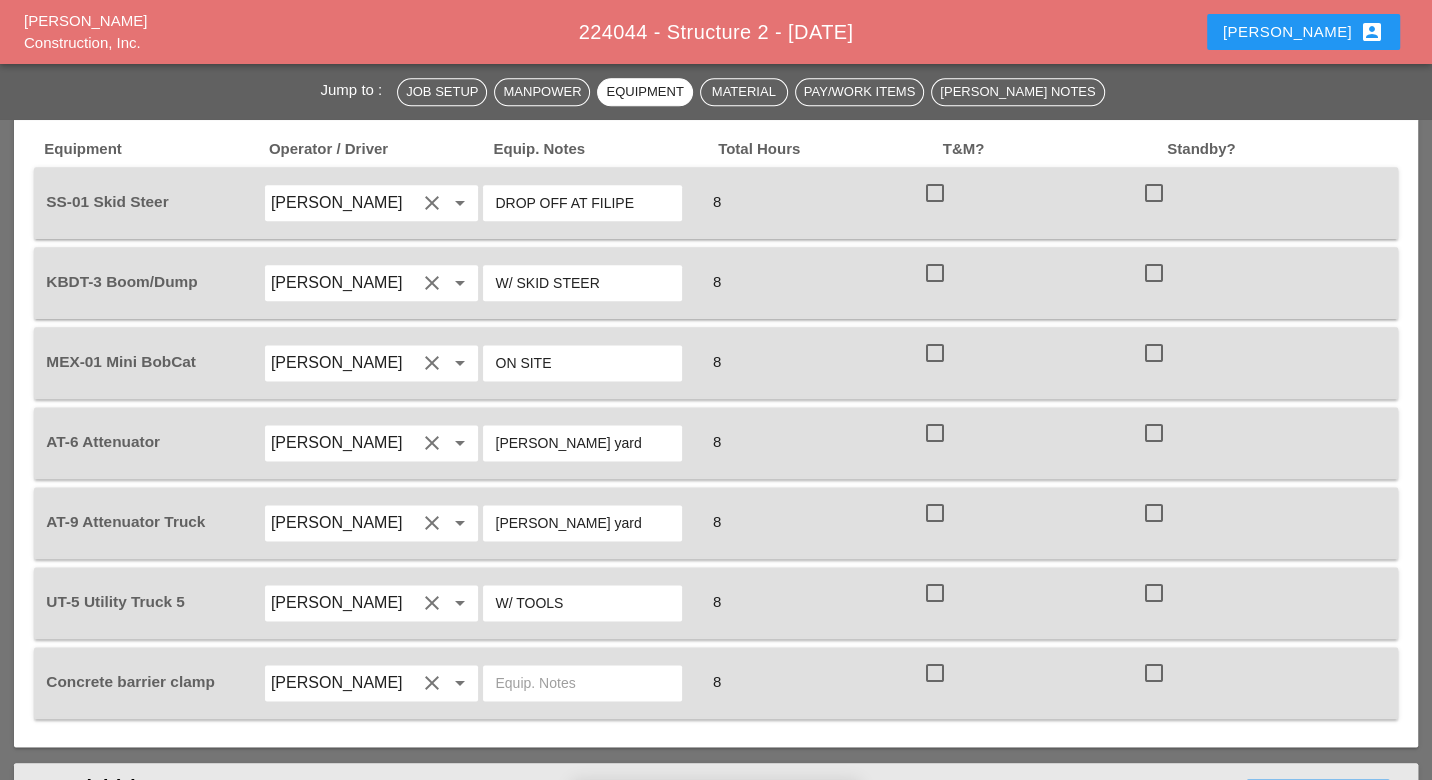 click at bounding box center [582, 683] 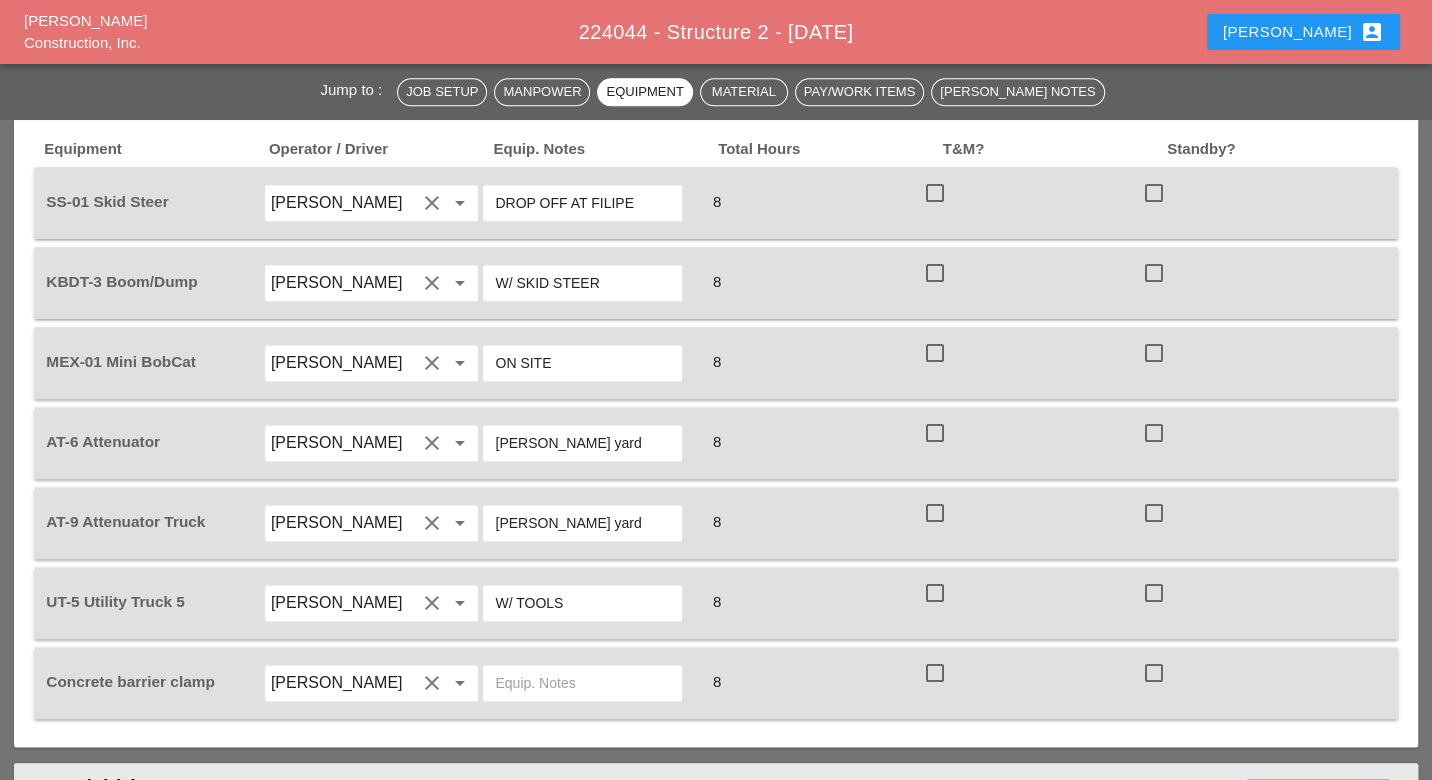 click at bounding box center (582, 683) 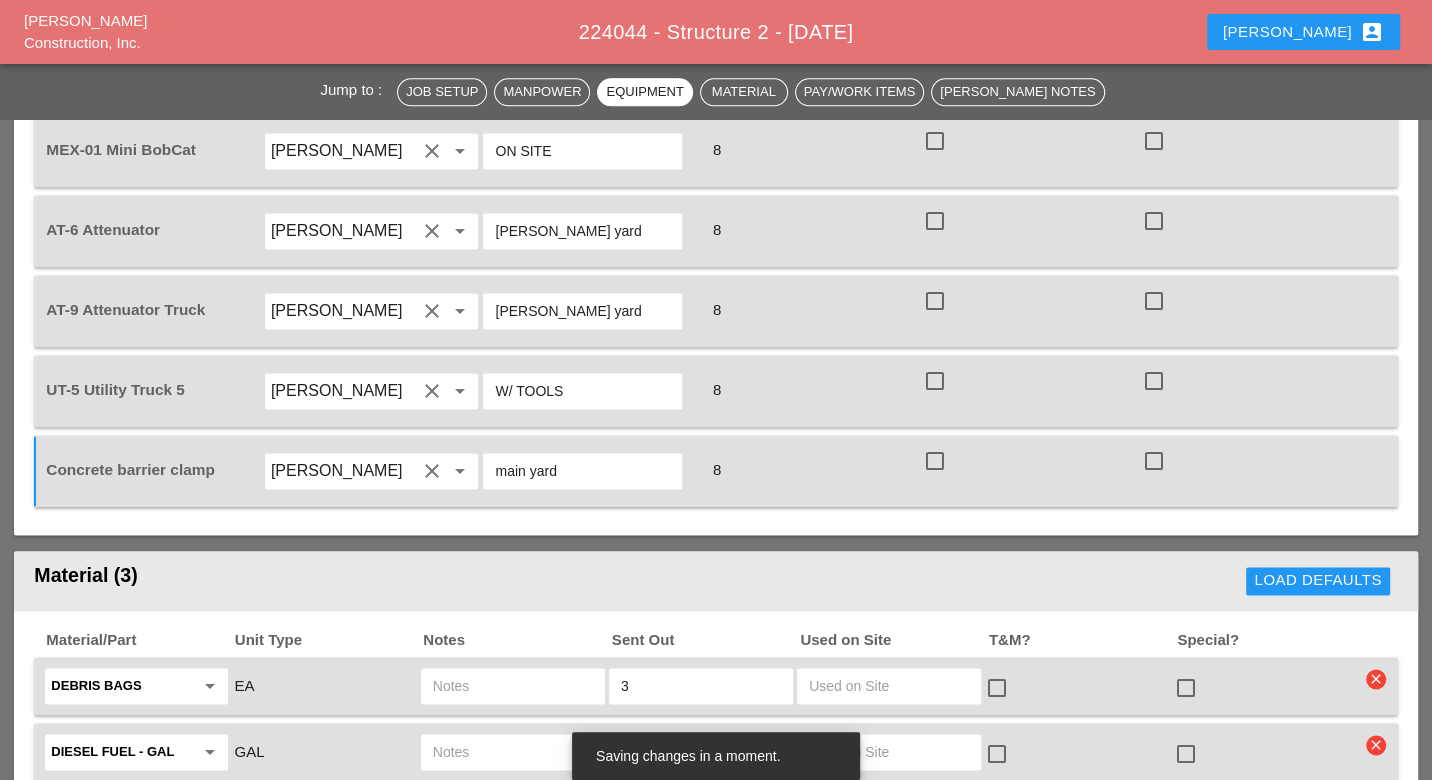 scroll, scrollTop: 2222, scrollLeft: 0, axis: vertical 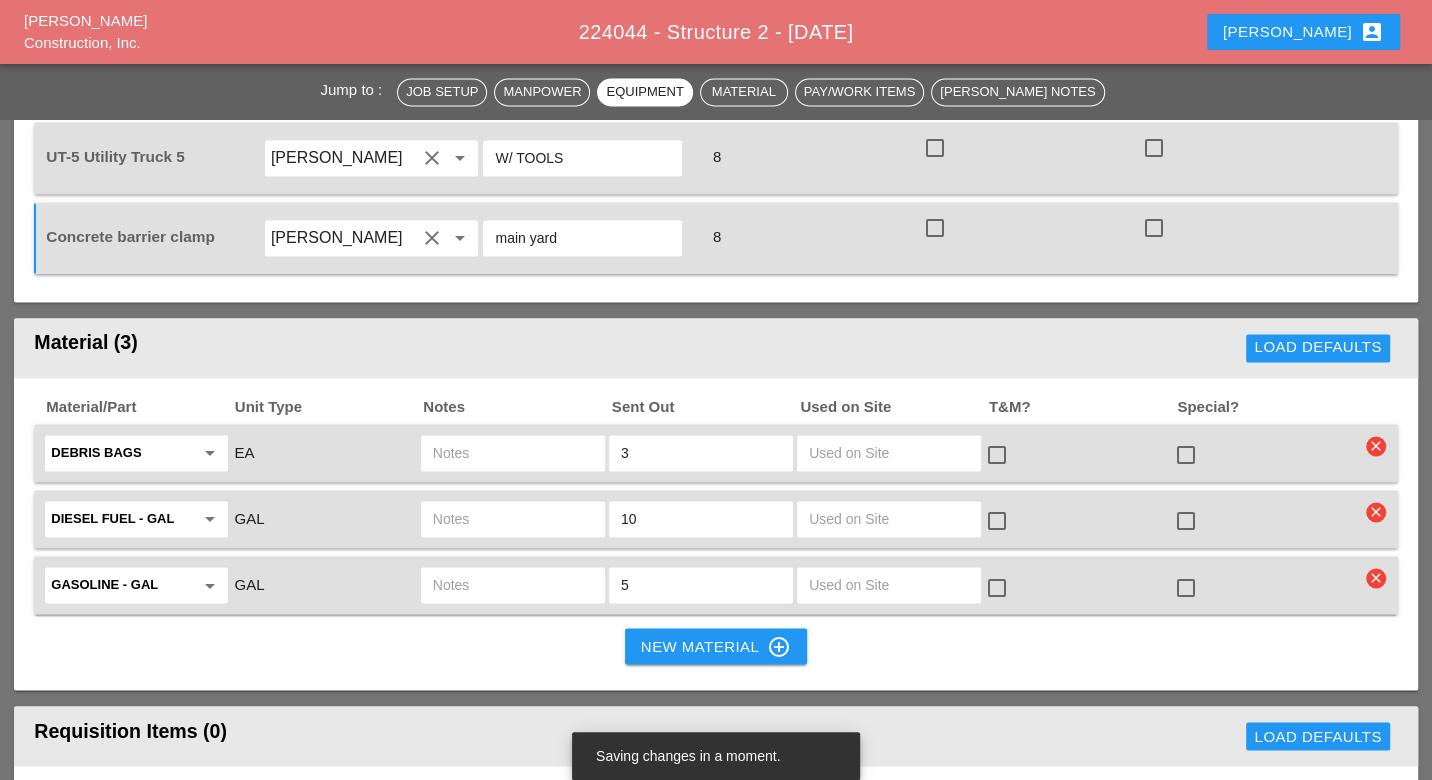 type on "main yard" 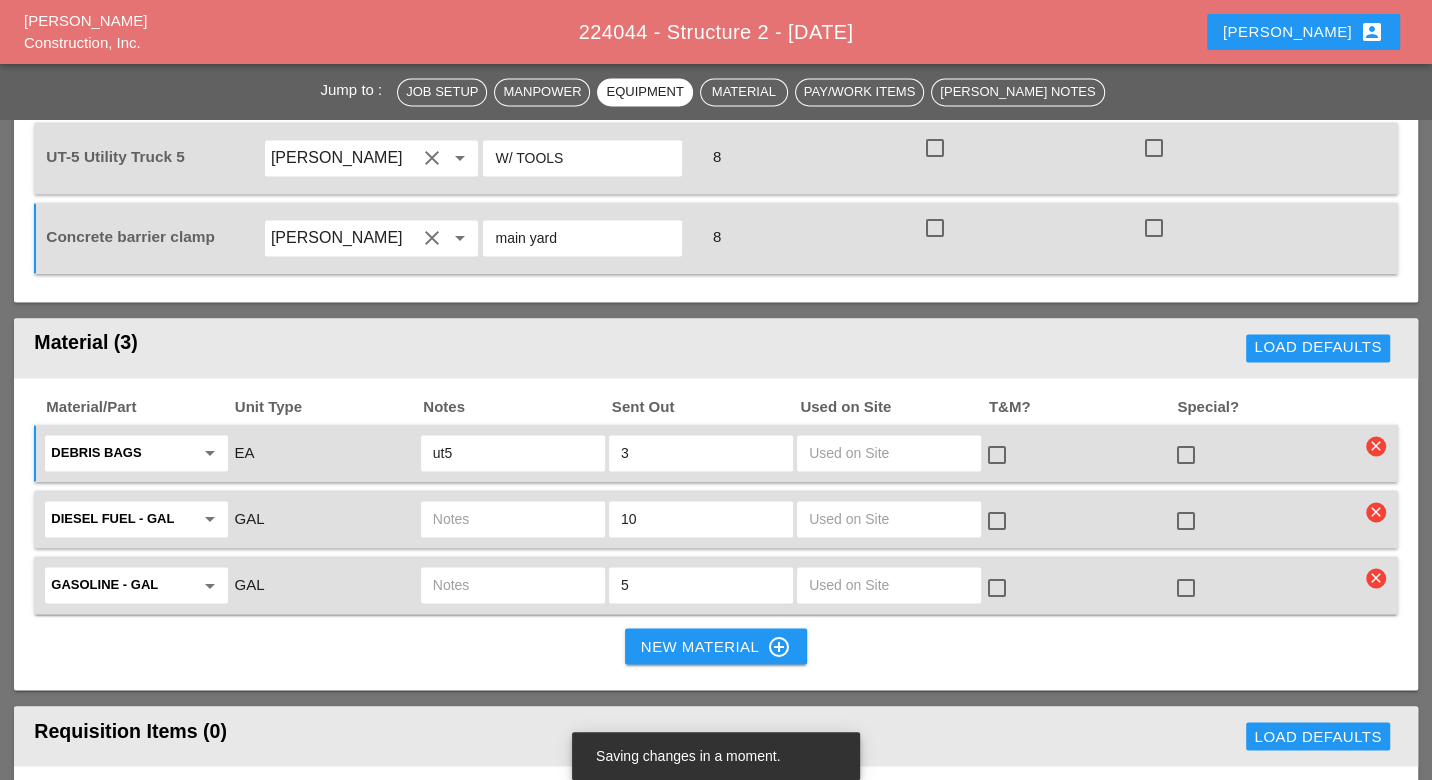 type on "ut5" 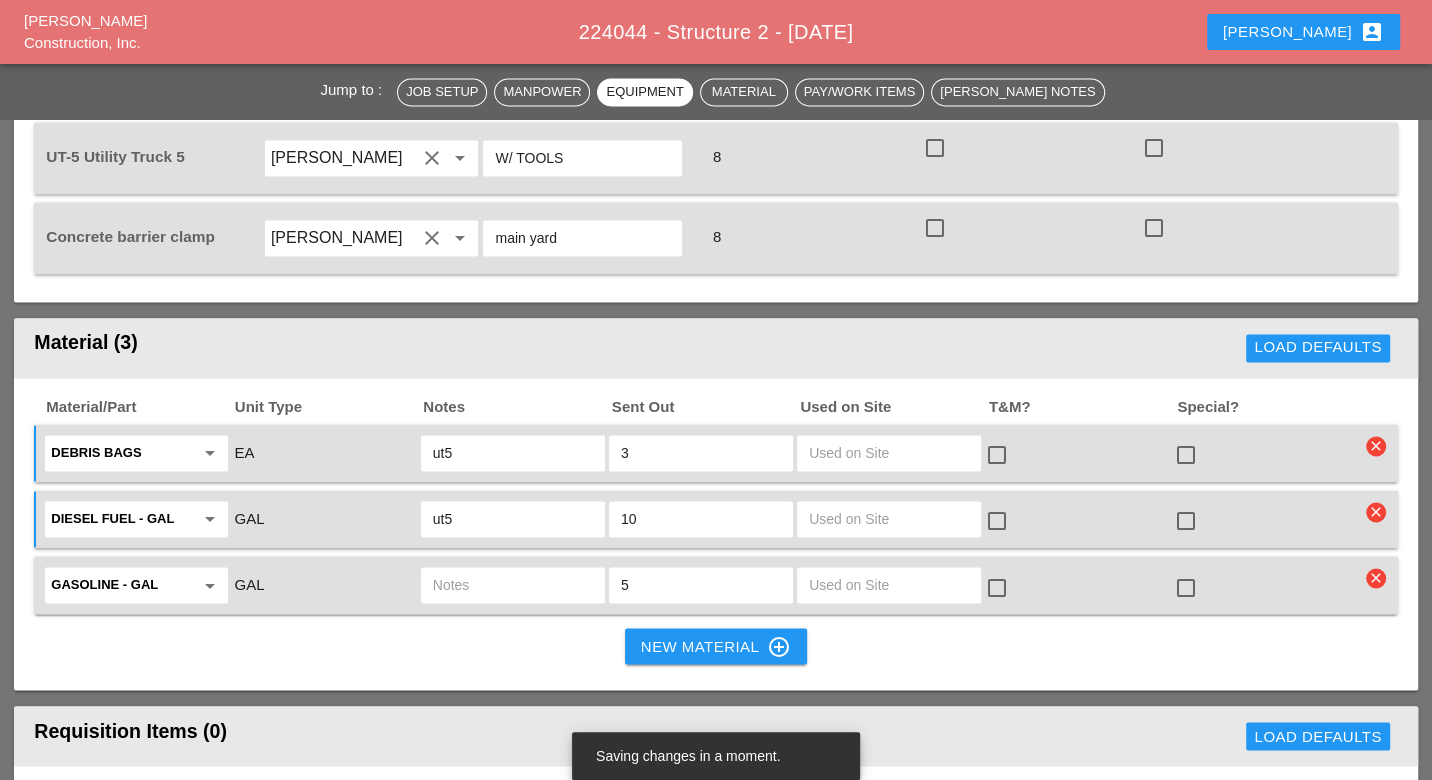 type on "ut5" 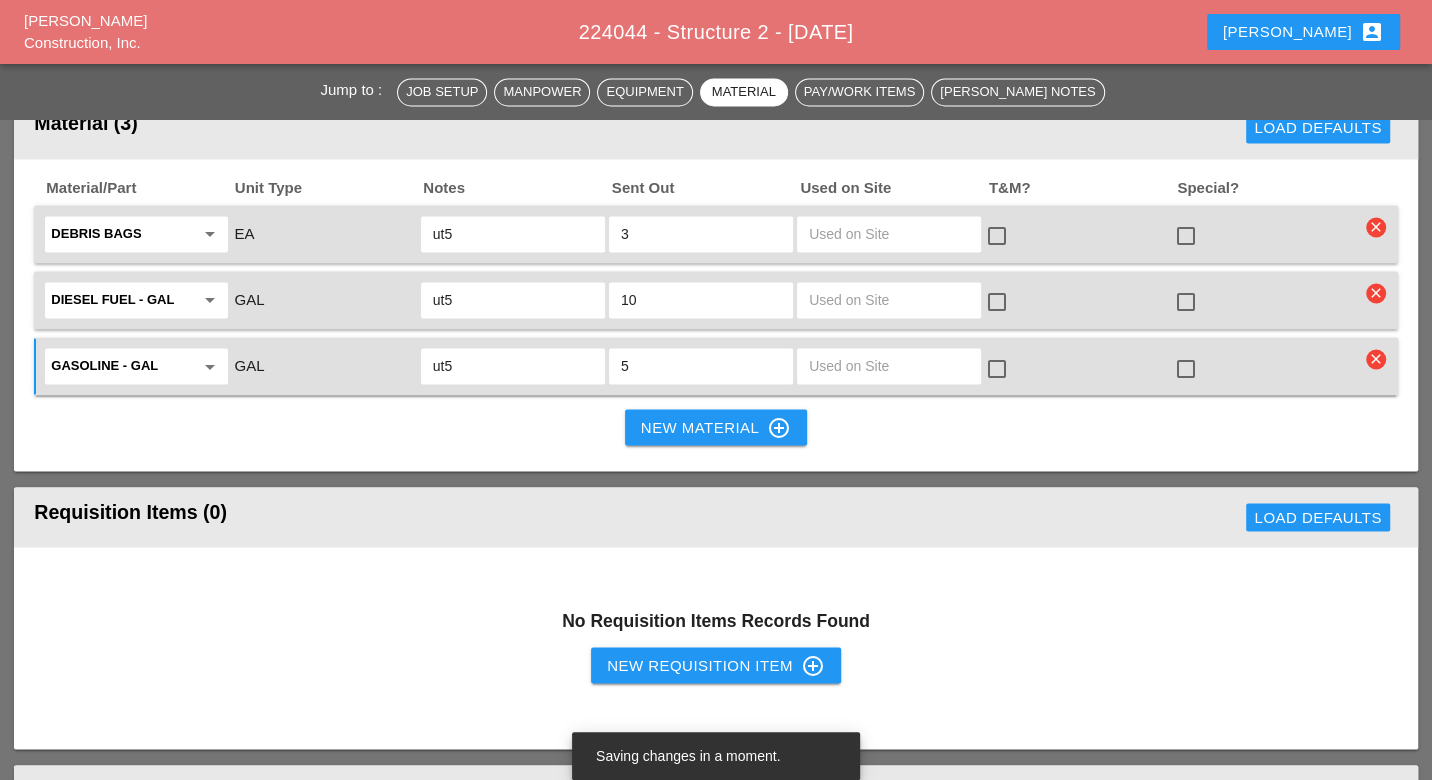 scroll, scrollTop: 2444, scrollLeft: 0, axis: vertical 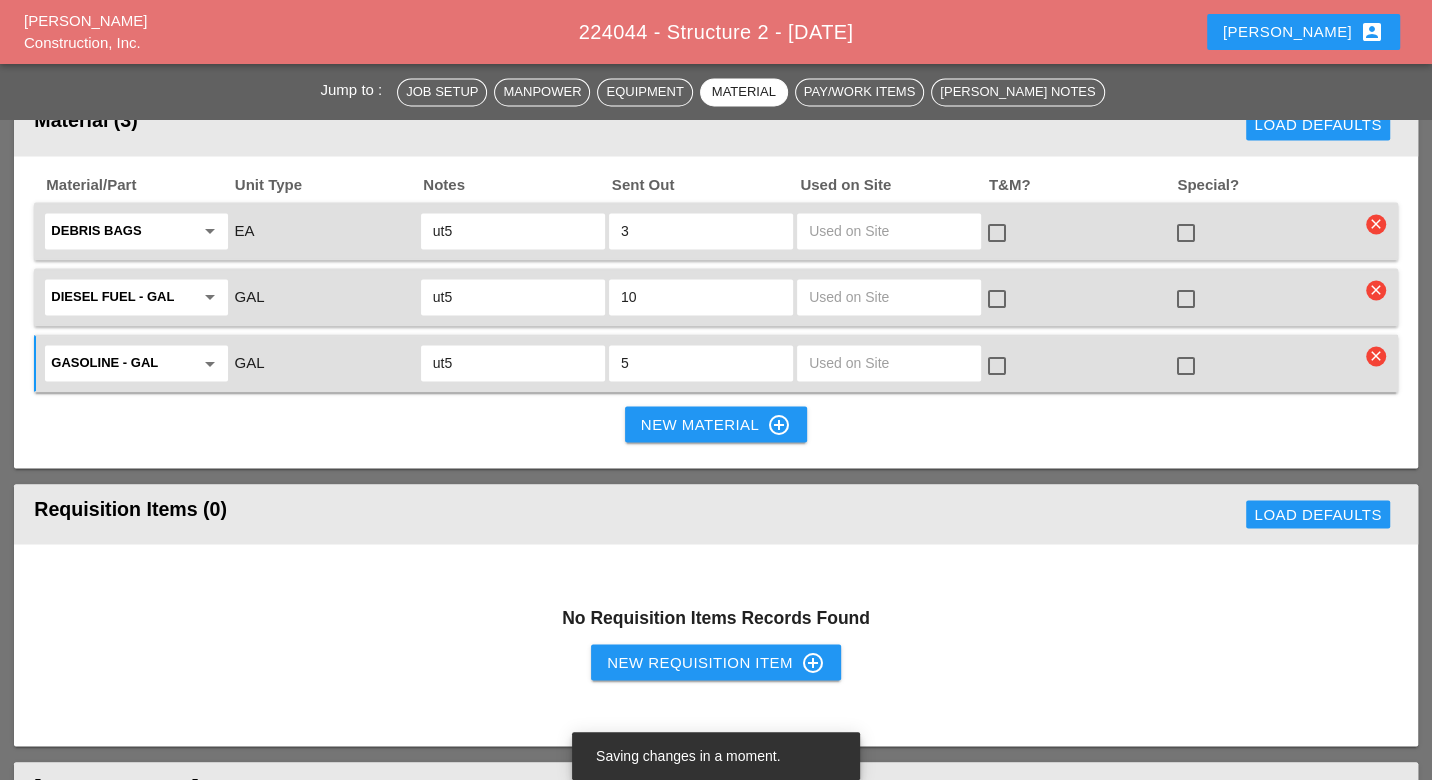 type on "ut5" 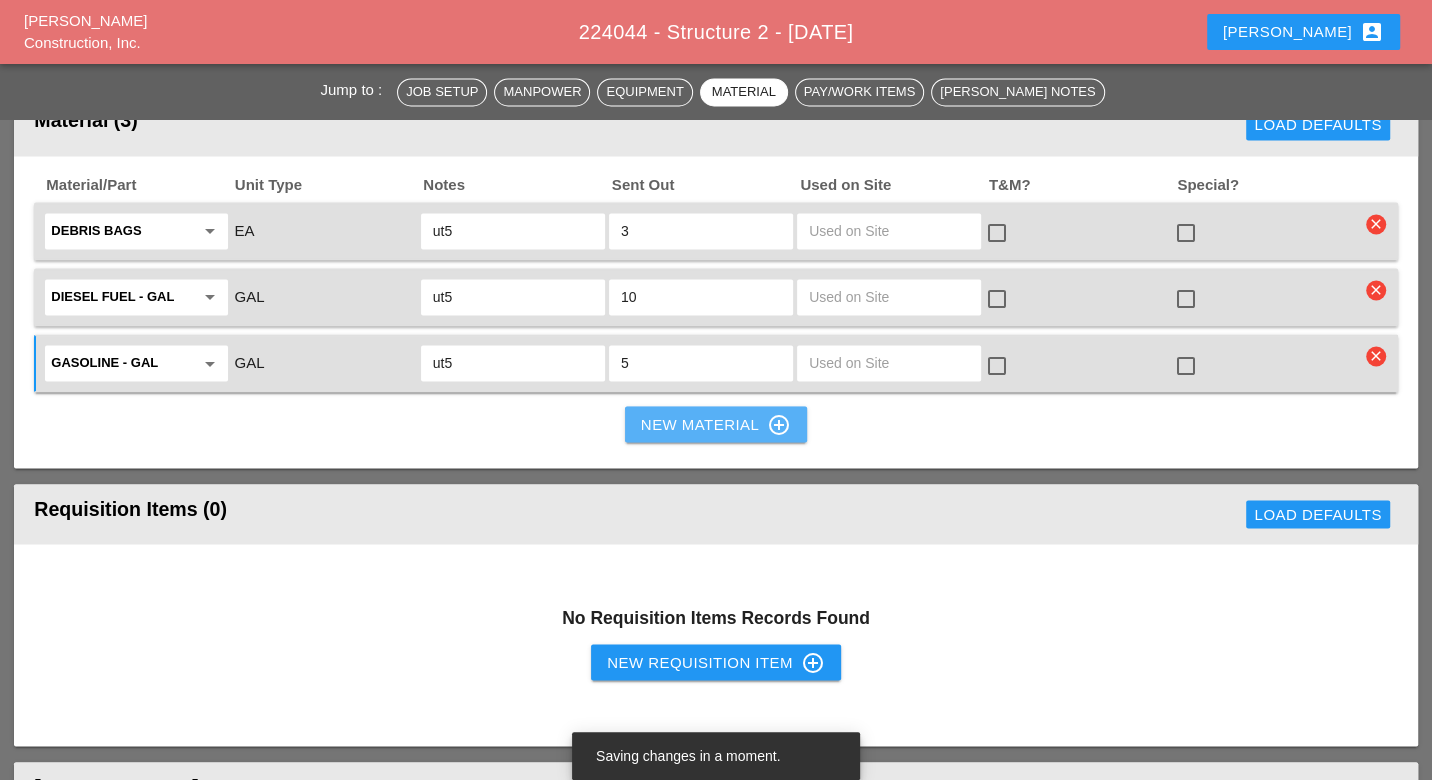 click on "New Material control_point" at bounding box center (716, 424) 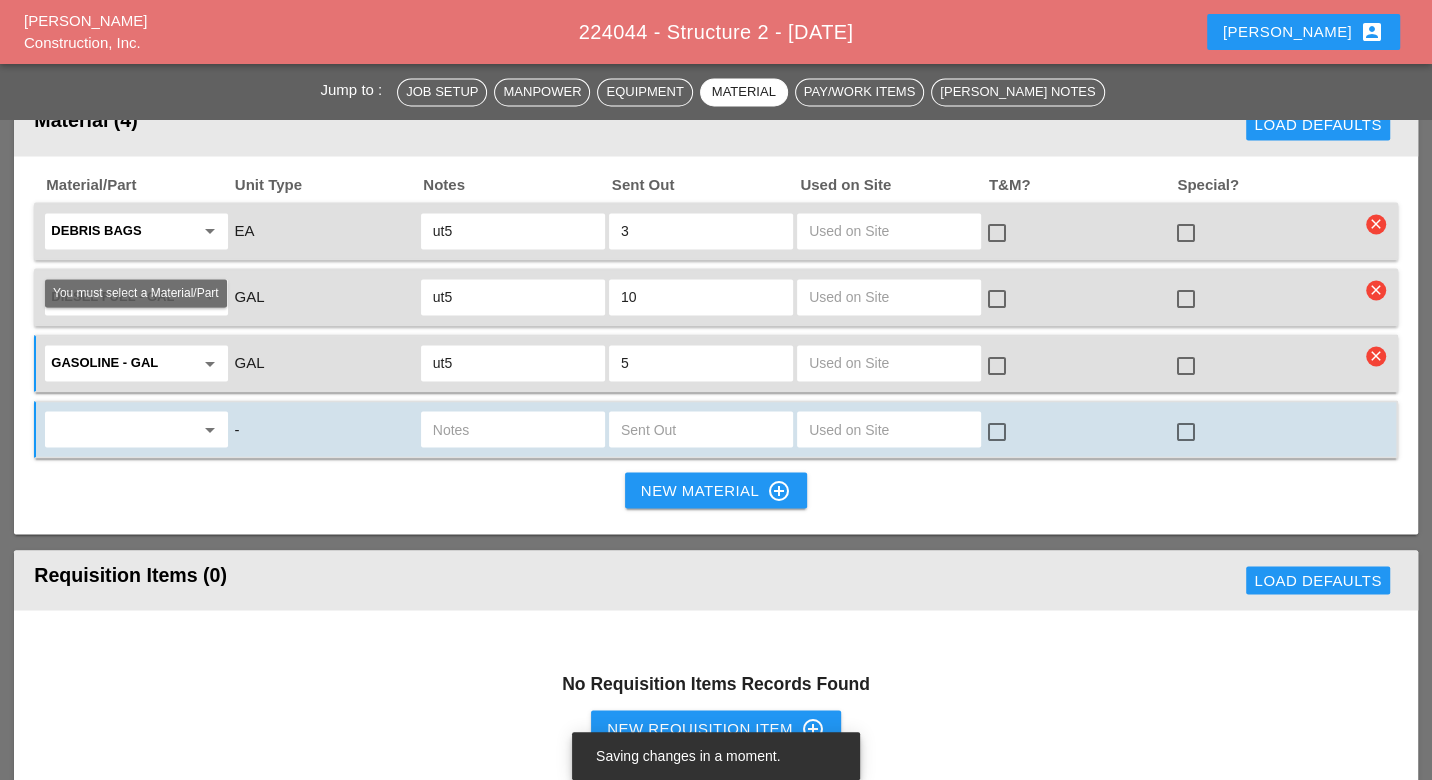click at bounding box center (122, 429) 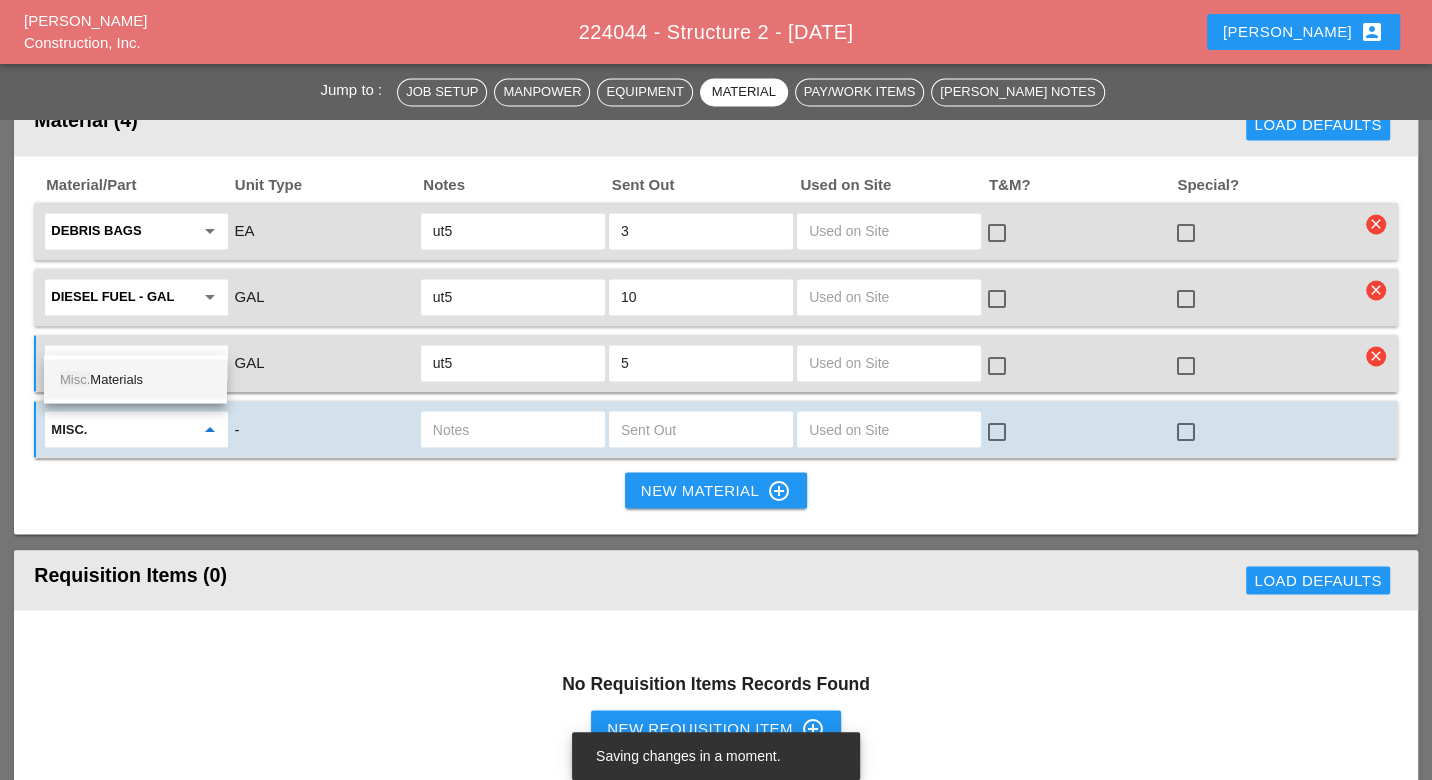 click on "Misc.  Materials" at bounding box center [135, 379] 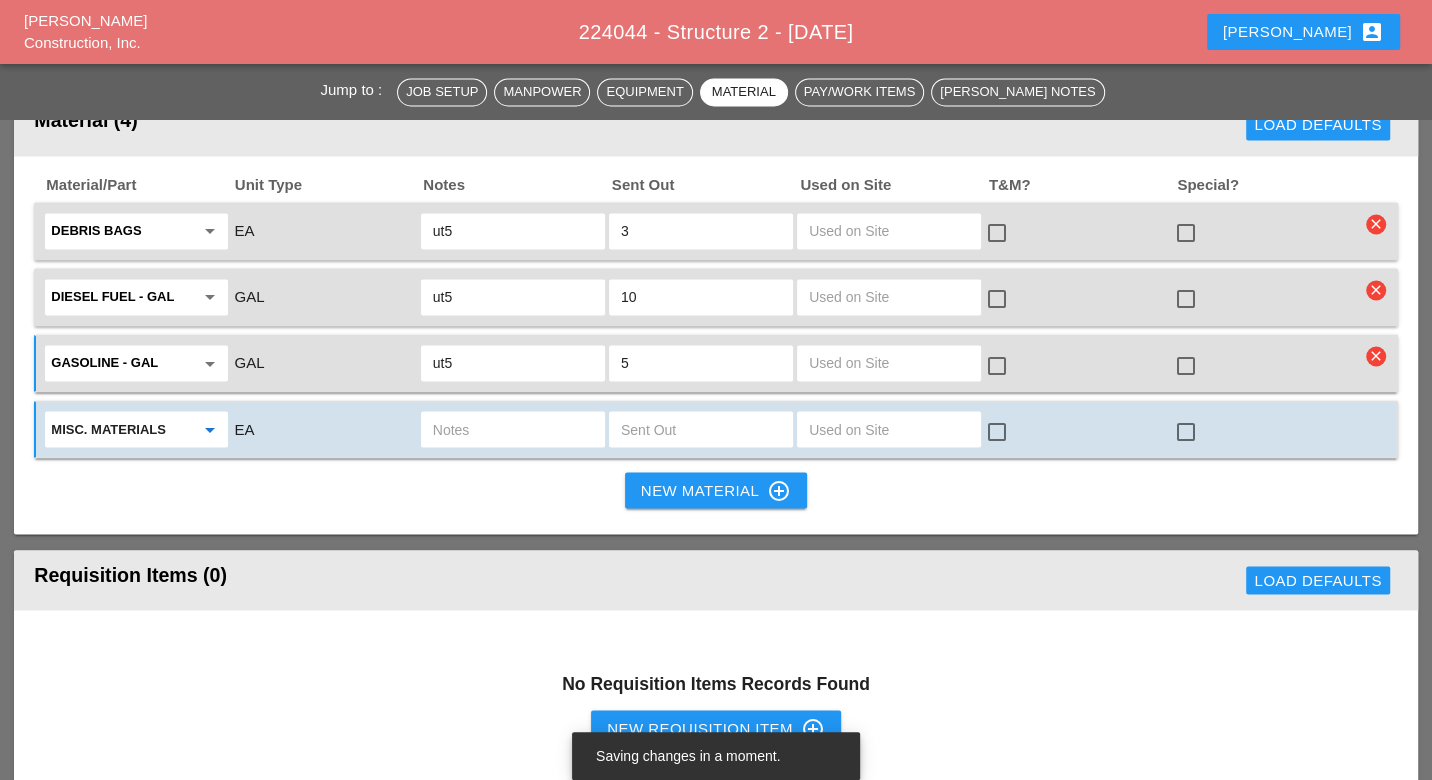 type on "Misc. Materials" 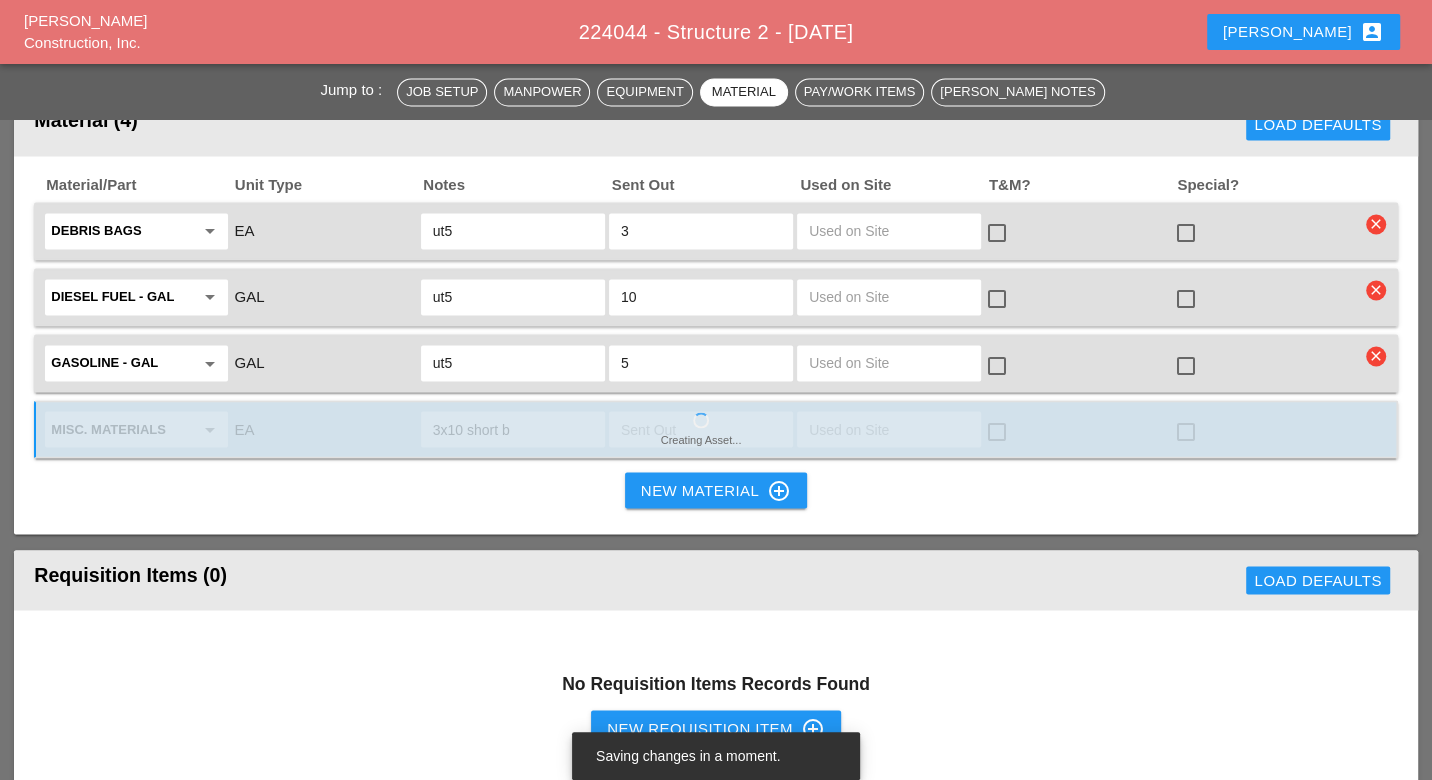 type on "3x10 short bu" 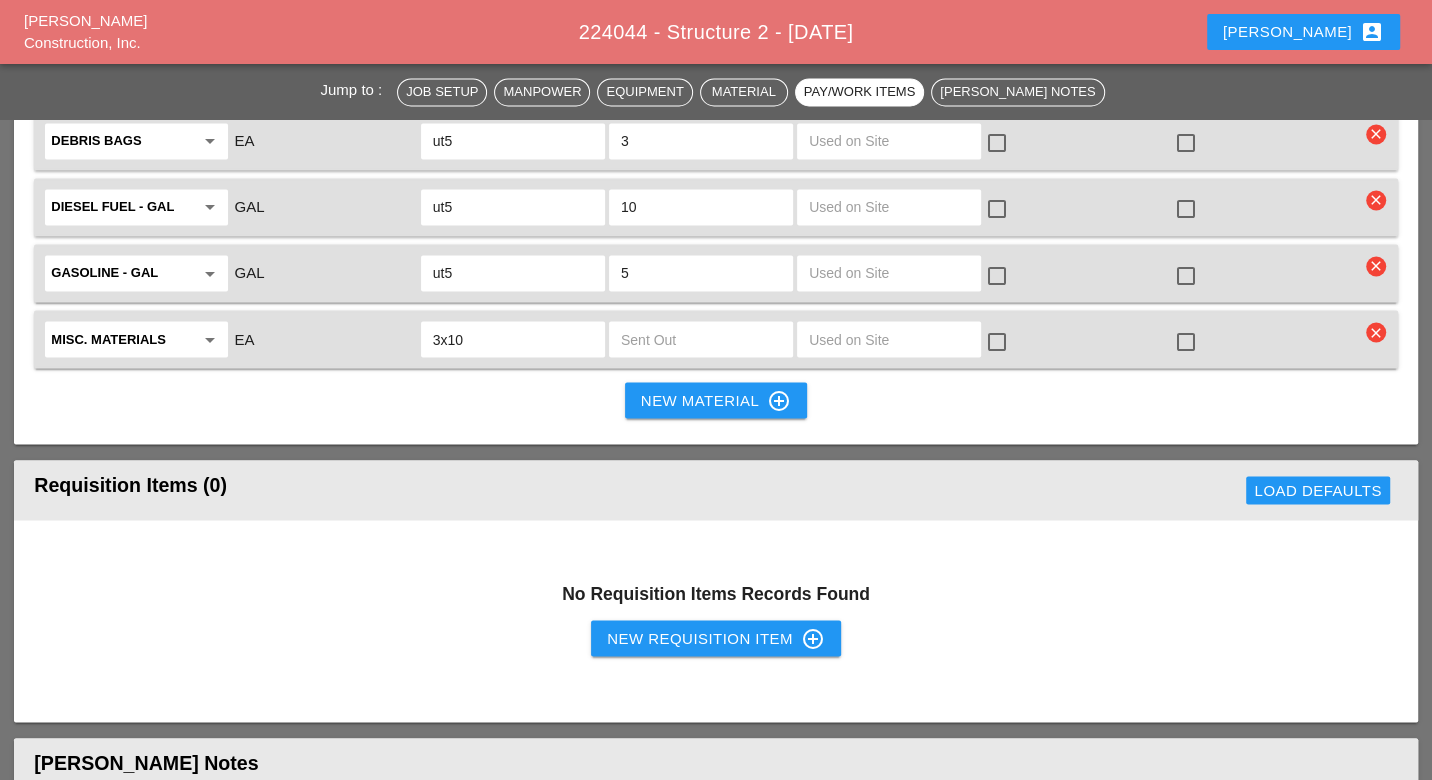 scroll, scrollTop: 2349, scrollLeft: 0, axis: vertical 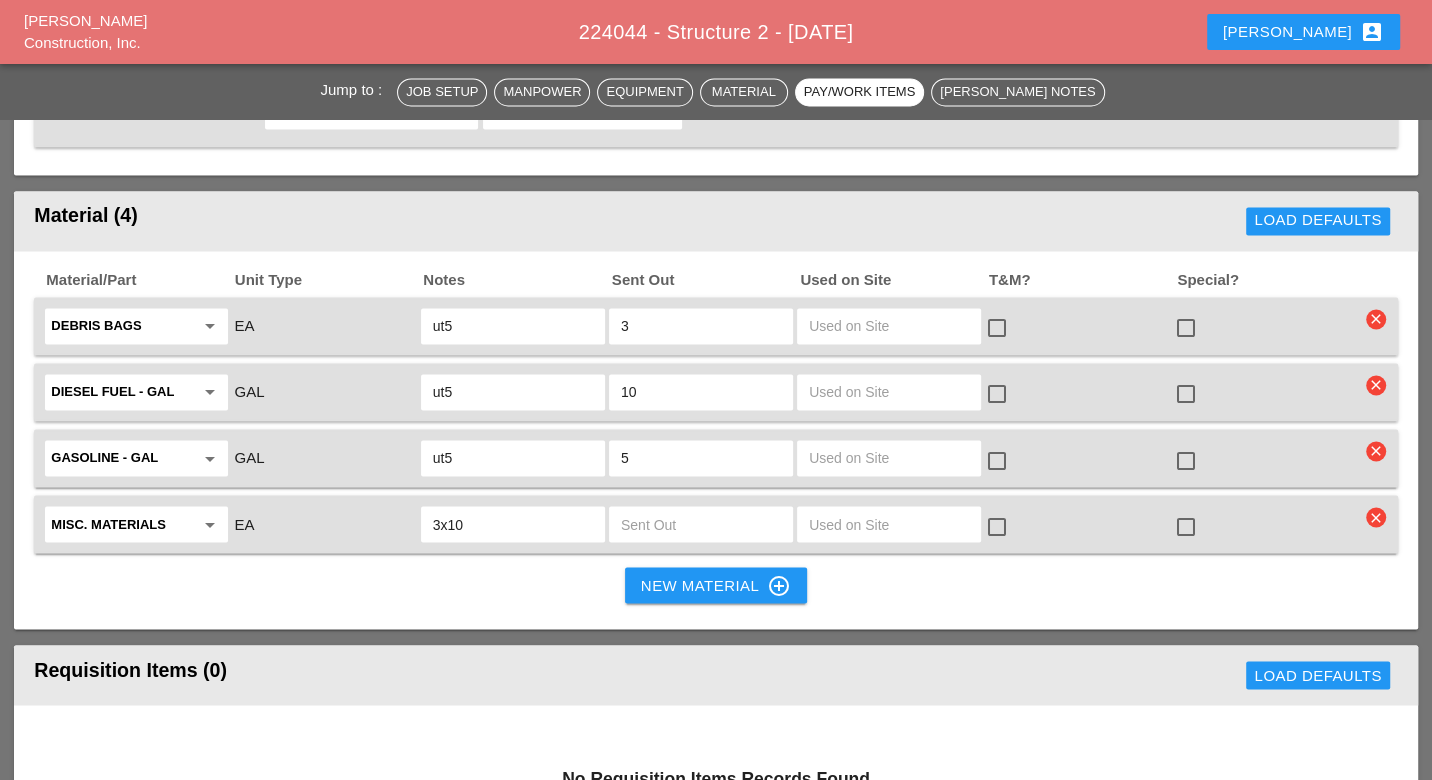 click on "3x10" at bounding box center [513, 524] 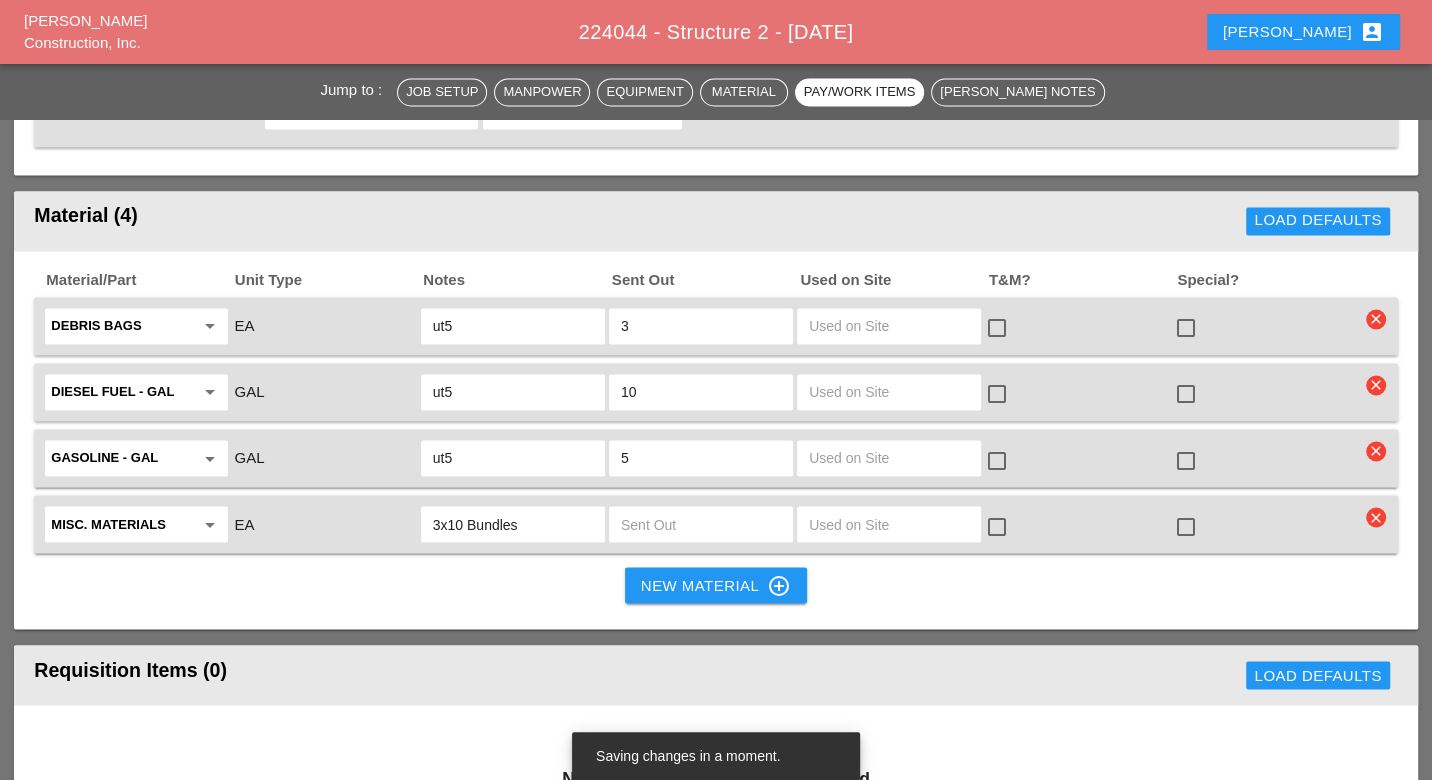 type on "3x10 Bundles" 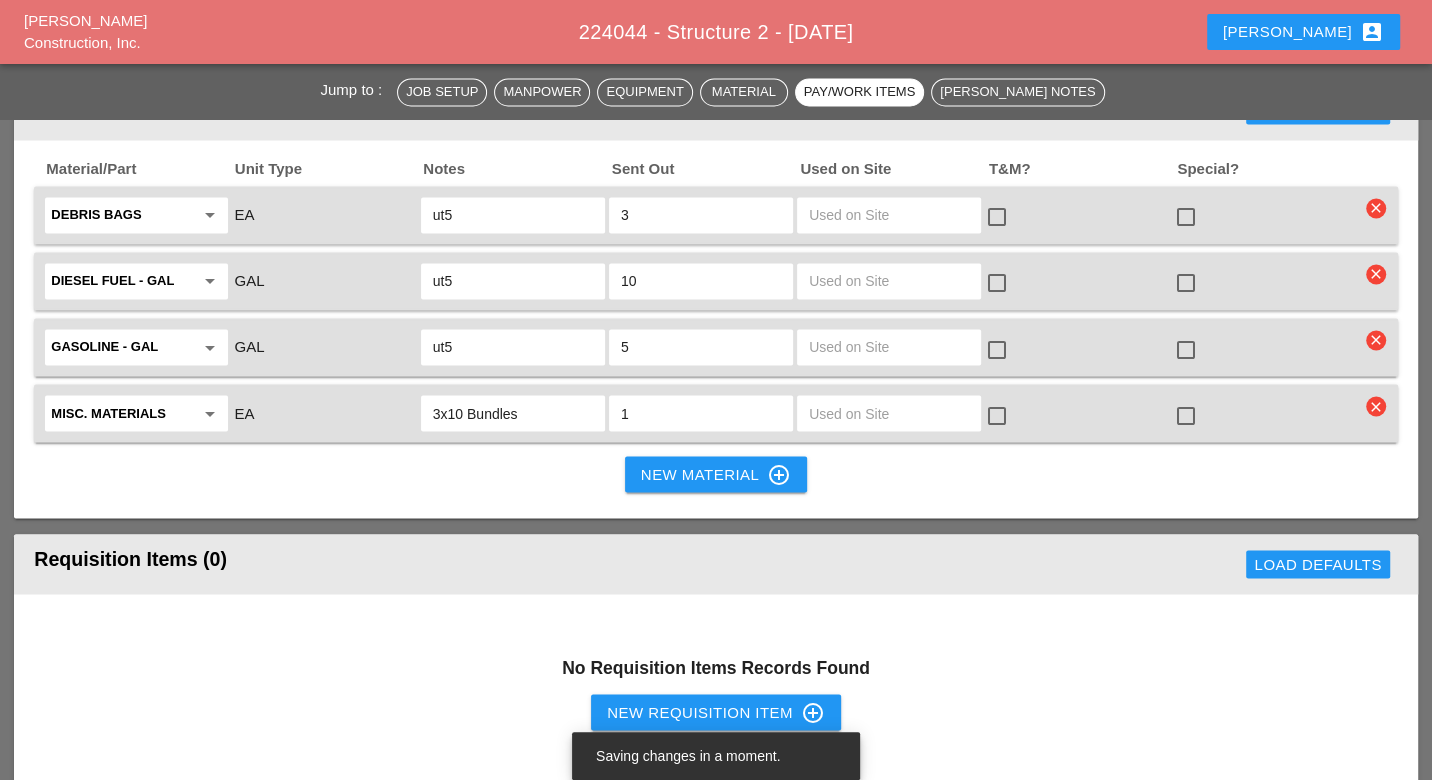 scroll, scrollTop: 2571, scrollLeft: 0, axis: vertical 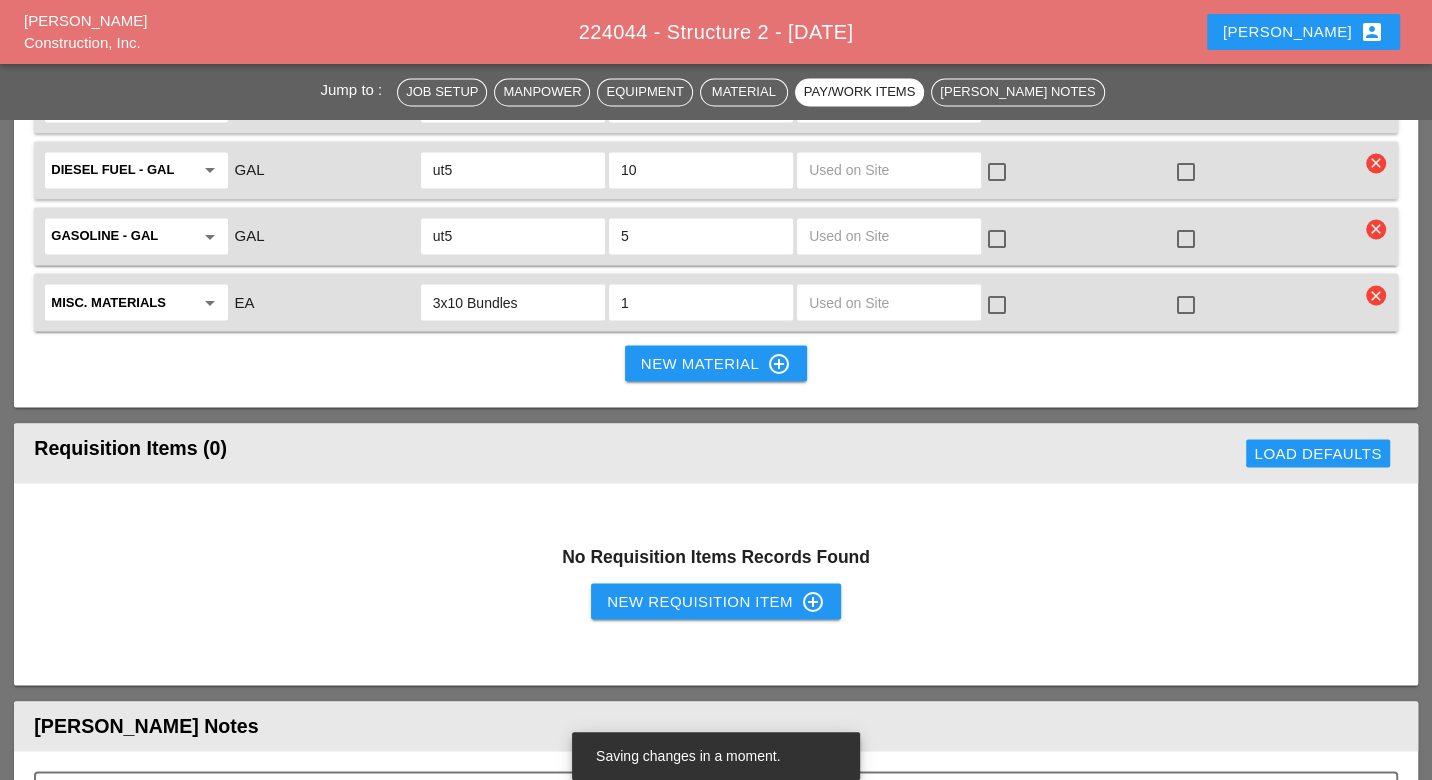 type on "1" 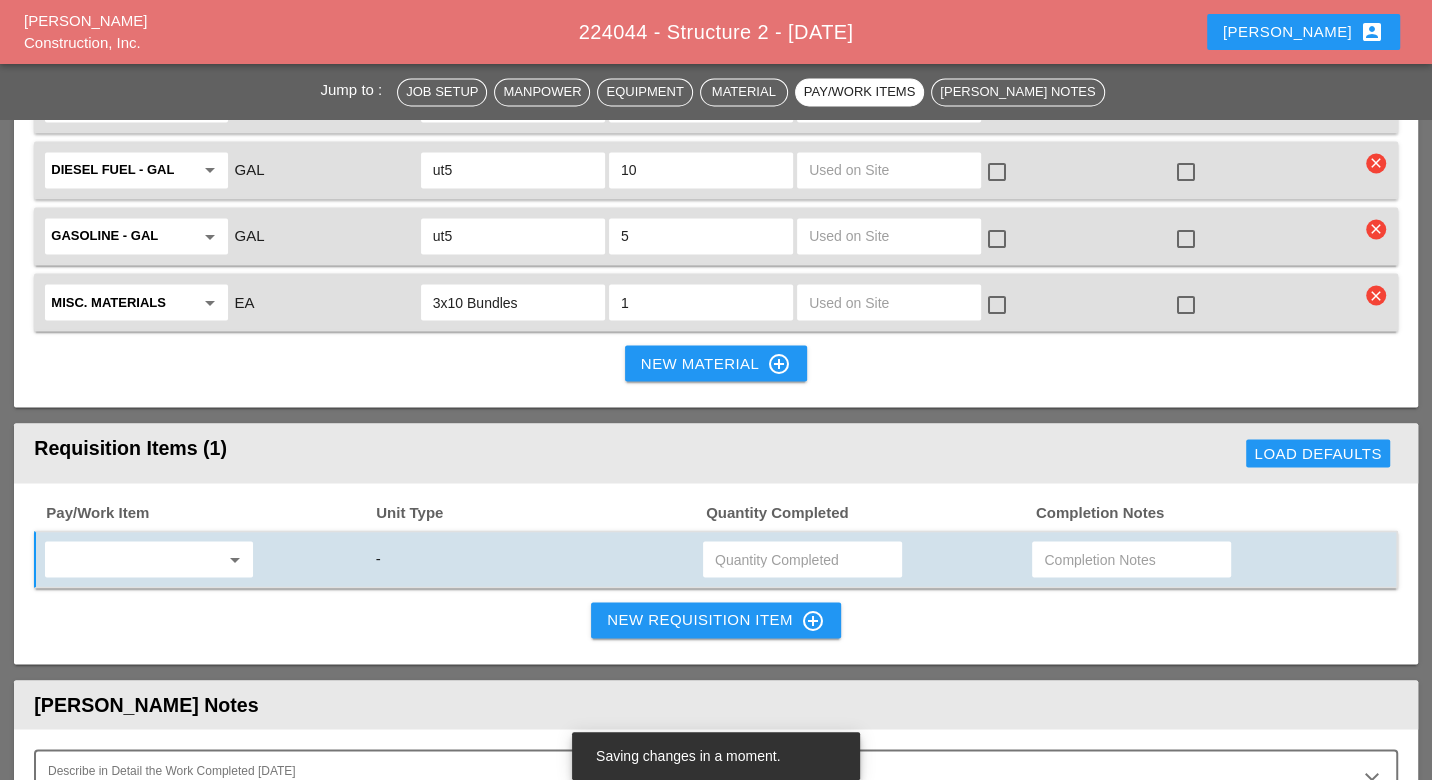 click at bounding box center (135, 559) 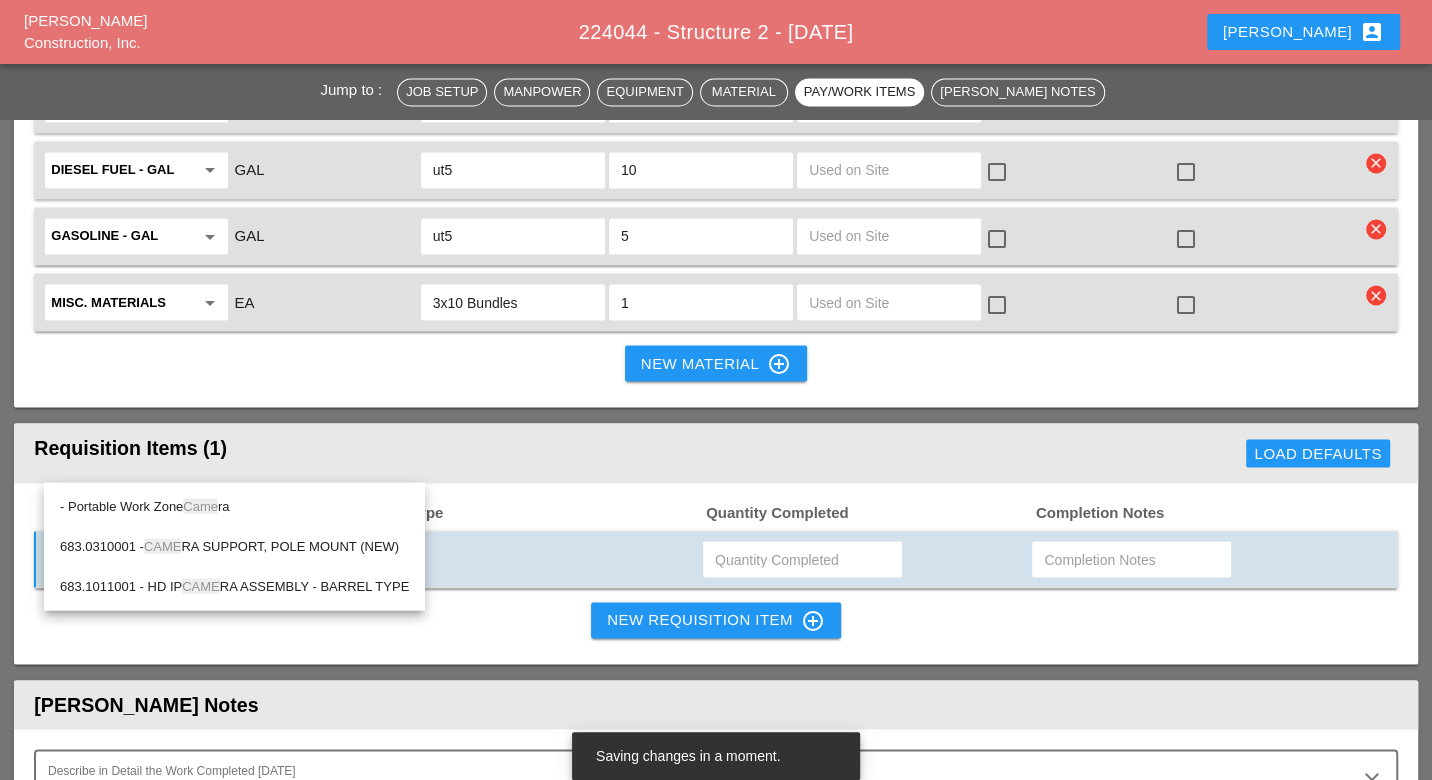 drag, startPoint x: 230, startPoint y: 506, endPoint x: 294, endPoint y: 501, distance: 64.195015 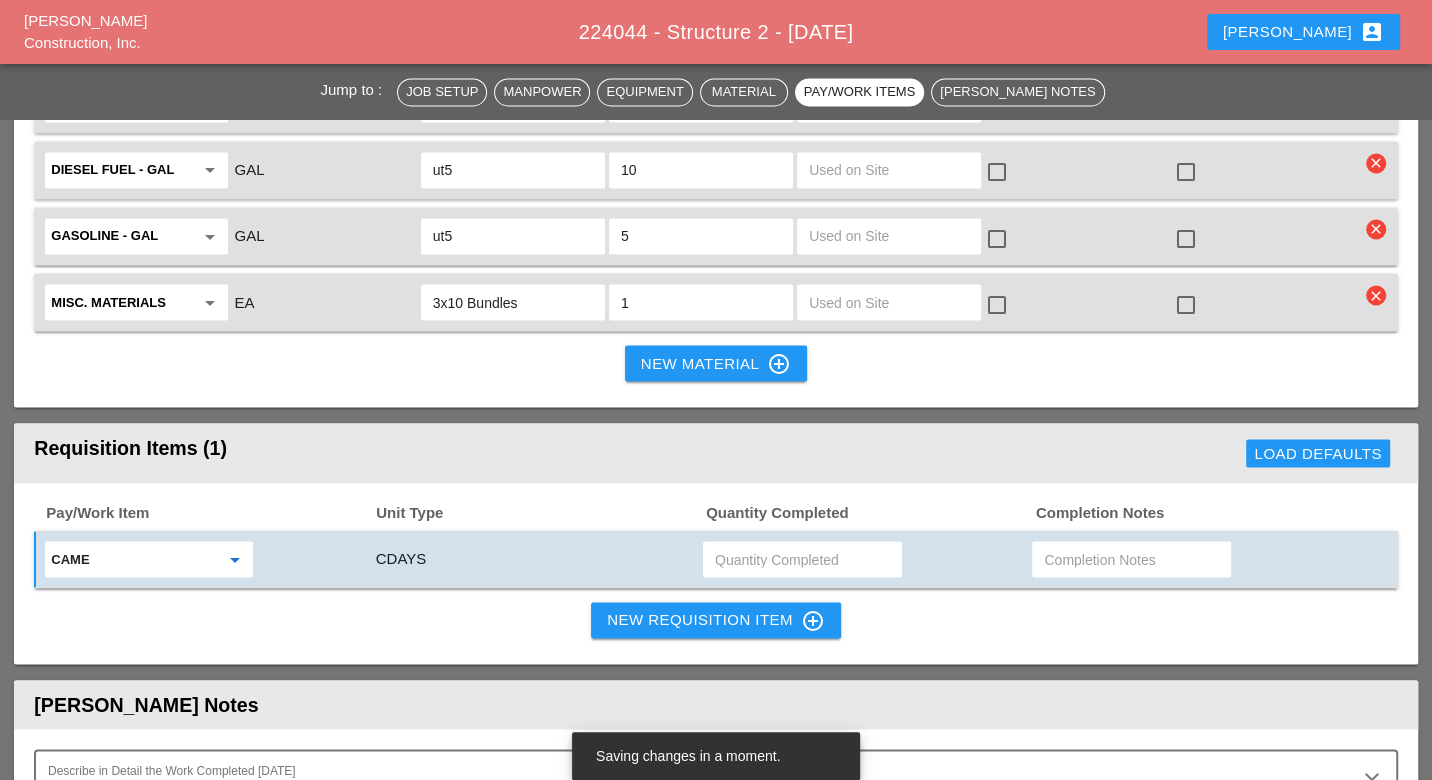 type on "- Portable Work Zone Camera" 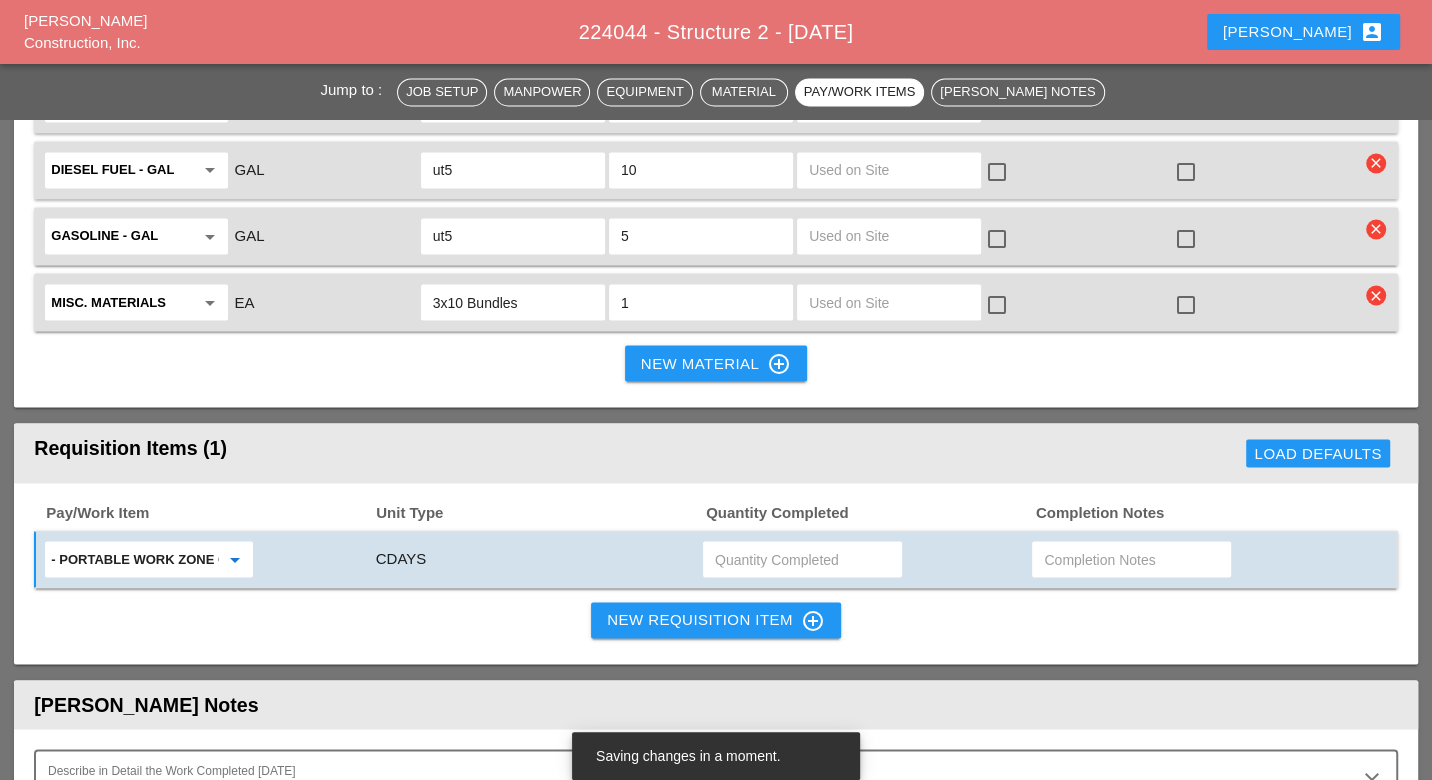 click at bounding box center [802, 559] 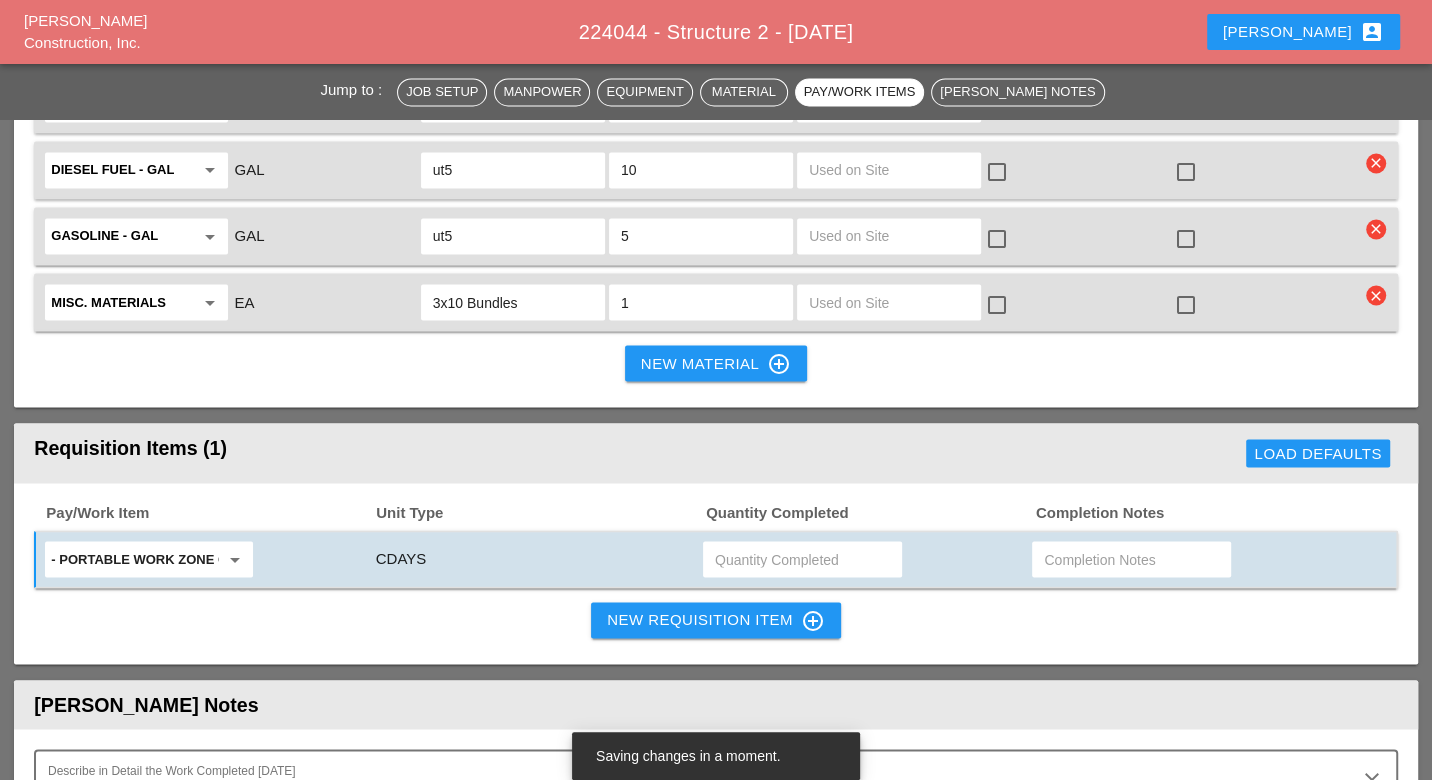 type on "4" 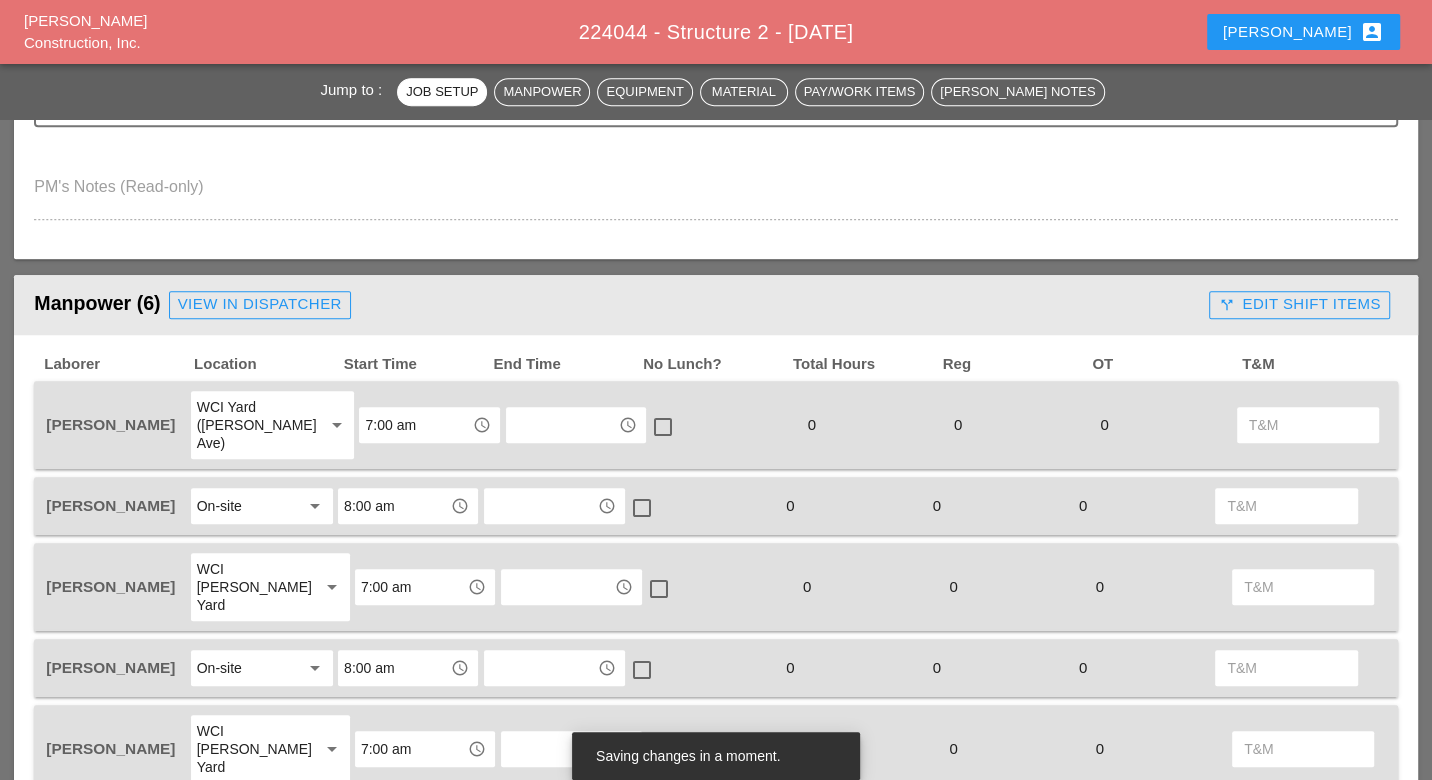 scroll, scrollTop: 1015, scrollLeft: 0, axis: vertical 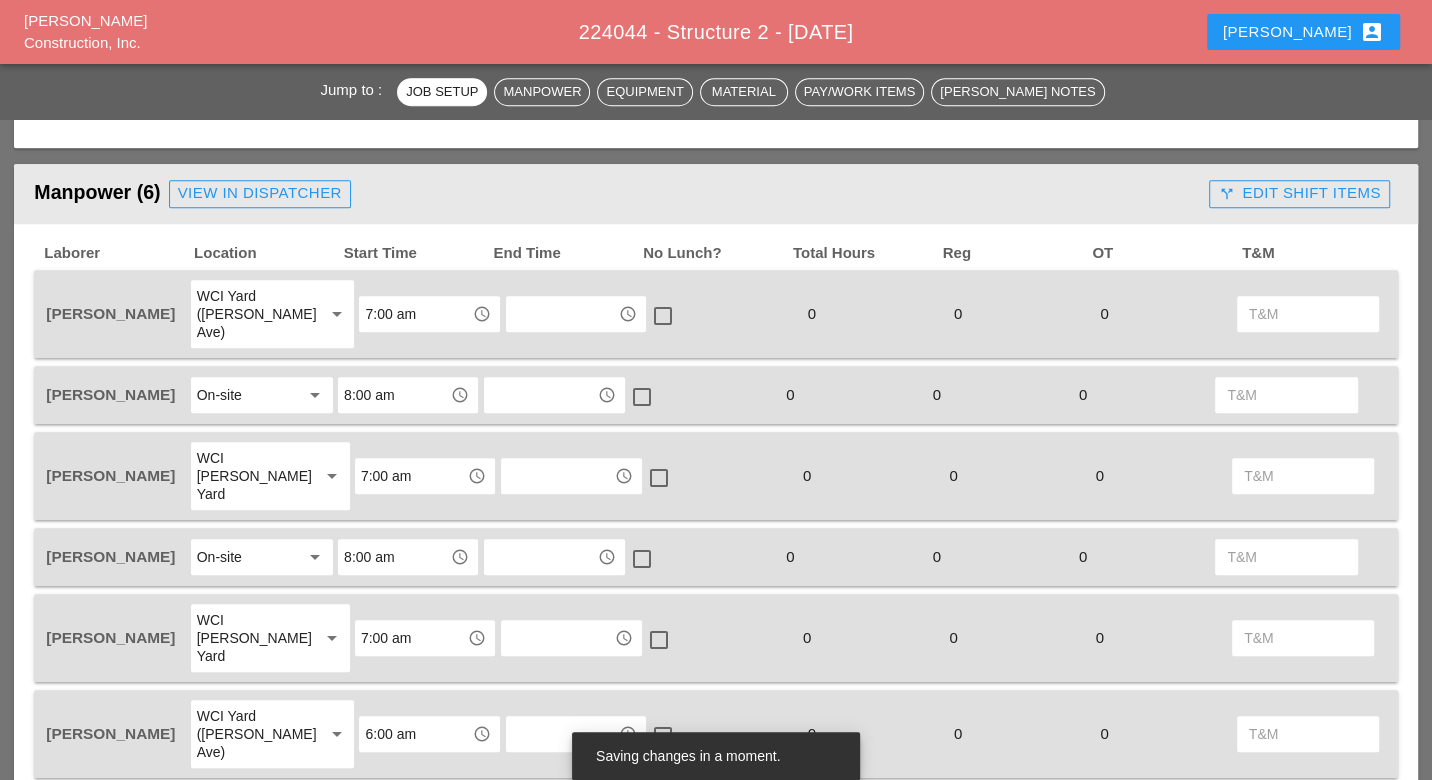 click on "On-site" at bounding box center [219, 395] 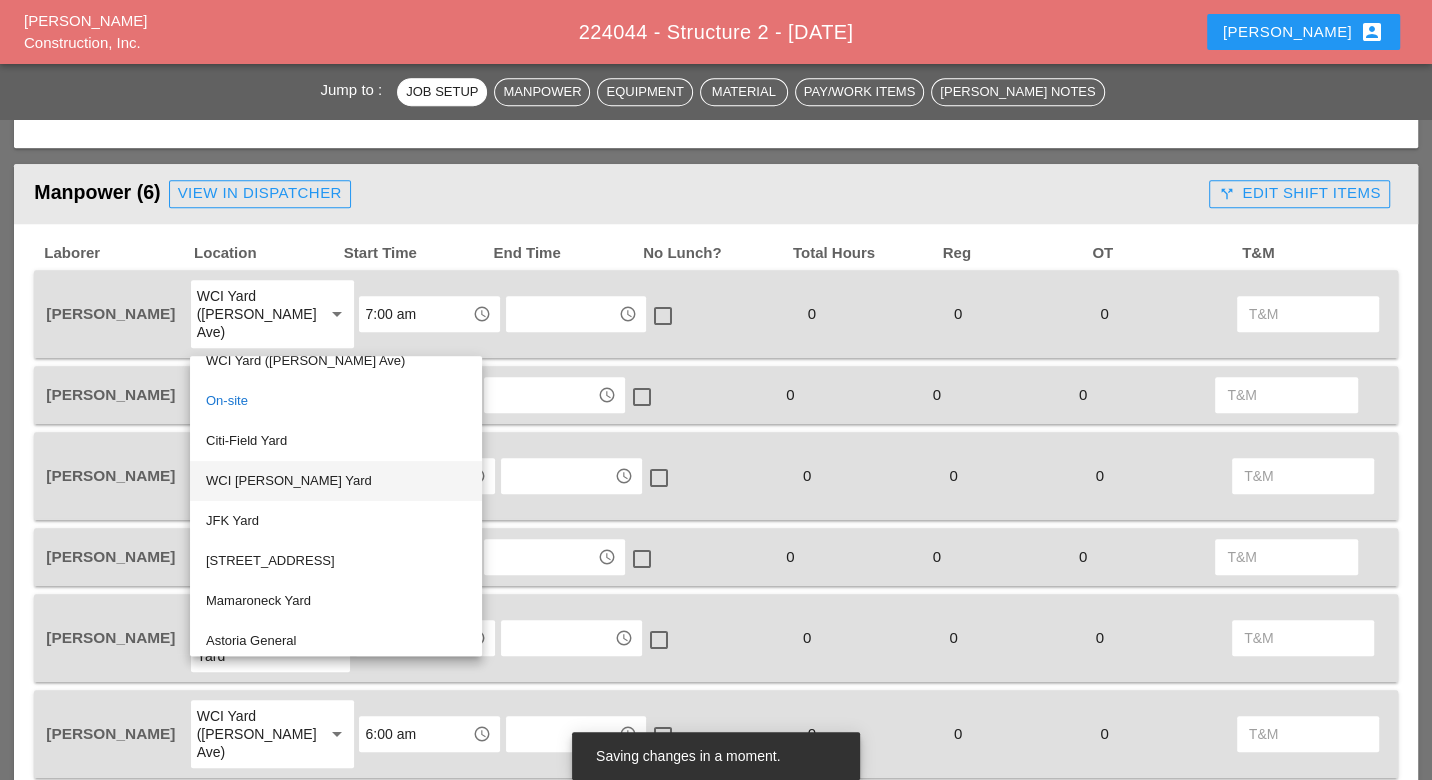 scroll, scrollTop: 0, scrollLeft: 0, axis: both 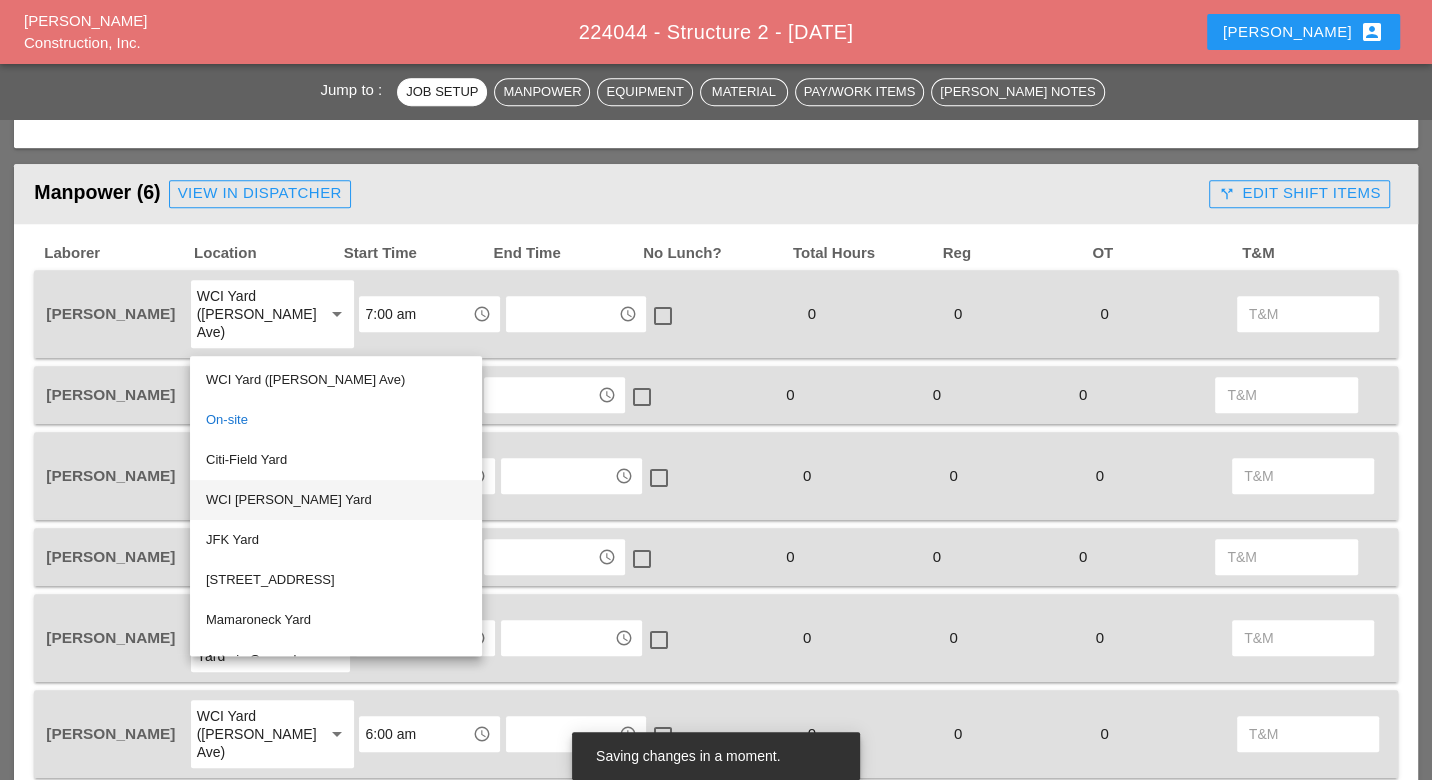 click on "WCI Bruckner Yard" at bounding box center [336, 500] 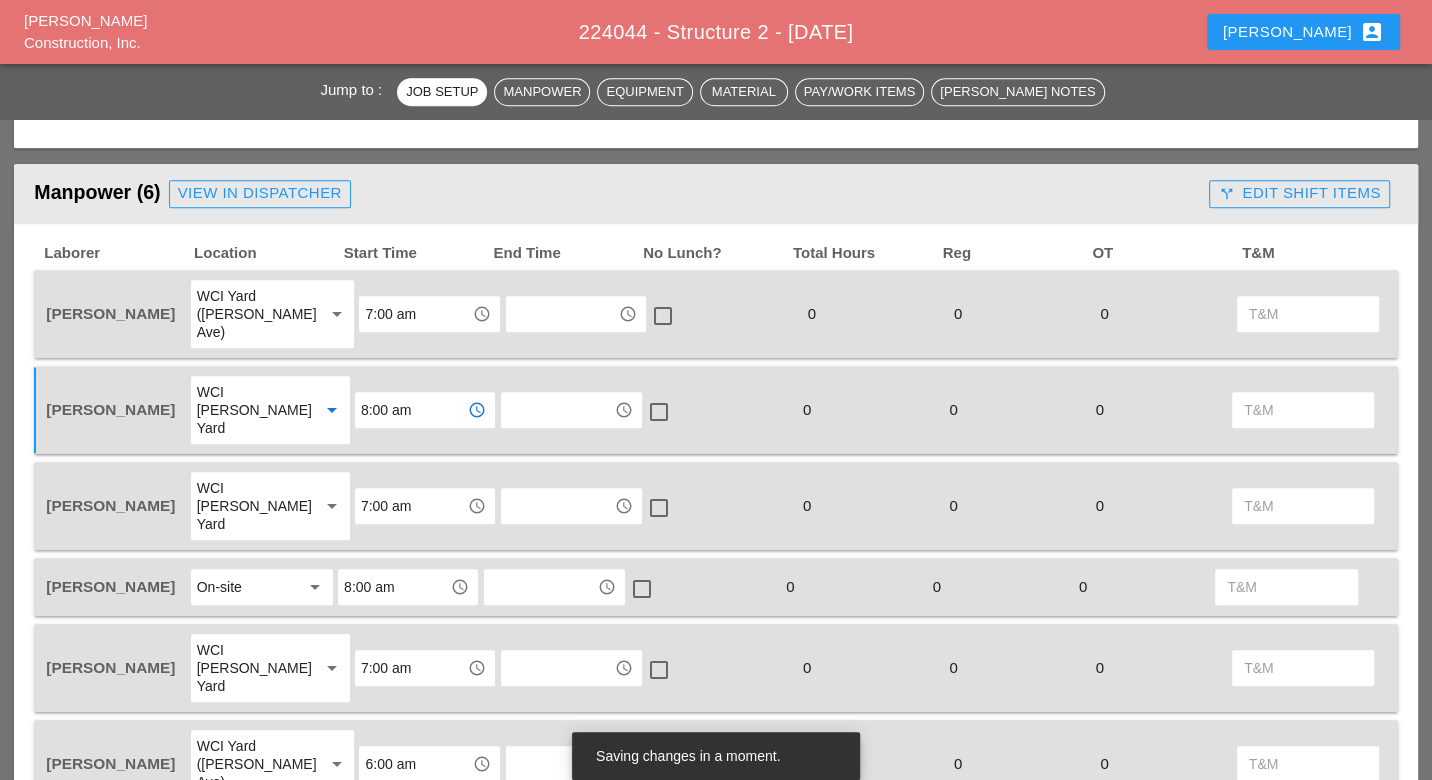 type on "7" 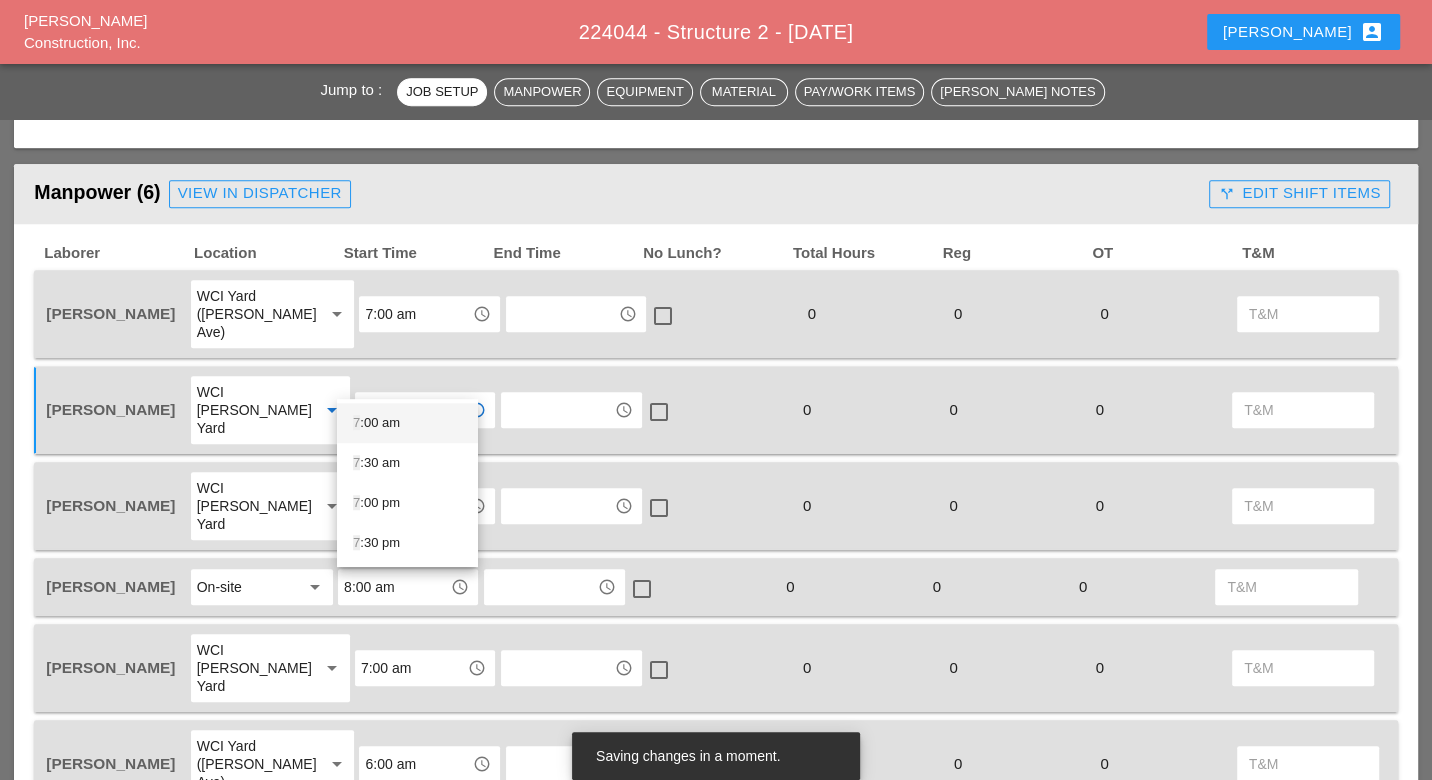 click on "7 :00 am" at bounding box center (407, 423) 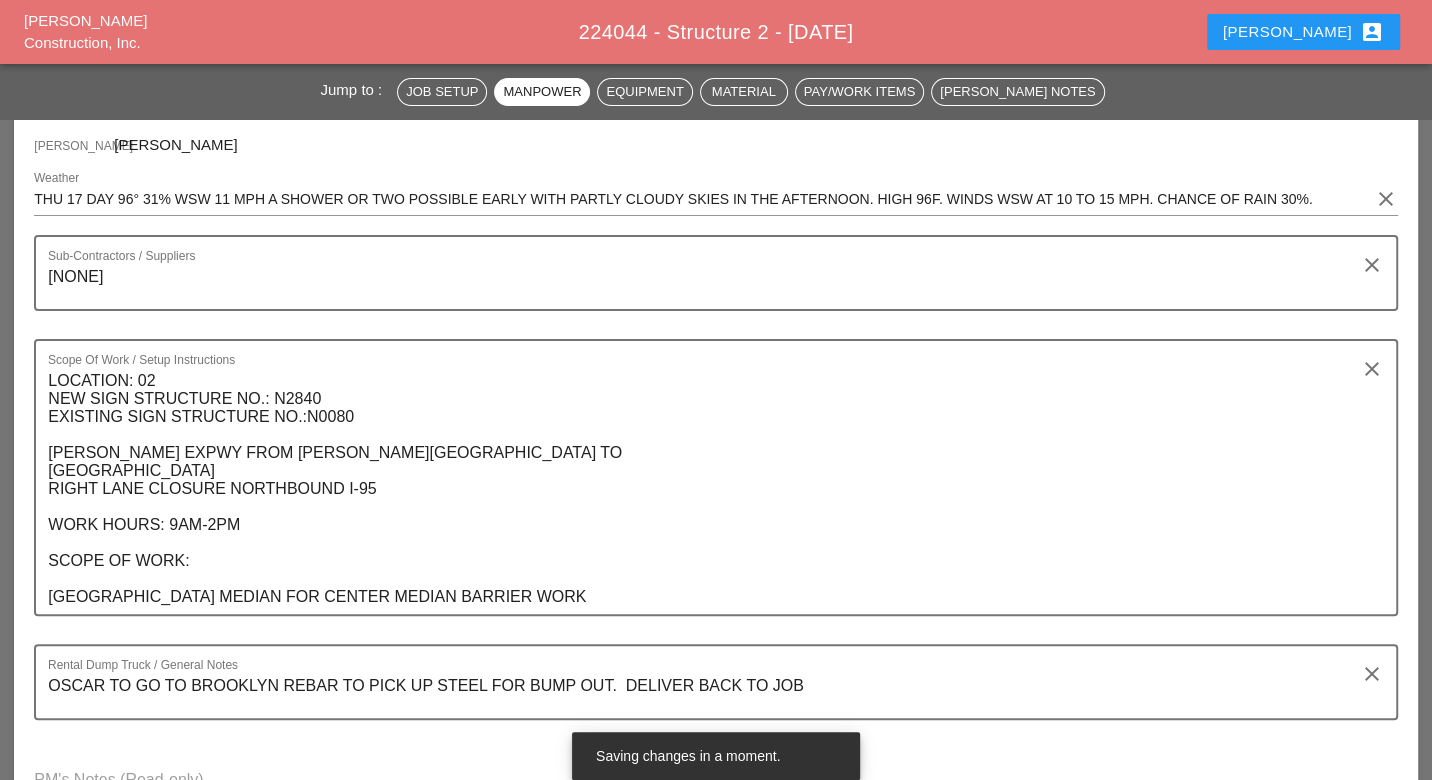 scroll, scrollTop: 0, scrollLeft: 0, axis: both 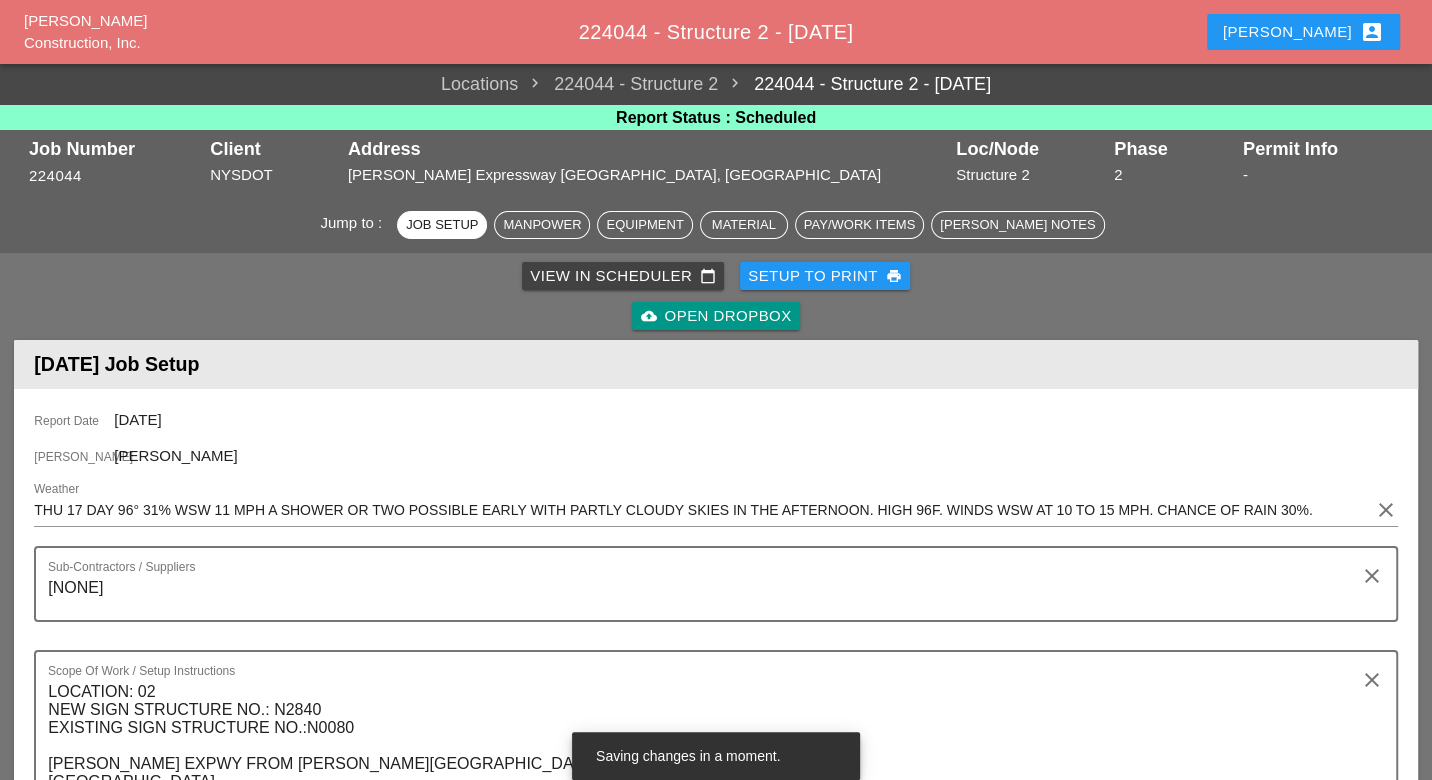 click on "Setup to Print print" at bounding box center [825, 276] 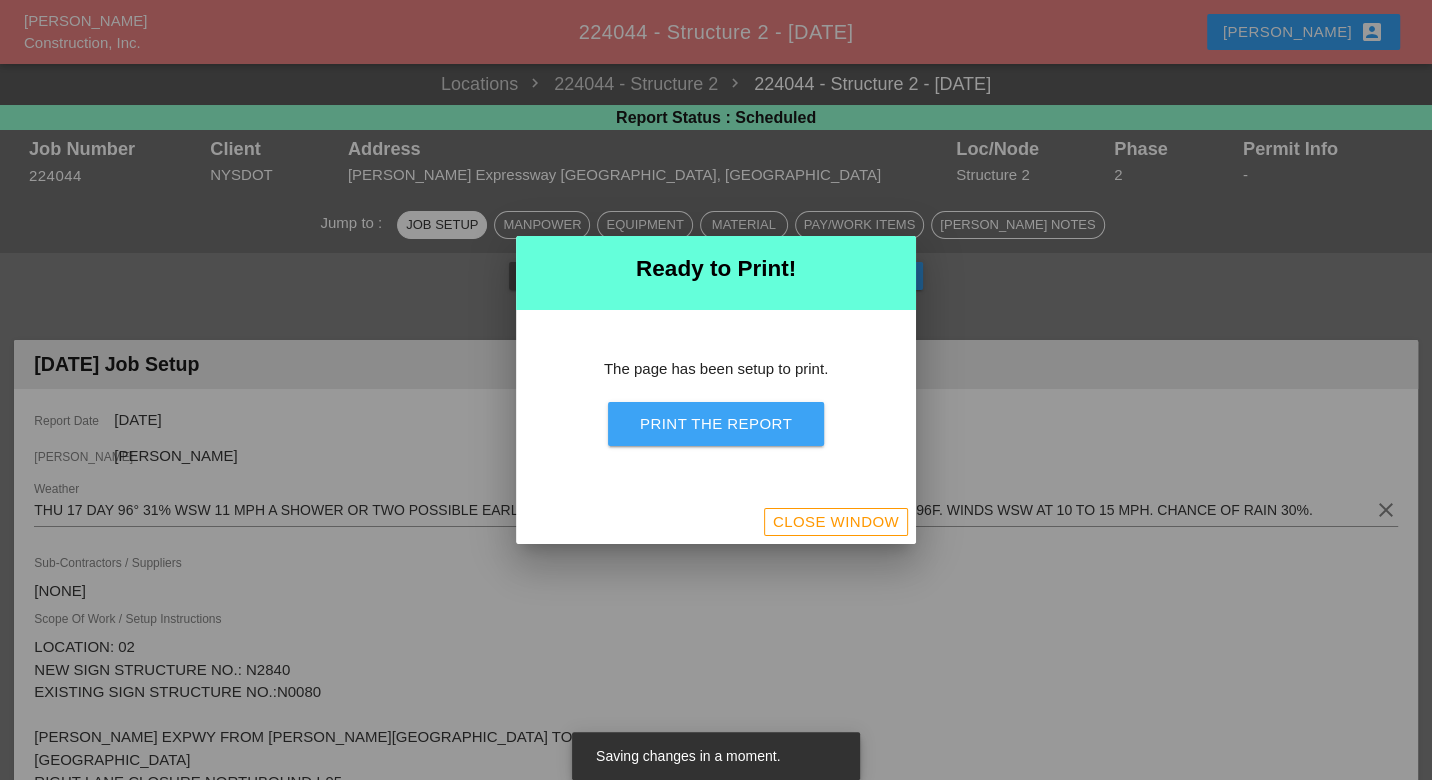 drag, startPoint x: 746, startPoint y: 423, endPoint x: 937, endPoint y: 41, distance: 427.089 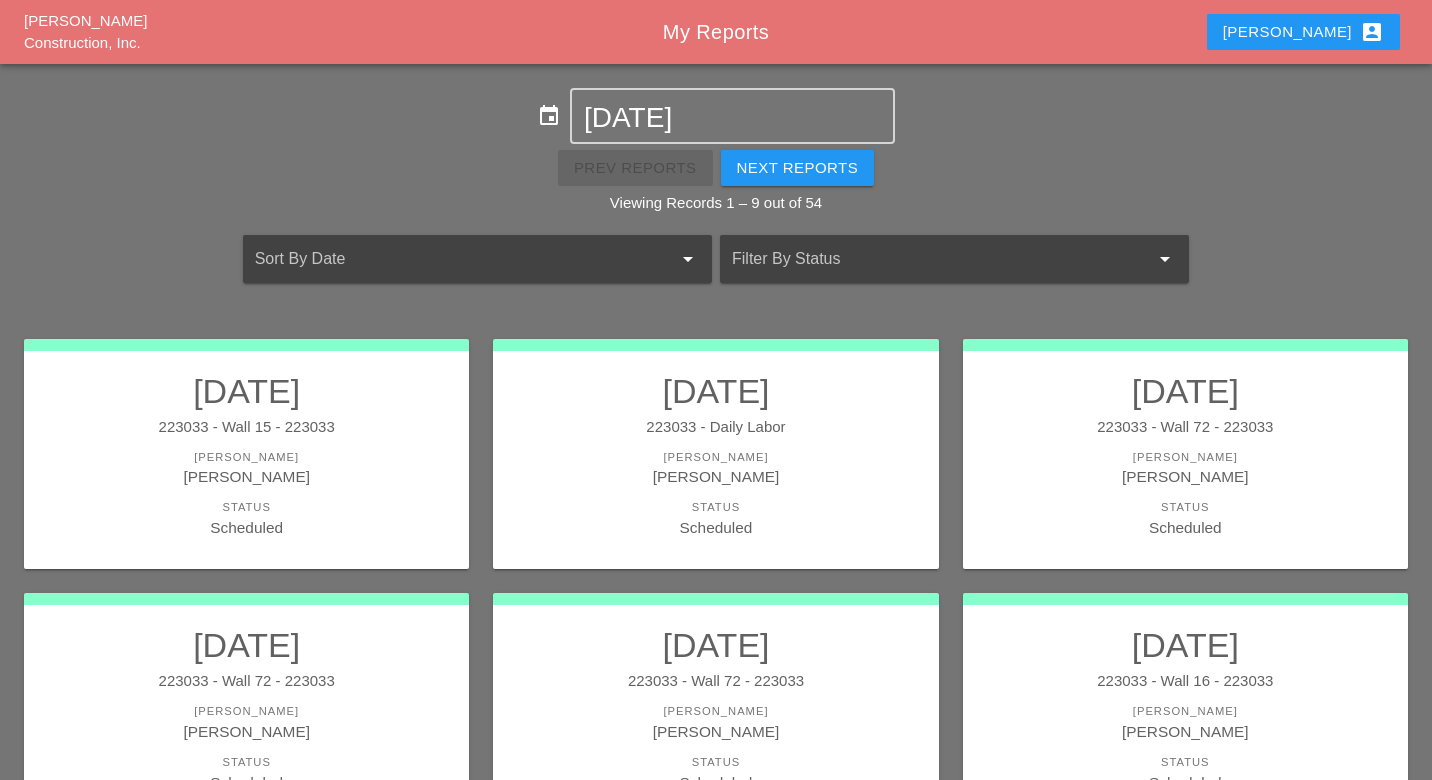 scroll, scrollTop: 0, scrollLeft: 0, axis: both 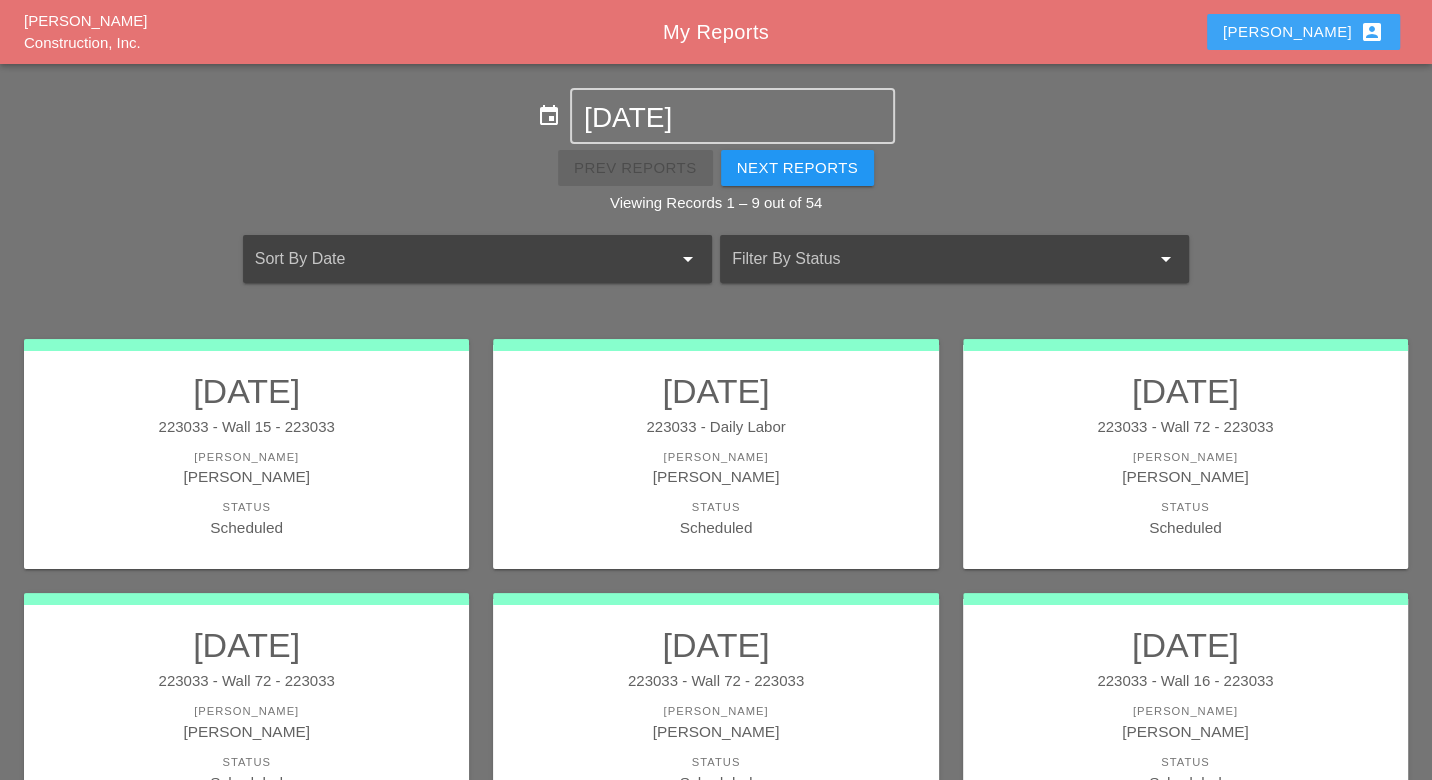 click on "Luca account_box" at bounding box center (1303, 32) 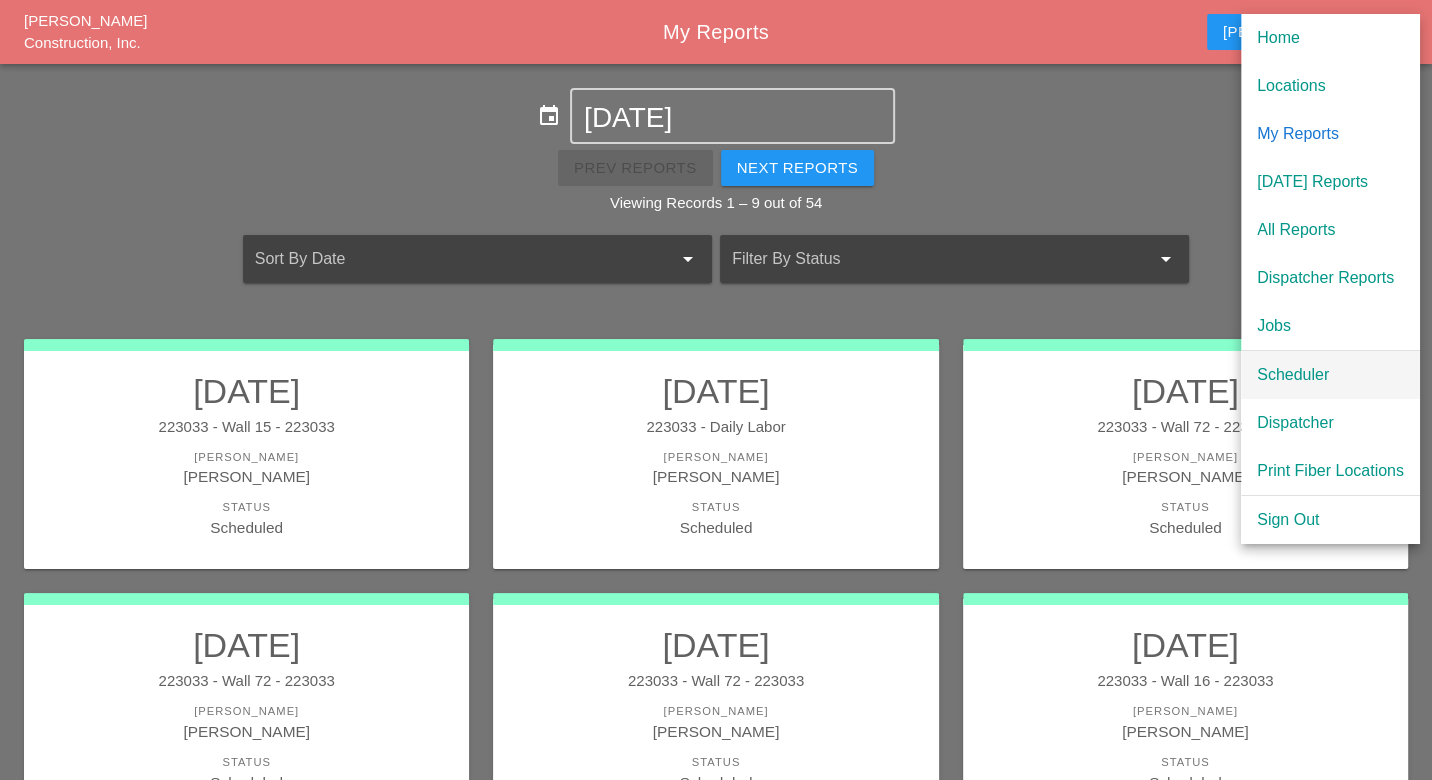 click on "Scheduler" at bounding box center (1330, 375) 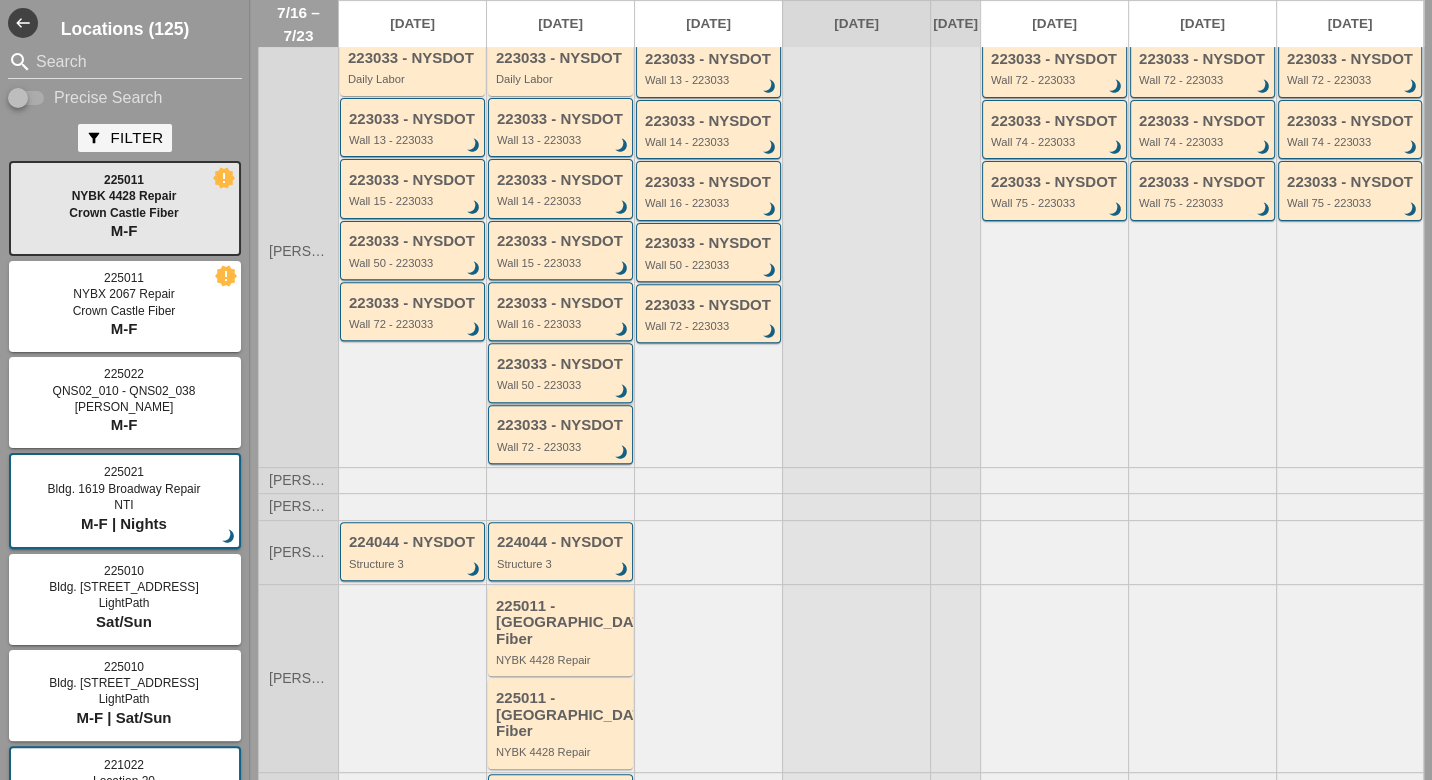 scroll, scrollTop: 505, scrollLeft: 0, axis: vertical 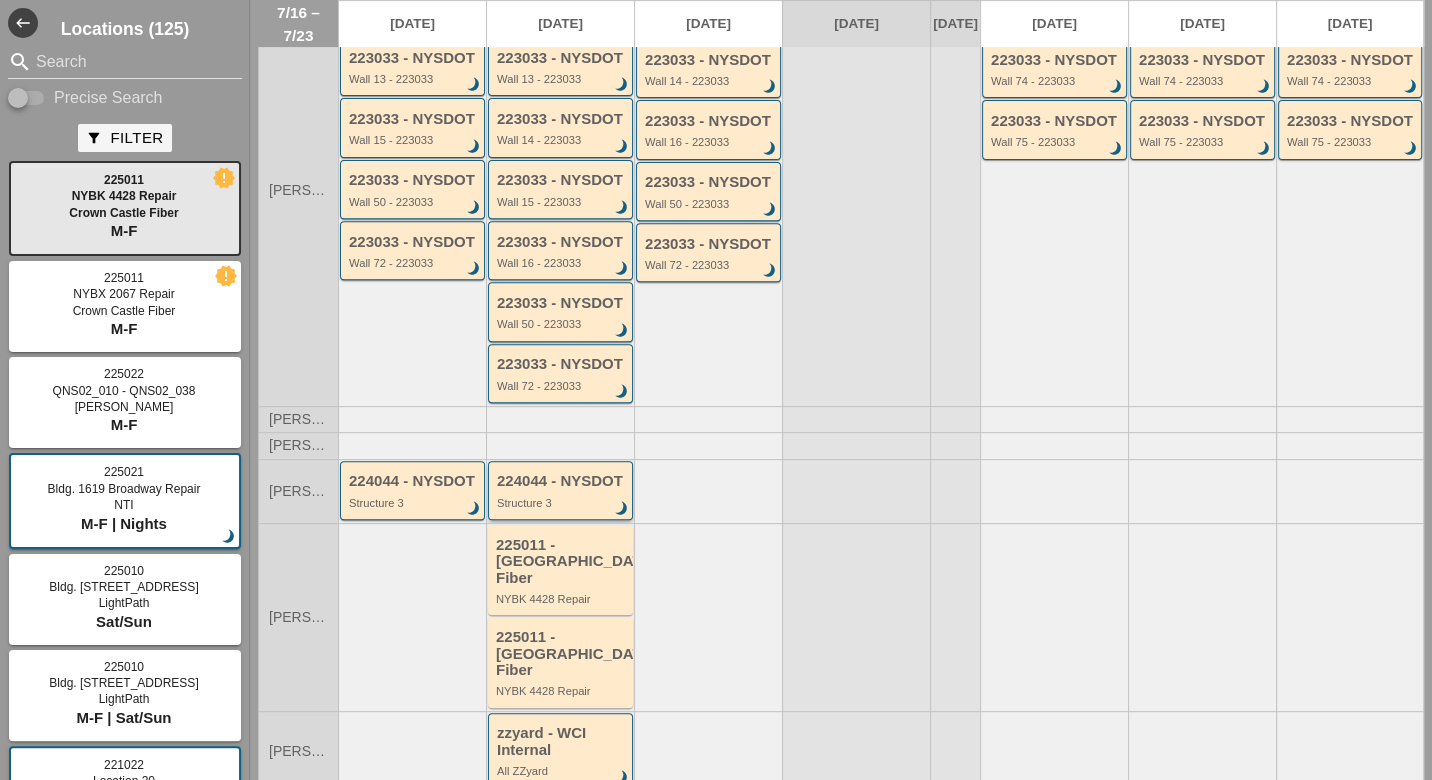 click on "Structure 3" at bounding box center (562, 503) 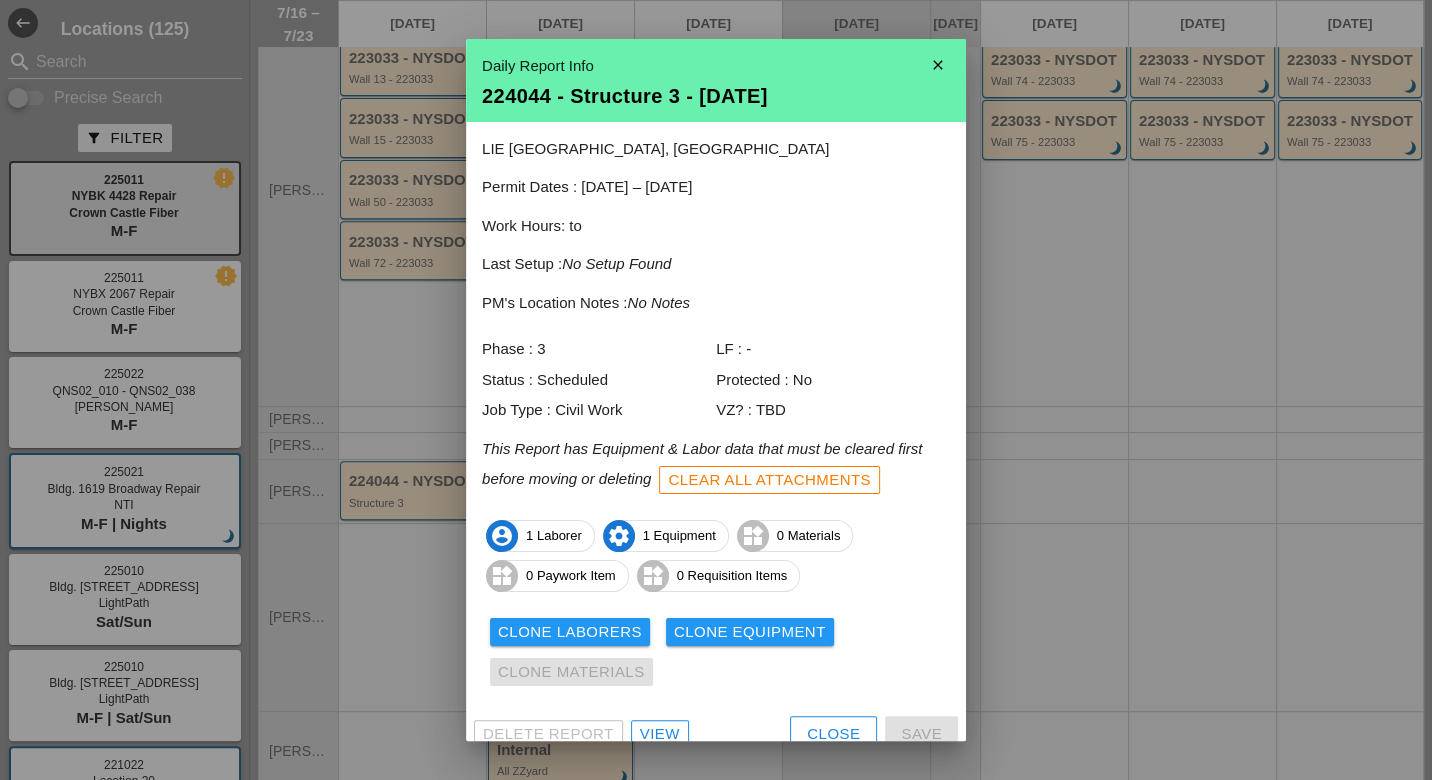 click on "View" at bounding box center [660, 734] 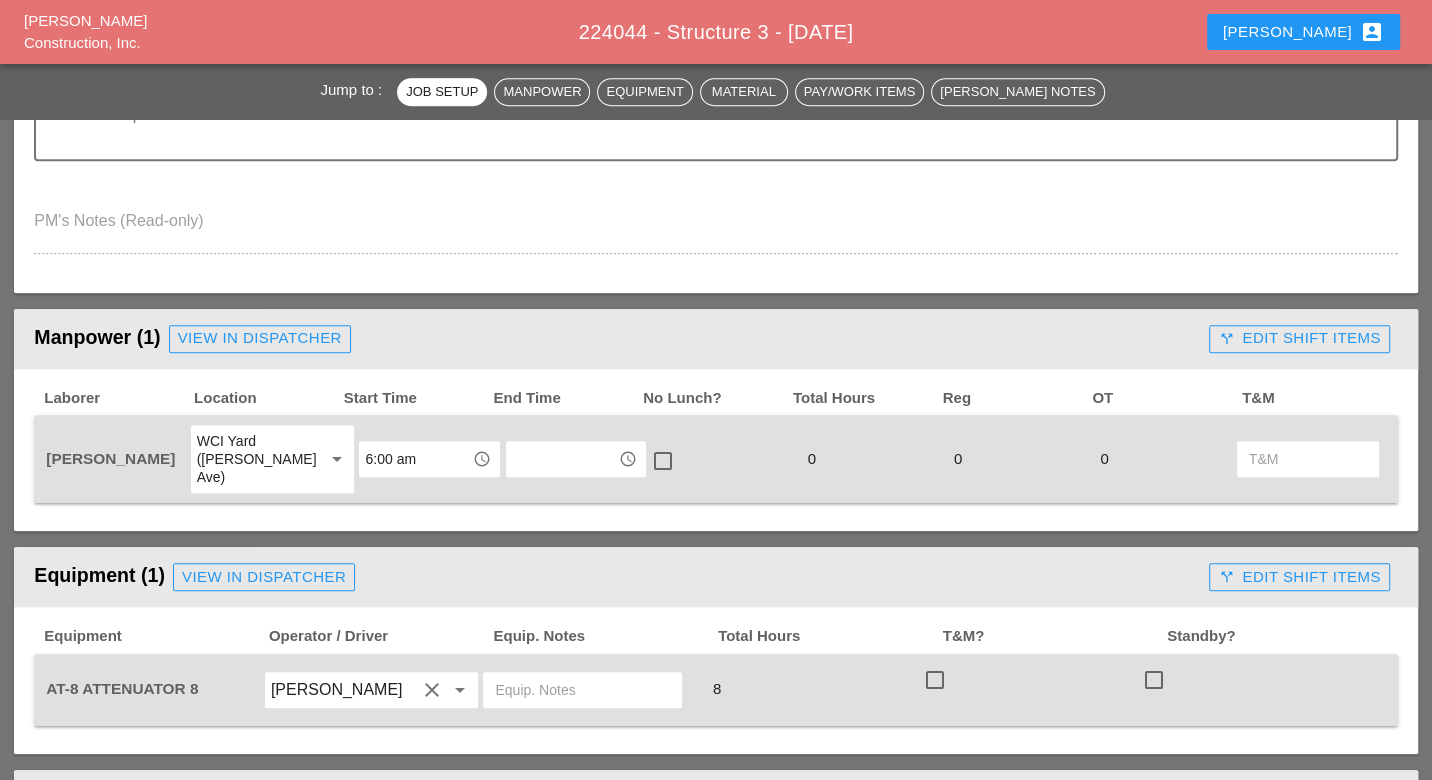 scroll, scrollTop: 1000, scrollLeft: 0, axis: vertical 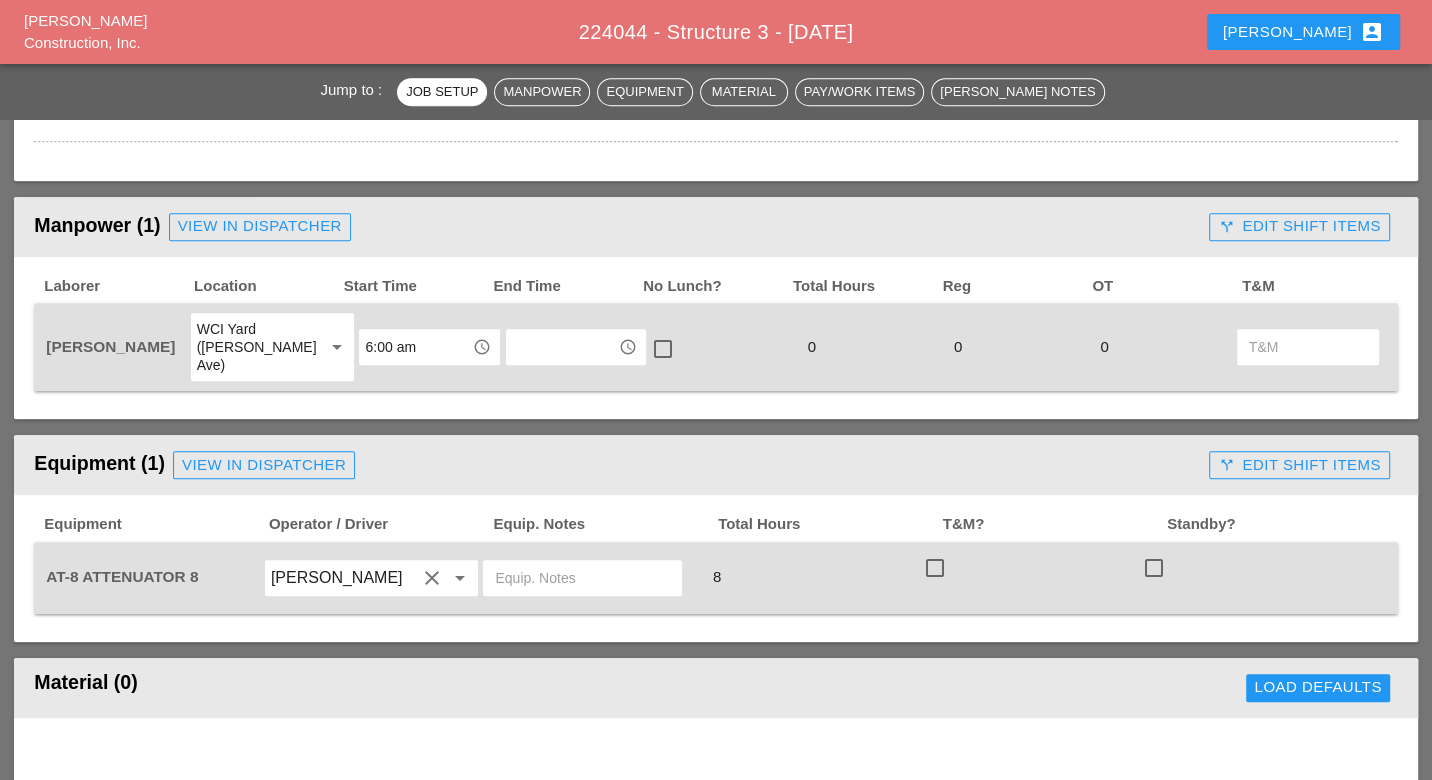 click at bounding box center [582, 578] 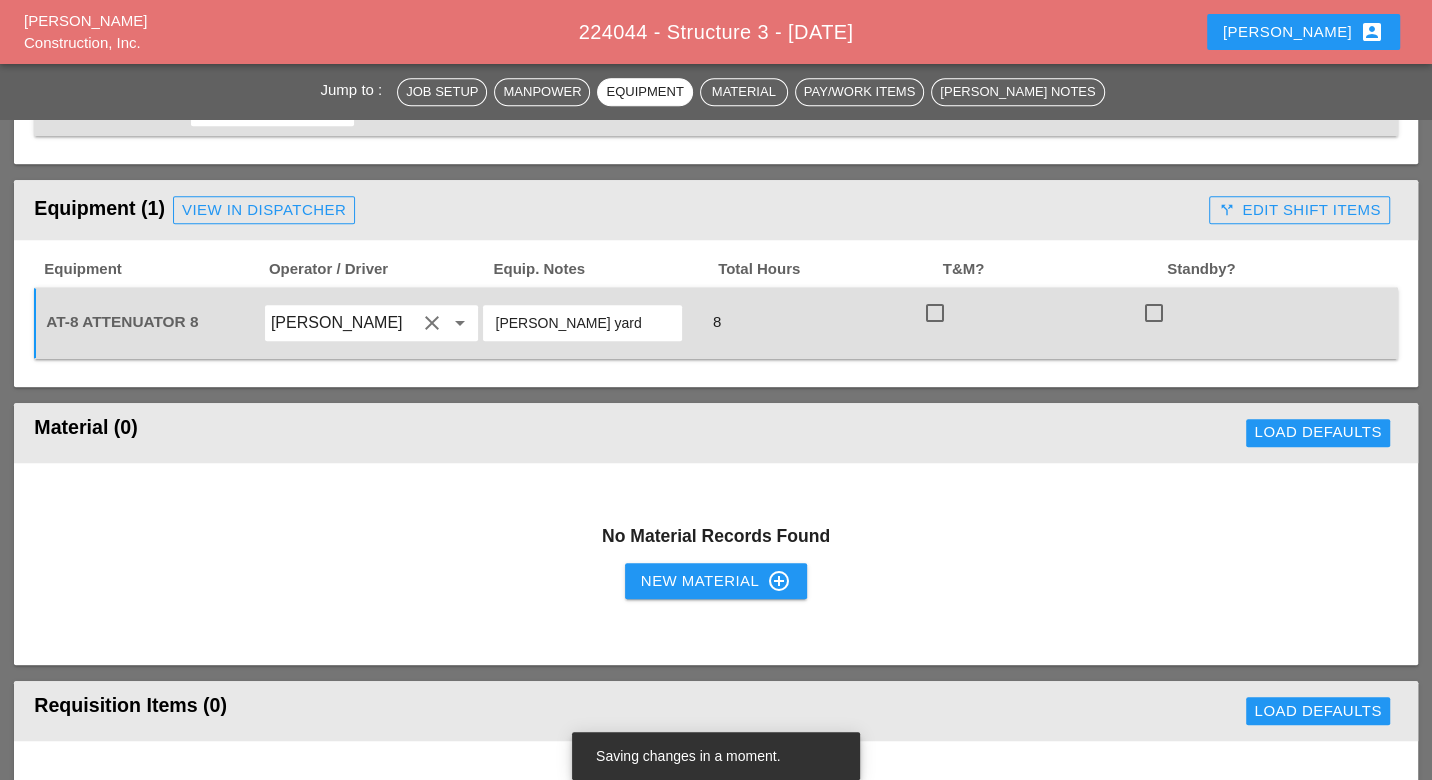 scroll, scrollTop: 888, scrollLeft: 0, axis: vertical 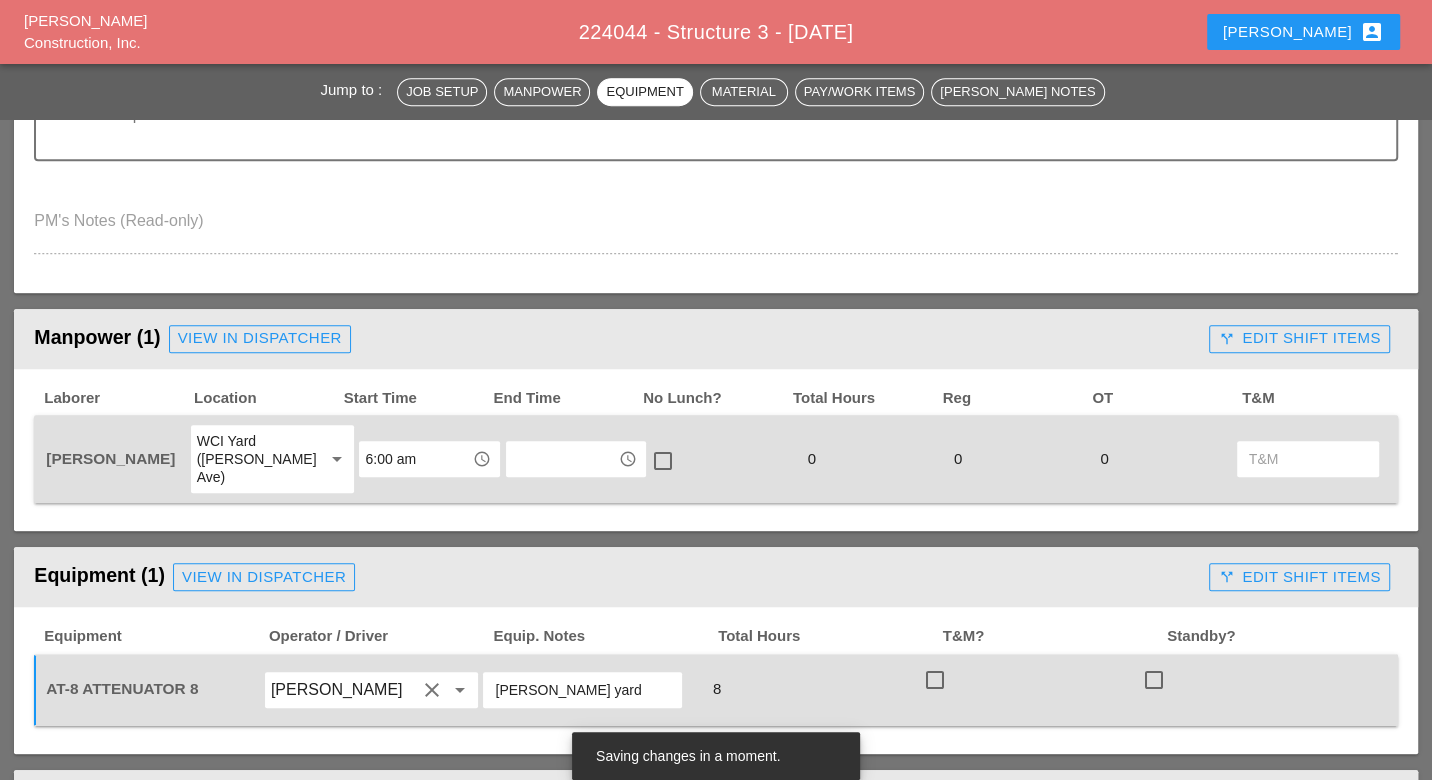 type on "[PERSON_NAME] yard" 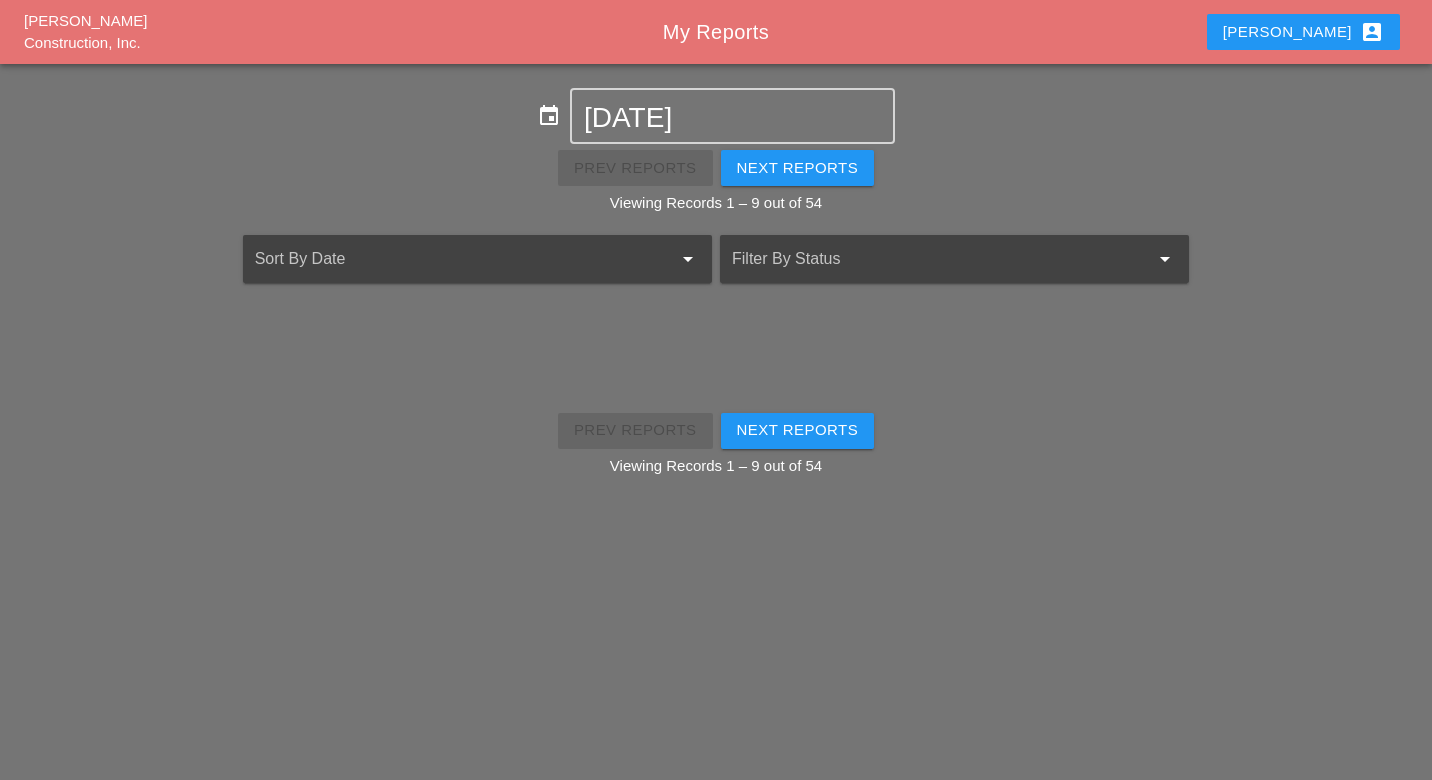scroll, scrollTop: 0, scrollLeft: 0, axis: both 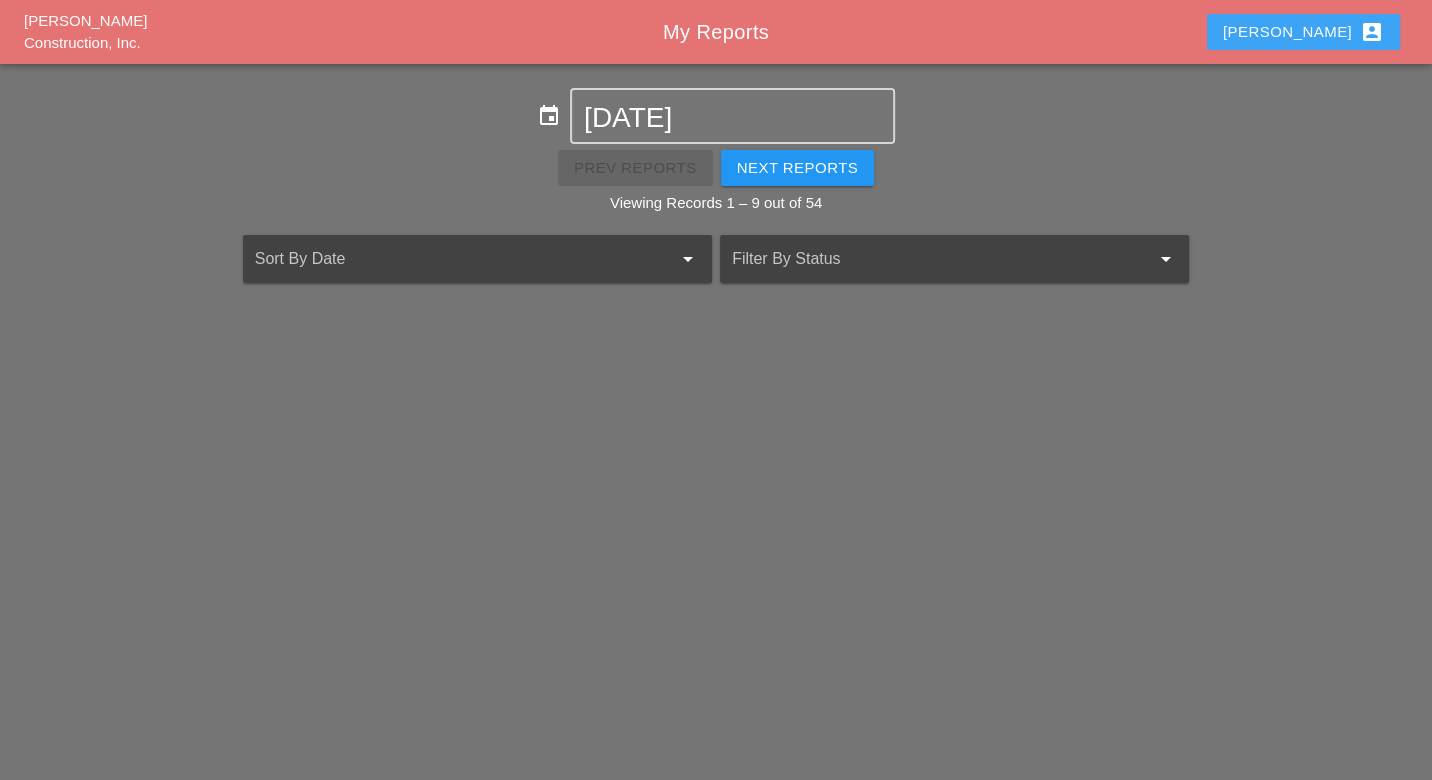 click on "Luca account_box" at bounding box center (1303, 32) 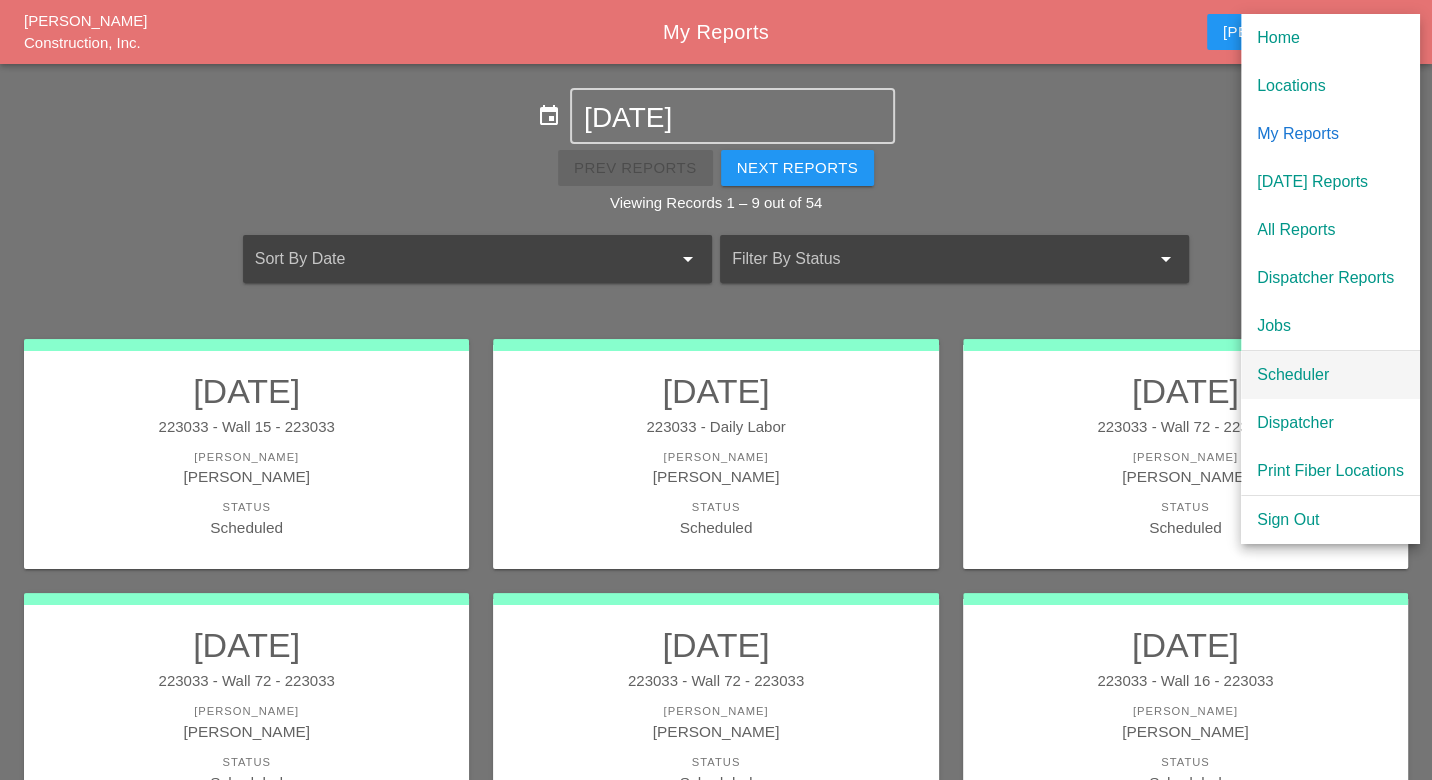 click on "Scheduler" at bounding box center [1330, 375] 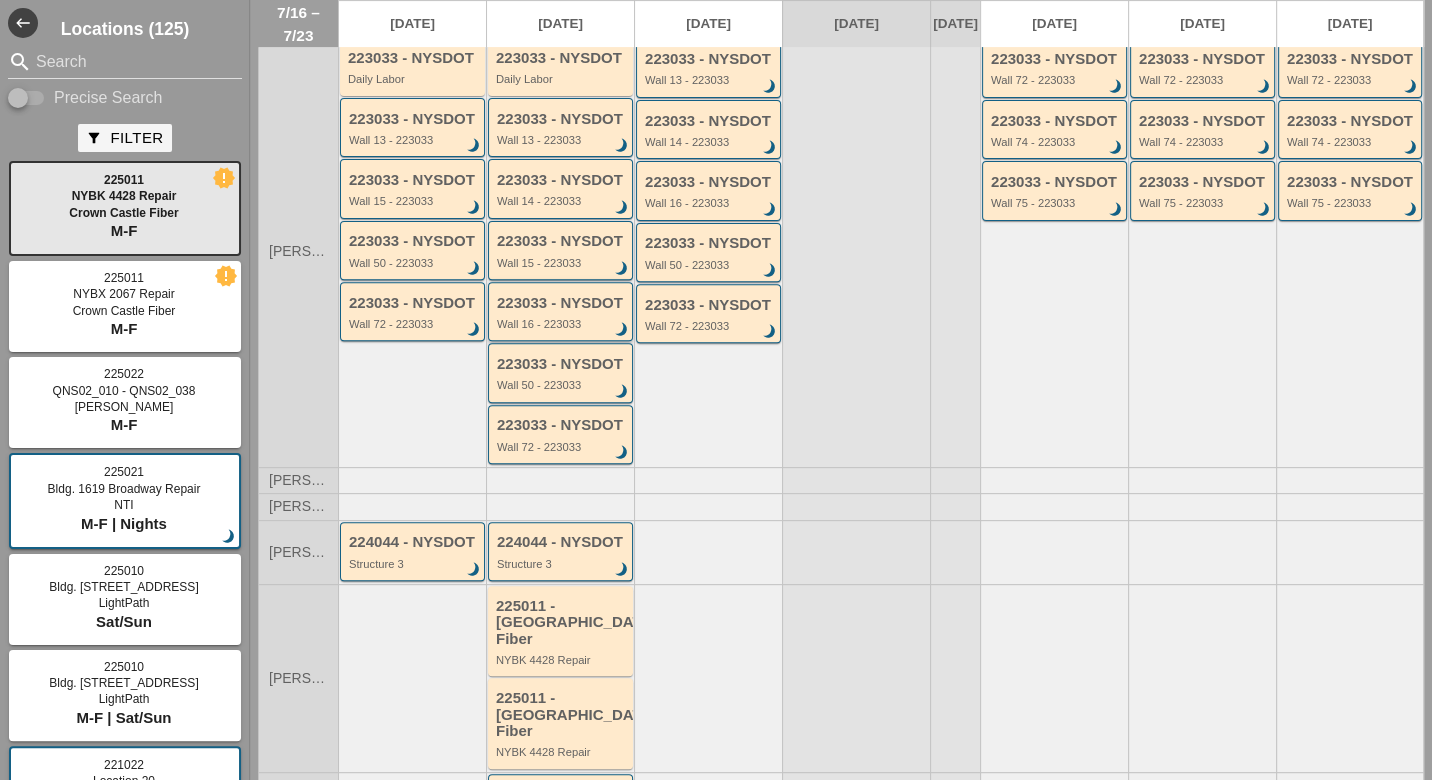 scroll, scrollTop: 505, scrollLeft: 0, axis: vertical 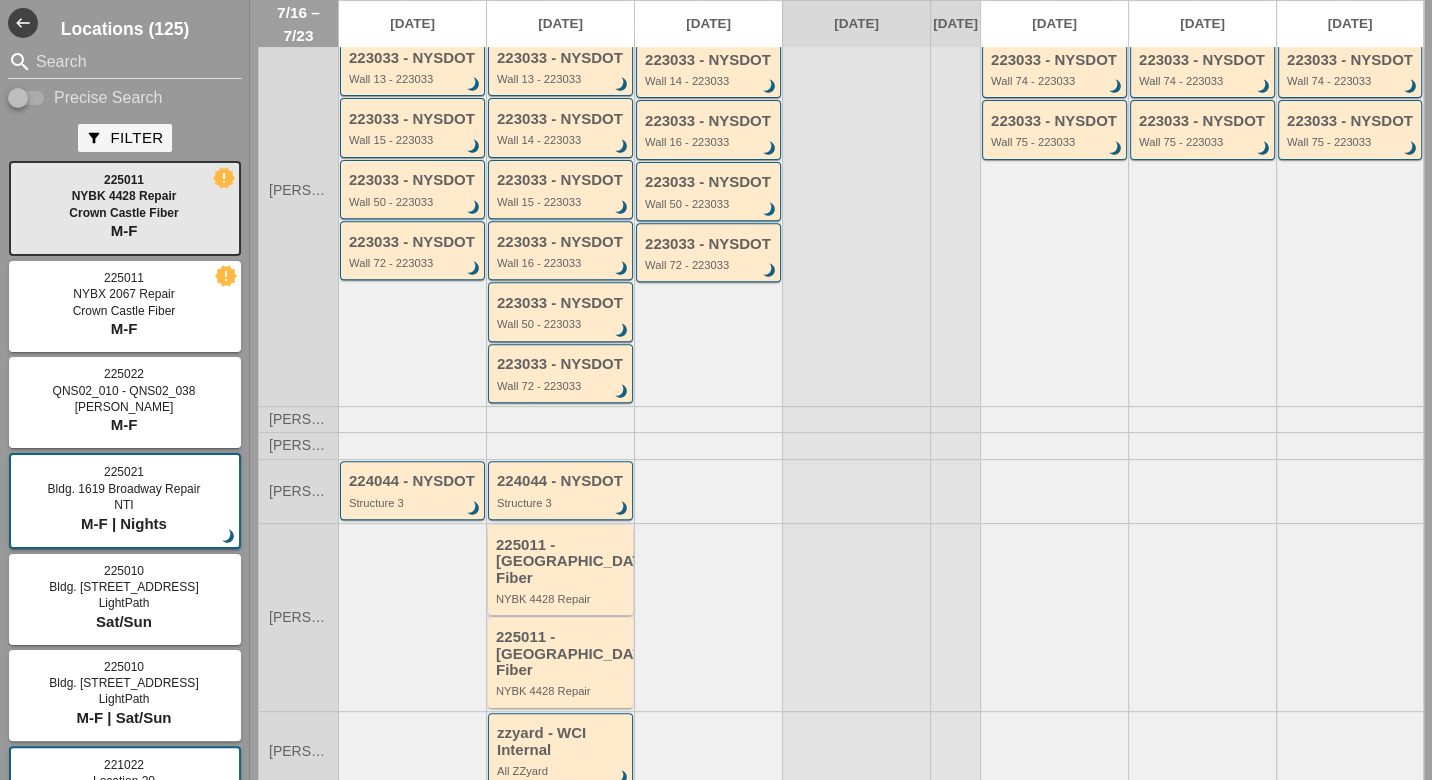 click on "225011 - [GEOGRAPHIC_DATA]  NYBK 4428 Repair" at bounding box center [562, 571] 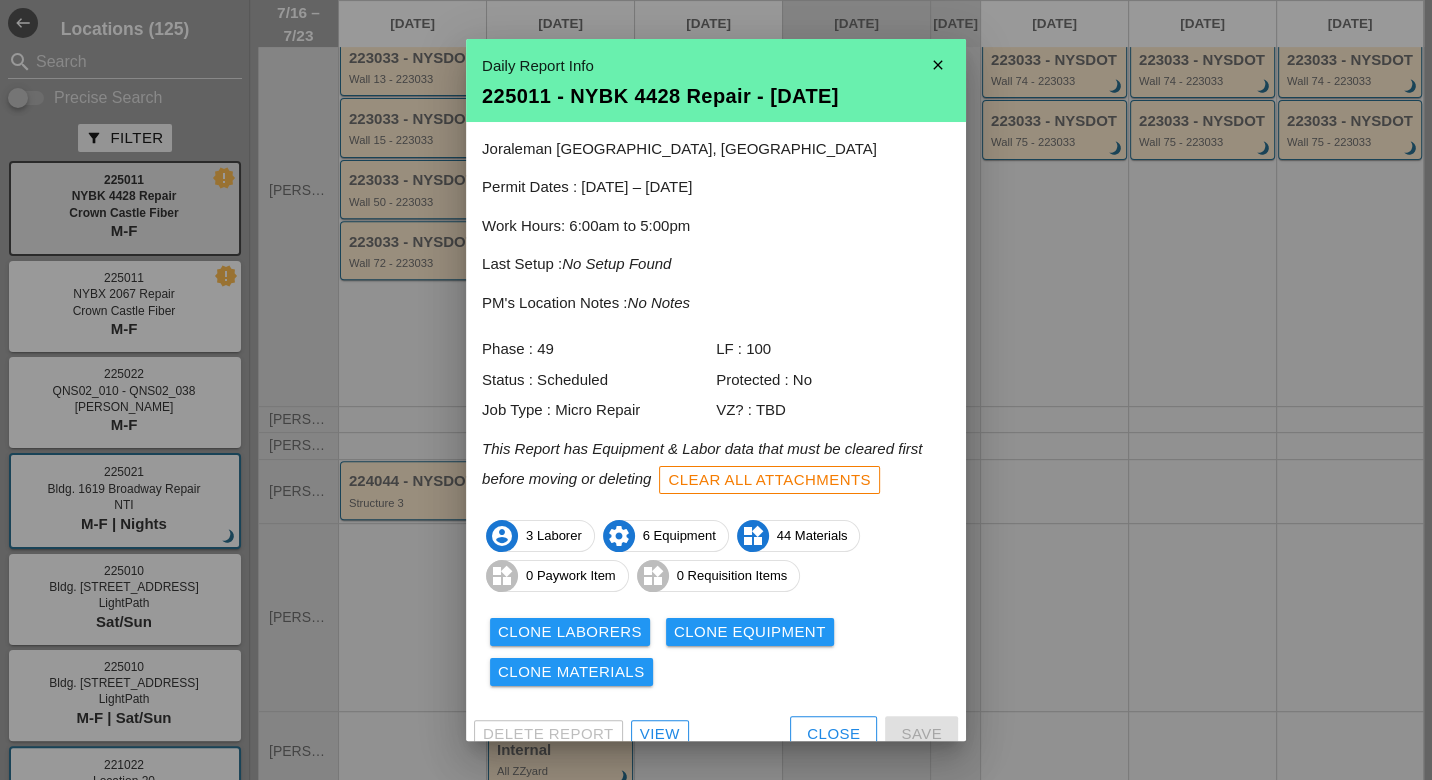 click on "Close" at bounding box center (833, 734) 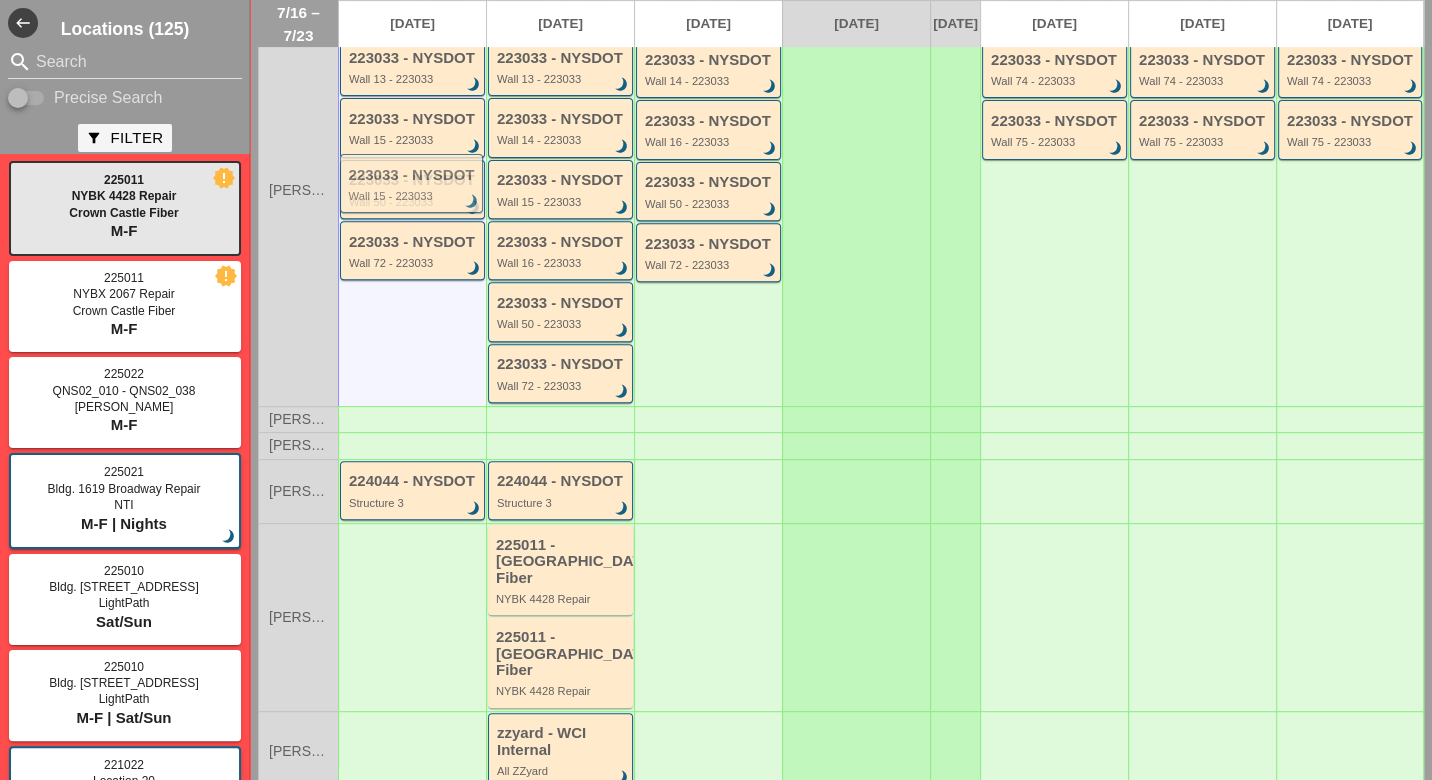 scroll, scrollTop: 454, scrollLeft: 0, axis: vertical 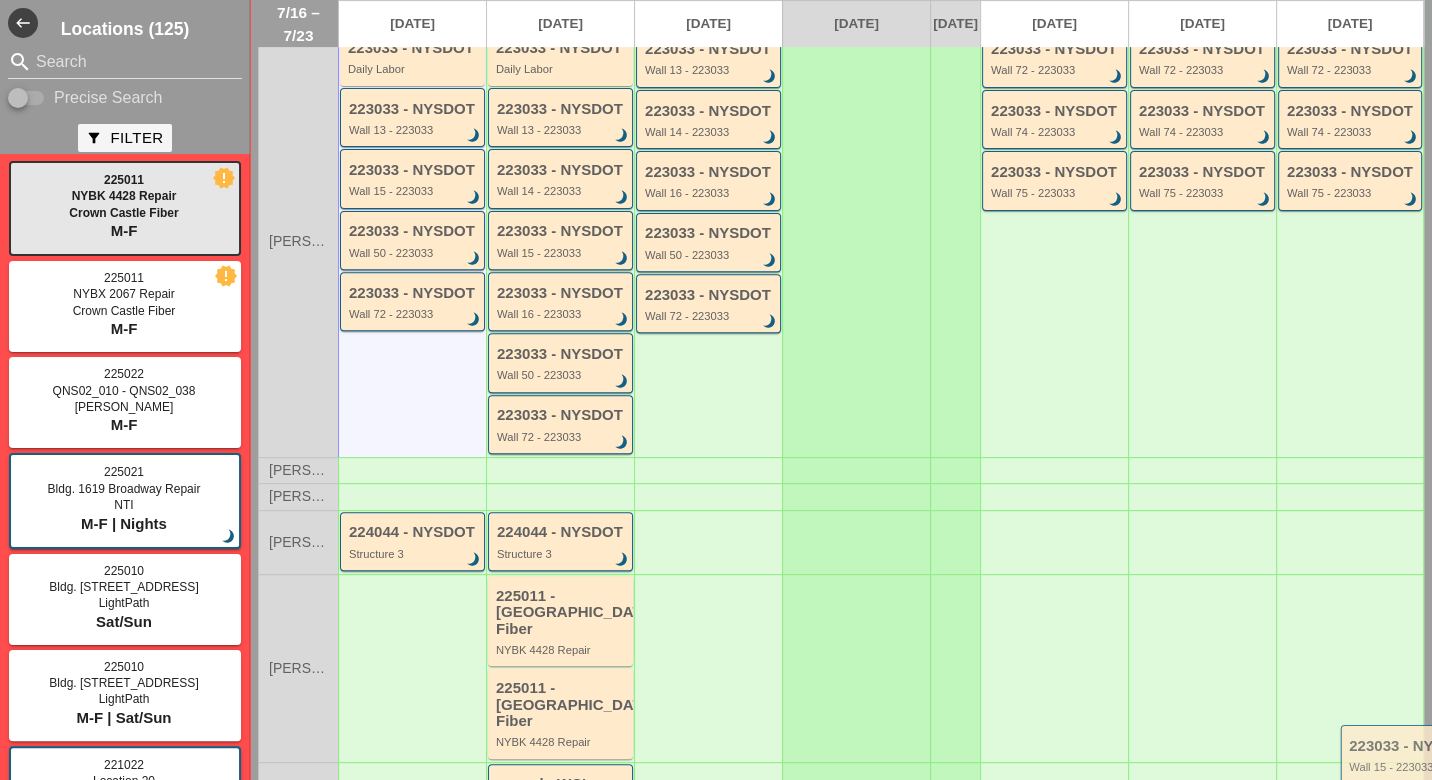 type 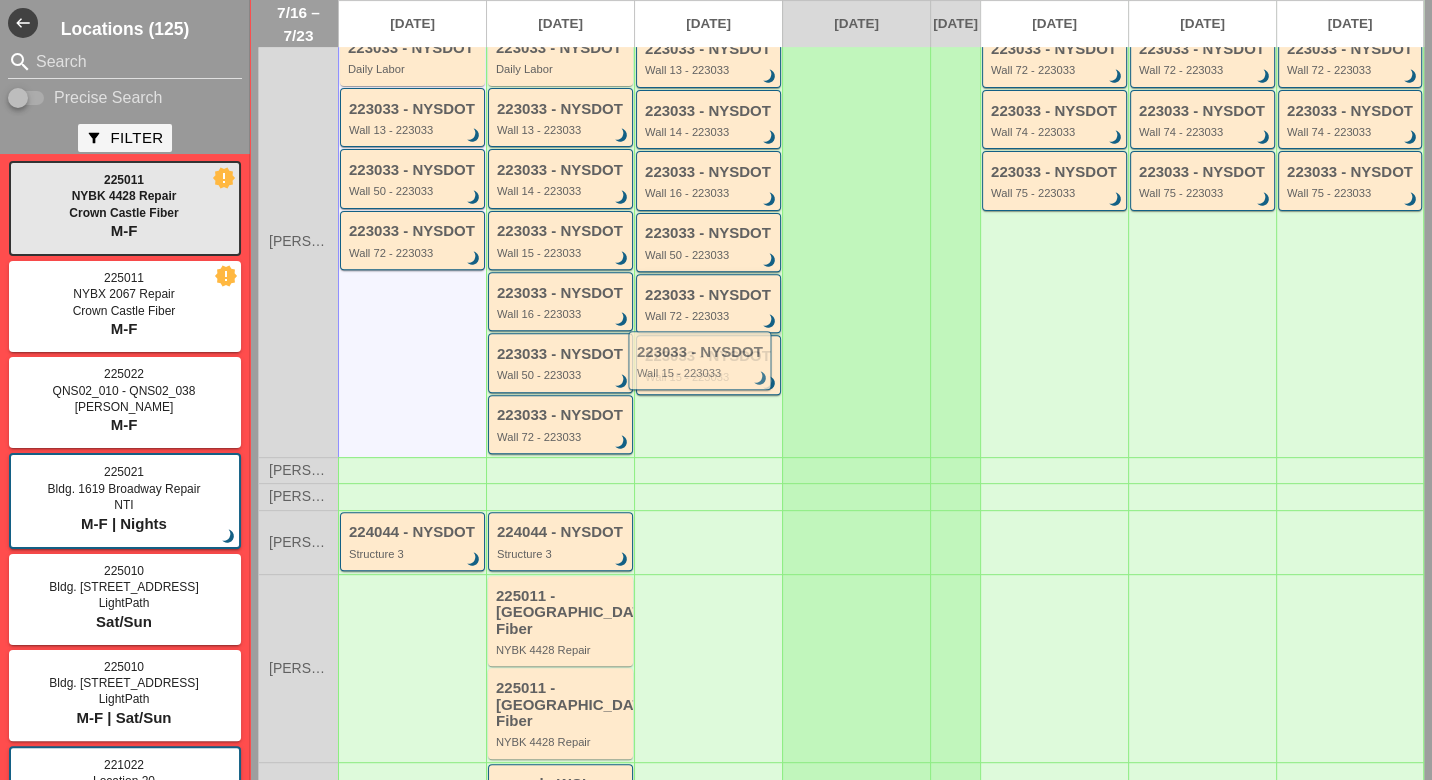 click on "223033 - NYSDOT  Wall 72 - 223033 brightness_3" at bounding box center [708, 303] 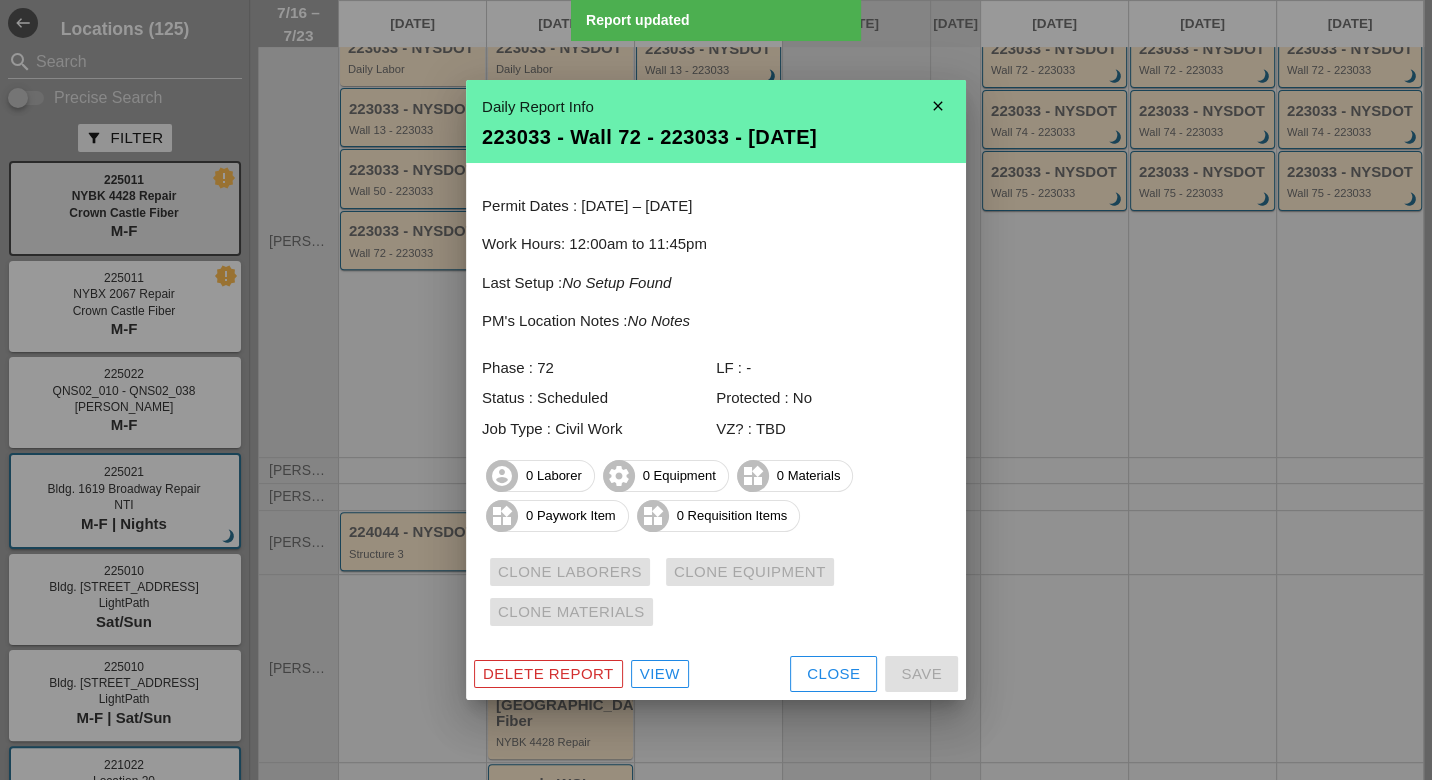 click on "Close" at bounding box center (833, 674) 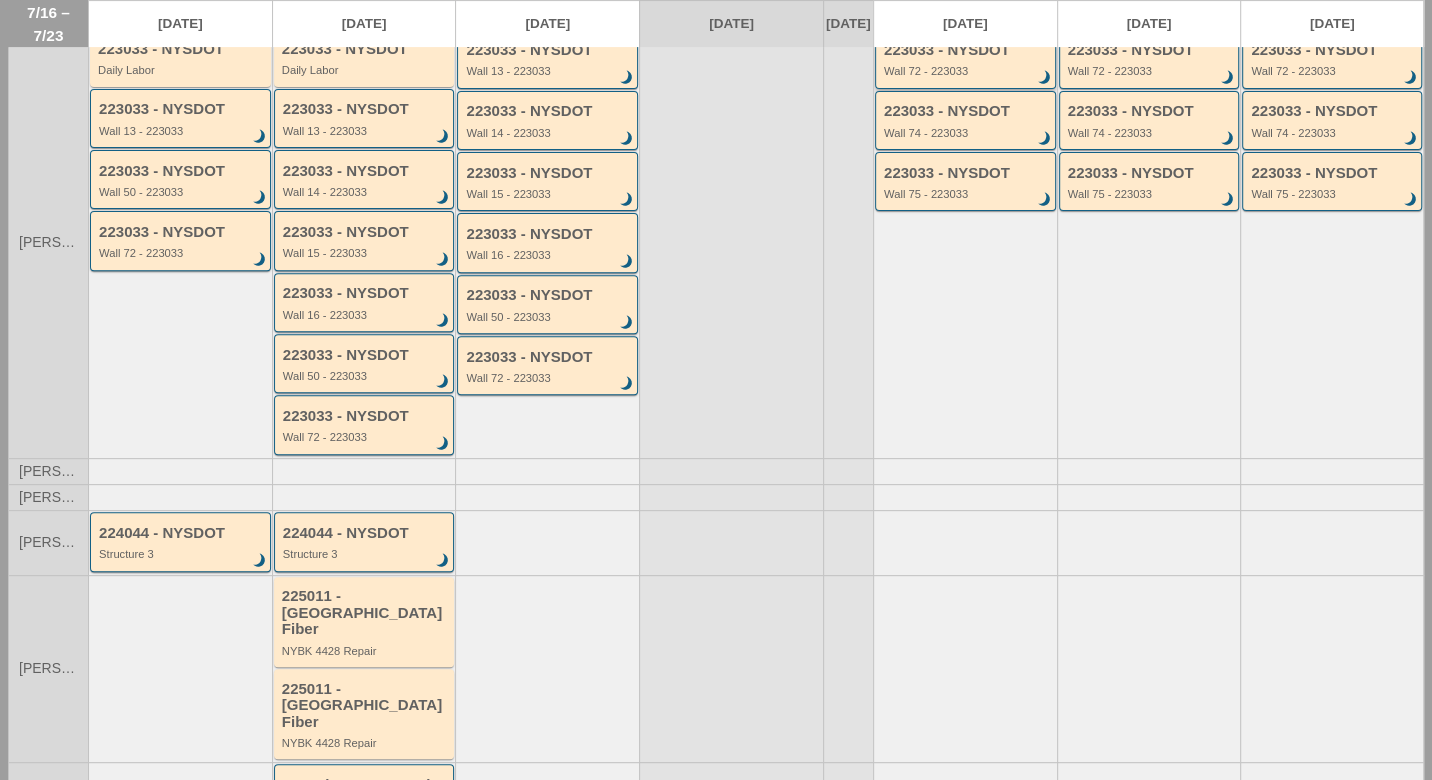 scroll, scrollTop: 428, scrollLeft: 0, axis: vertical 